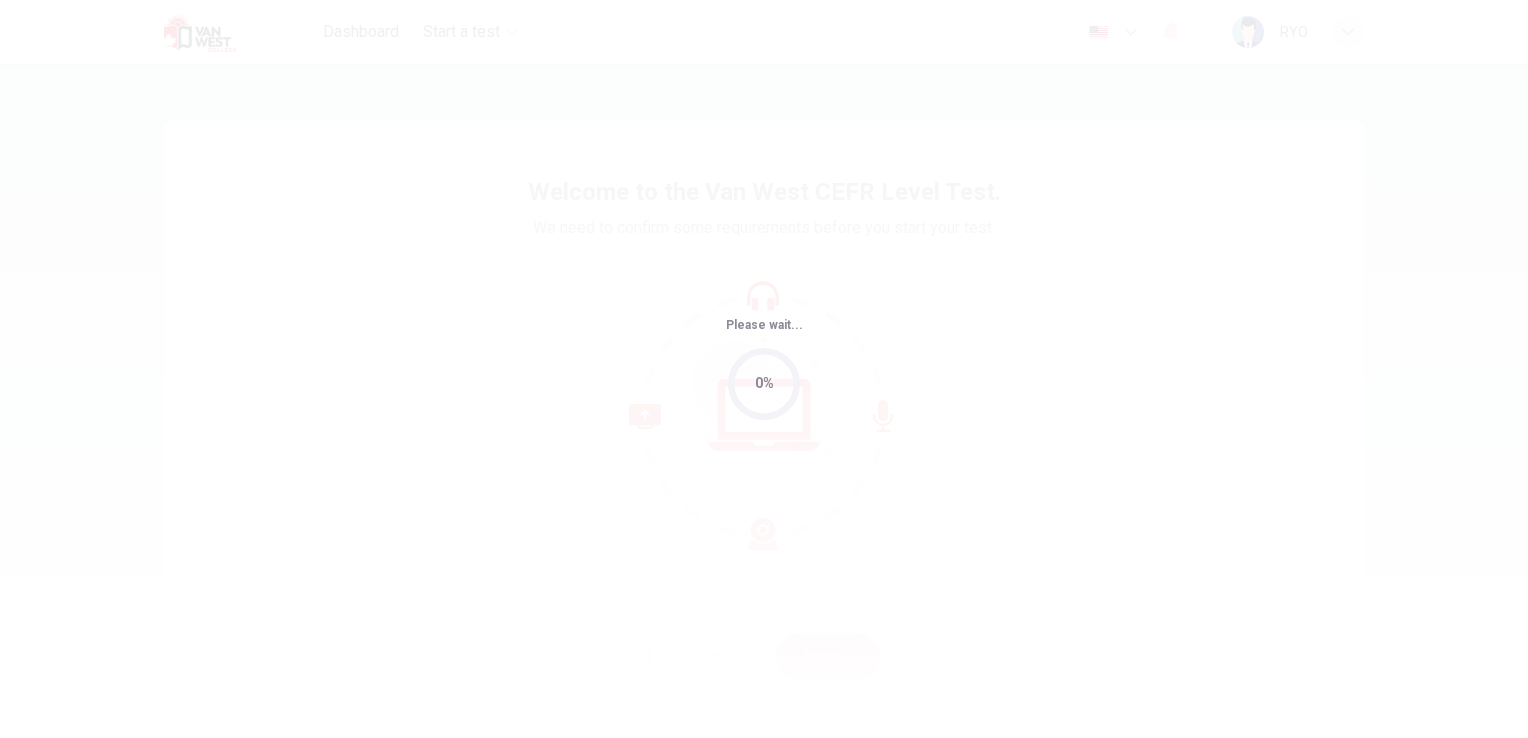 scroll, scrollTop: 0, scrollLeft: 0, axis: both 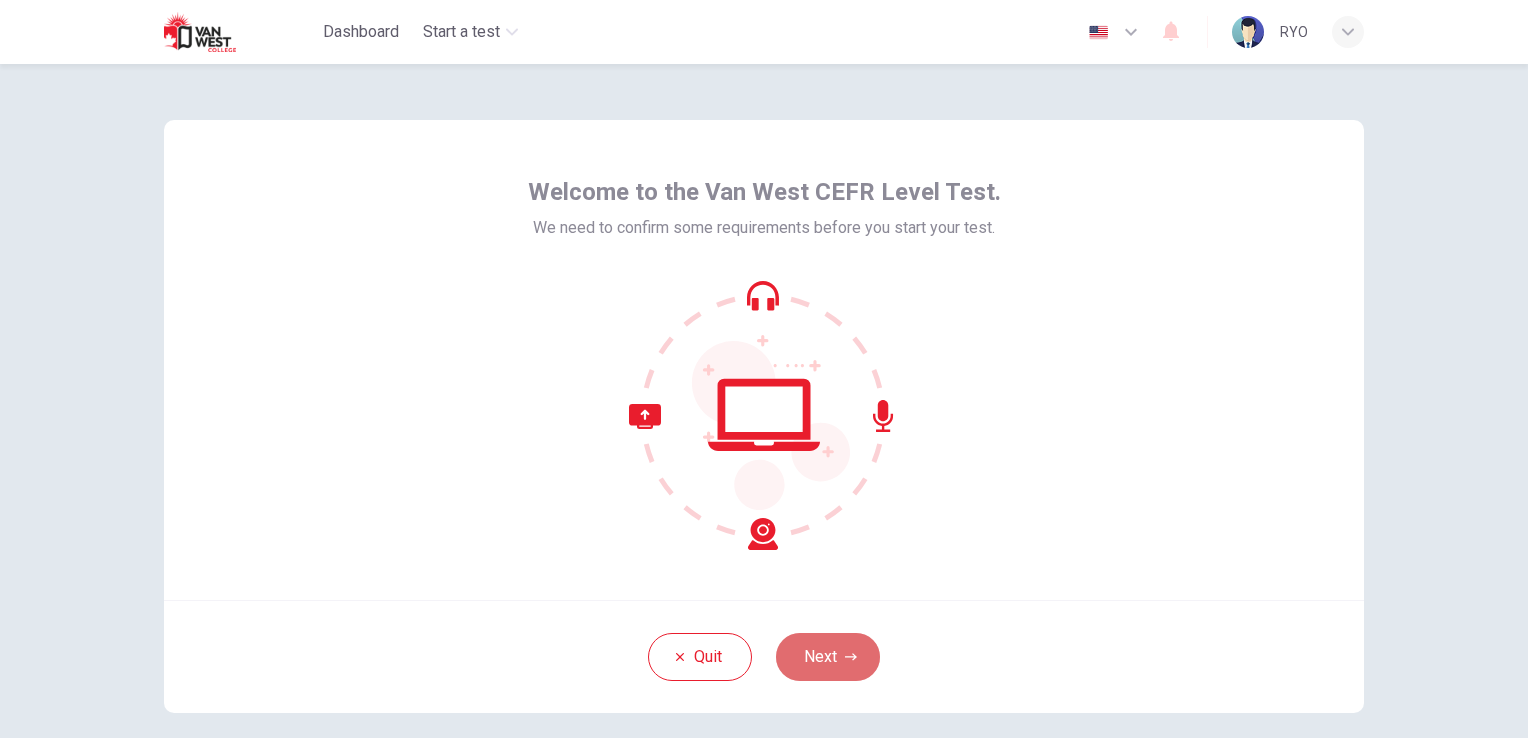 click on "Next" at bounding box center [828, 657] 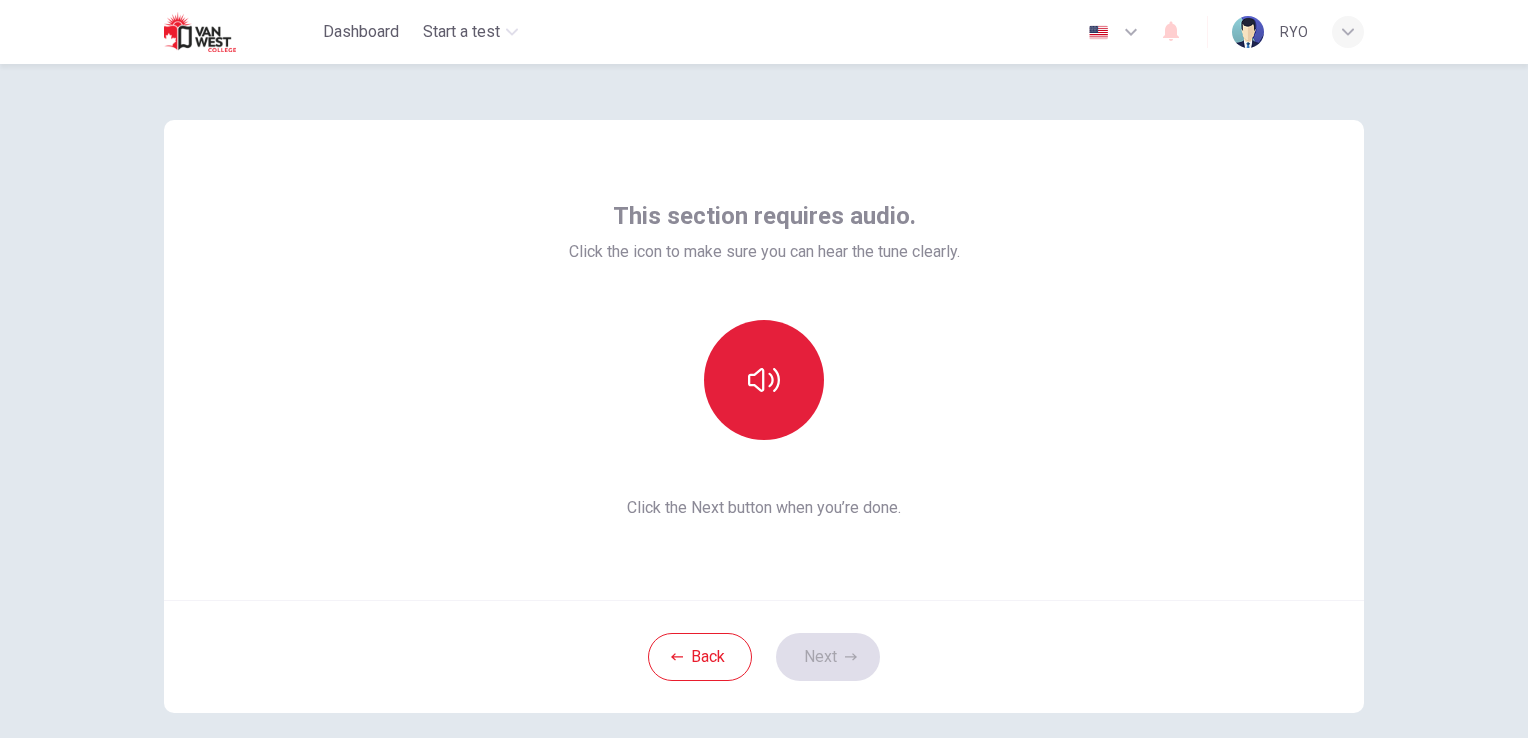 click at bounding box center (764, 380) 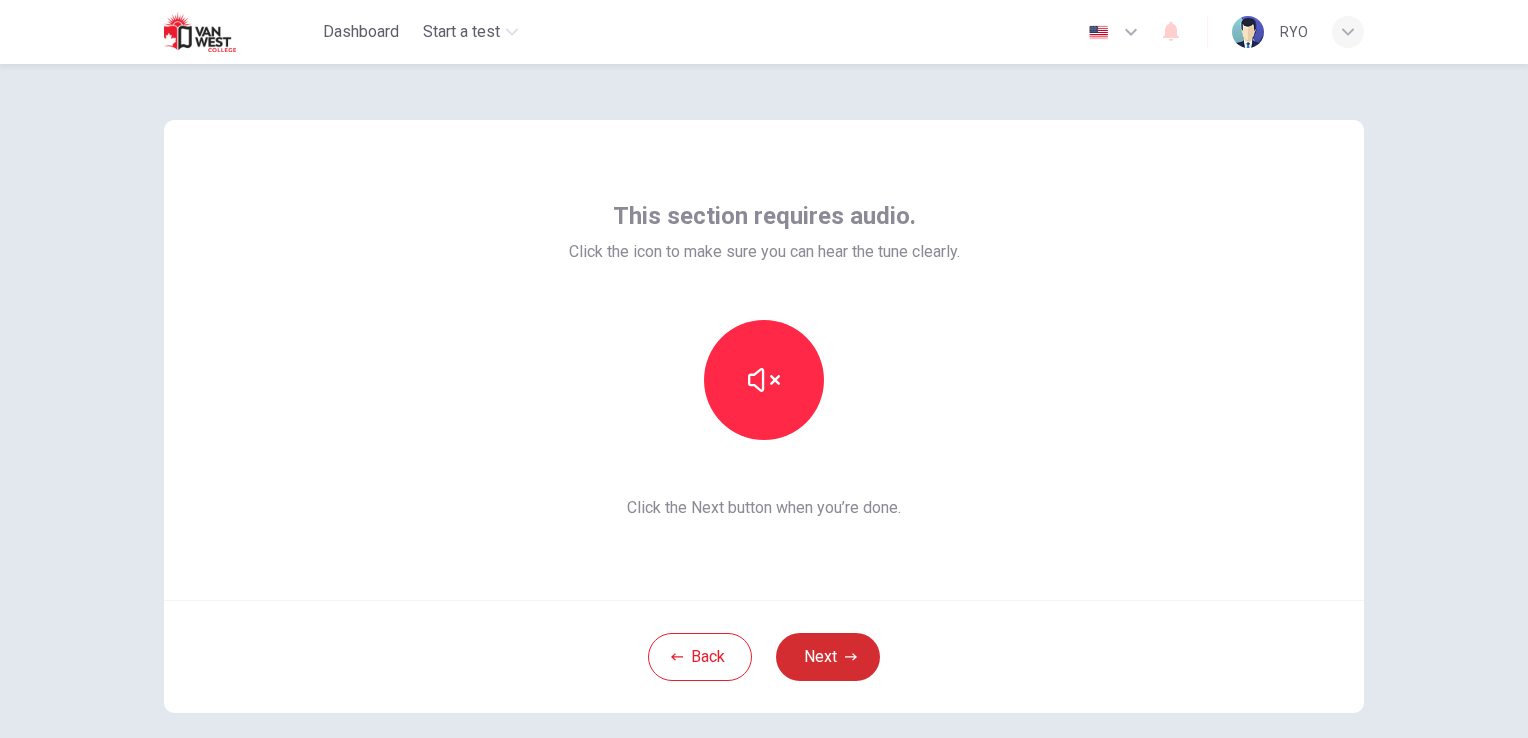 click on "Next" at bounding box center (828, 657) 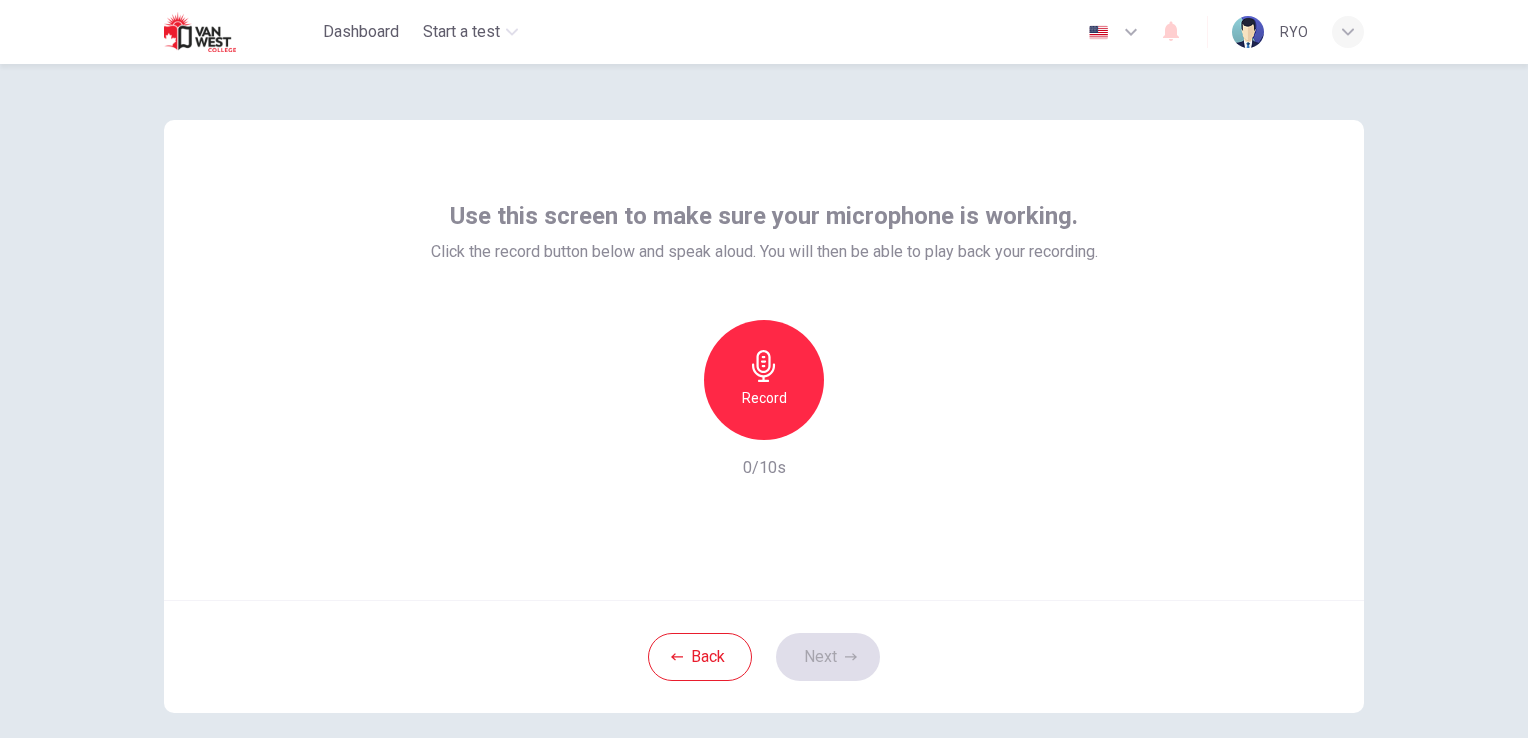 click 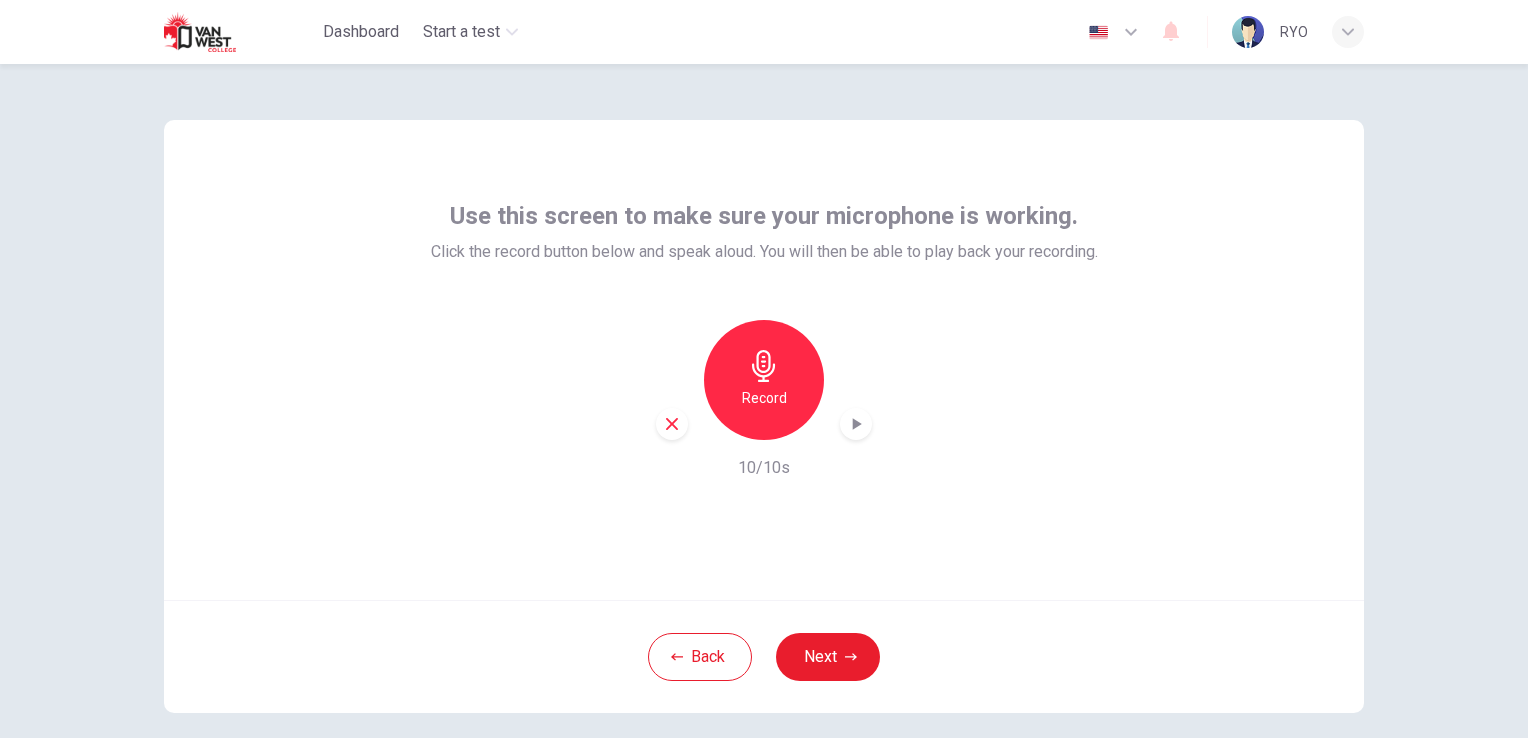 click 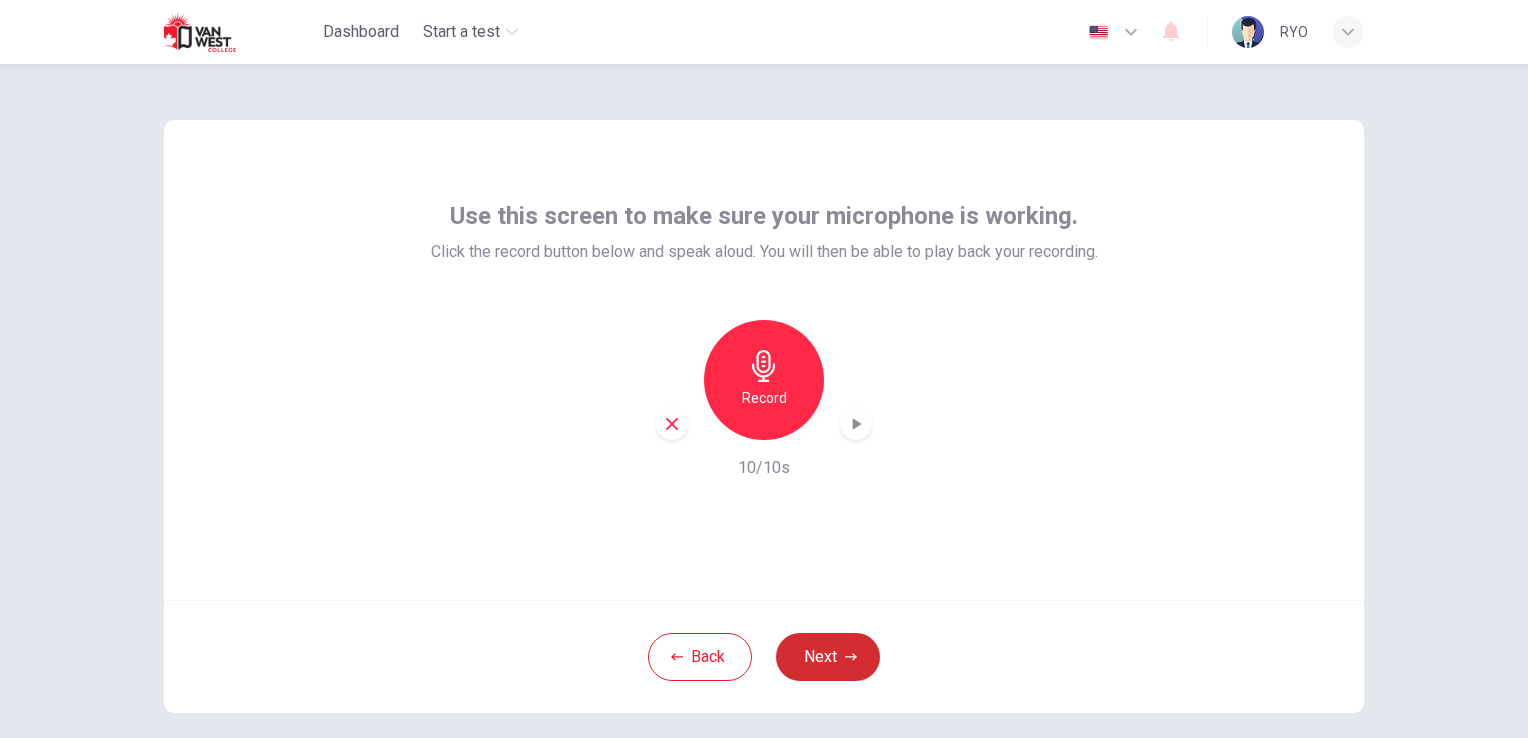 click on "Next" at bounding box center [828, 657] 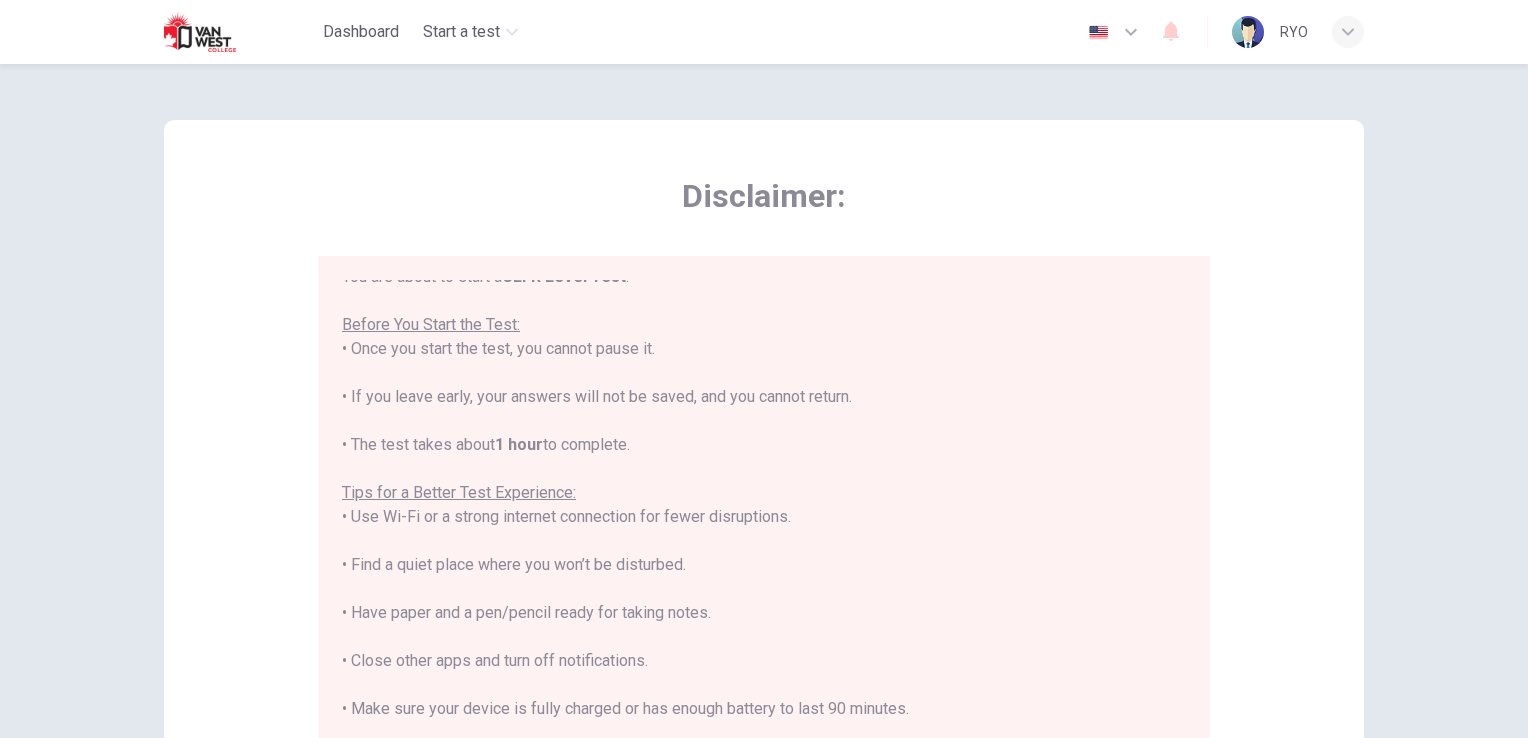 scroll, scrollTop: 191, scrollLeft: 0, axis: vertical 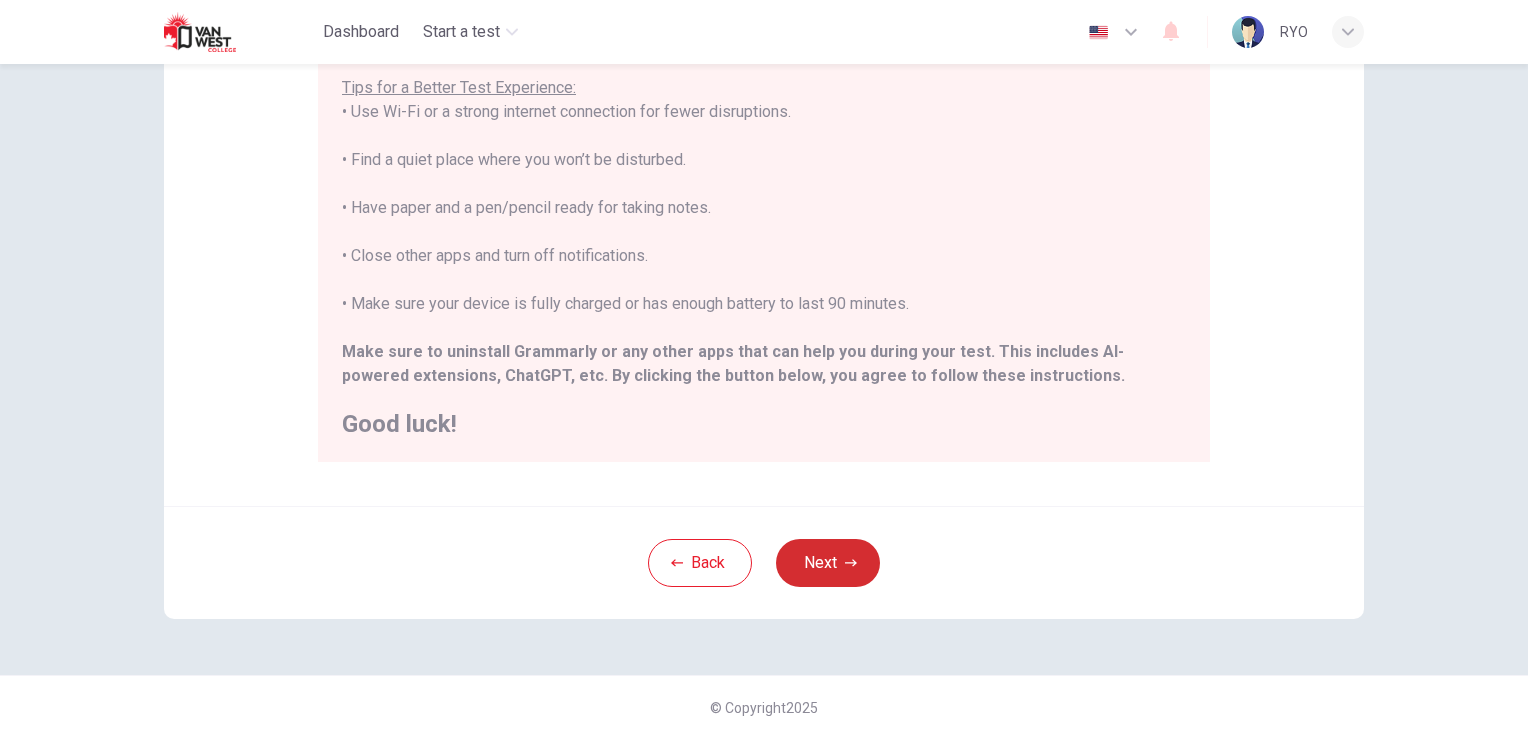 click on "Next" at bounding box center [828, 563] 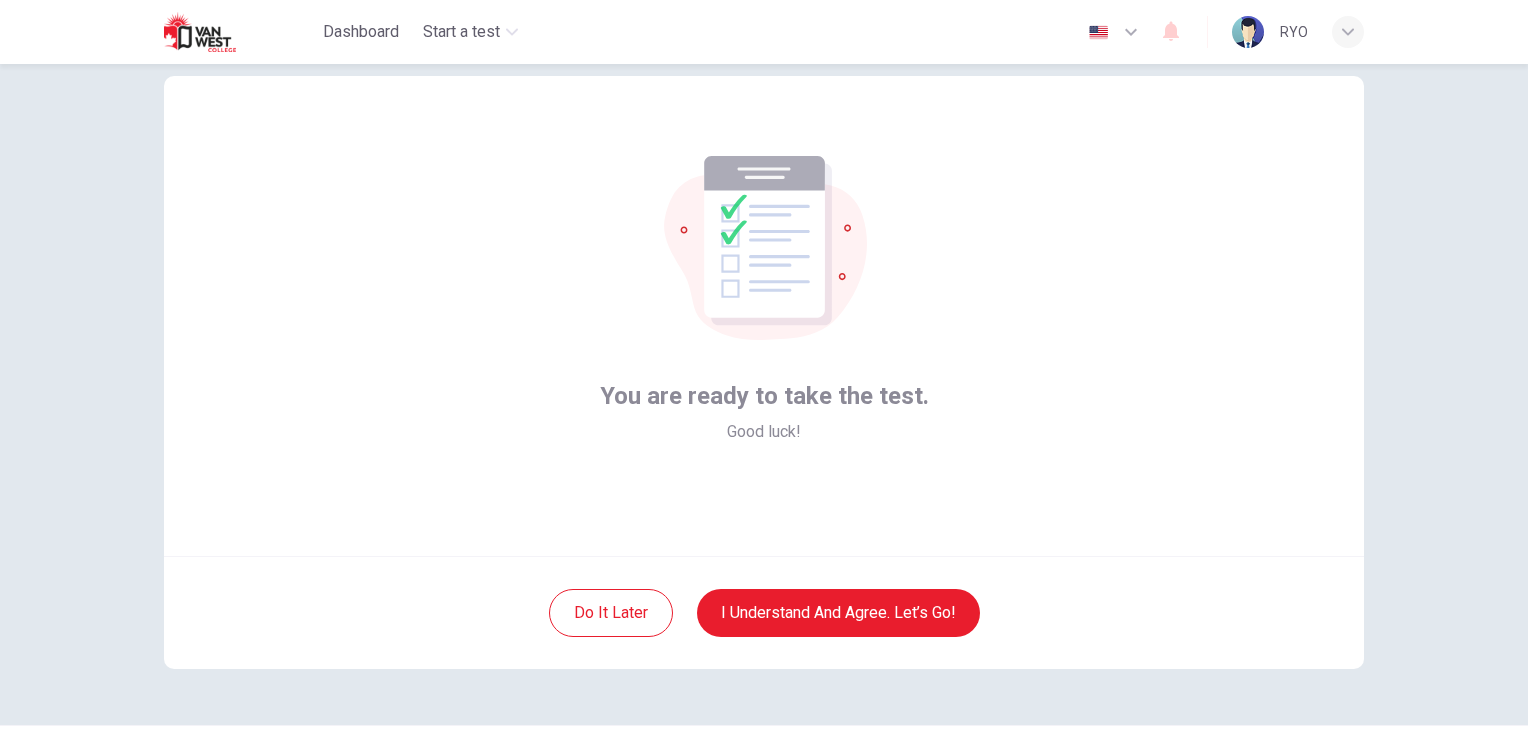 scroll, scrollTop: 0, scrollLeft: 0, axis: both 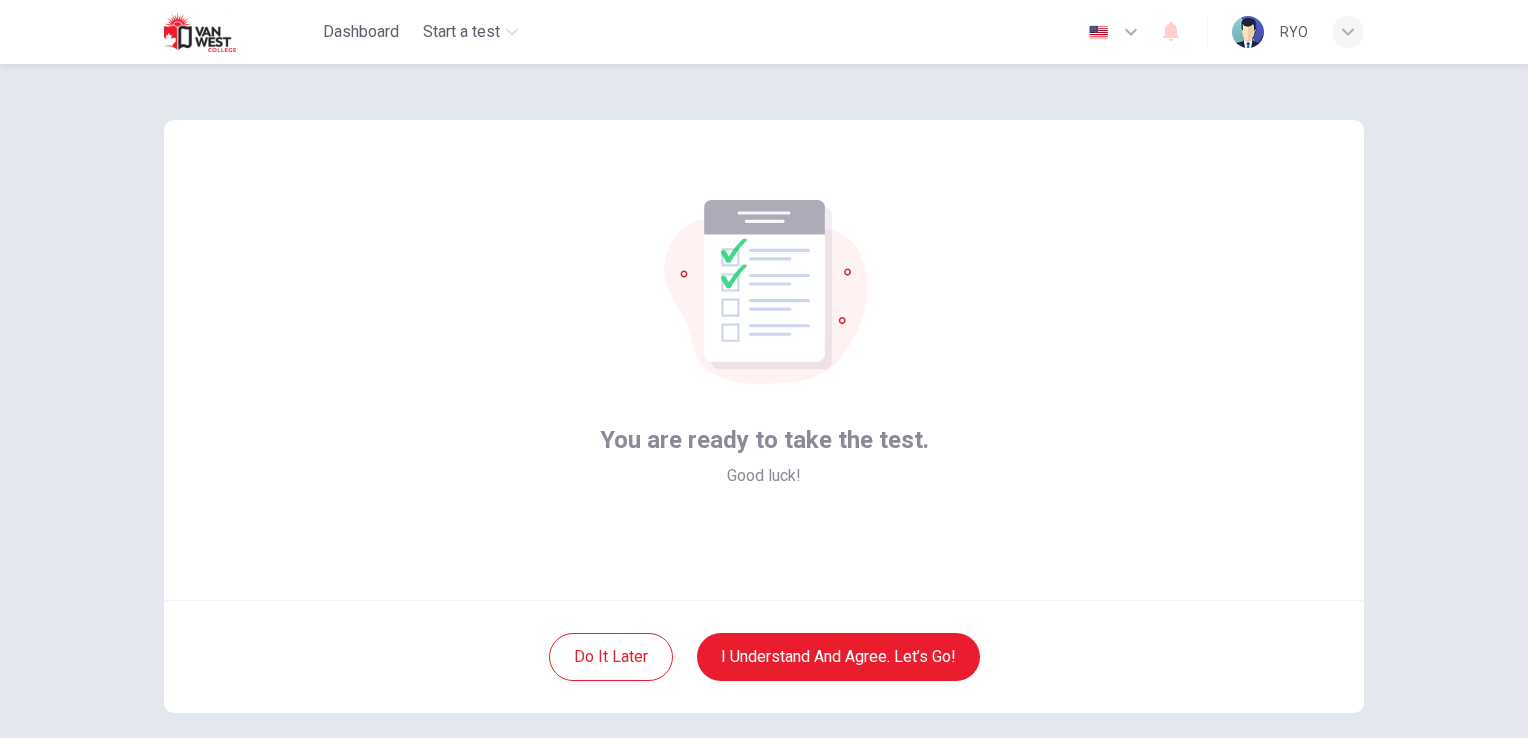 type 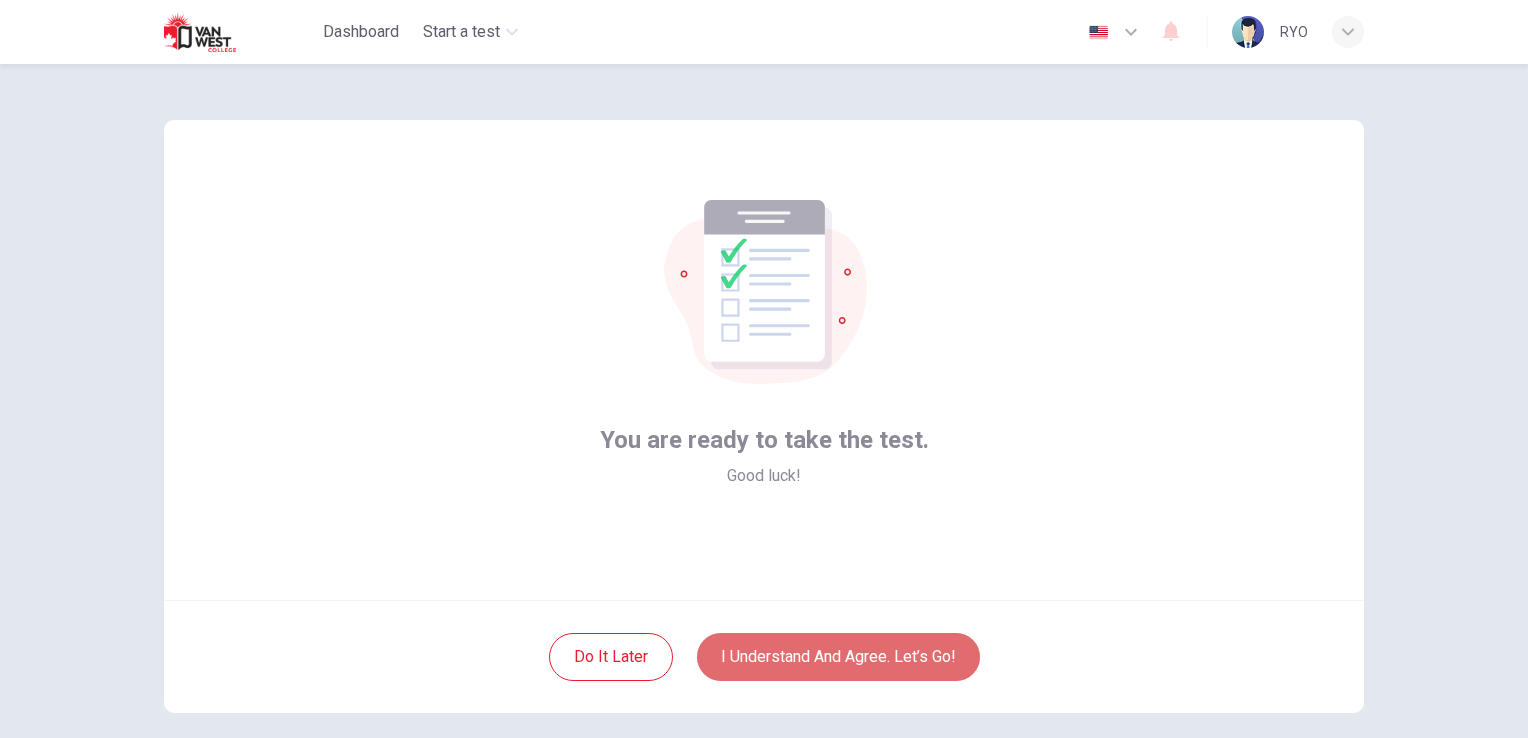click on "I understand and agree. Let’s go!" at bounding box center [838, 657] 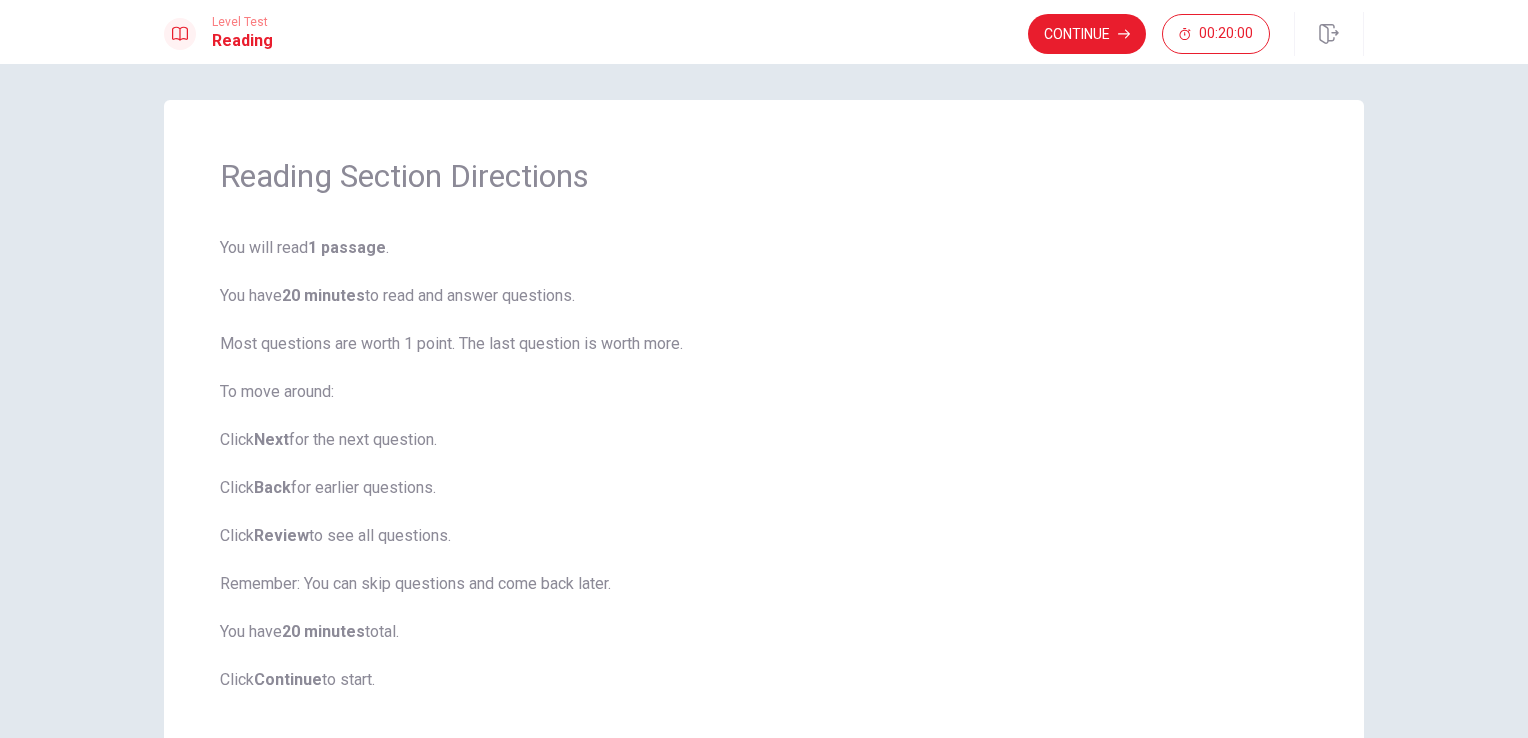 scroll, scrollTop: 0, scrollLeft: 0, axis: both 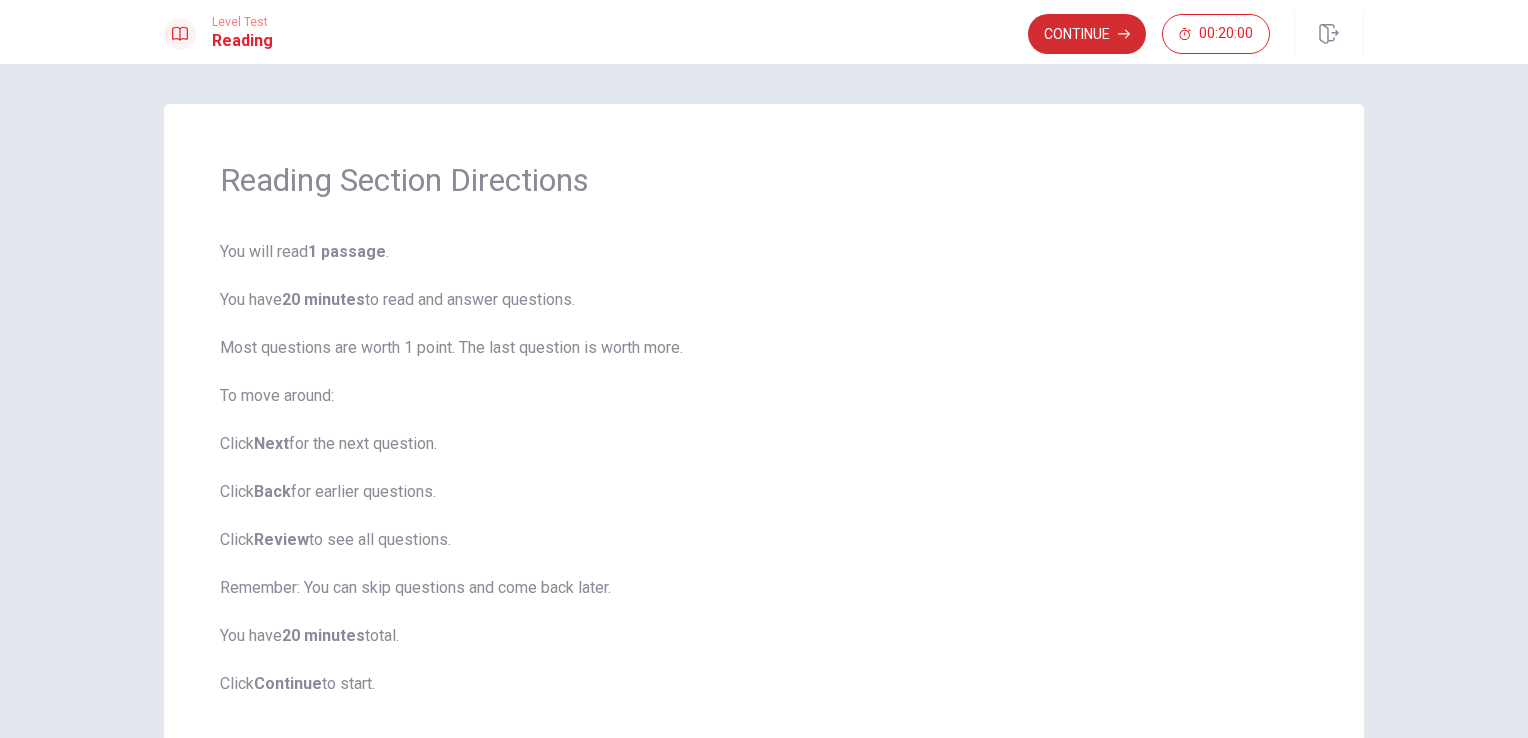 click on "Continue" at bounding box center (1087, 34) 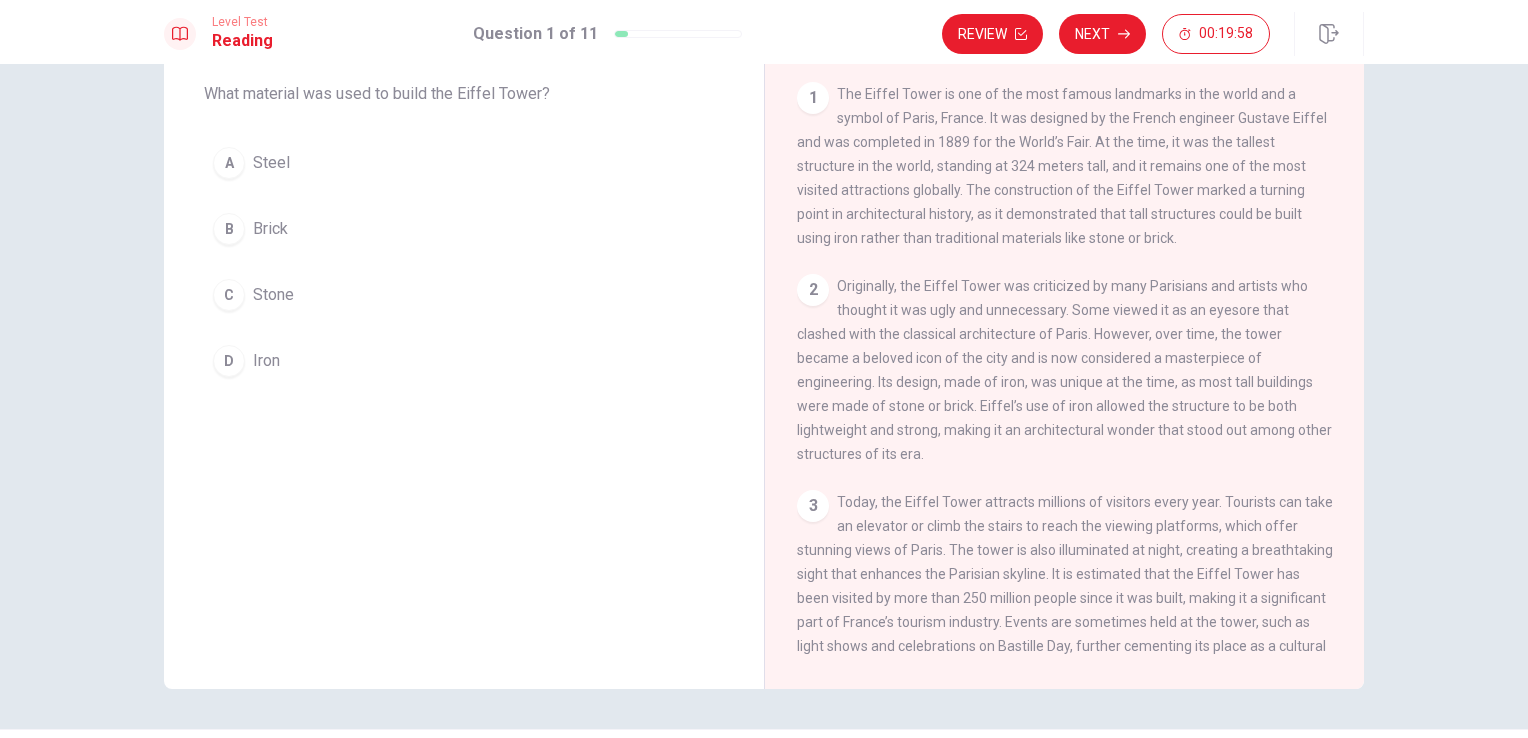 scroll, scrollTop: 0, scrollLeft: 0, axis: both 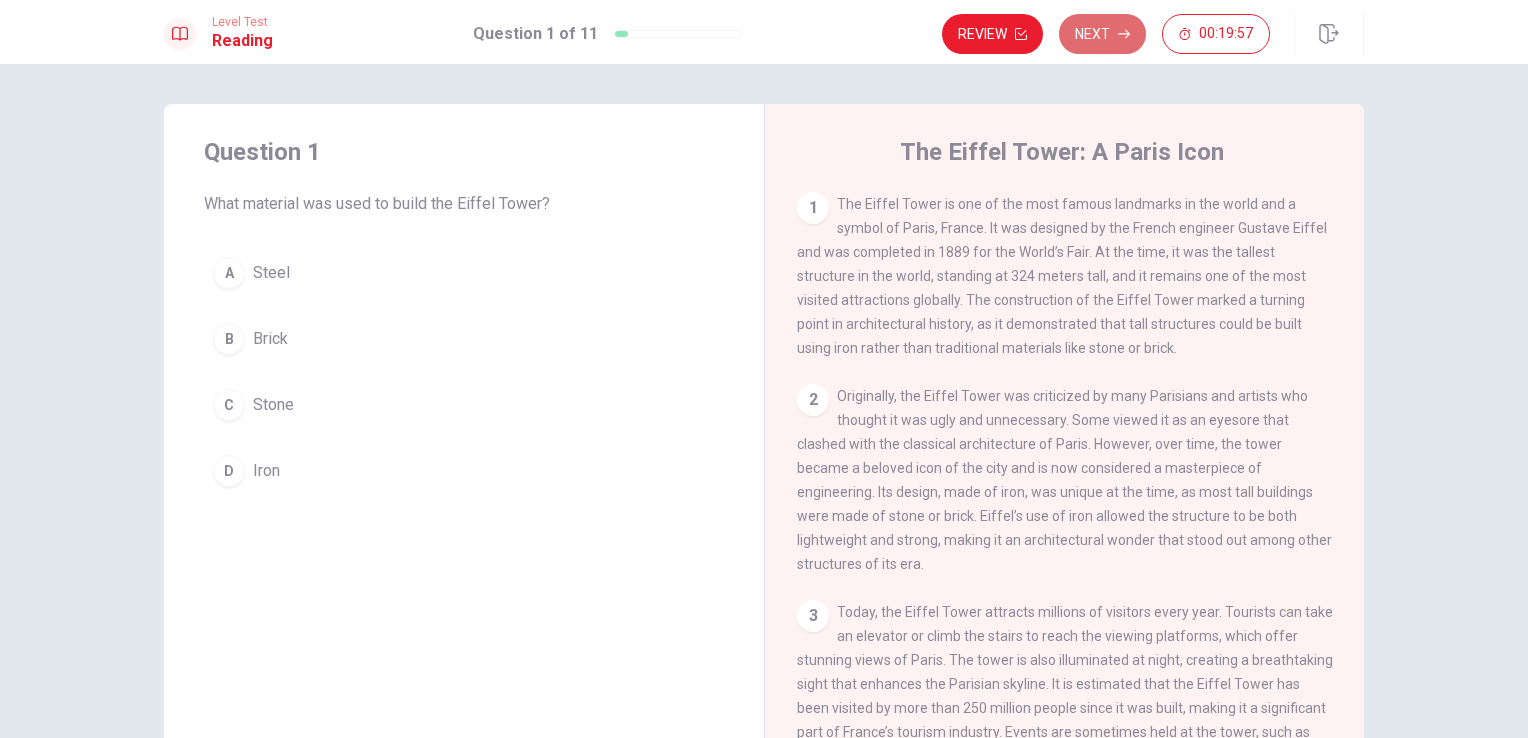 click on "Next" at bounding box center [1102, 34] 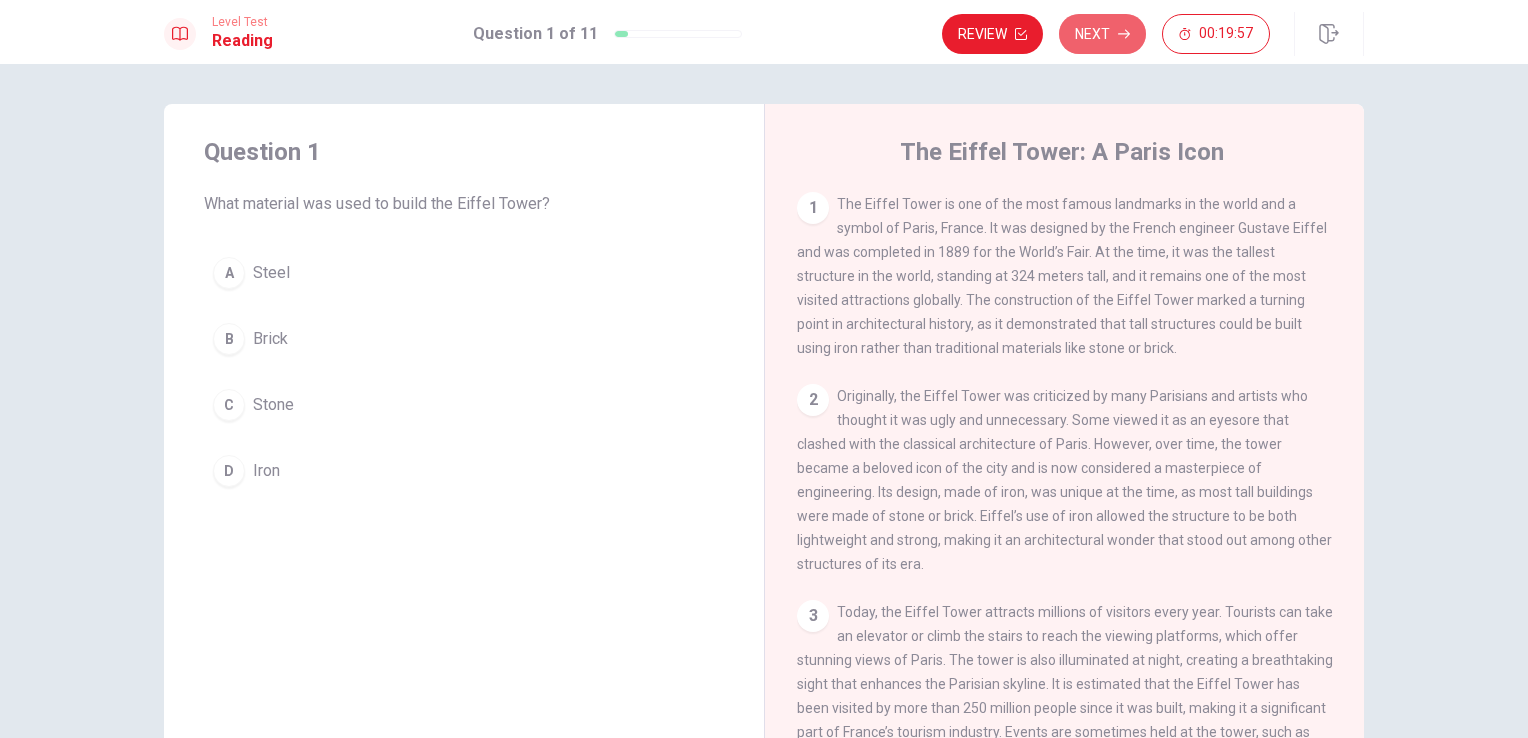 scroll, scrollTop: 20, scrollLeft: 0, axis: vertical 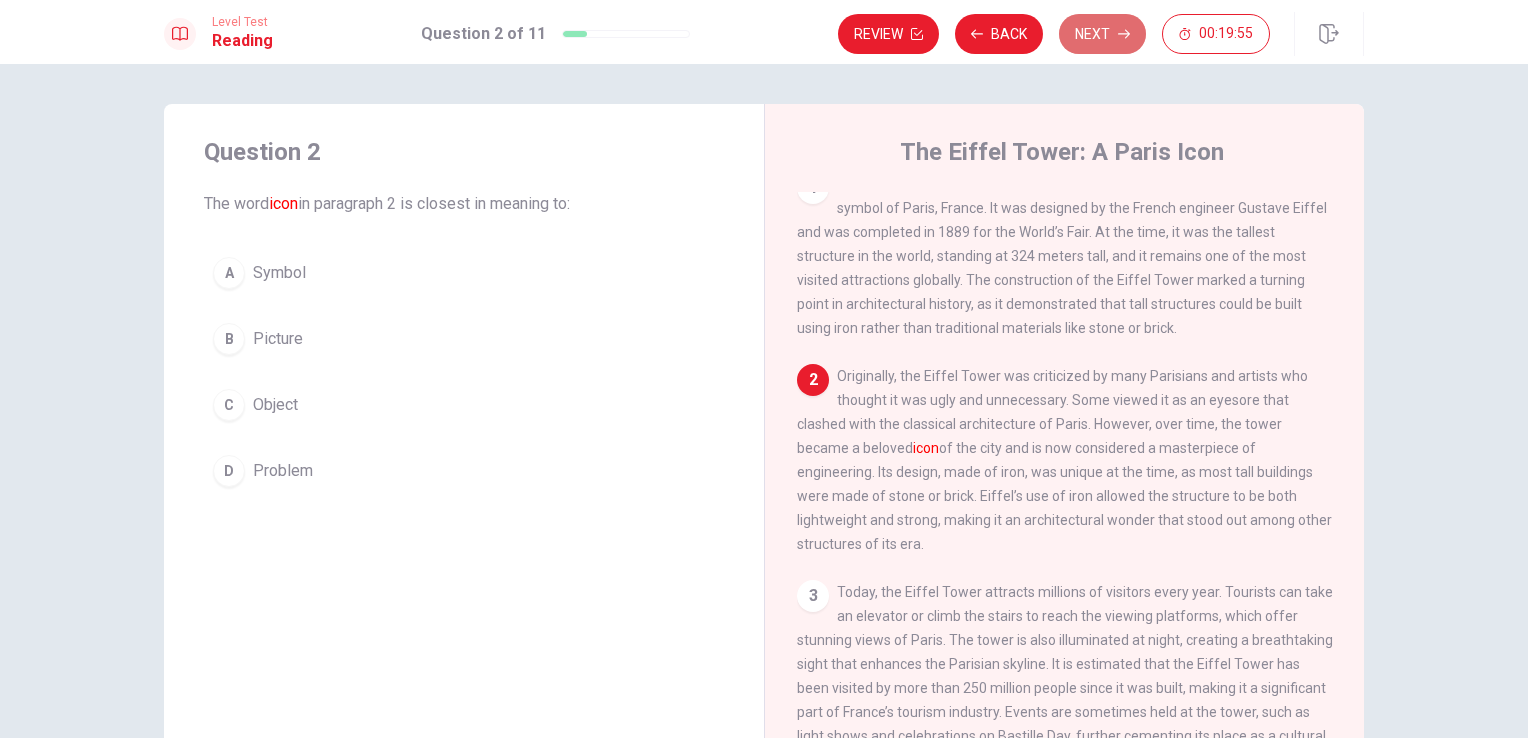 click on "Next" at bounding box center (1102, 34) 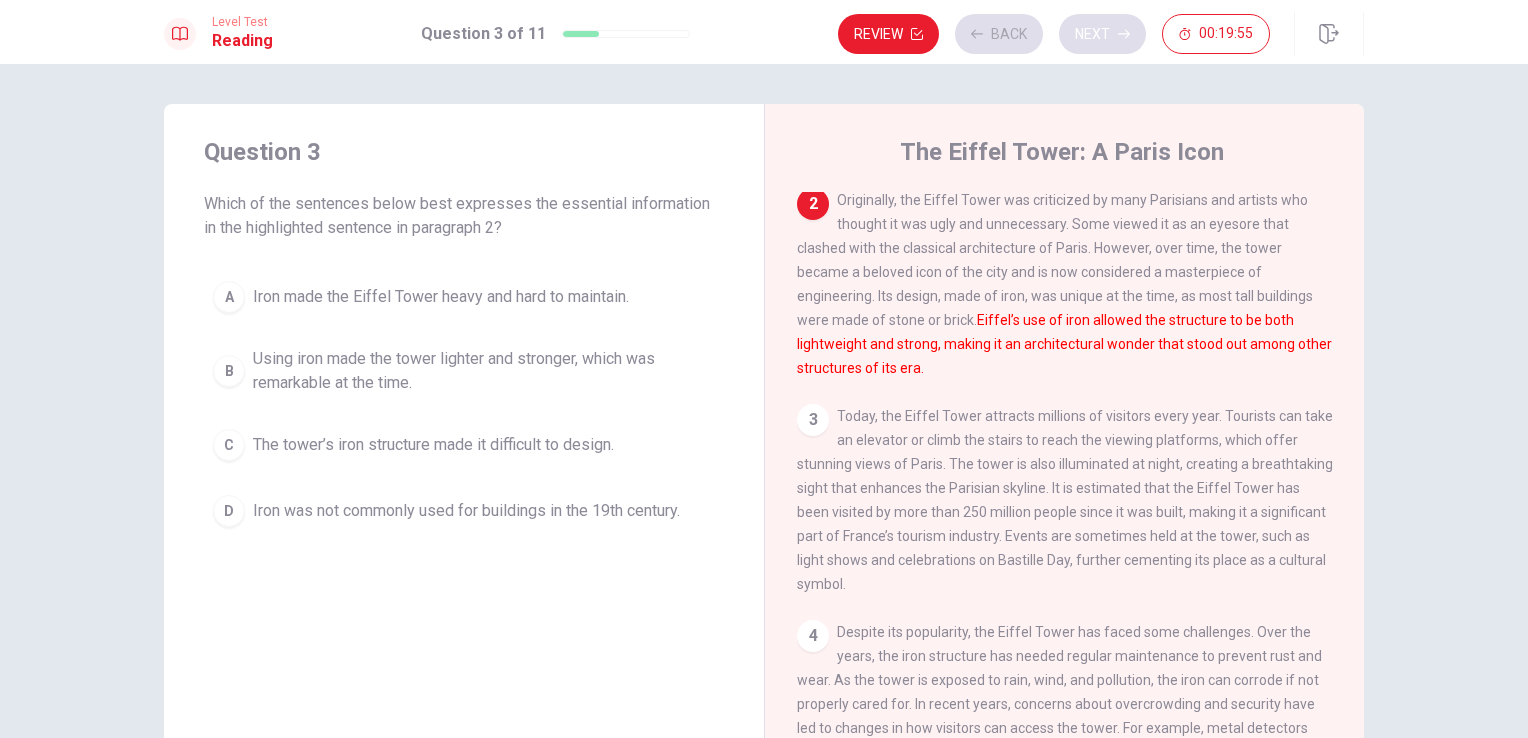 scroll, scrollTop: 197, scrollLeft: 0, axis: vertical 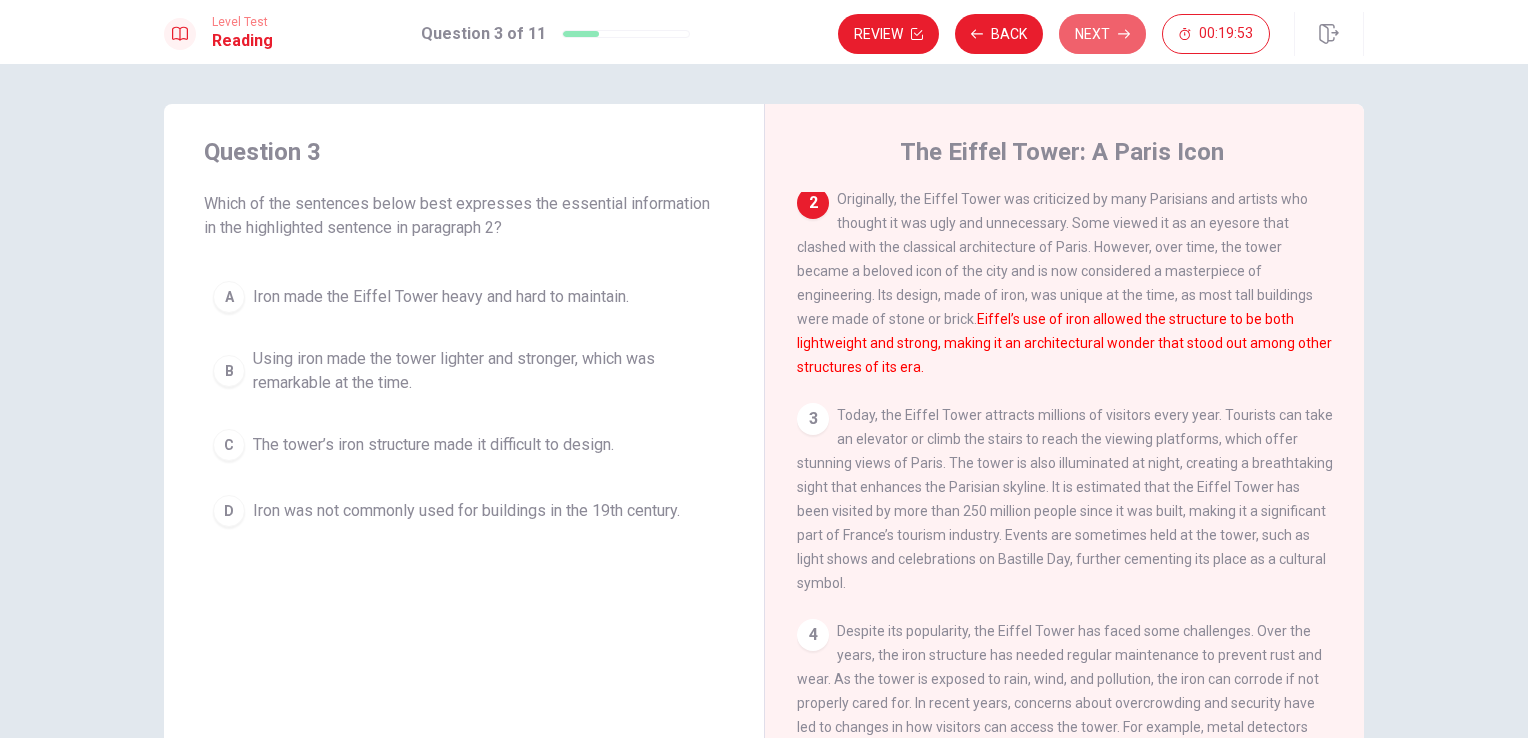 click on "Next" at bounding box center (1102, 34) 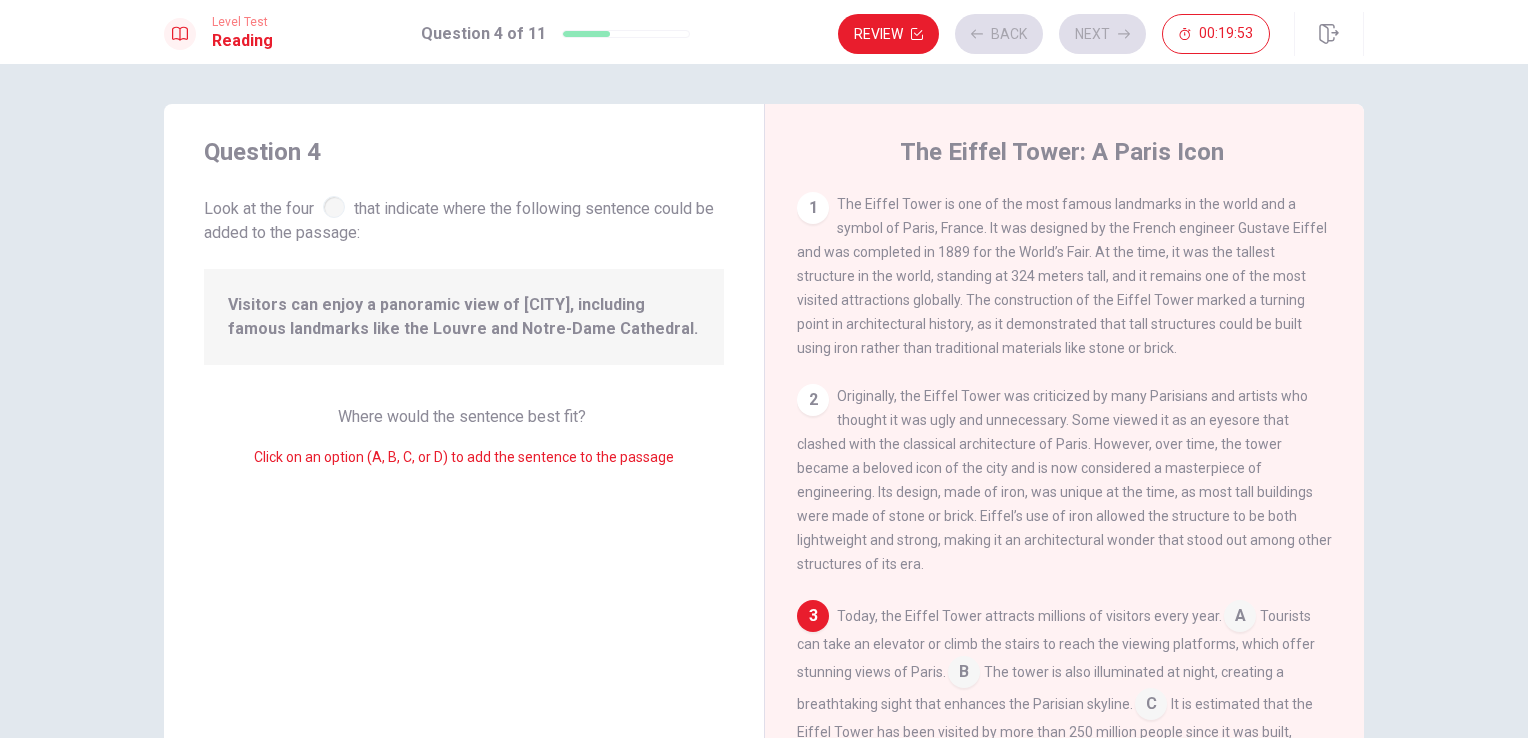 scroll, scrollTop: 268, scrollLeft: 0, axis: vertical 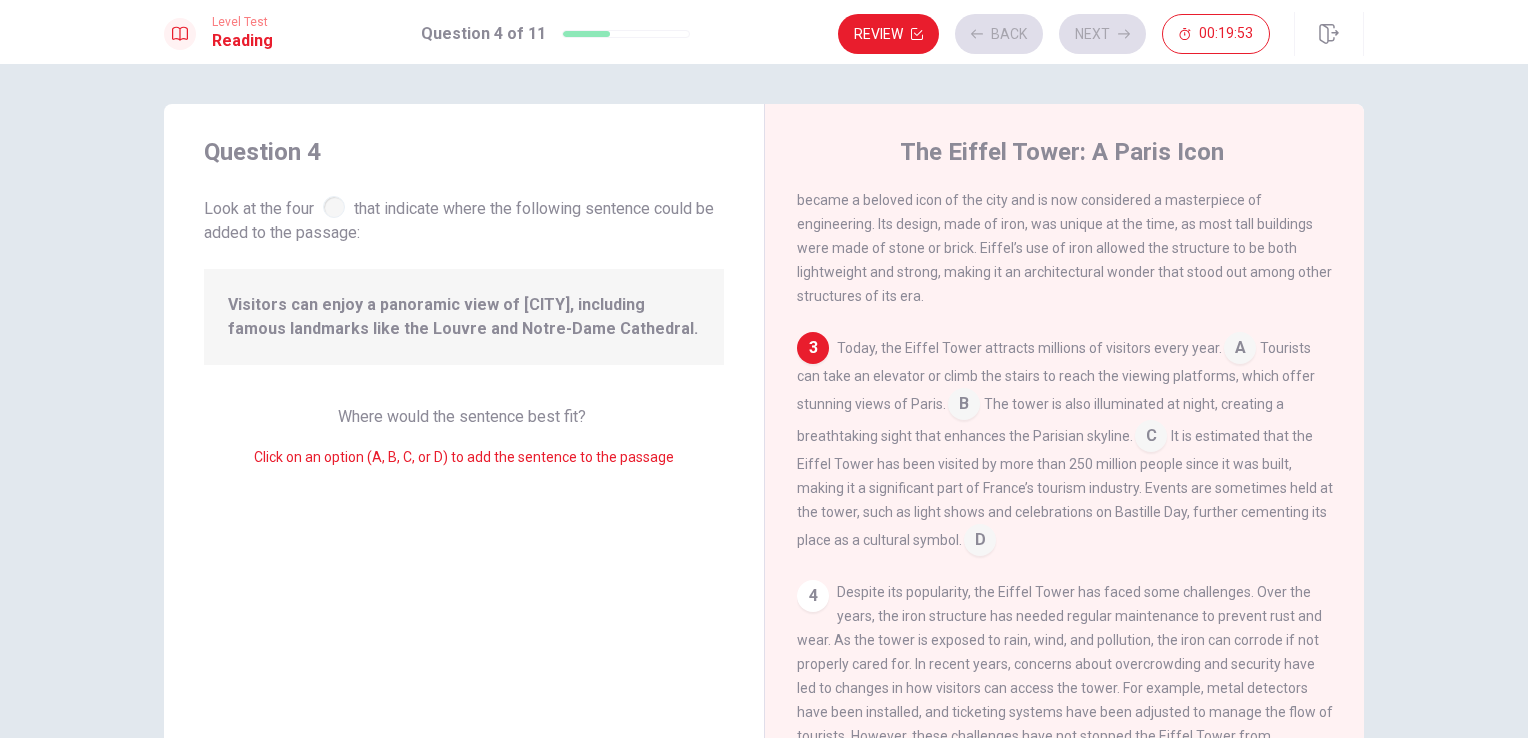 click on "Review Back Next [TIME]" at bounding box center (1054, 34) 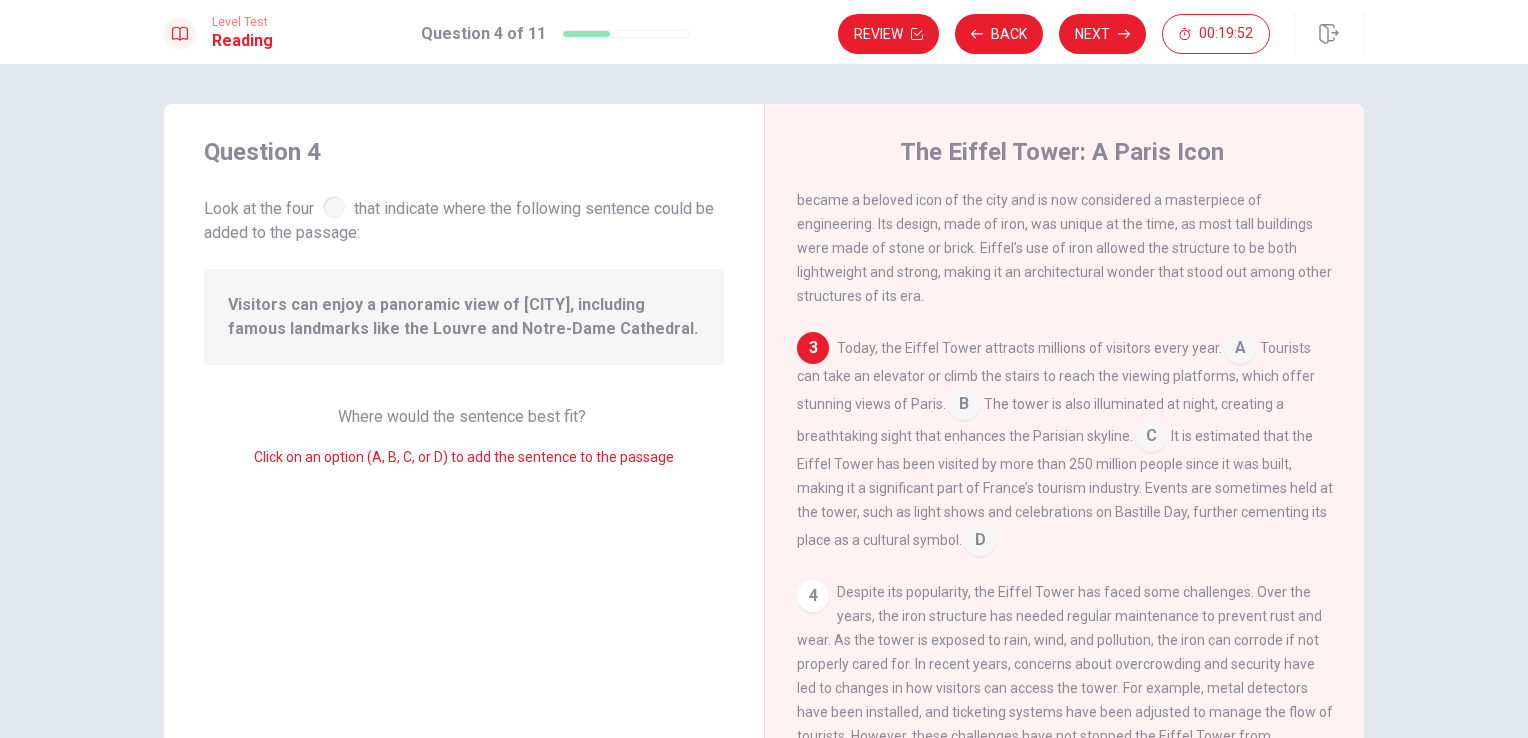 click on "Next" at bounding box center (1102, 34) 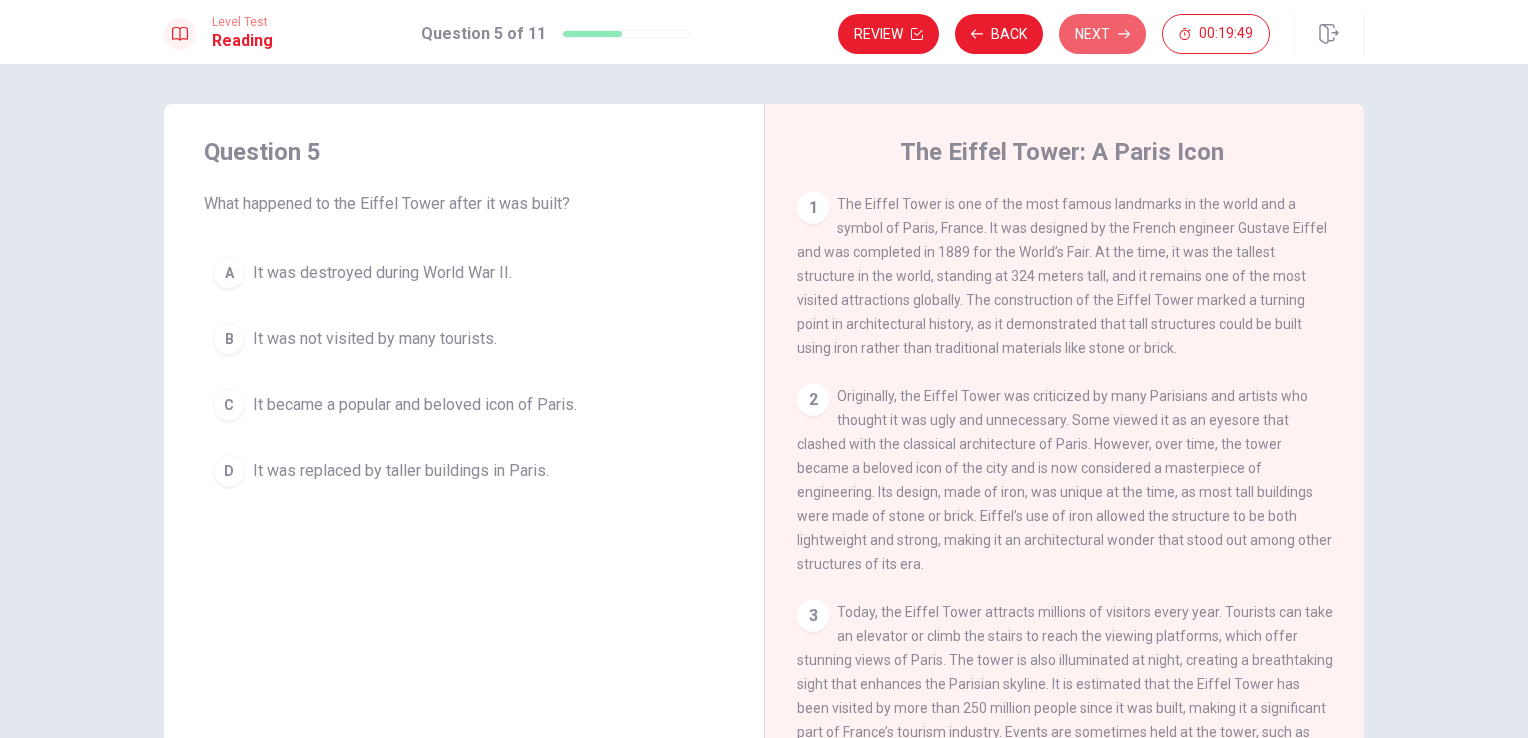 click on "Next" at bounding box center [1102, 34] 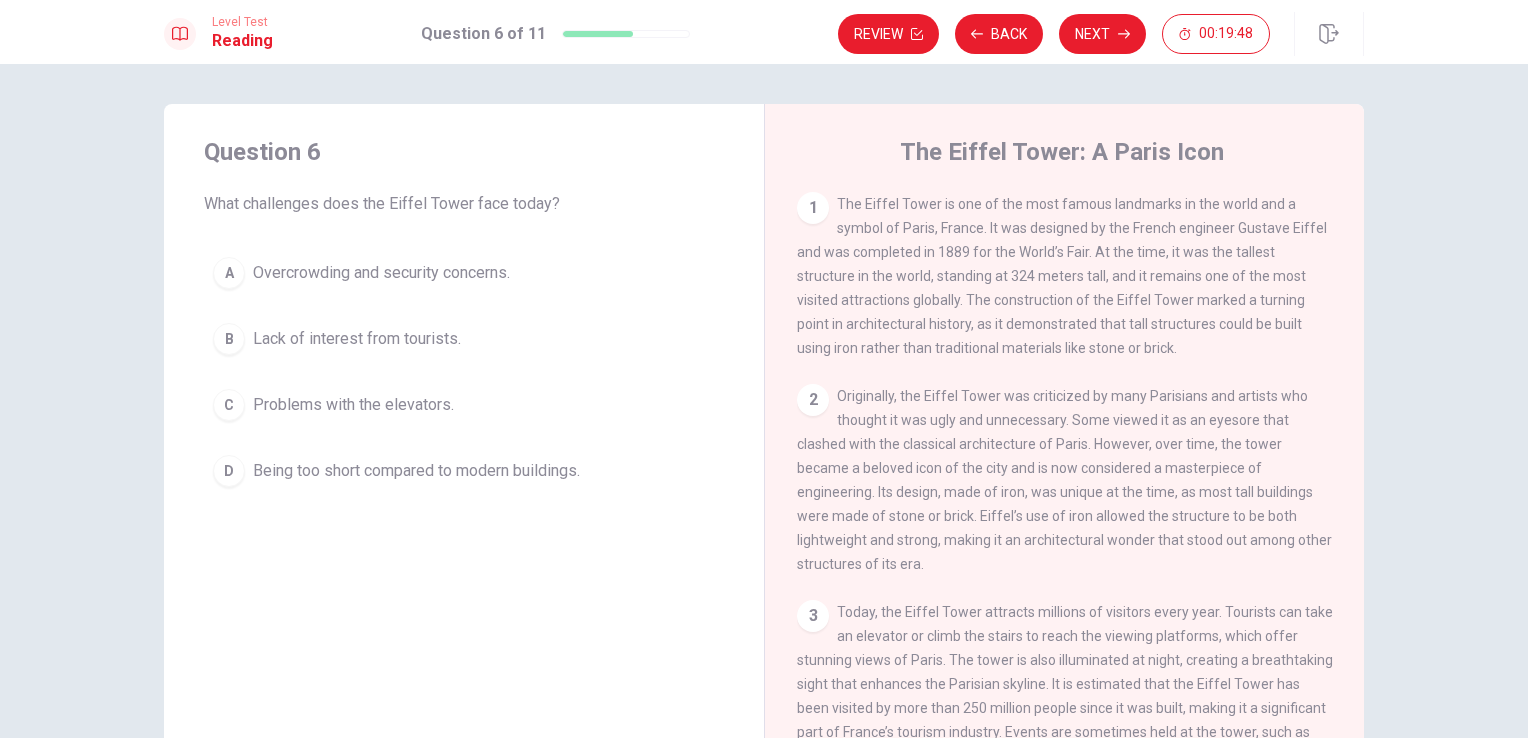 click on "Next" at bounding box center [1102, 34] 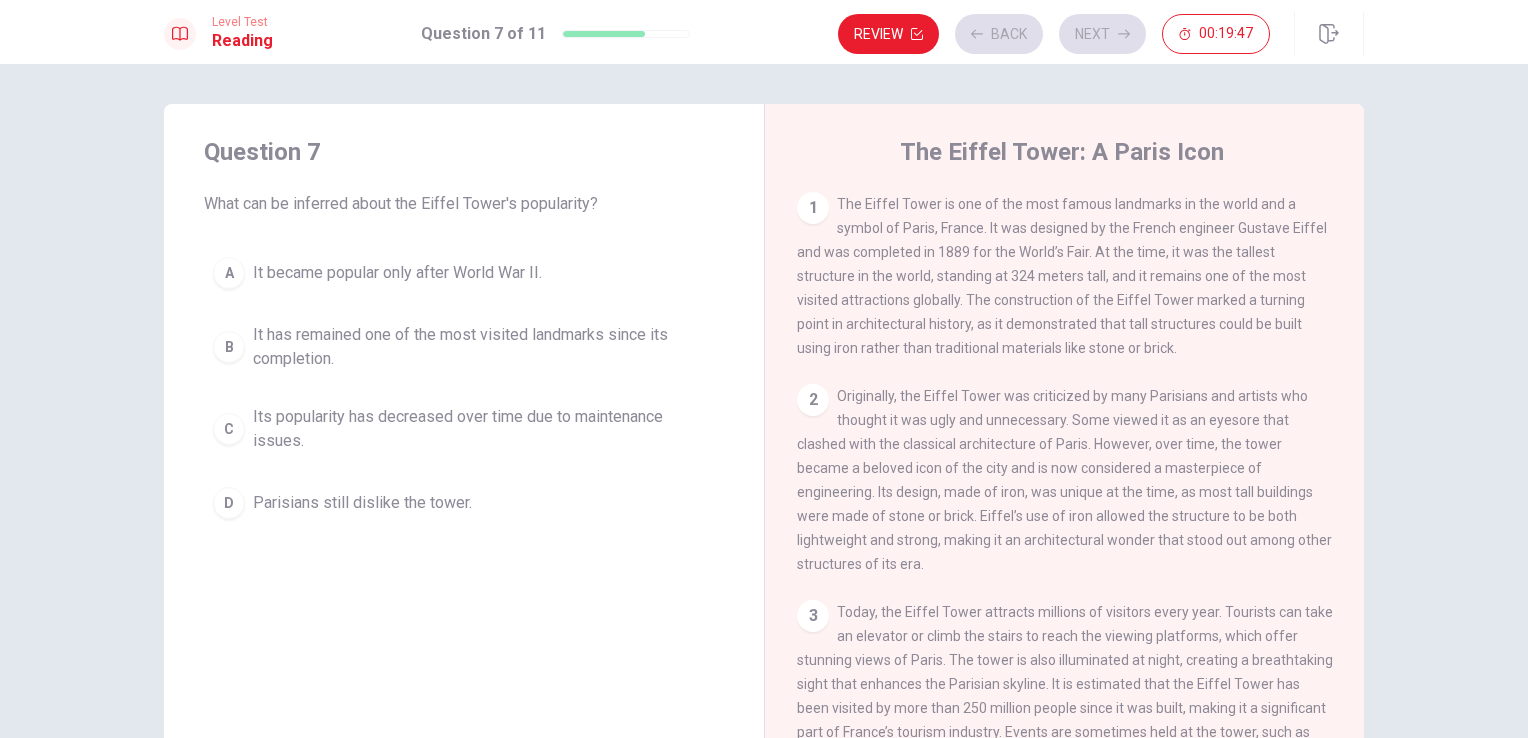 click on "Review Back Next [TIME]" at bounding box center [1054, 34] 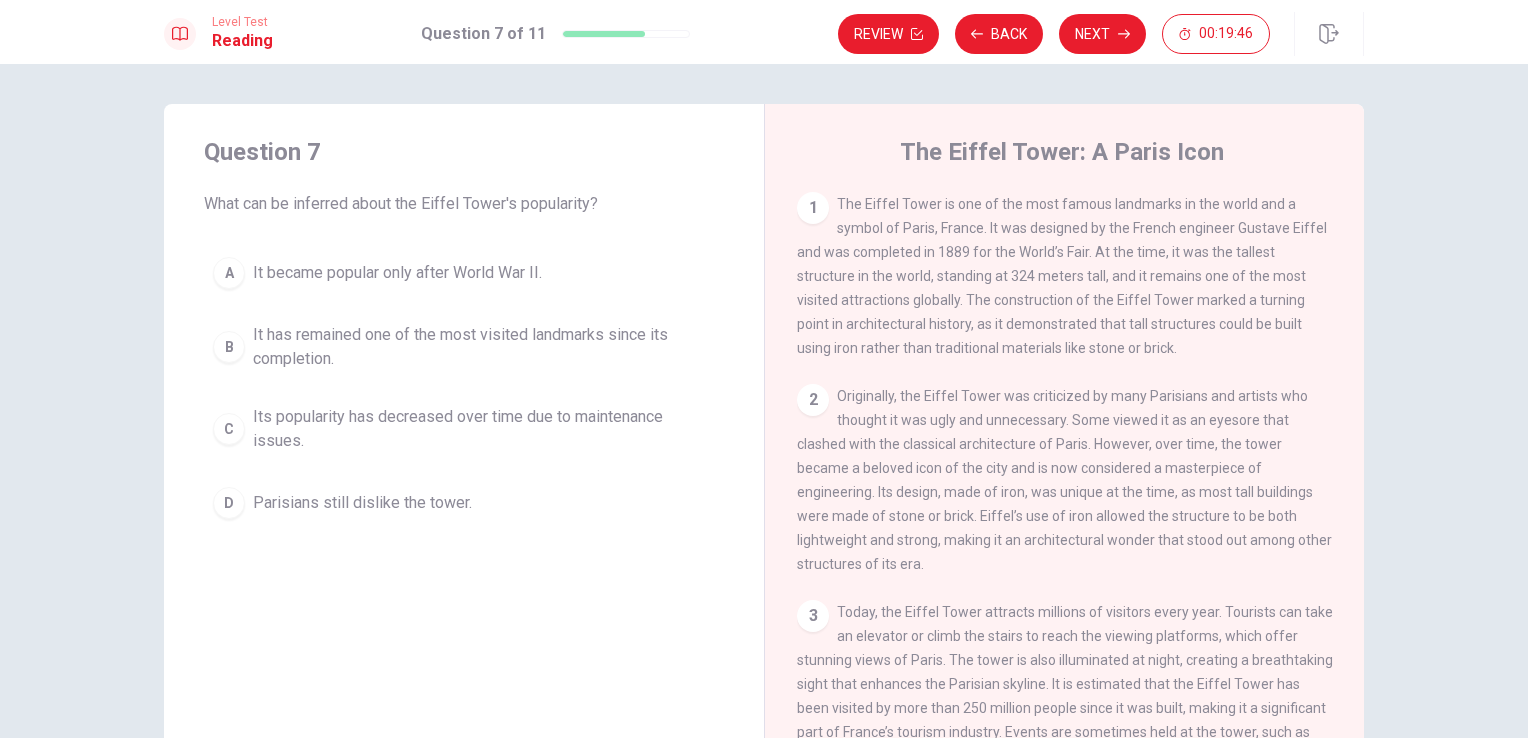click on "Next" at bounding box center [1102, 34] 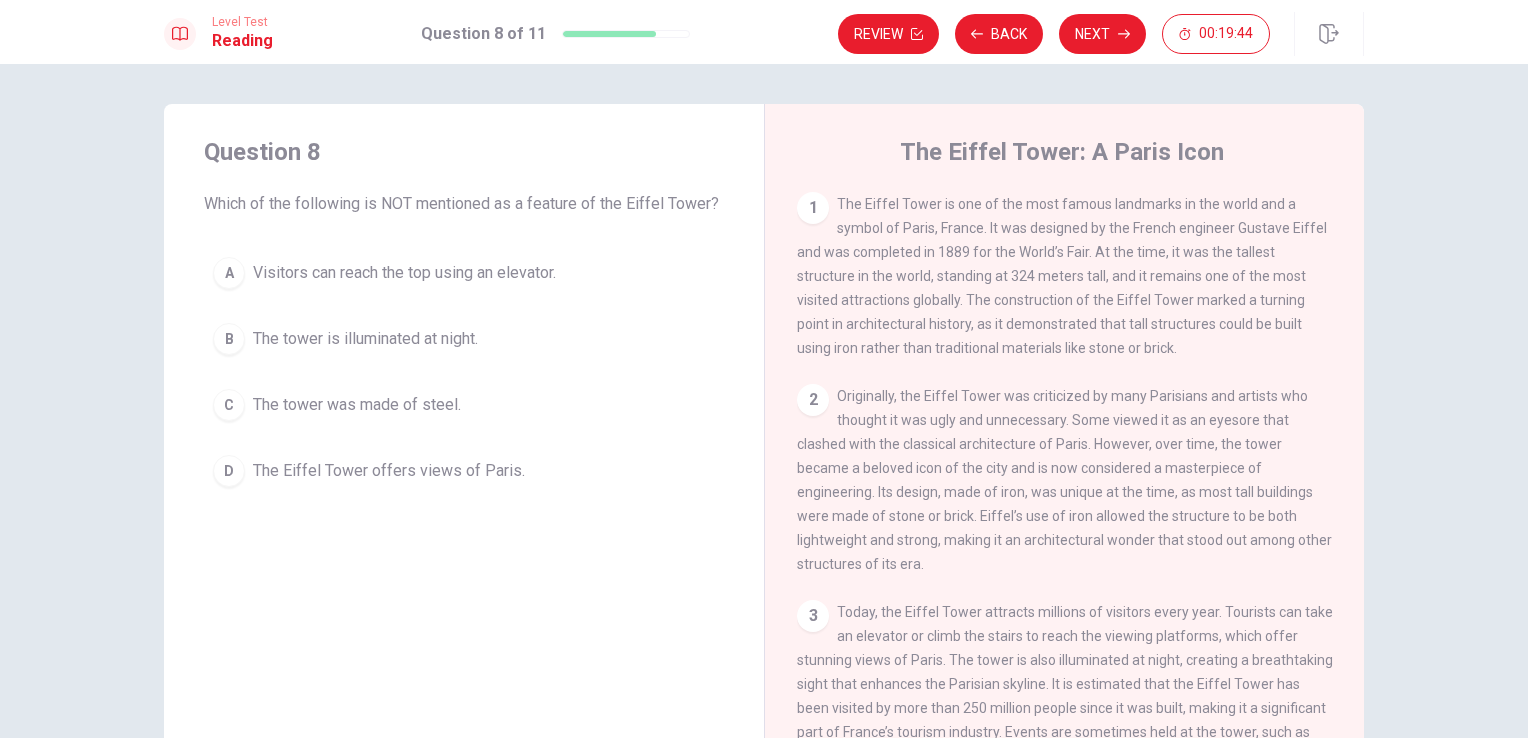 click on "Next" at bounding box center (1102, 34) 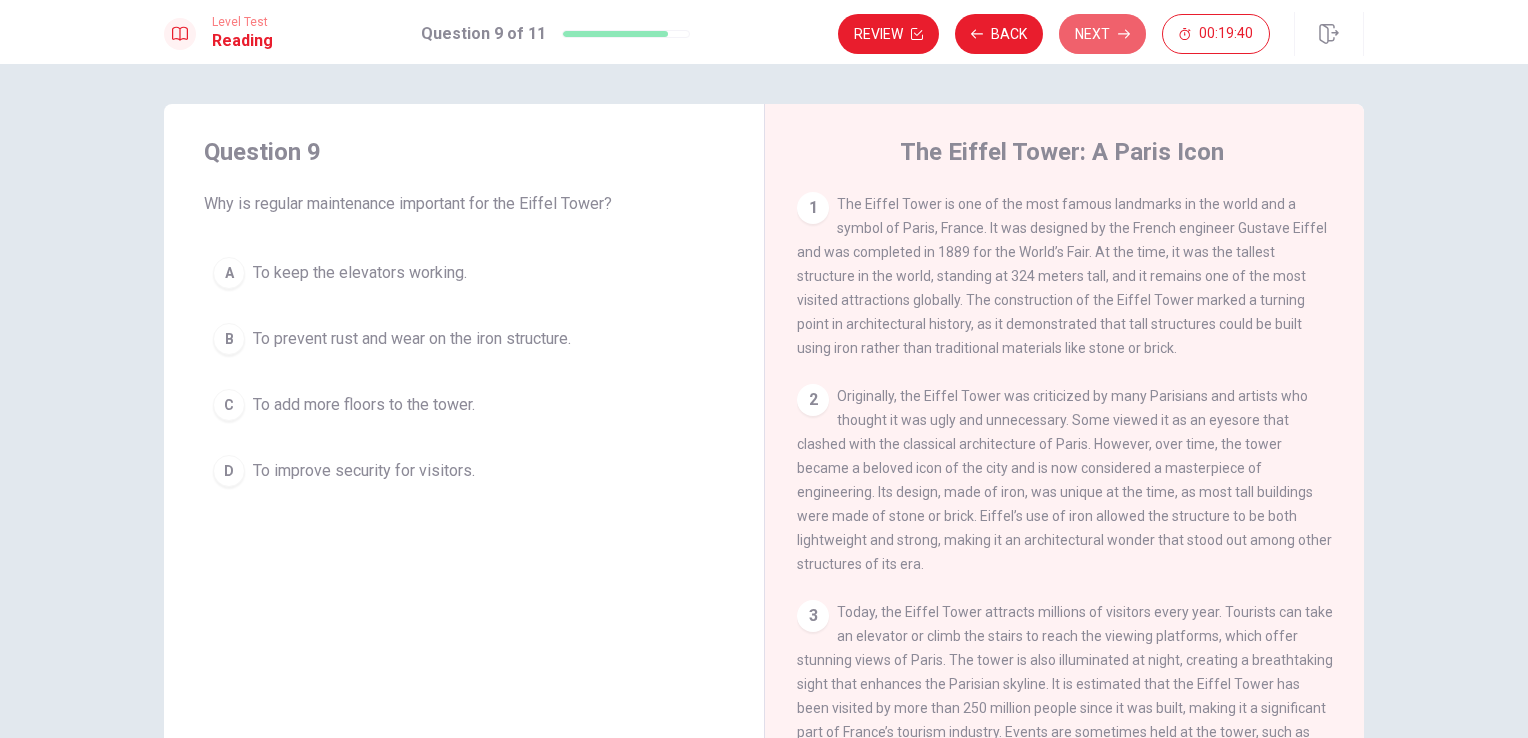 click on "Next" at bounding box center [1102, 34] 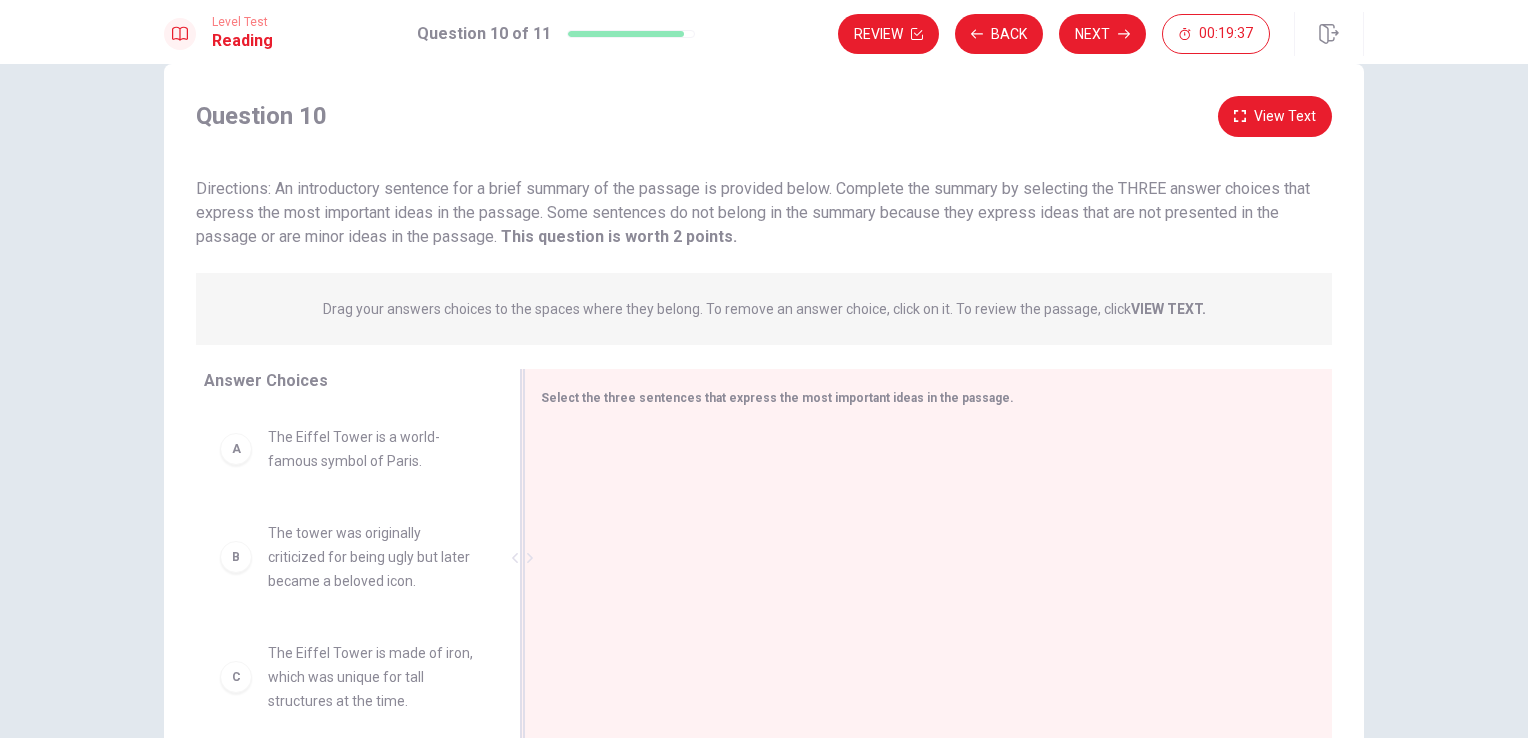 scroll, scrollTop: 0, scrollLeft: 0, axis: both 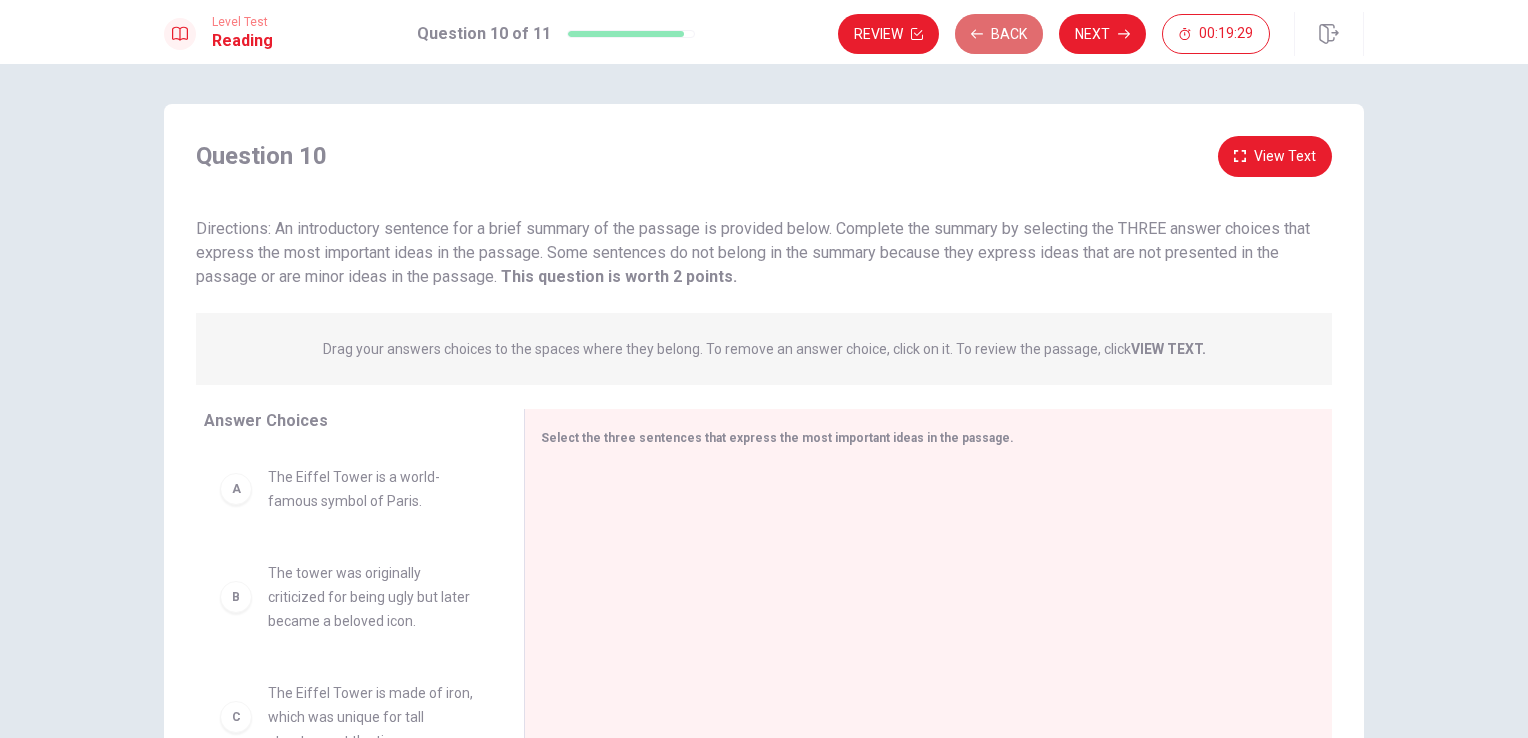 click on "Back" at bounding box center (999, 34) 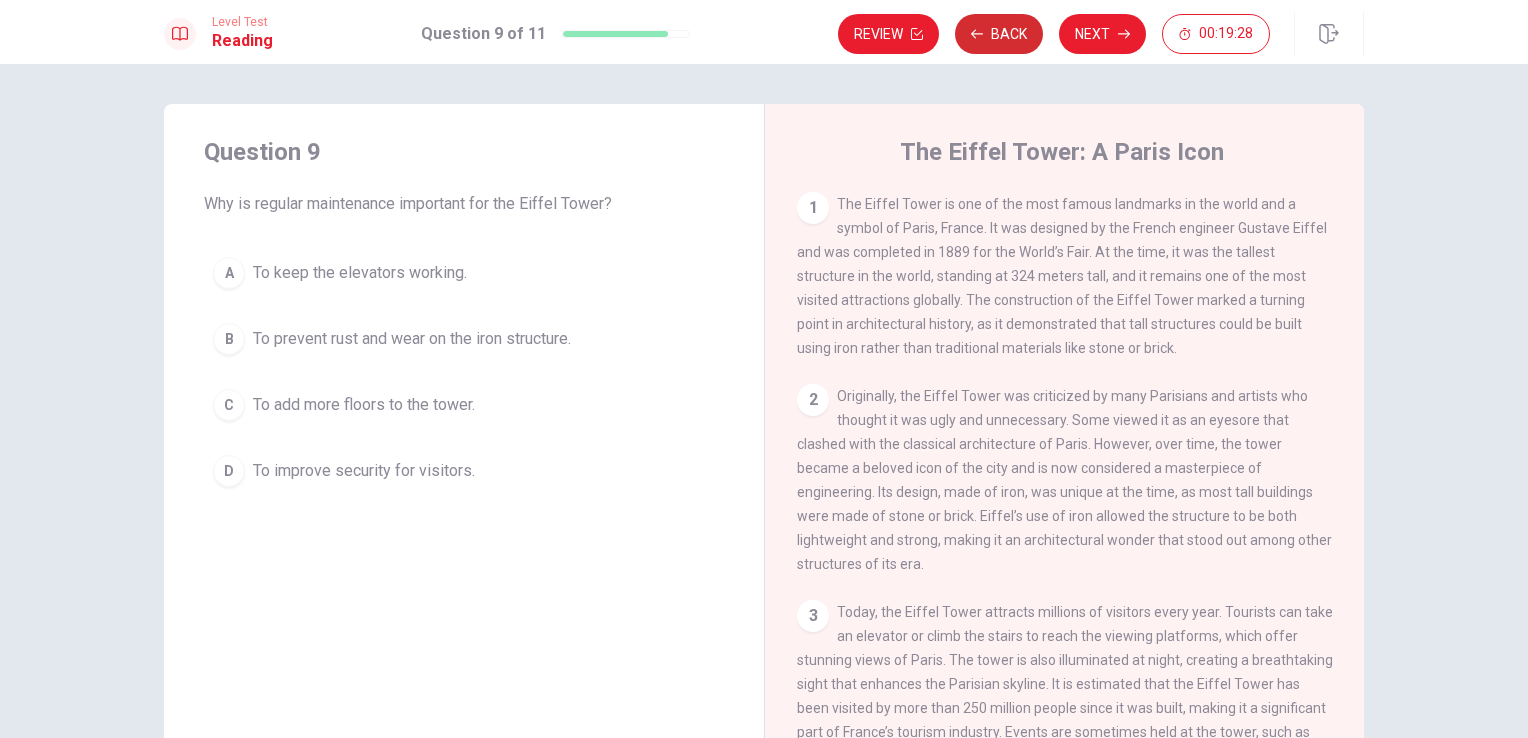 click on "Back" at bounding box center (999, 34) 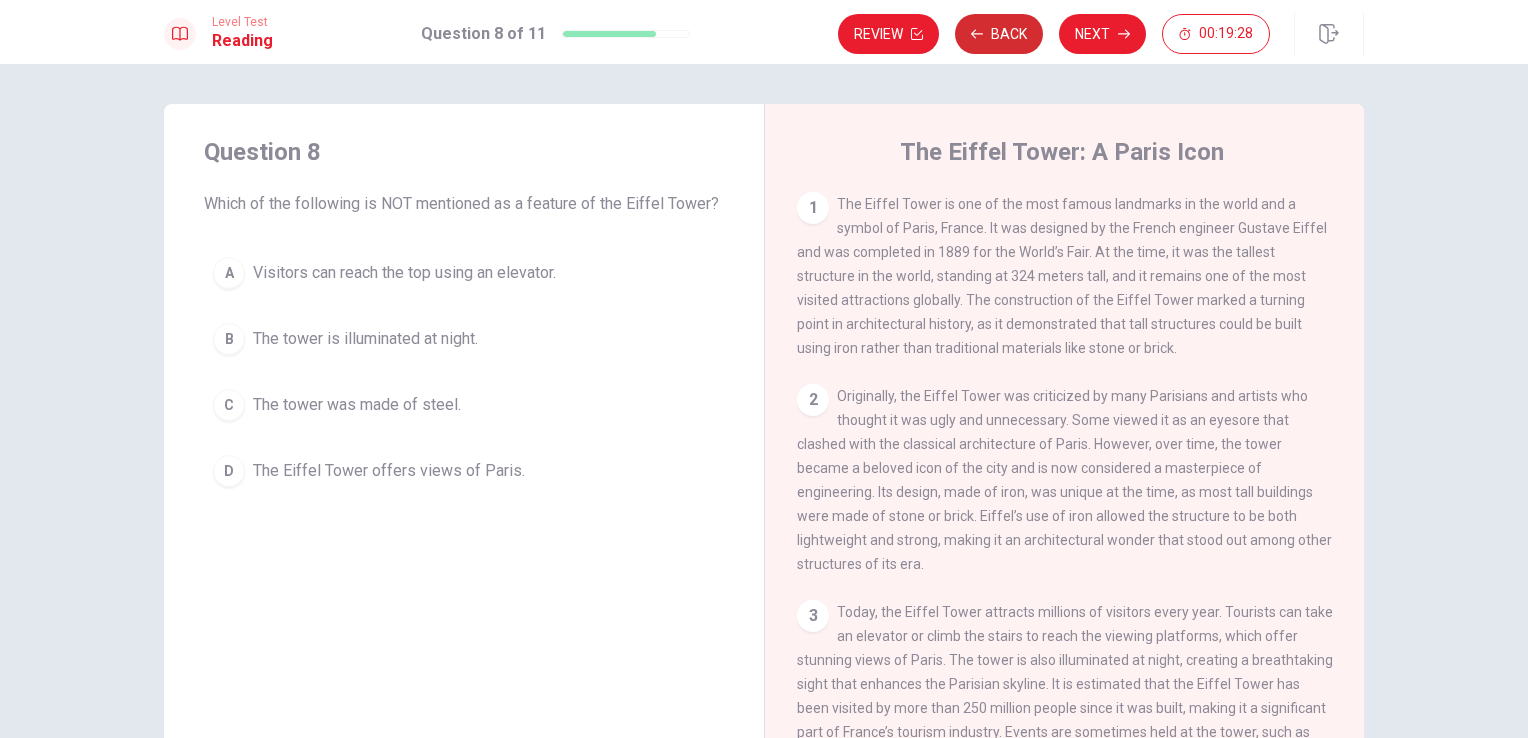 click on "Back" at bounding box center [999, 34] 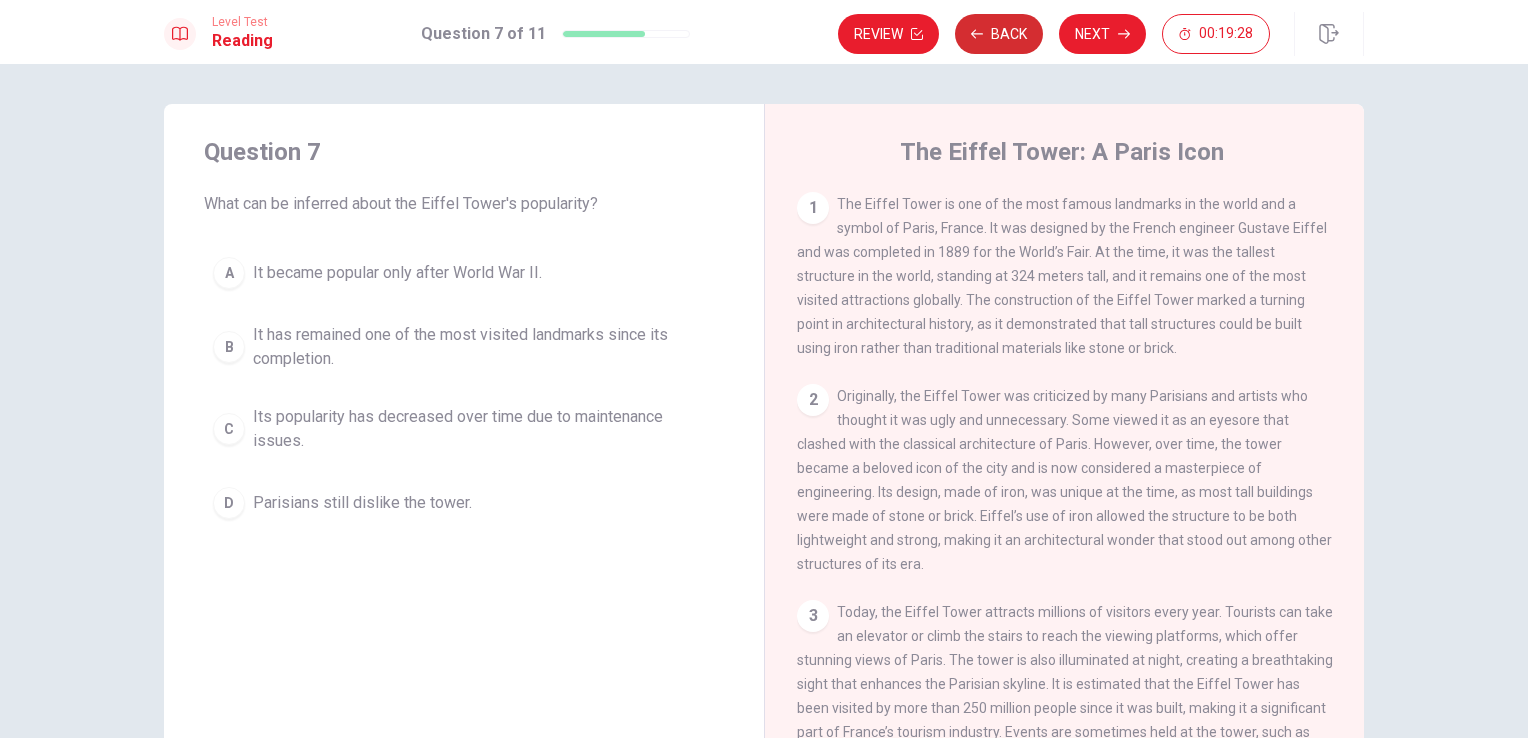click on "Back" at bounding box center (999, 34) 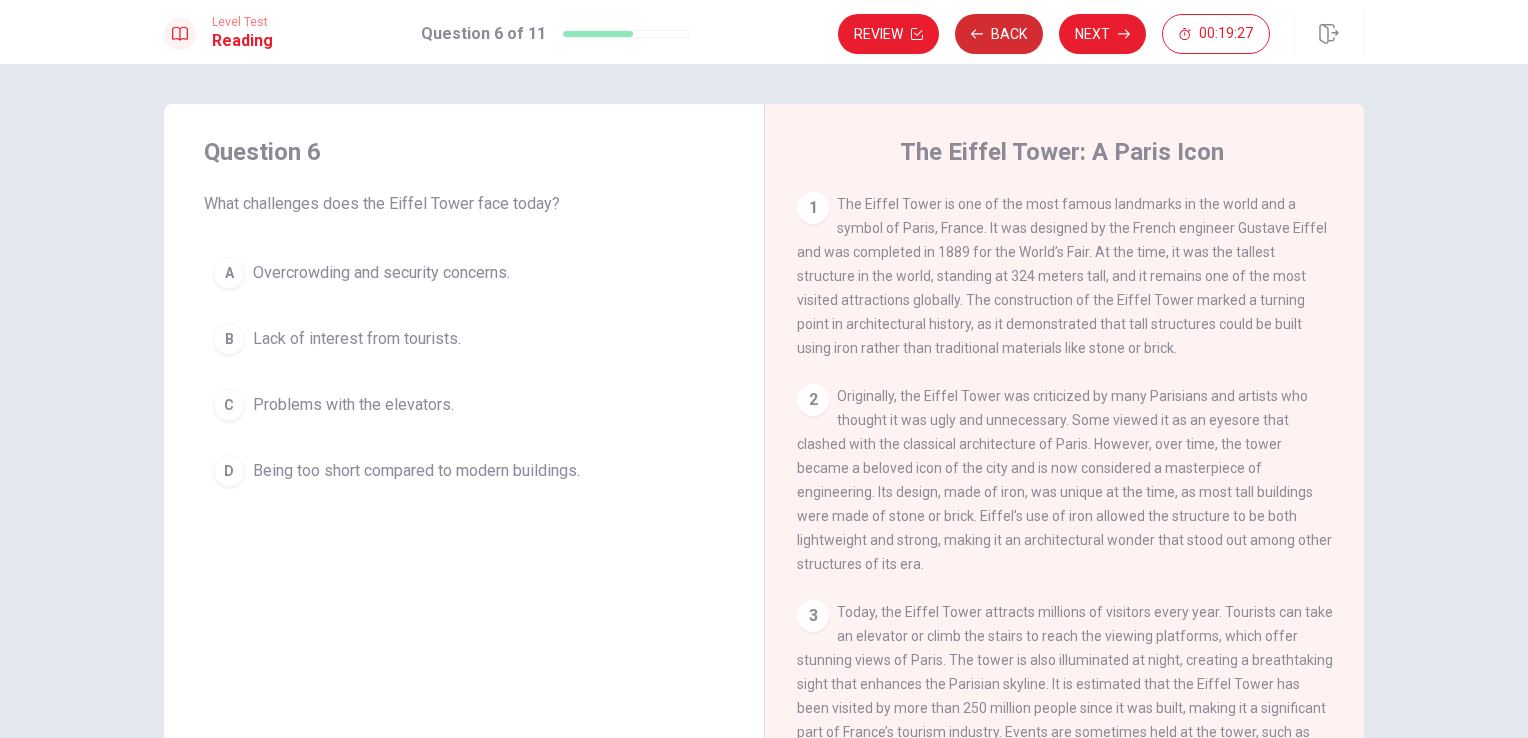 click on "Back" at bounding box center (999, 34) 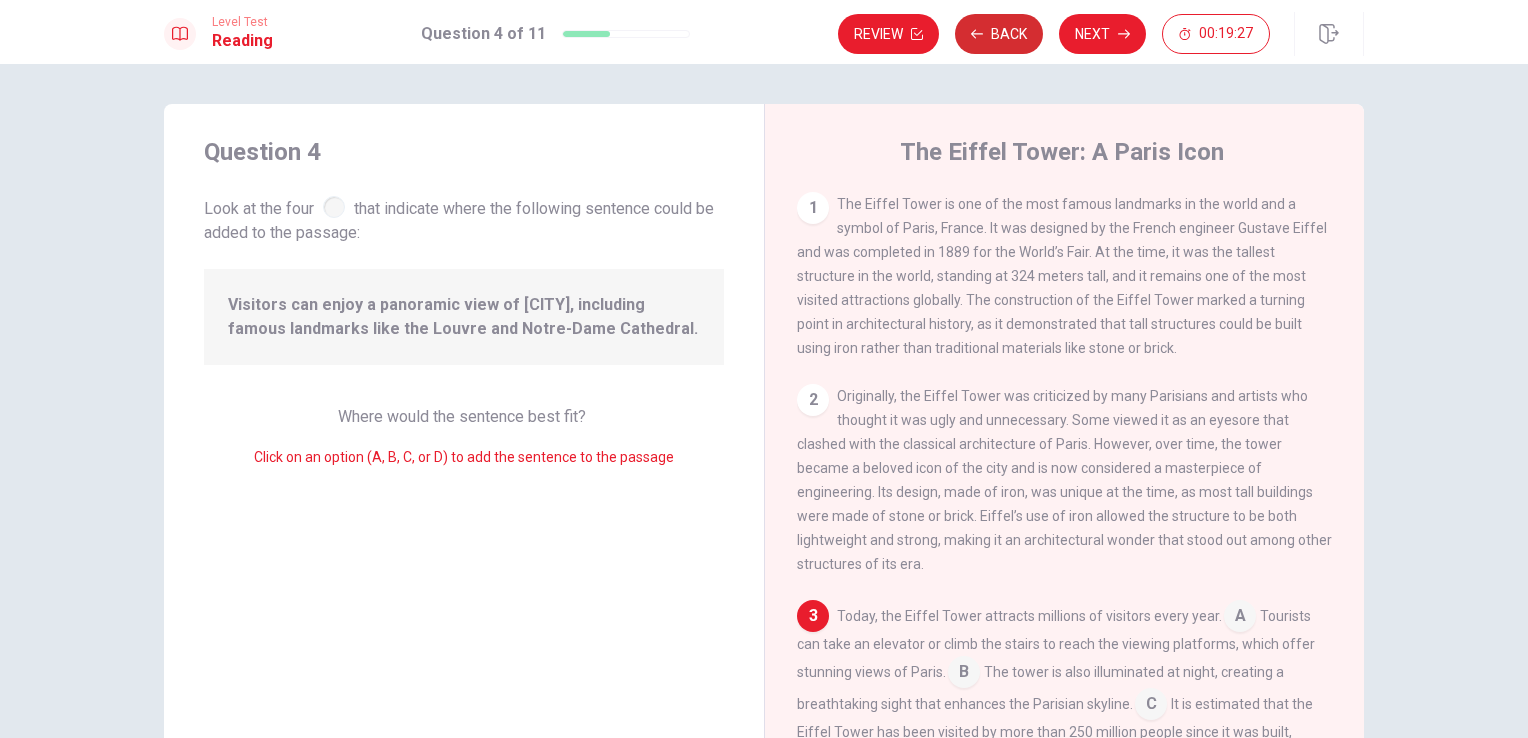 scroll, scrollTop: 0, scrollLeft: 0, axis: both 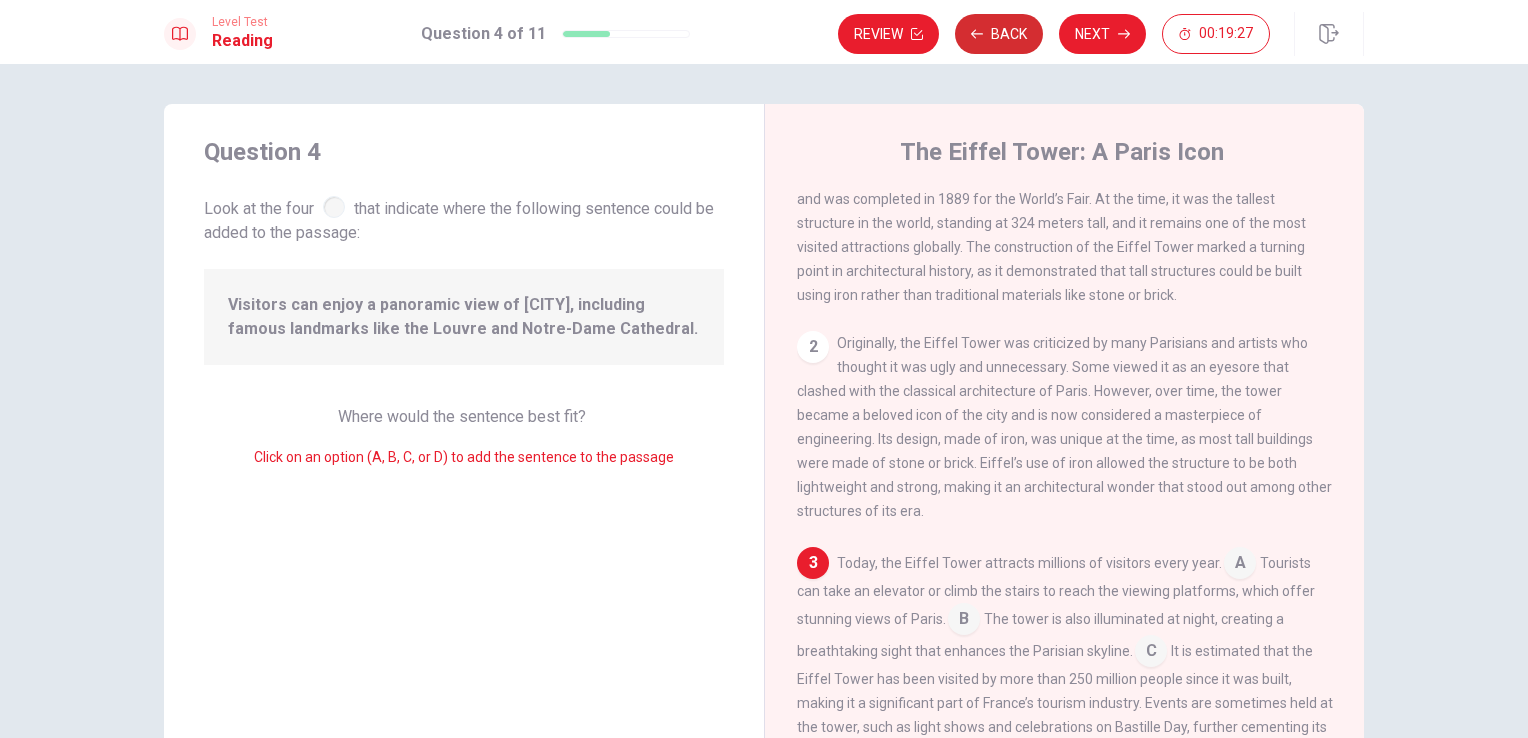 click on "Back" at bounding box center [999, 34] 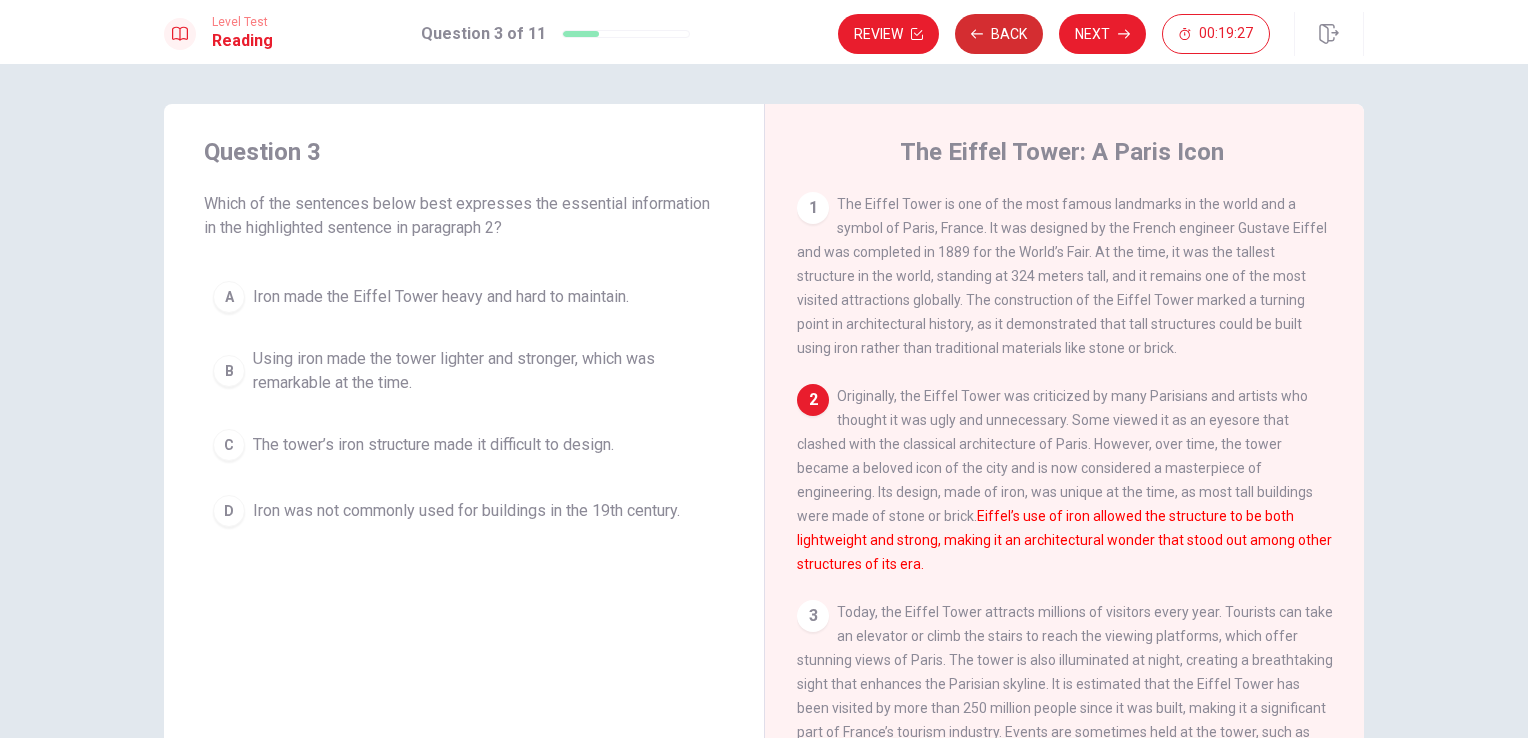 click on "Back" at bounding box center (999, 34) 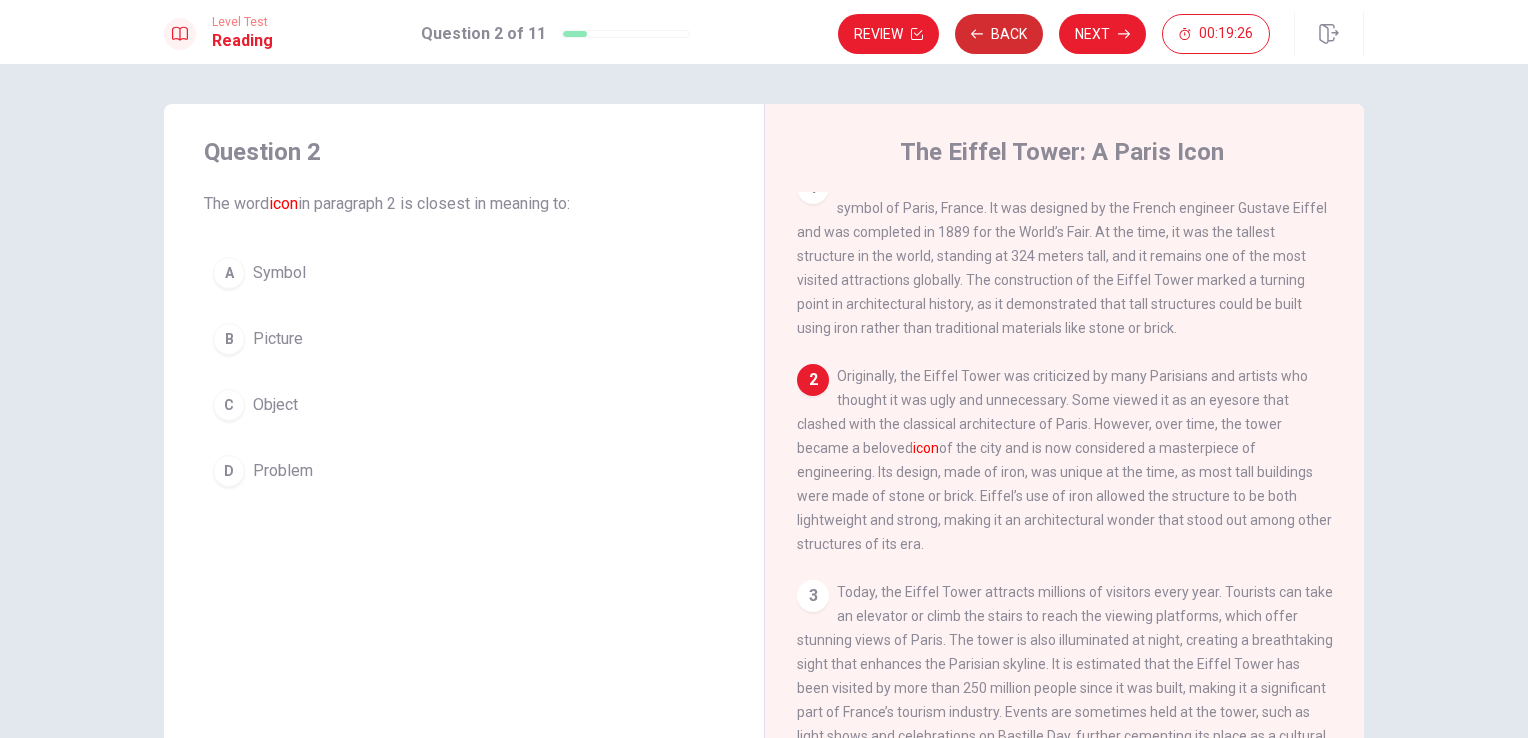 click on "Back" at bounding box center (999, 34) 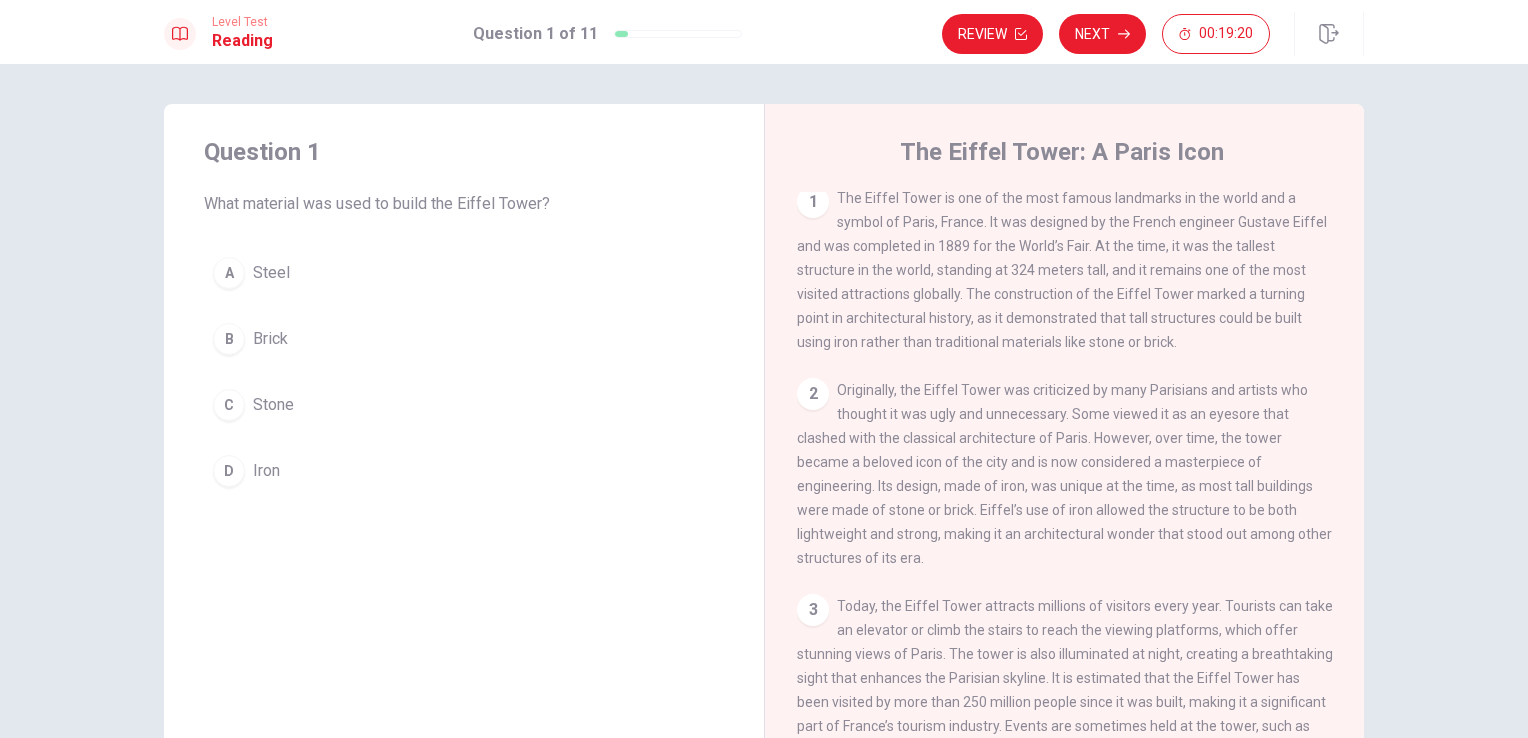 scroll, scrollTop: 0, scrollLeft: 0, axis: both 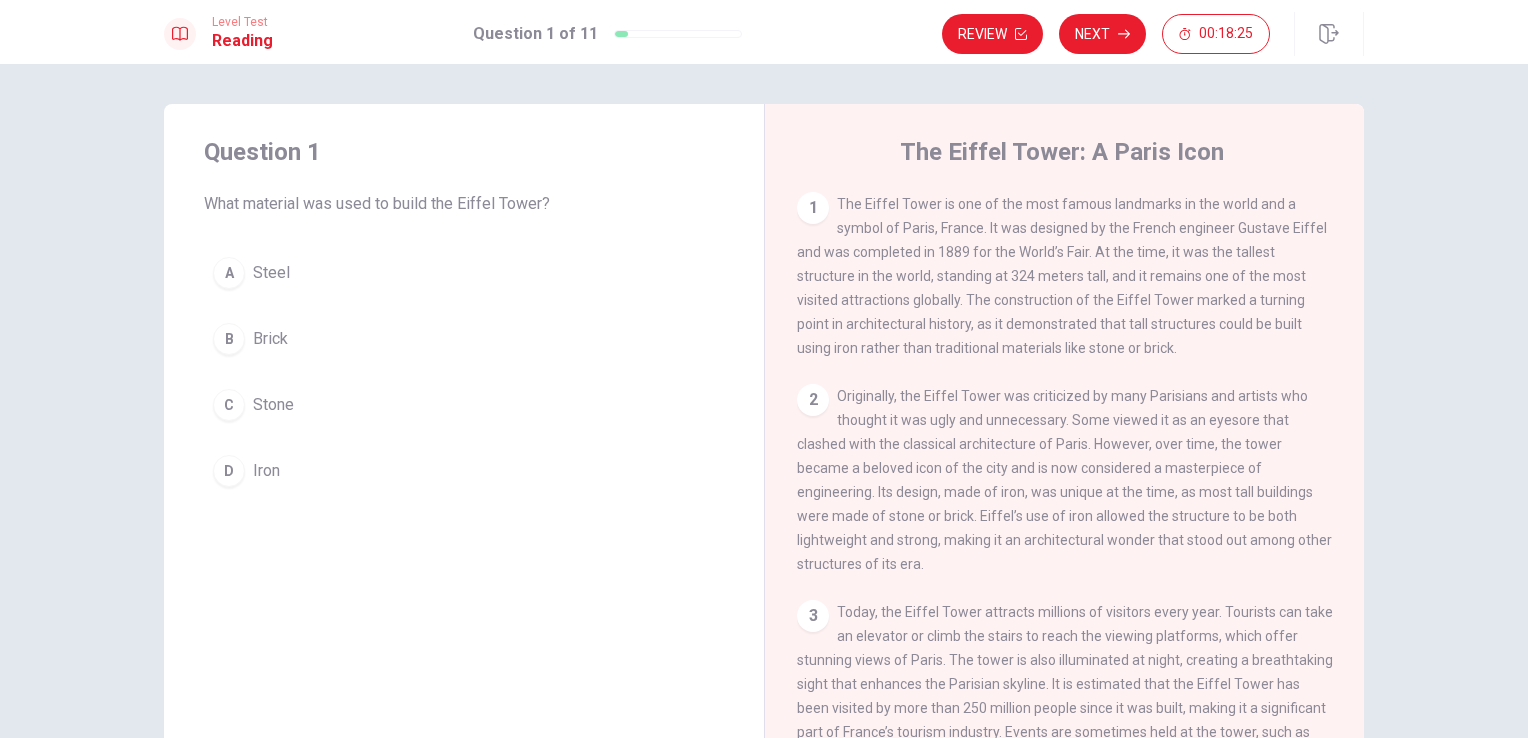 click on "C" at bounding box center [229, 405] 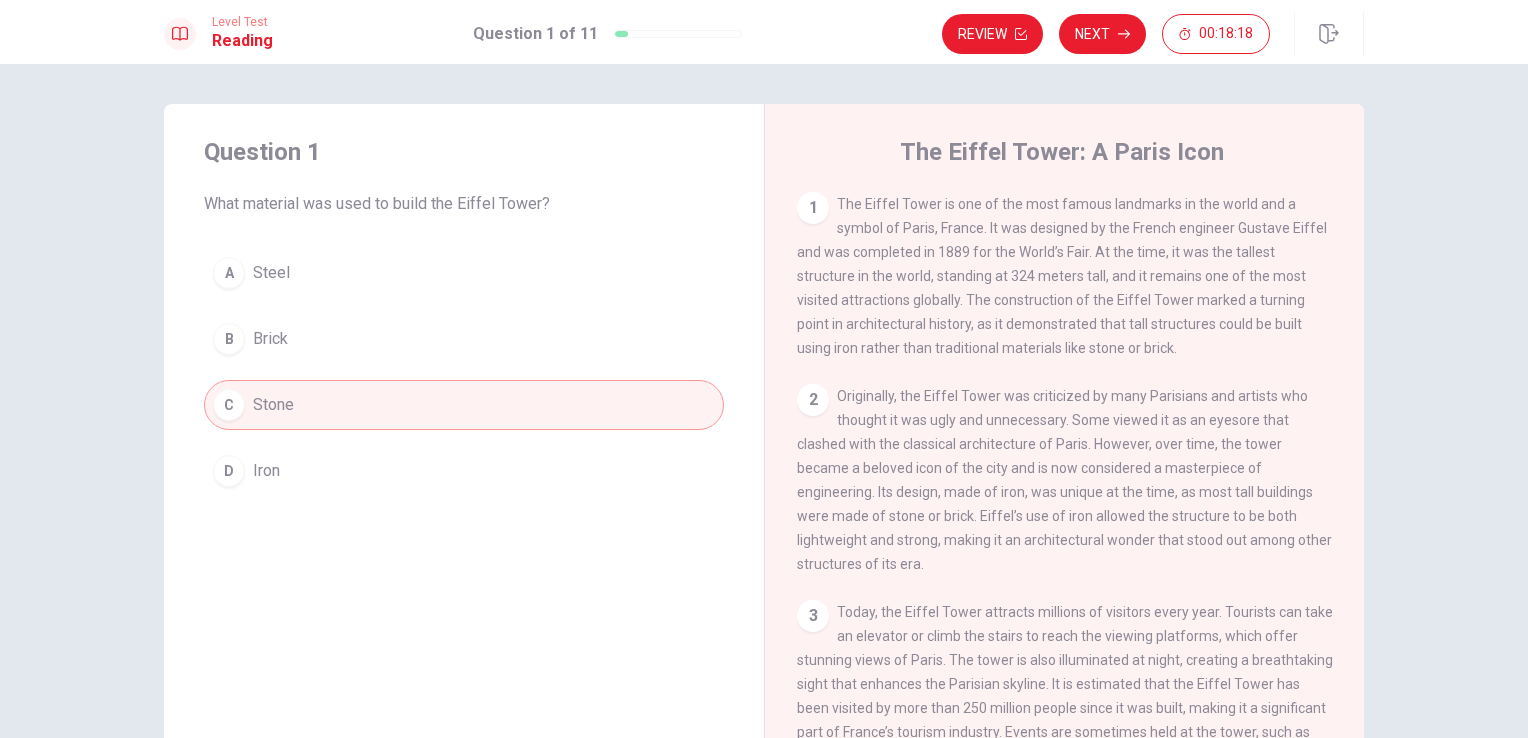 click on "D" at bounding box center (229, 471) 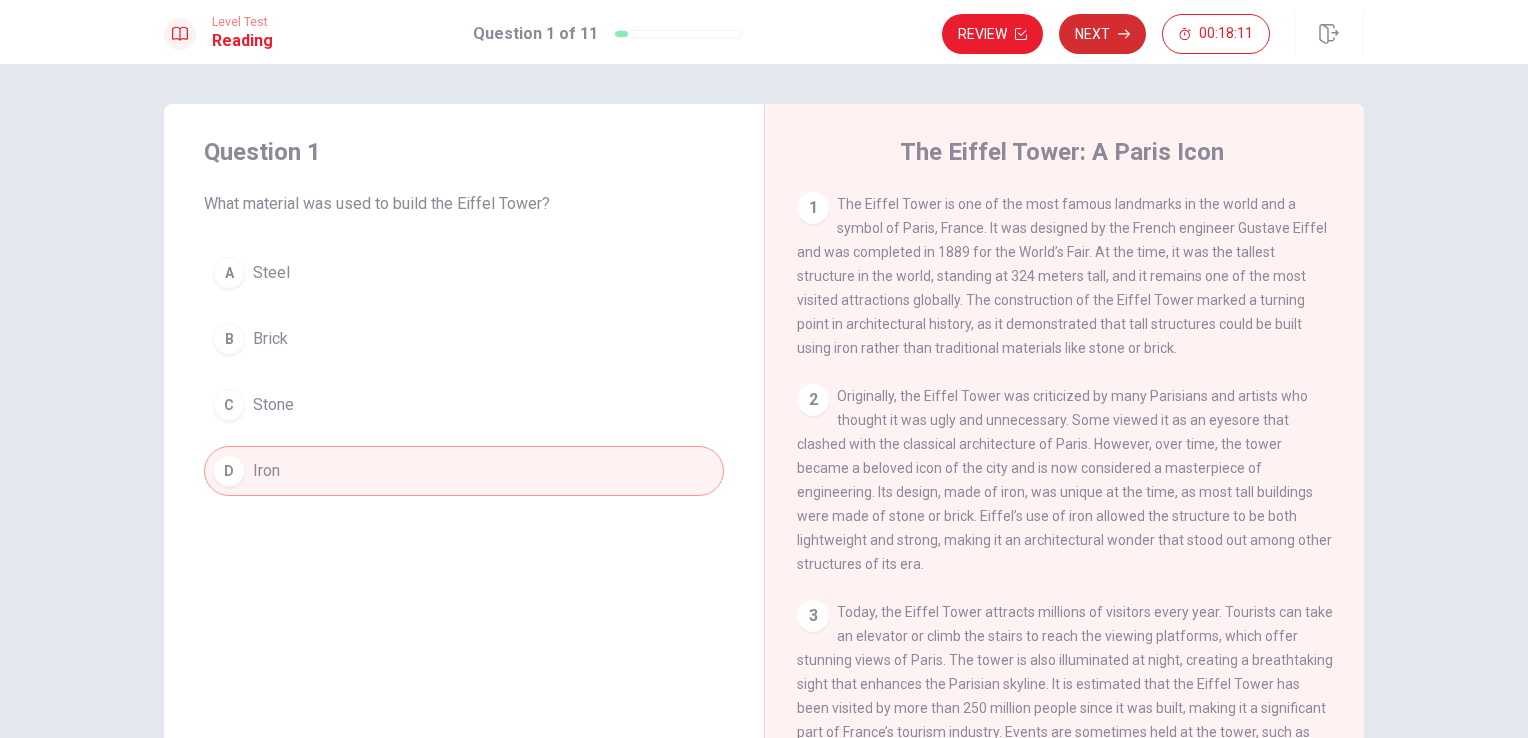 click on "Next" at bounding box center [1102, 34] 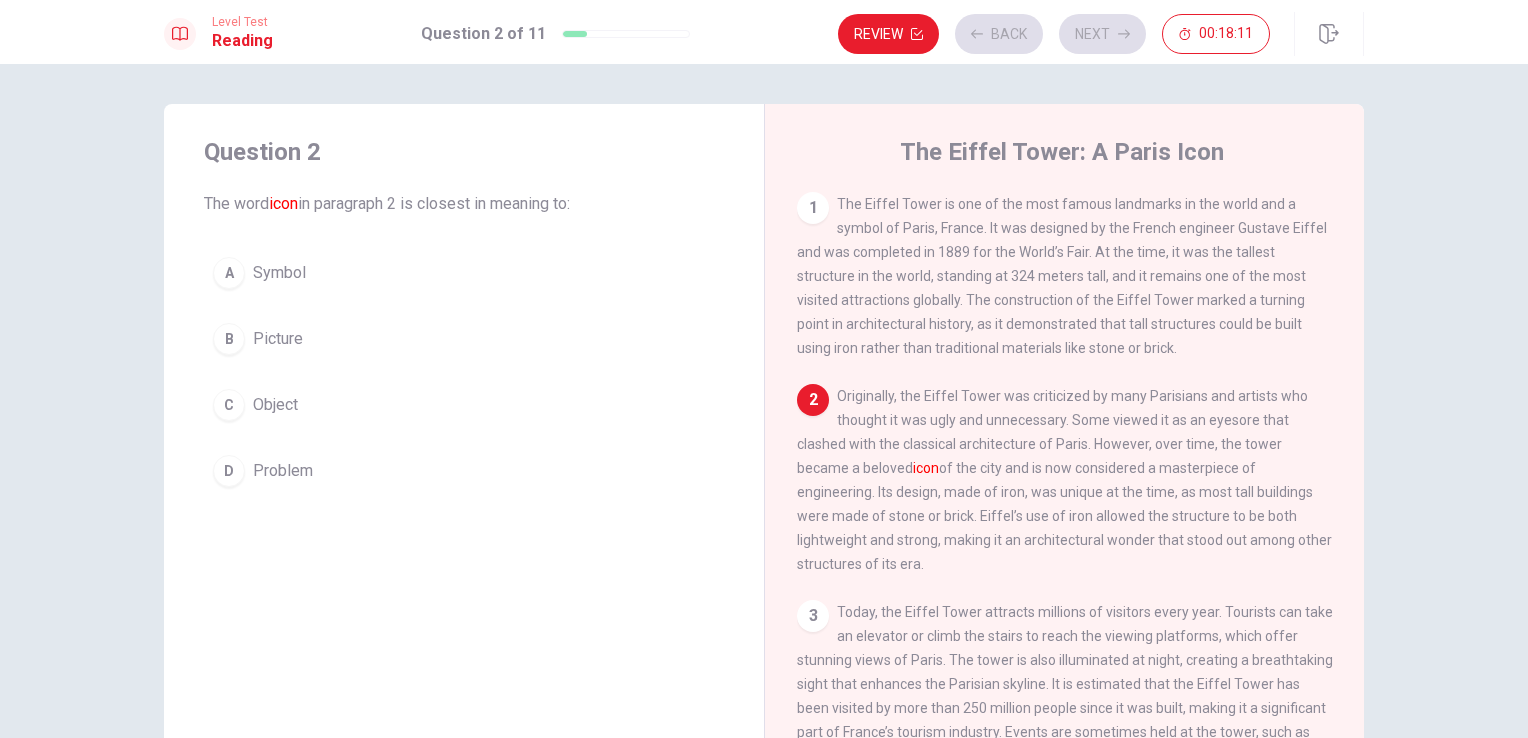 scroll, scrollTop: 20, scrollLeft: 0, axis: vertical 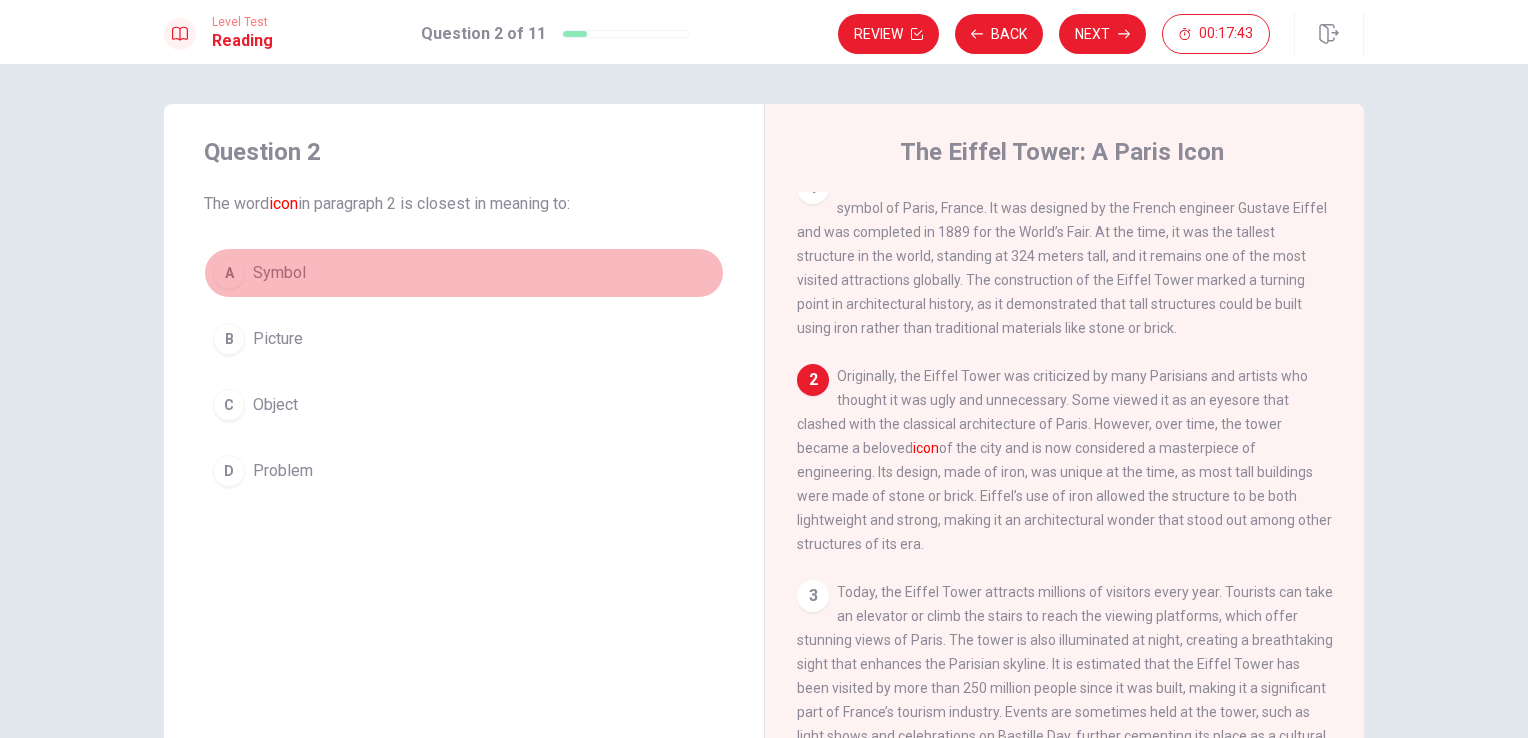 click on "A" at bounding box center (229, 273) 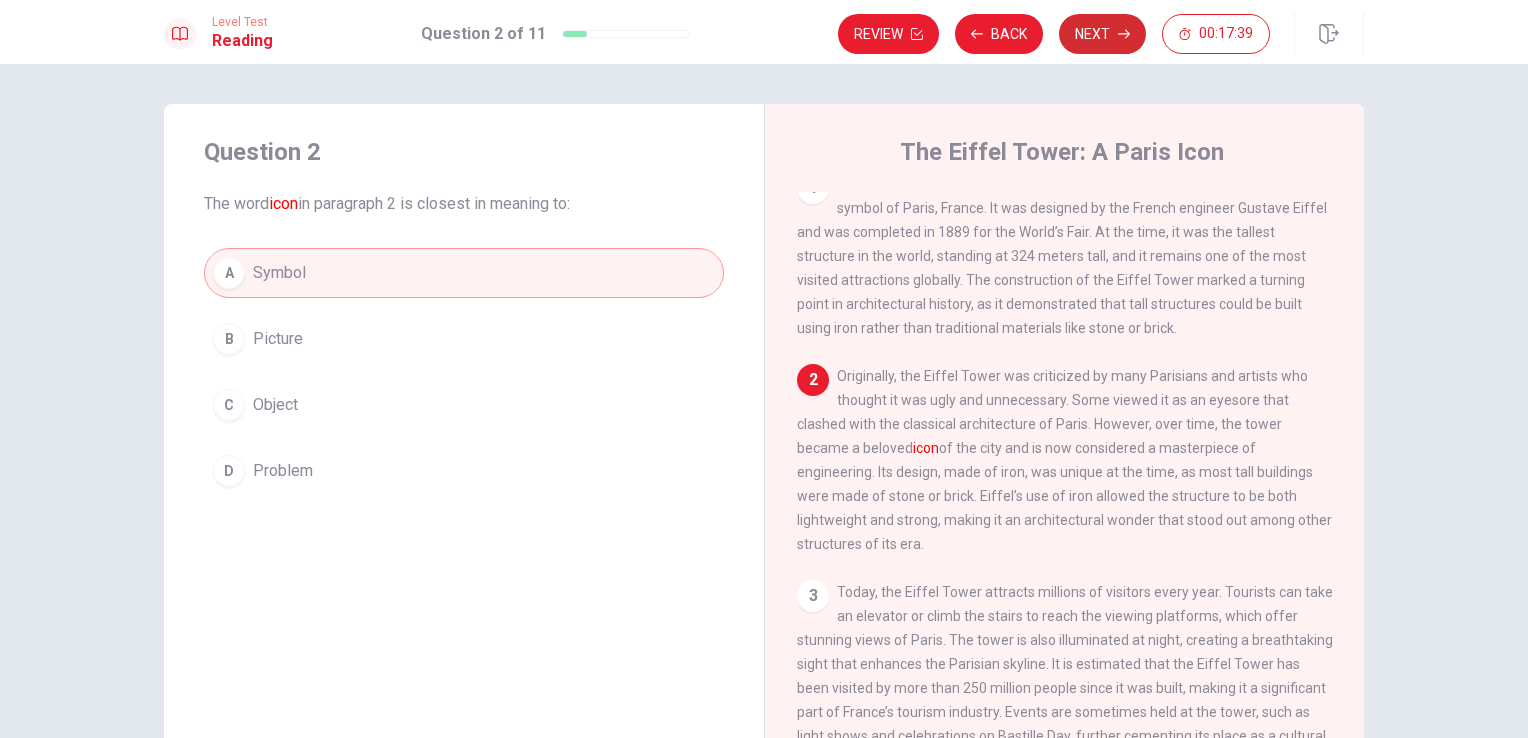 click on "Next" at bounding box center (1102, 34) 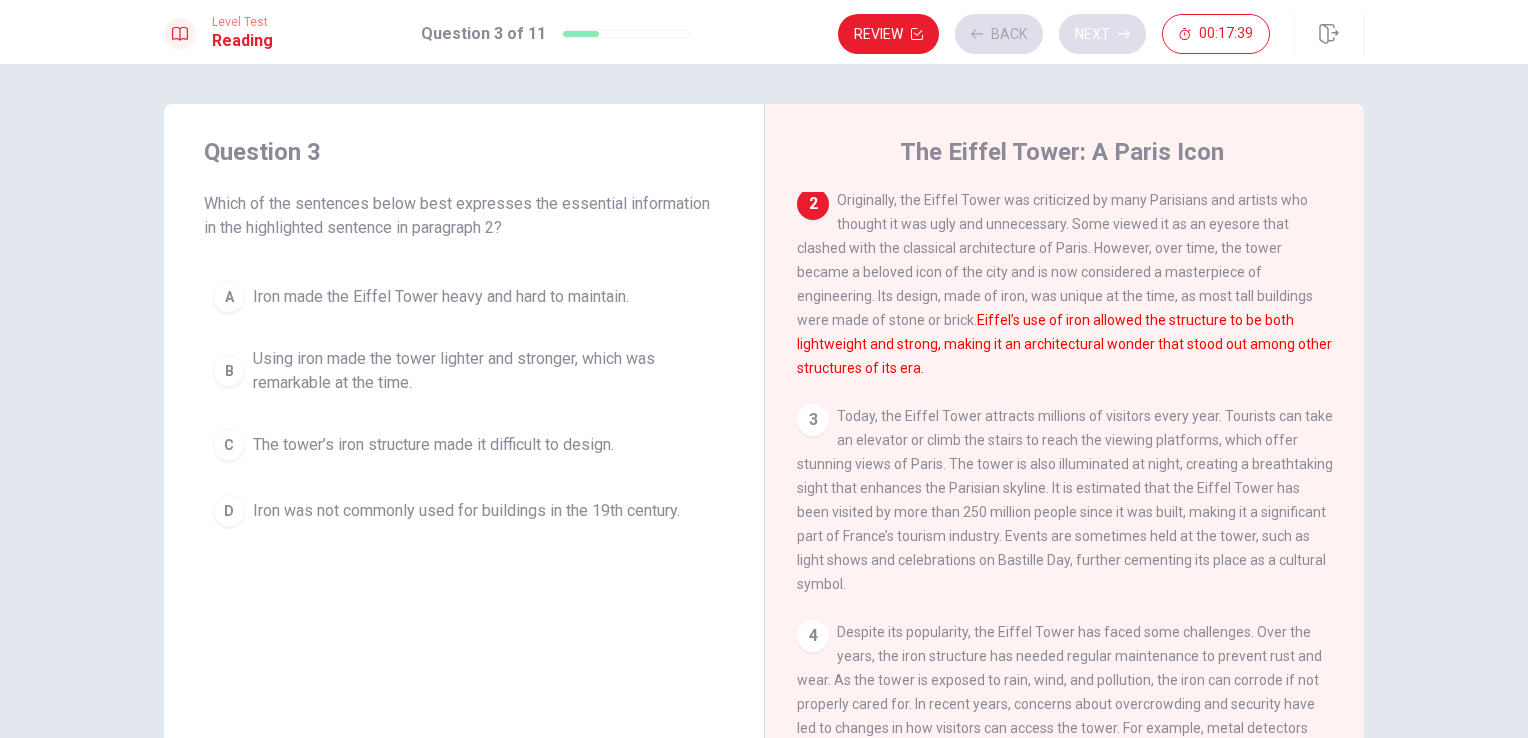 scroll, scrollTop: 197, scrollLeft: 0, axis: vertical 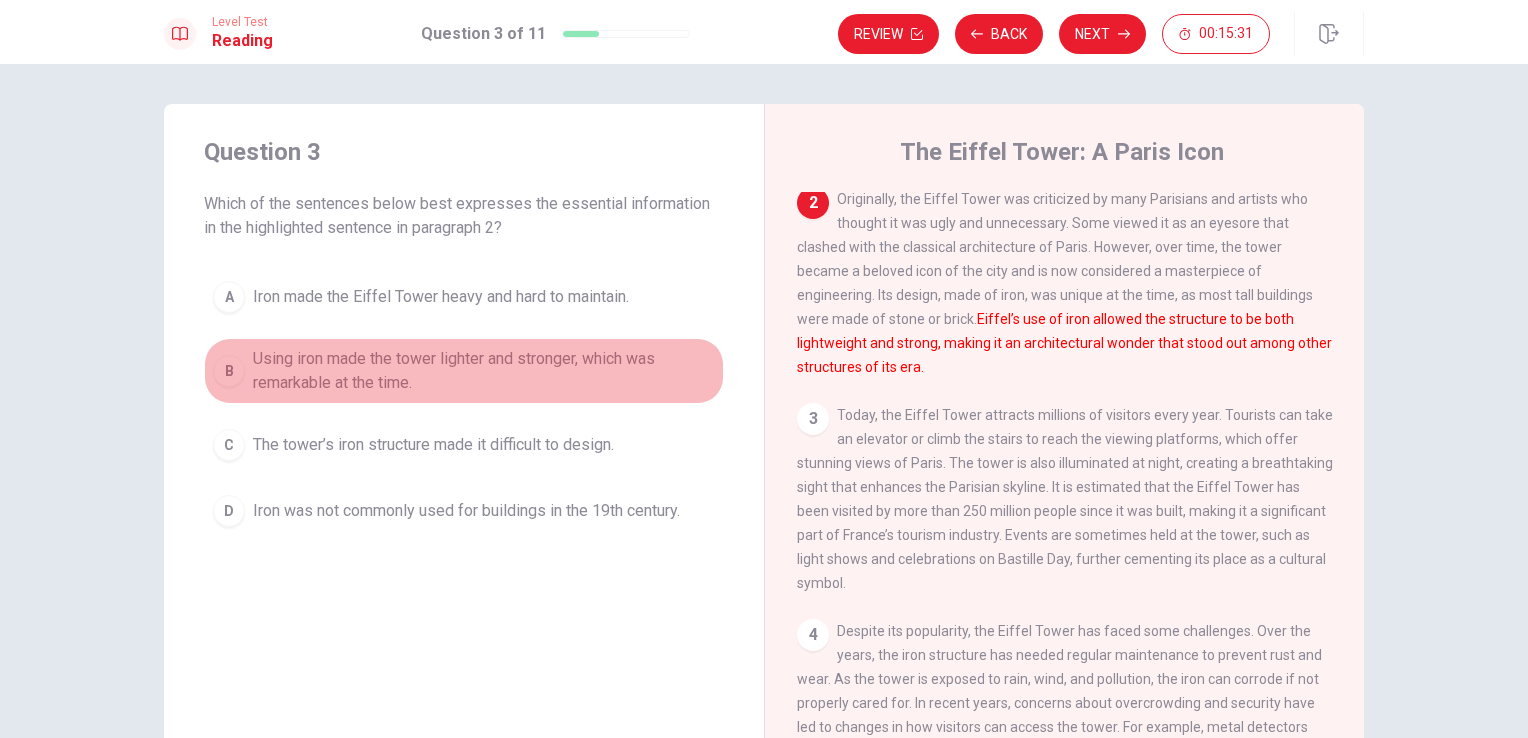 click on "B" at bounding box center (229, 371) 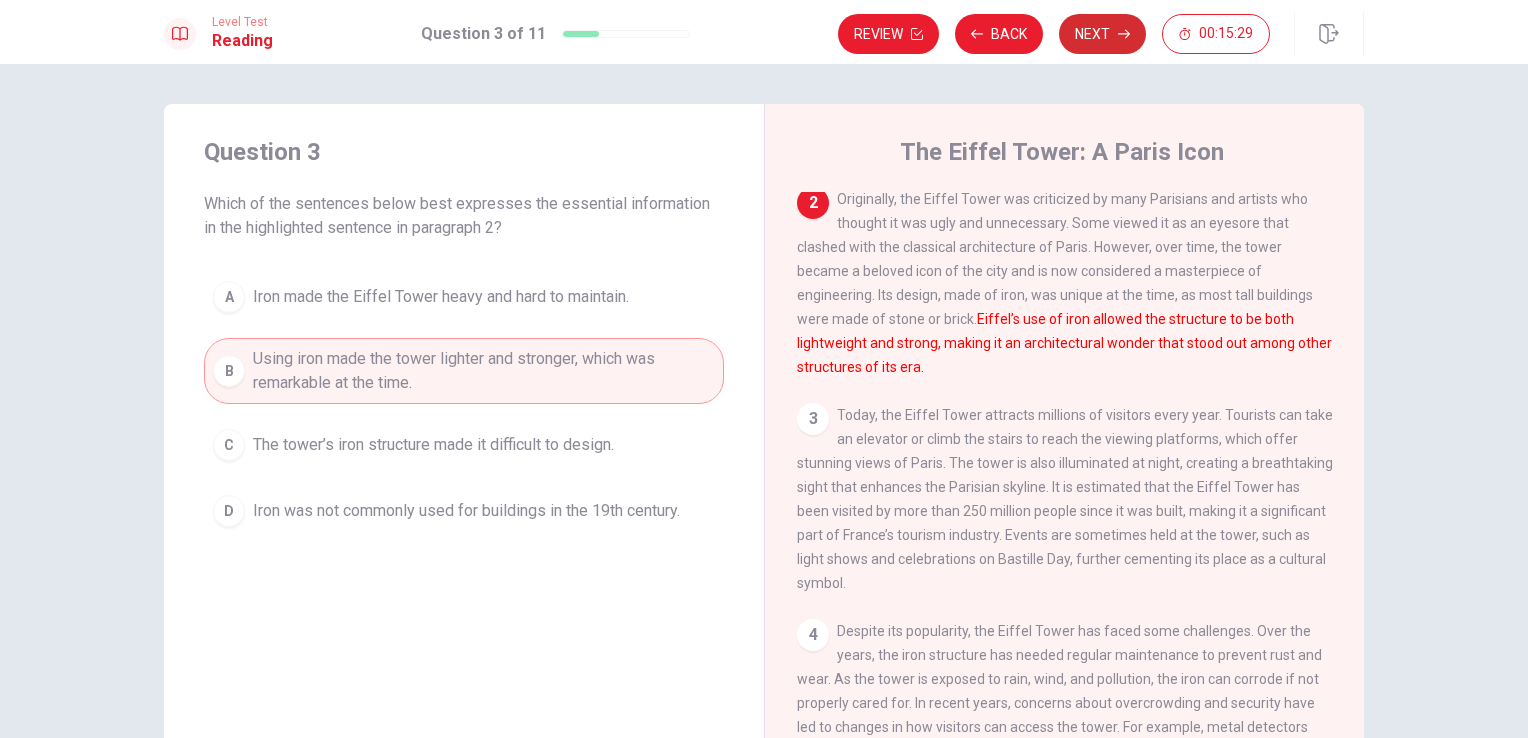 click on "Next" at bounding box center (1102, 34) 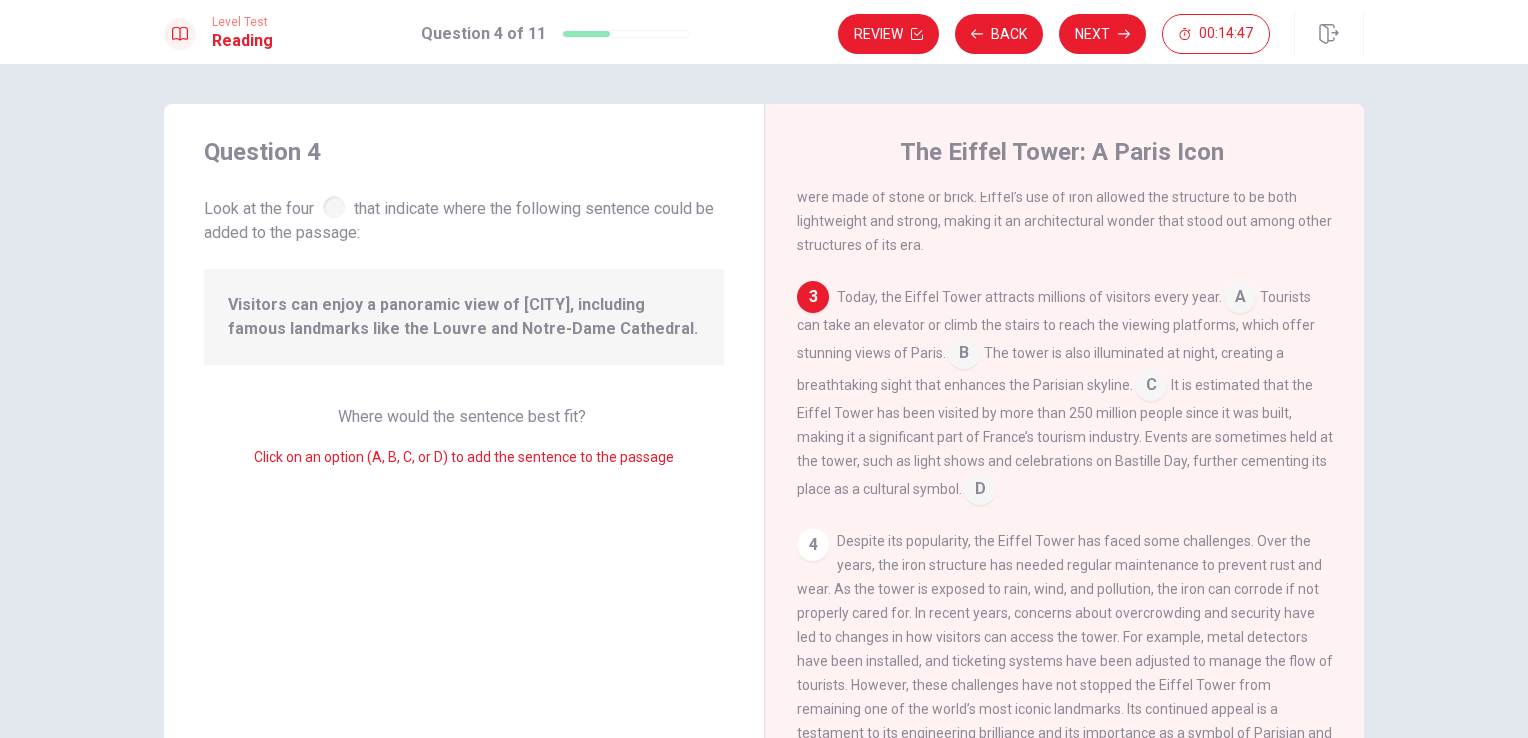 scroll, scrollTop: 364, scrollLeft: 0, axis: vertical 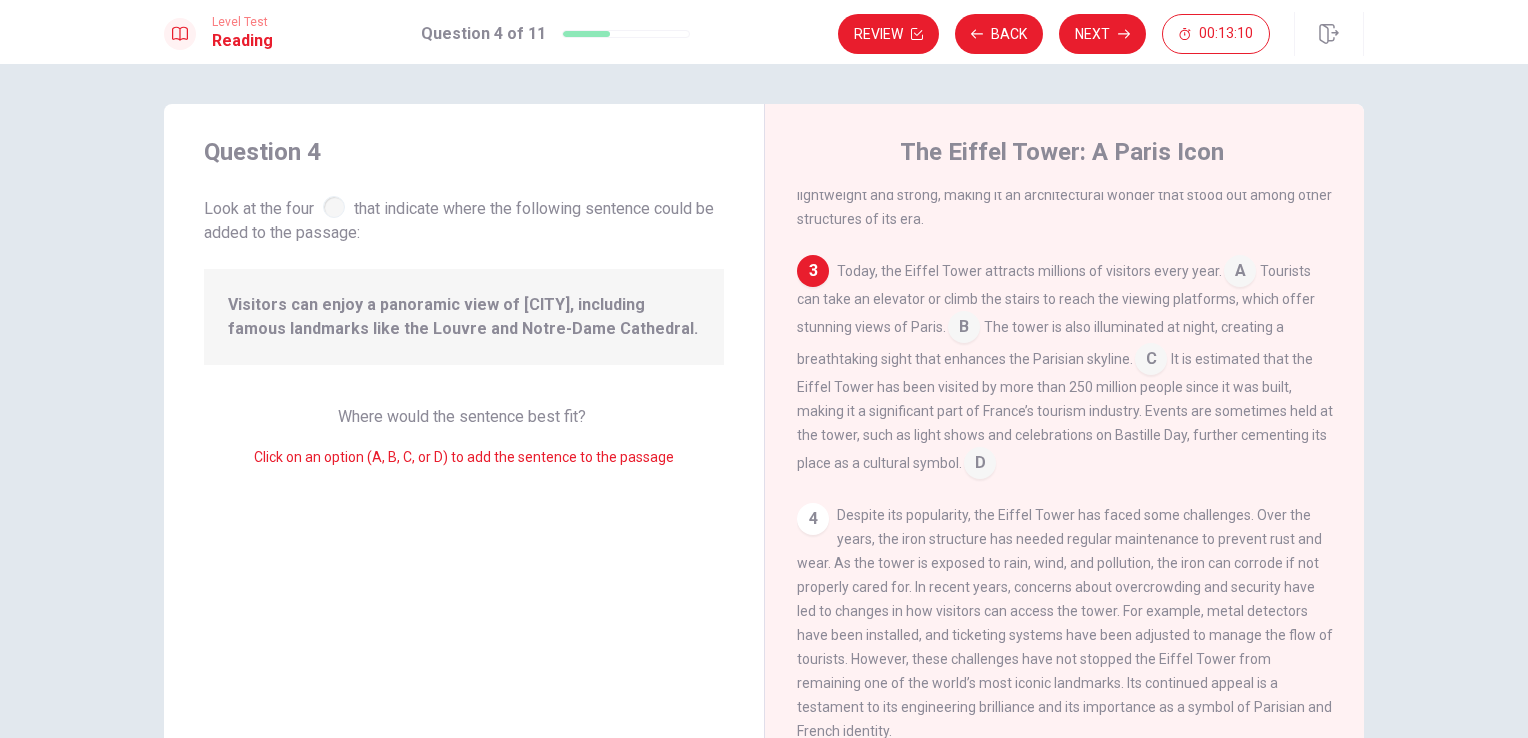 click at bounding box center (1240, 273) 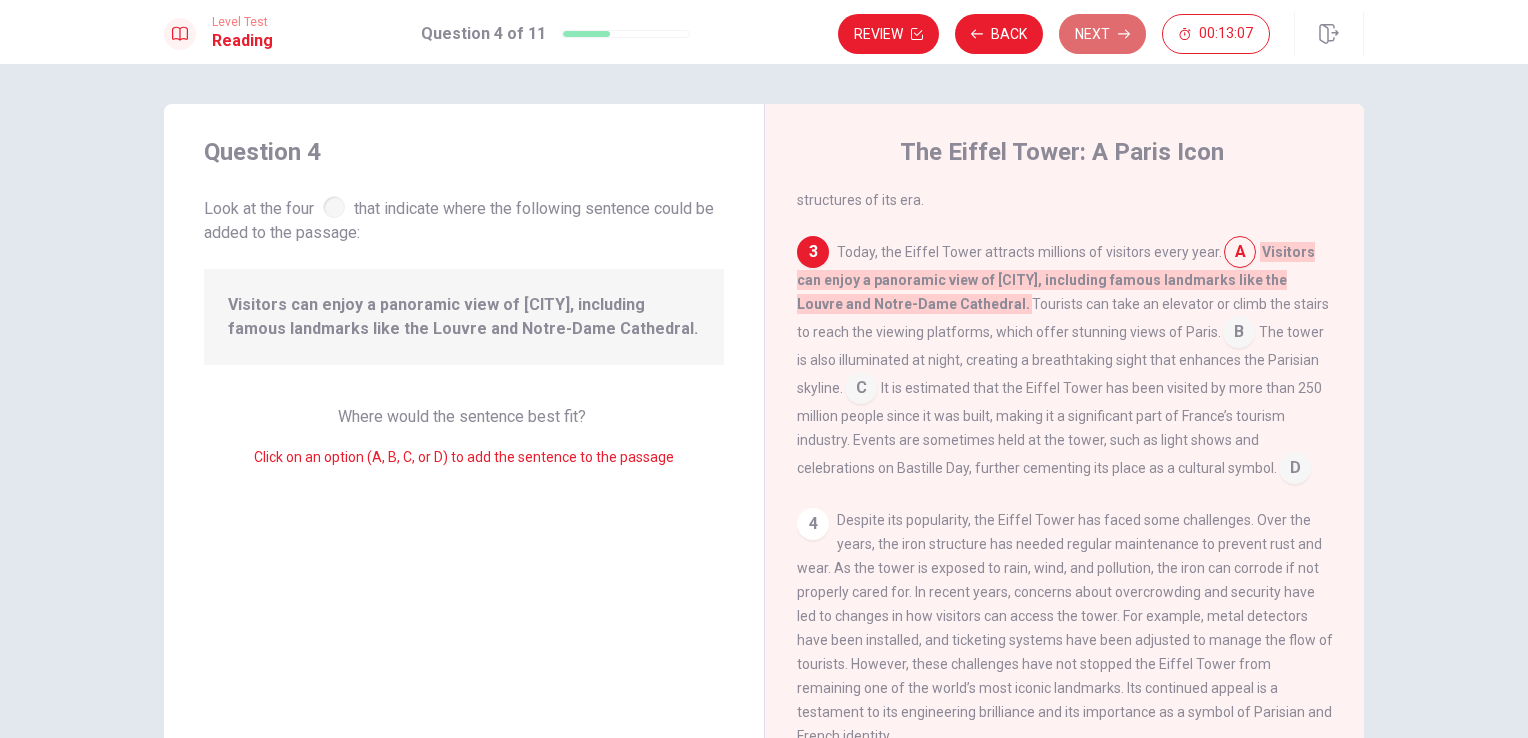 click on "Next" at bounding box center (1102, 34) 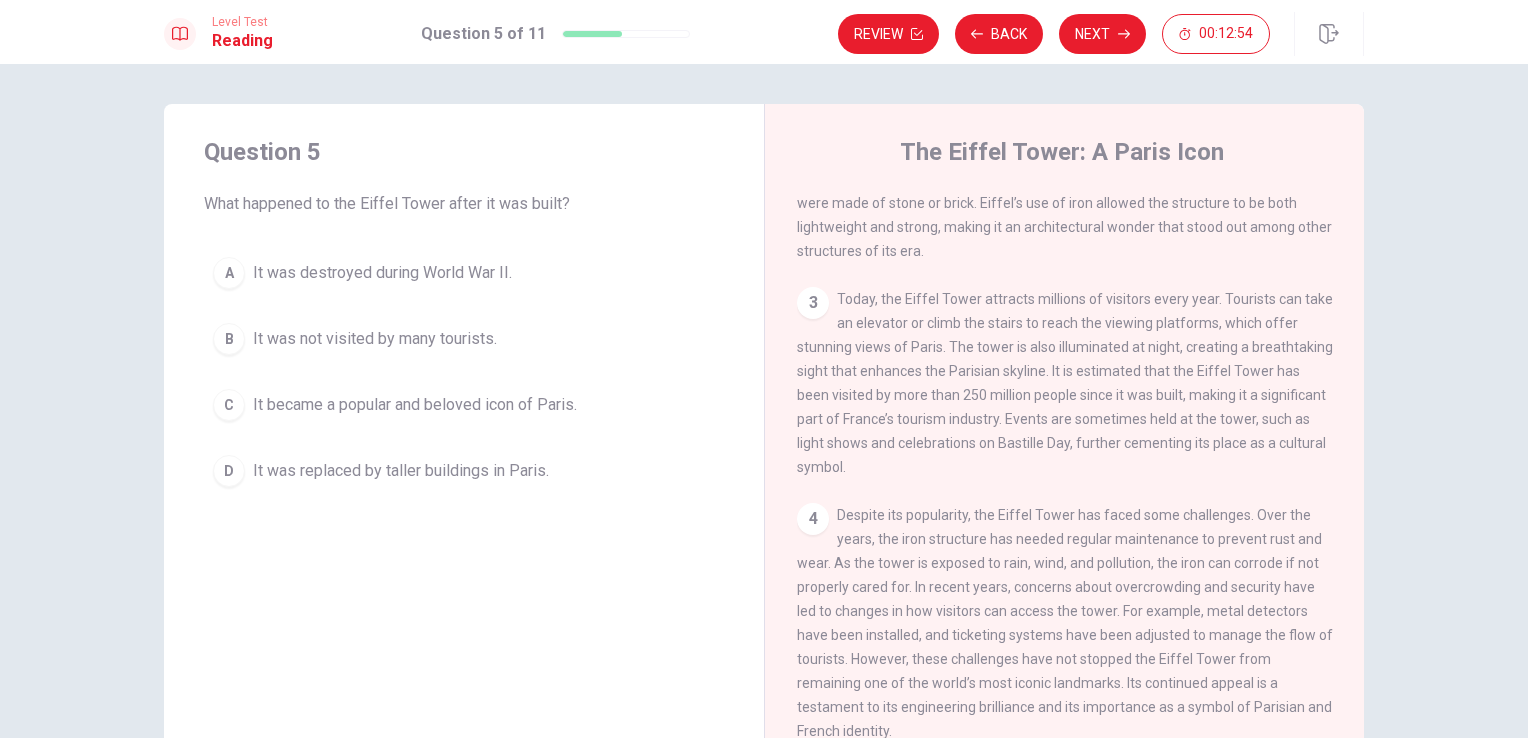 scroll, scrollTop: 339, scrollLeft: 0, axis: vertical 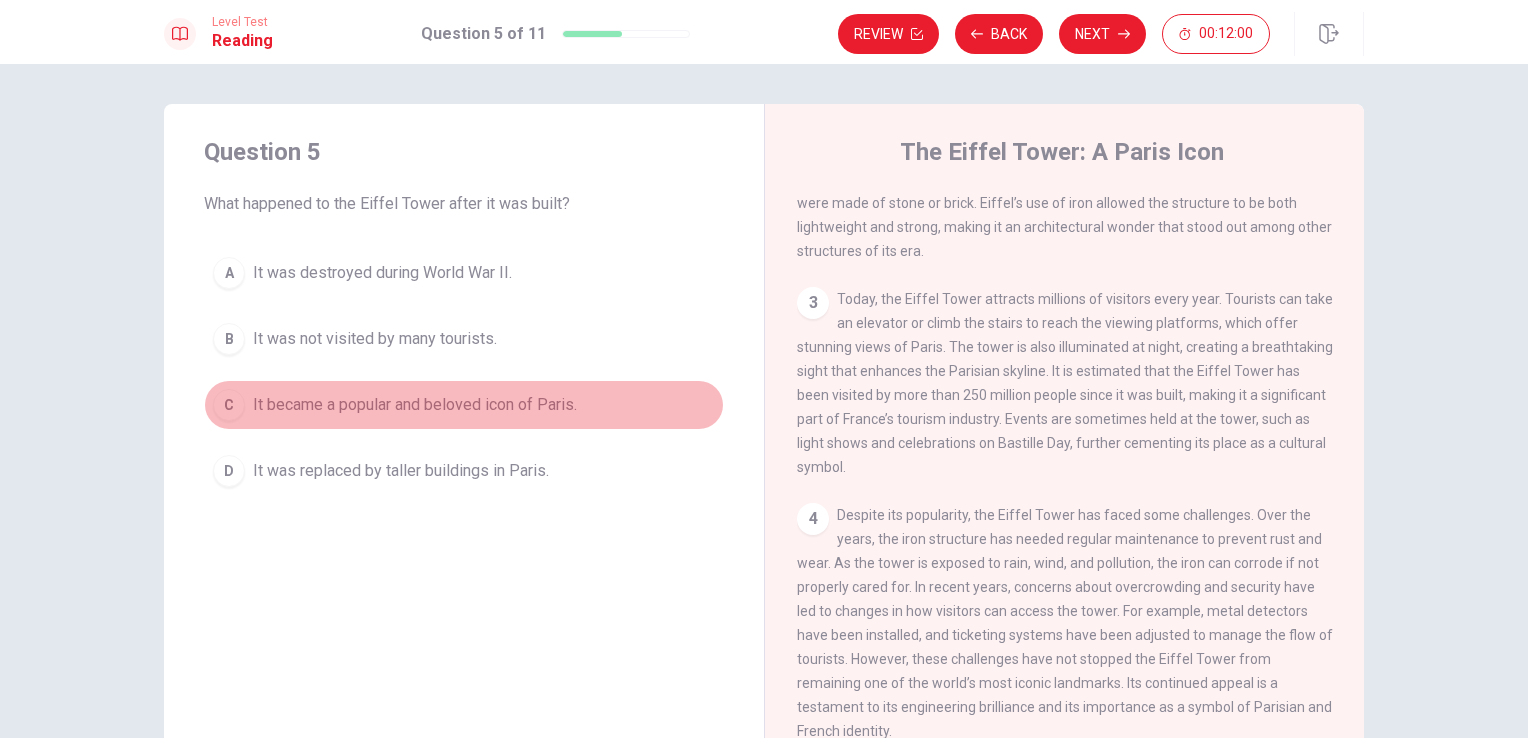 click on "C" at bounding box center (229, 405) 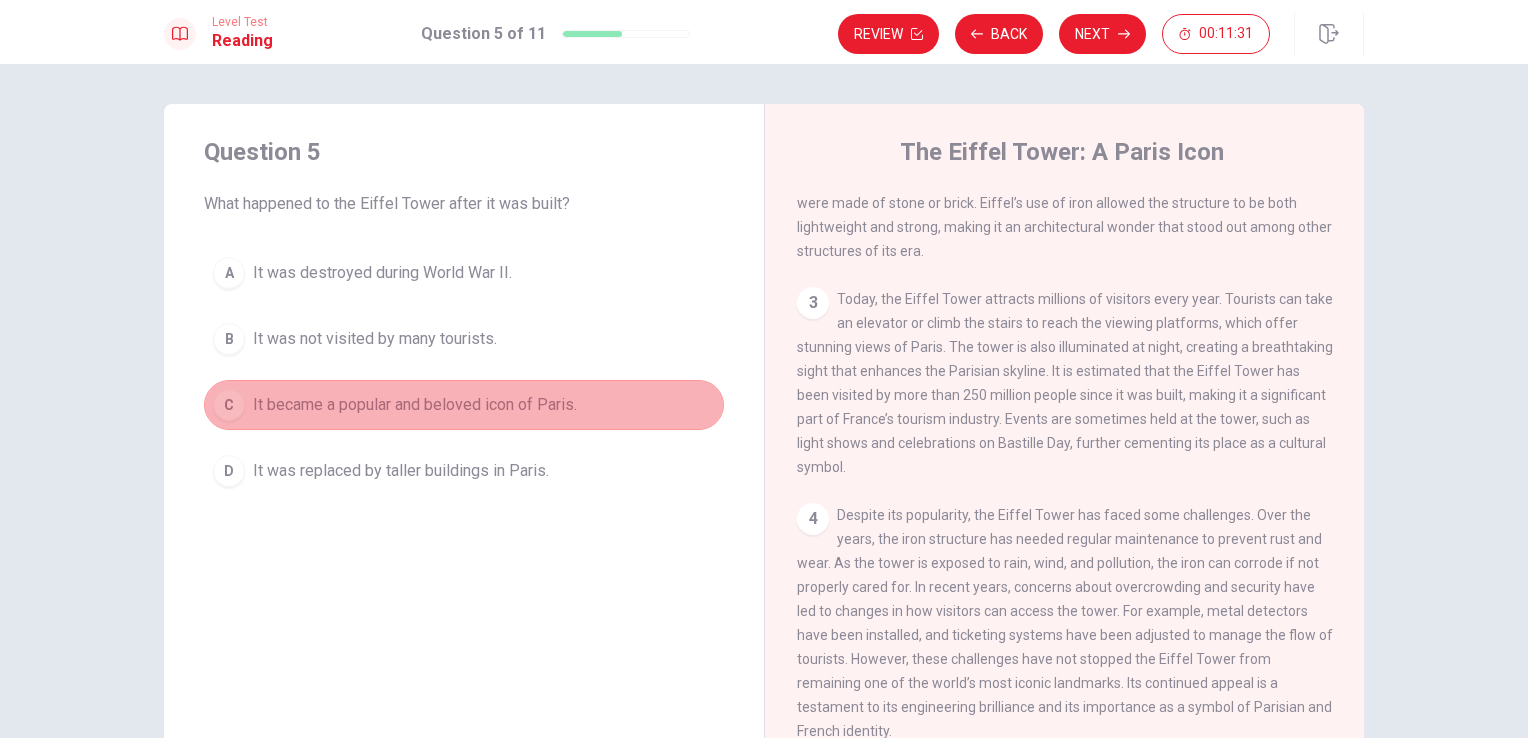 click on "C" at bounding box center [229, 405] 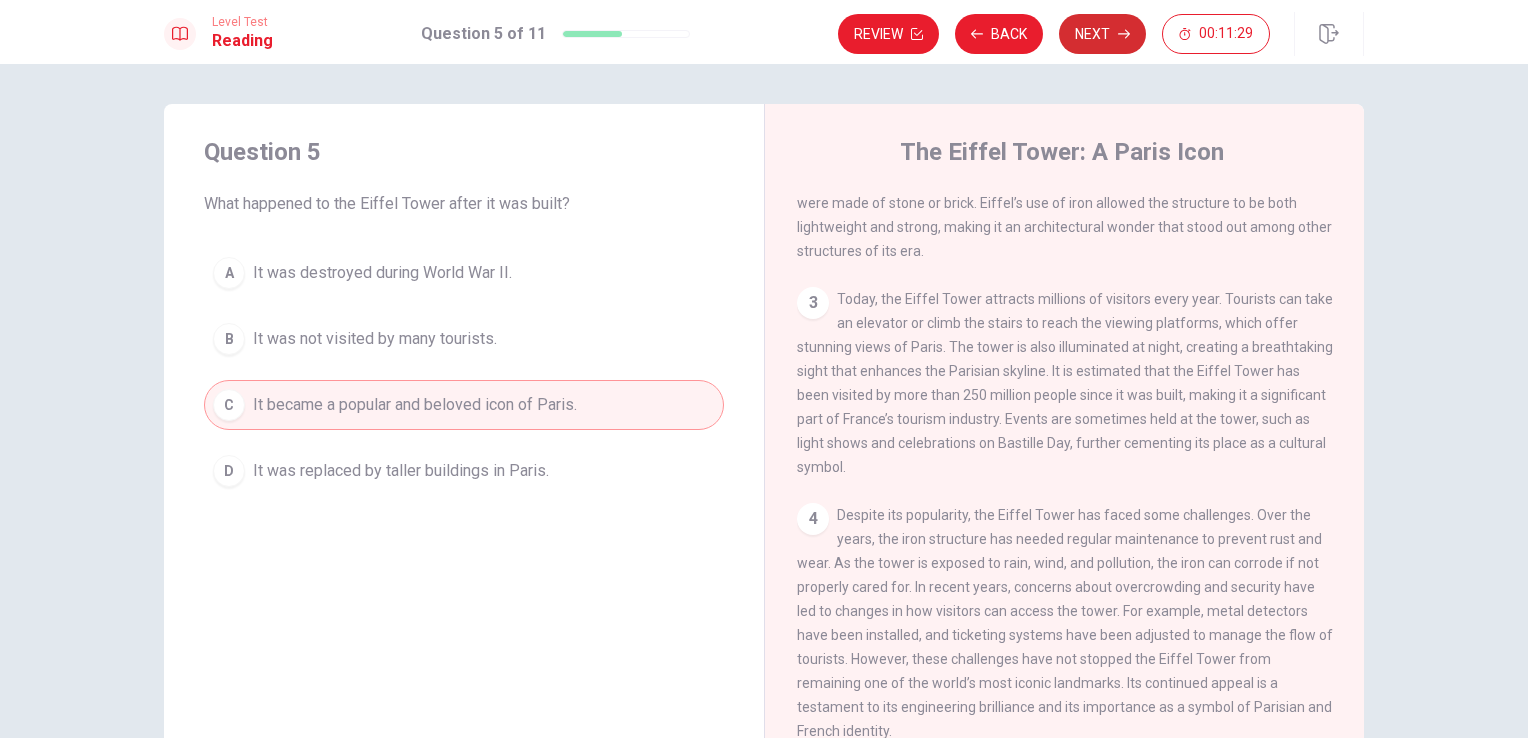 click on "Next" at bounding box center (1102, 34) 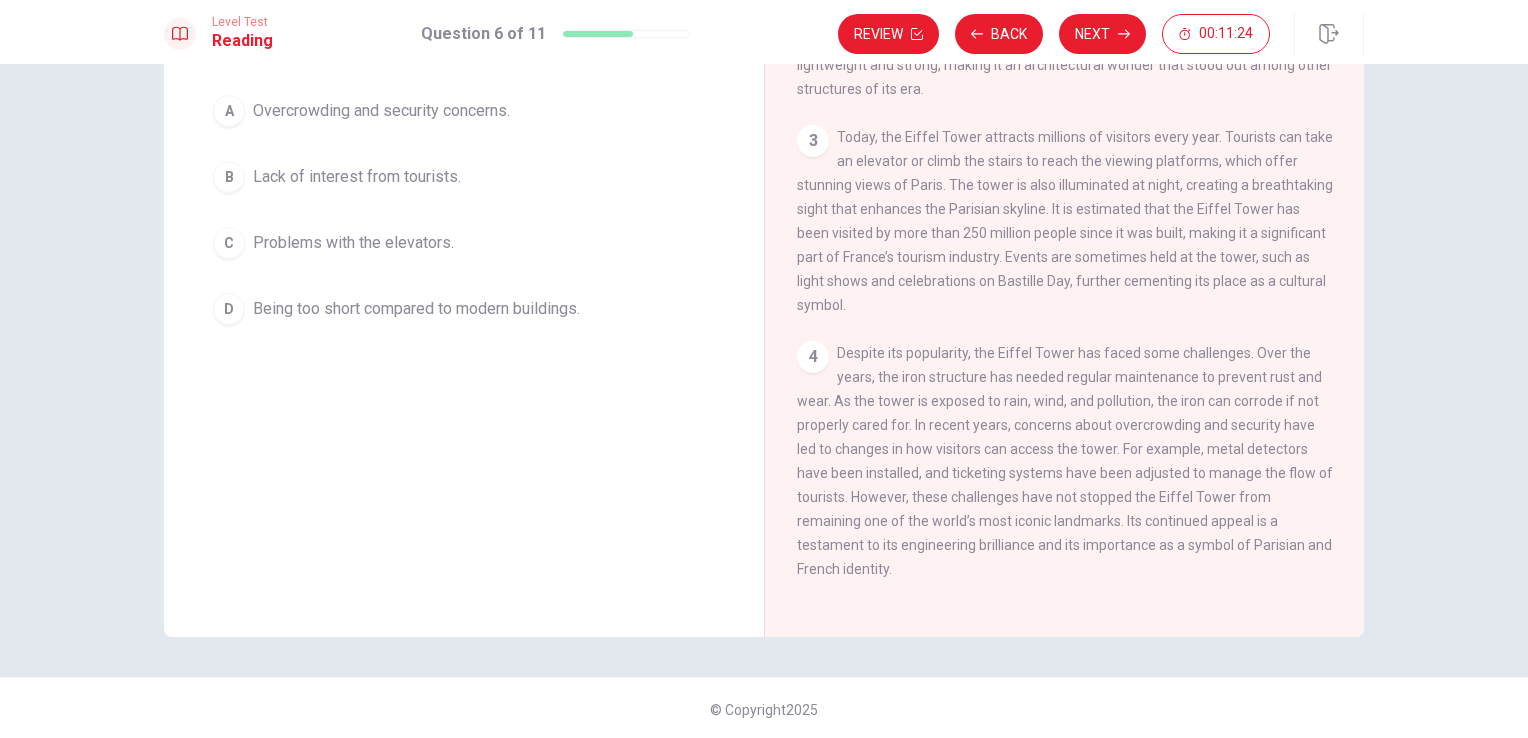scroll, scrollTop: 164, scrollLeft: 0, axis: vertical 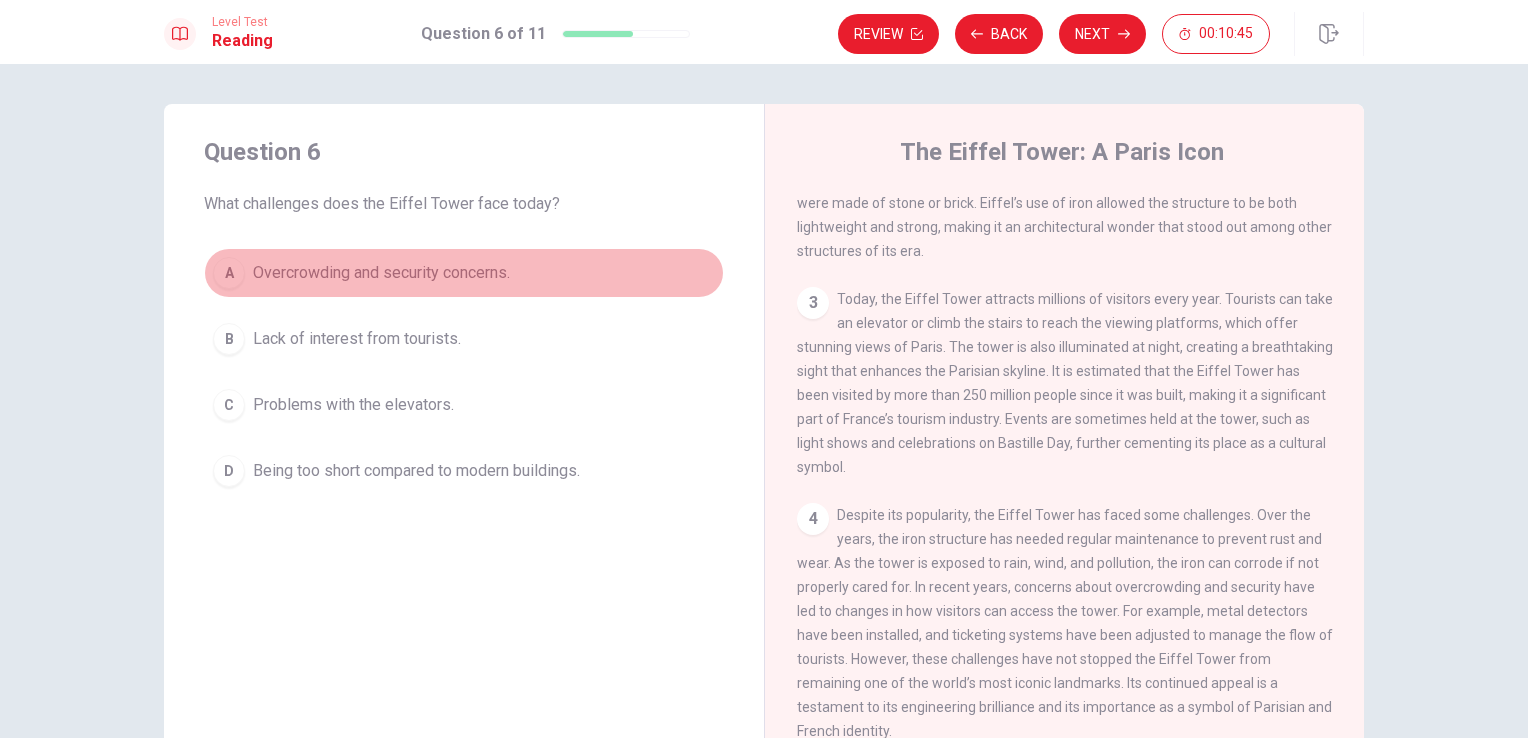 click on "A" at bounding box center (229, 273) 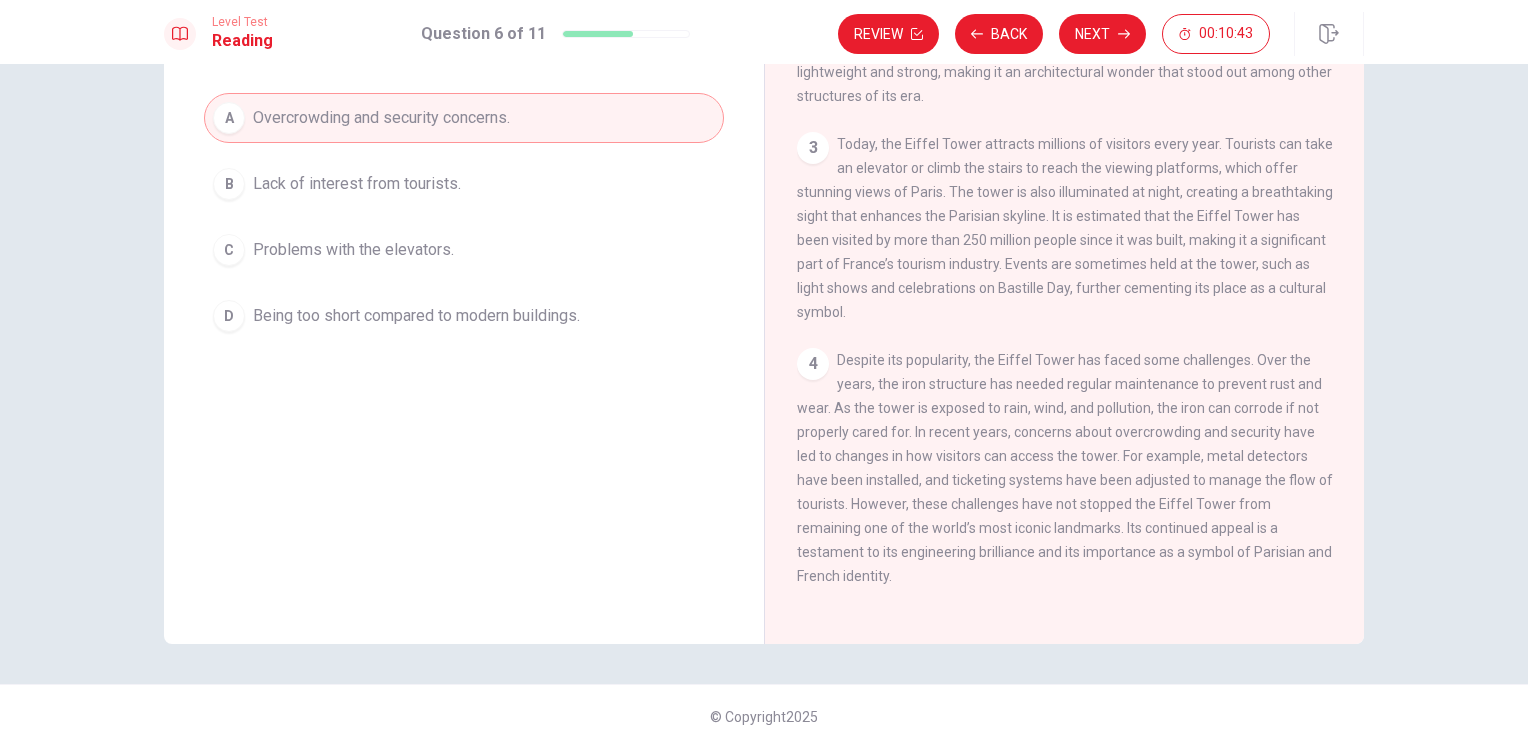 scroll, scrollTop: 164, scrollLeft: 0, axis: vertical 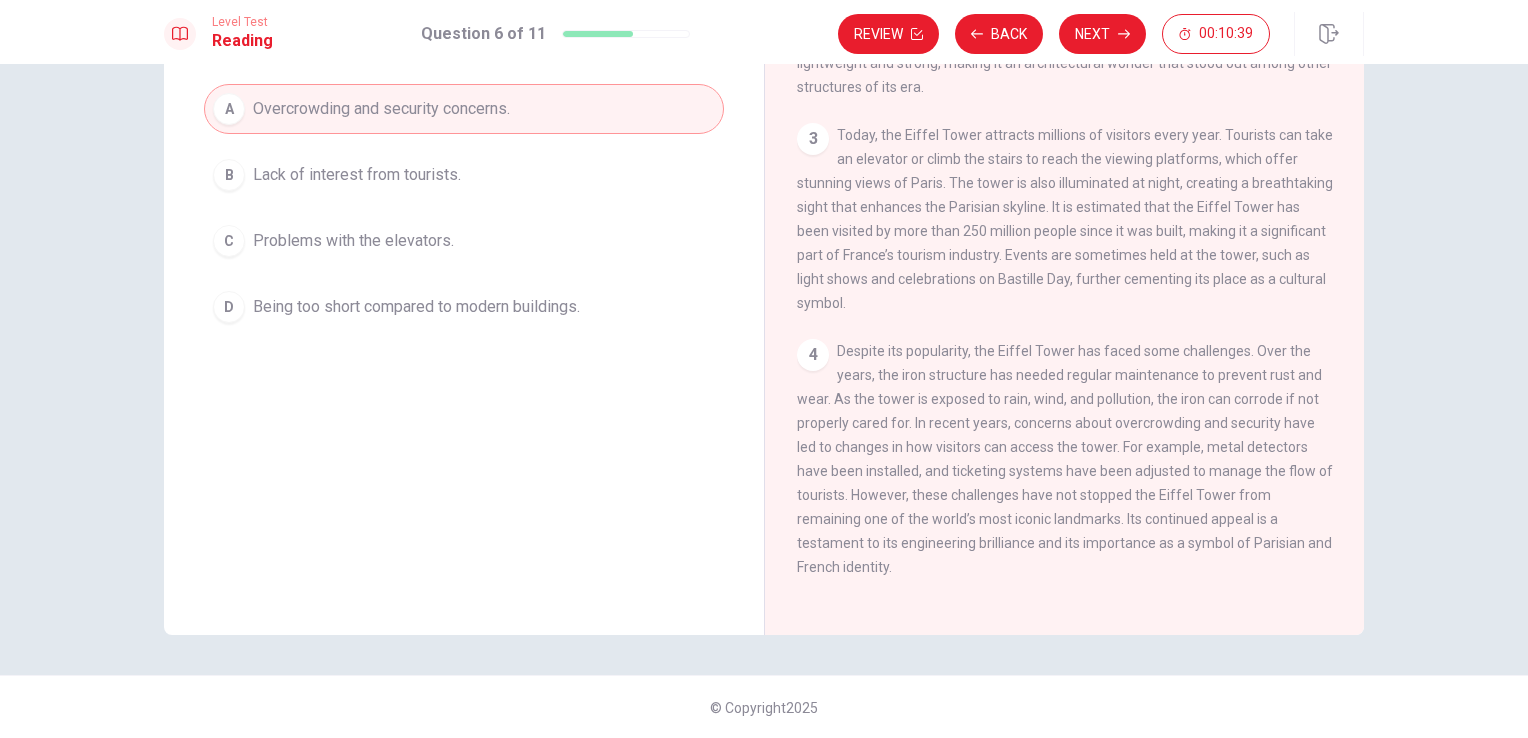 drag, startPoint x: 640, startPoint y: 377, endPoint x: 667, endPoint y: 438, distance: 66.70832 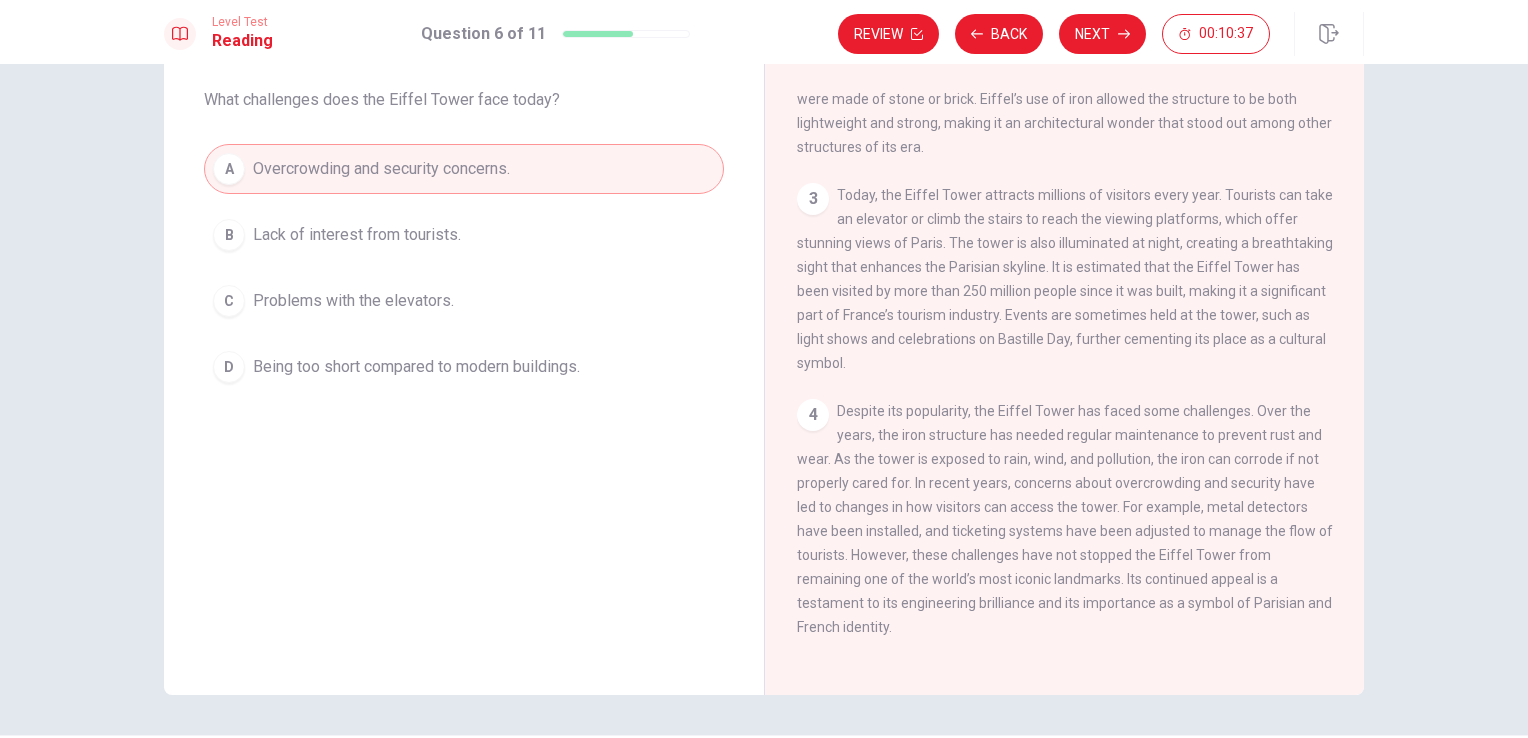 scroll, scrollTop: 100, scrollLeft: 0, axis: vertical 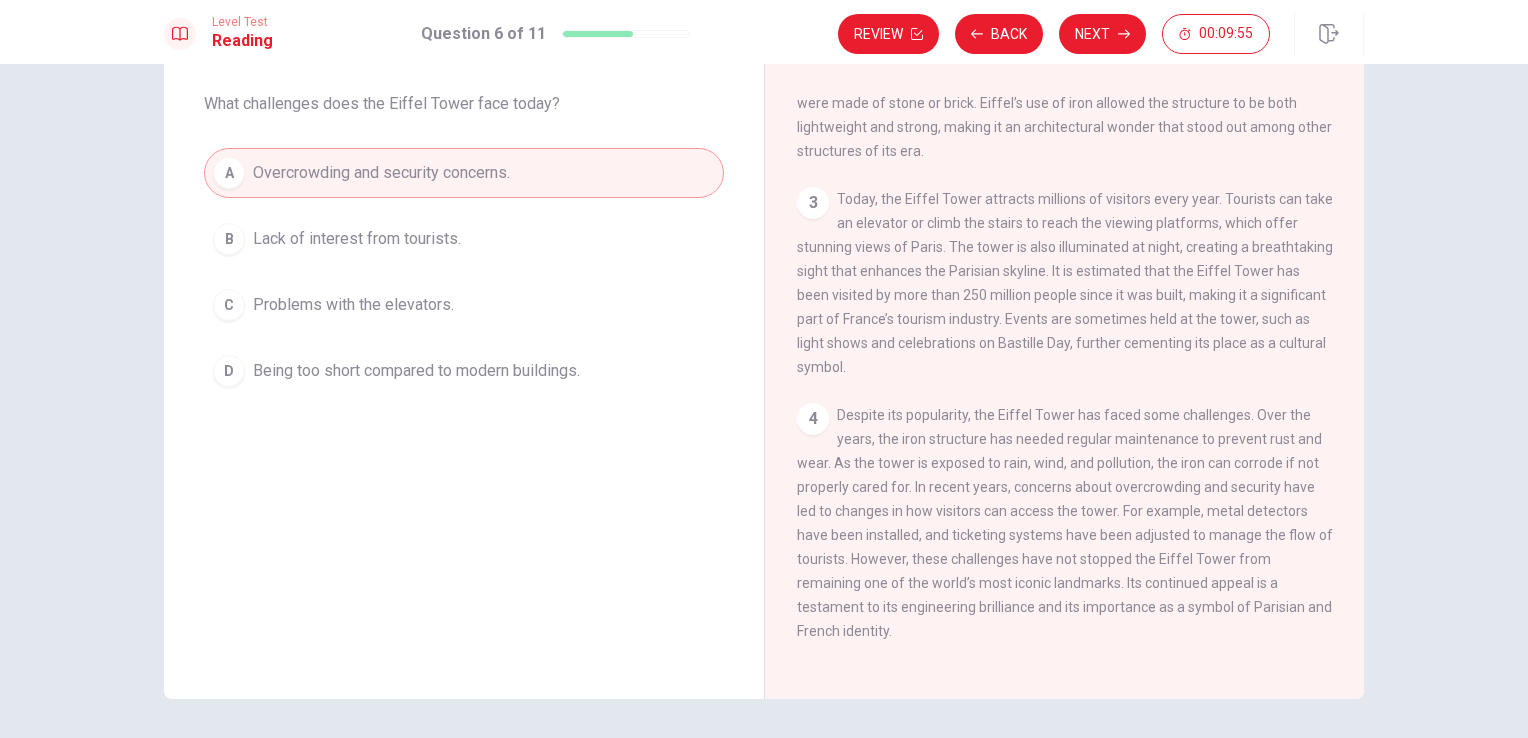 click on "A" at bounding box center [229, 173] 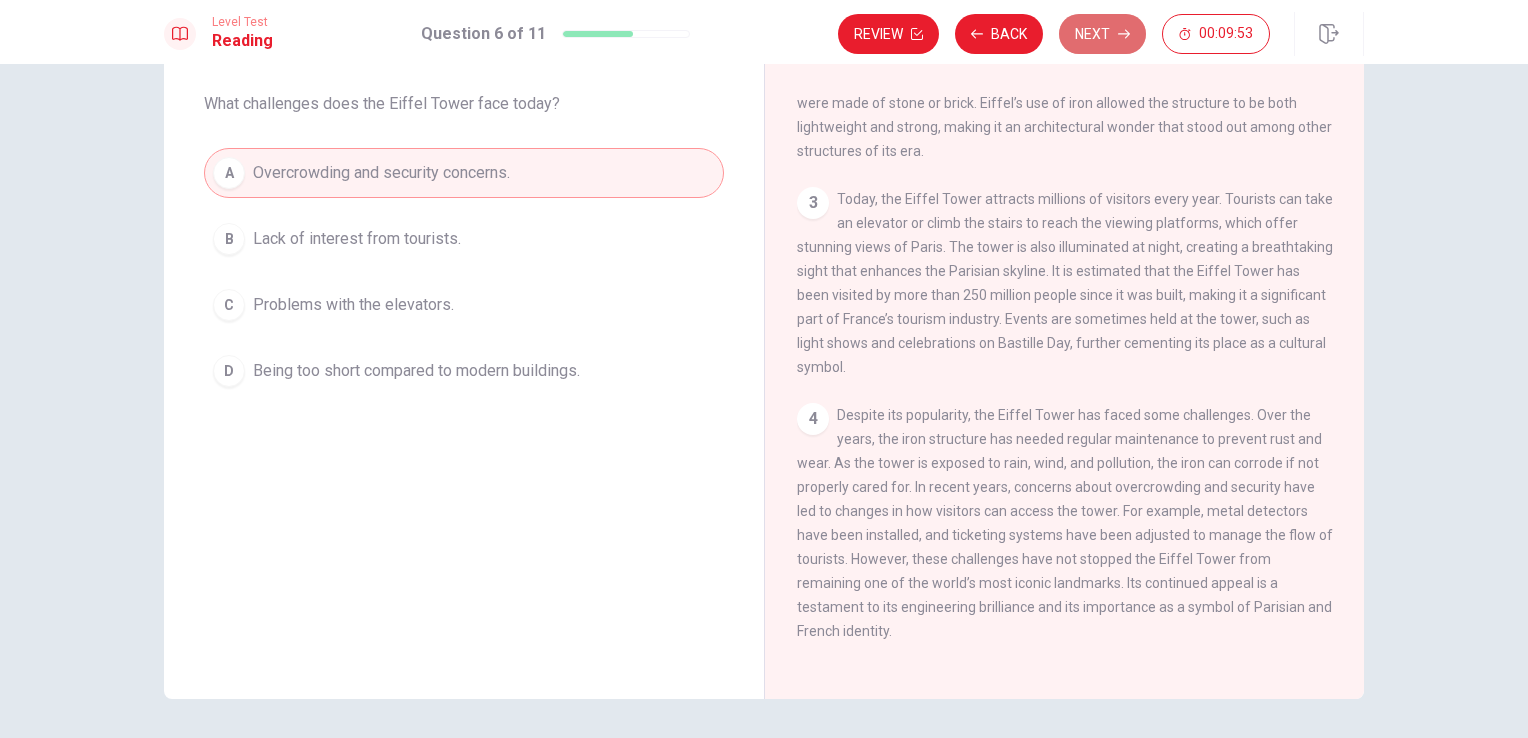 click on "Next" at bounding box center (1102, 34) 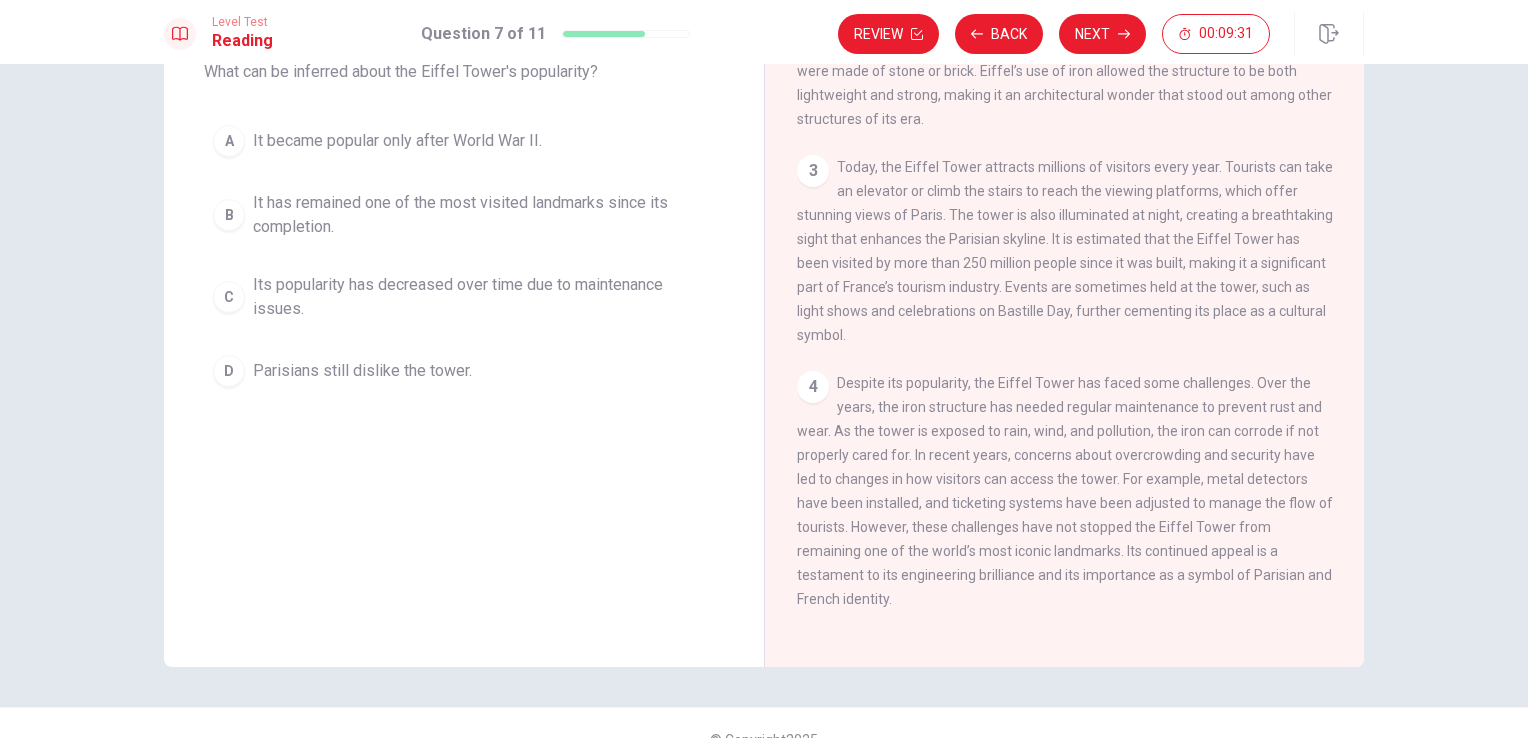 scroll, scrollTop: 164, scrollLeft: 0, axis: vertical 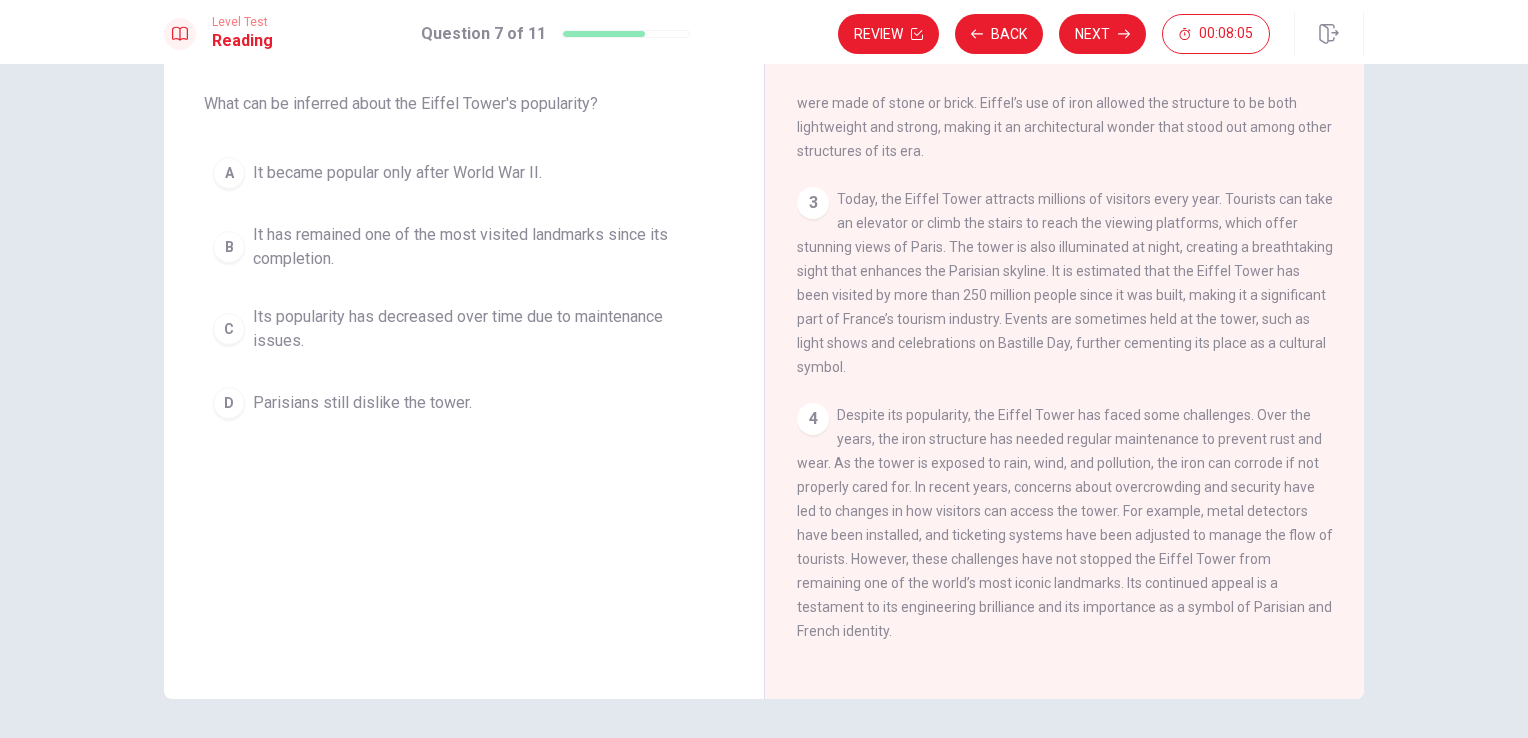 click on "B" at bounding box center (229, 247) 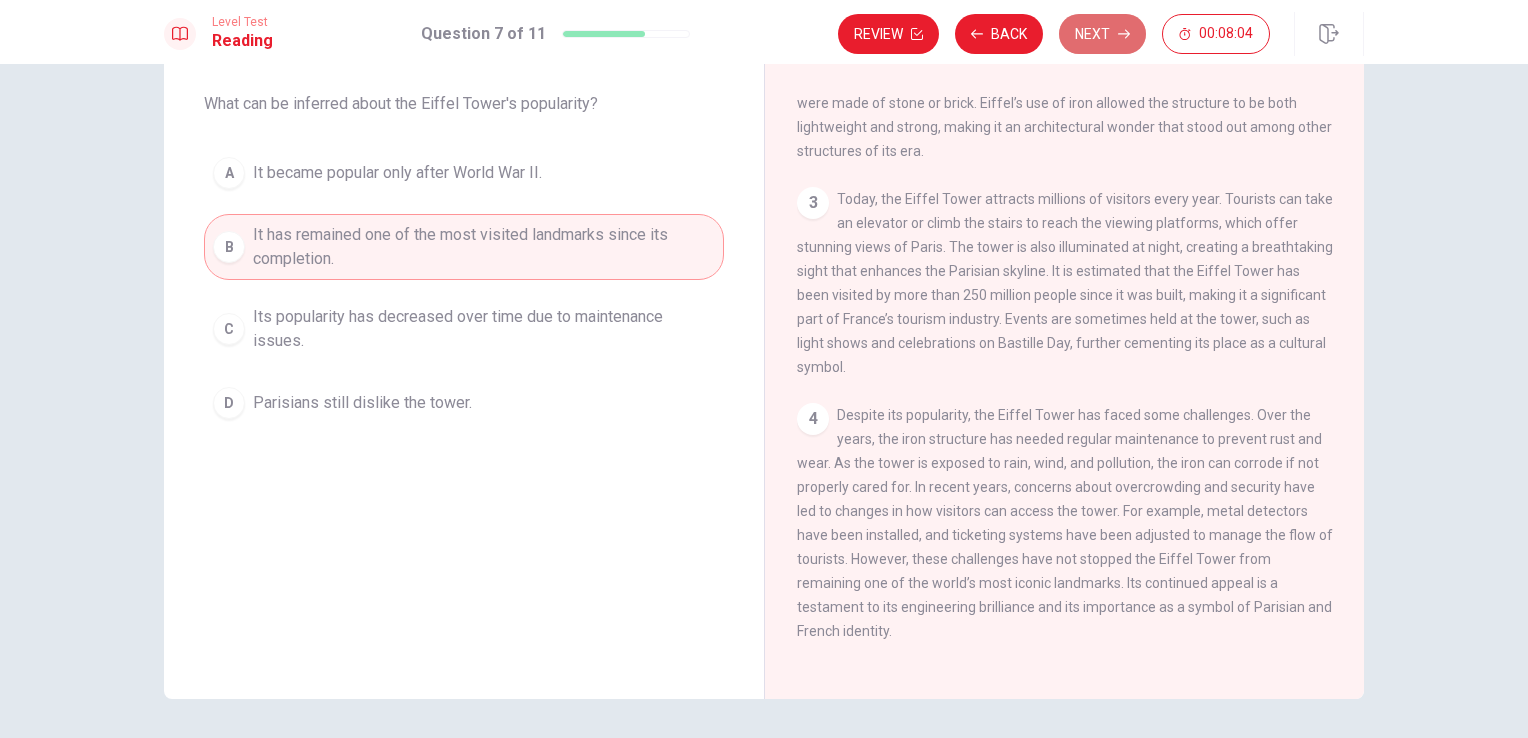 click on "Next" at bounding box center [1102, 34] 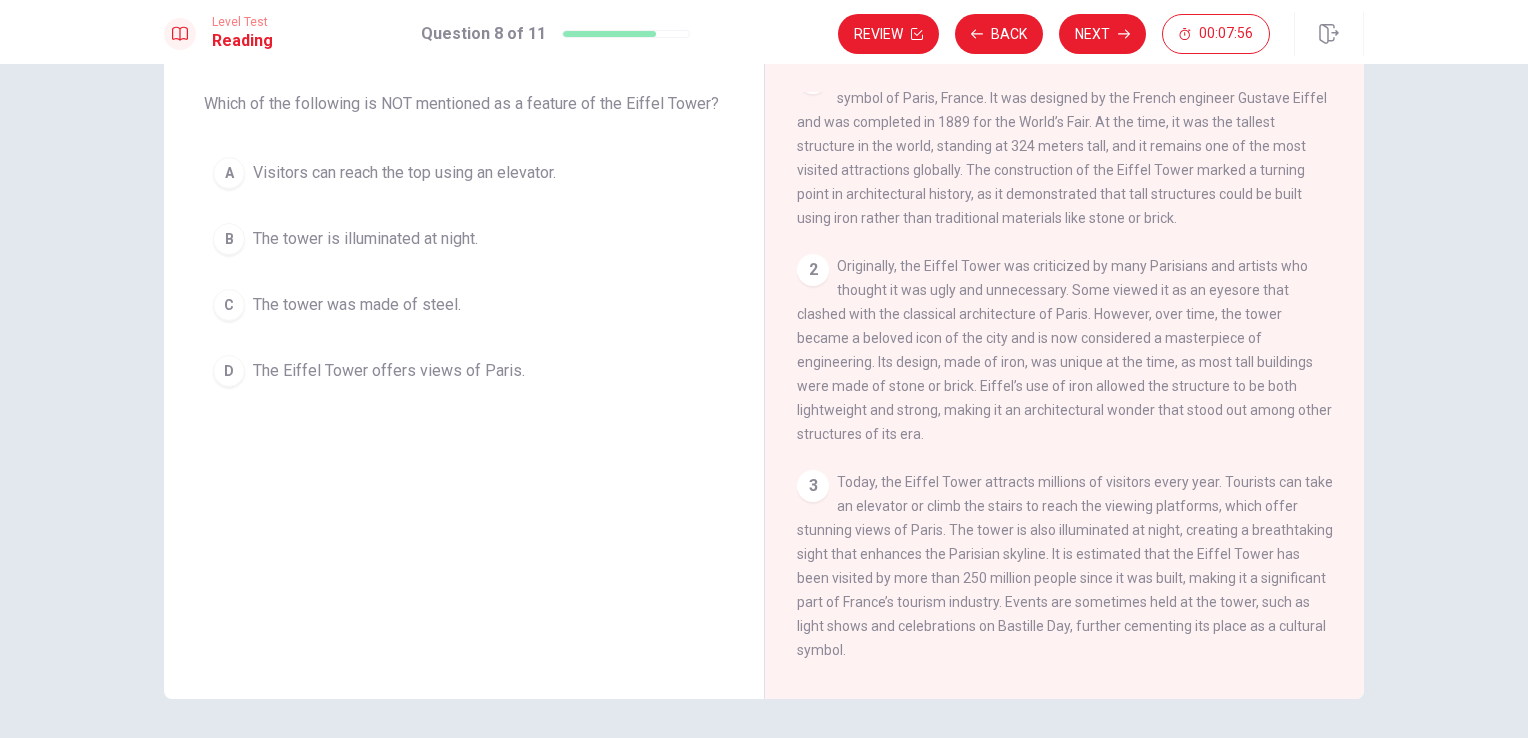 scroll, scrollTop: 0, scrollLeft: 0, axis: both 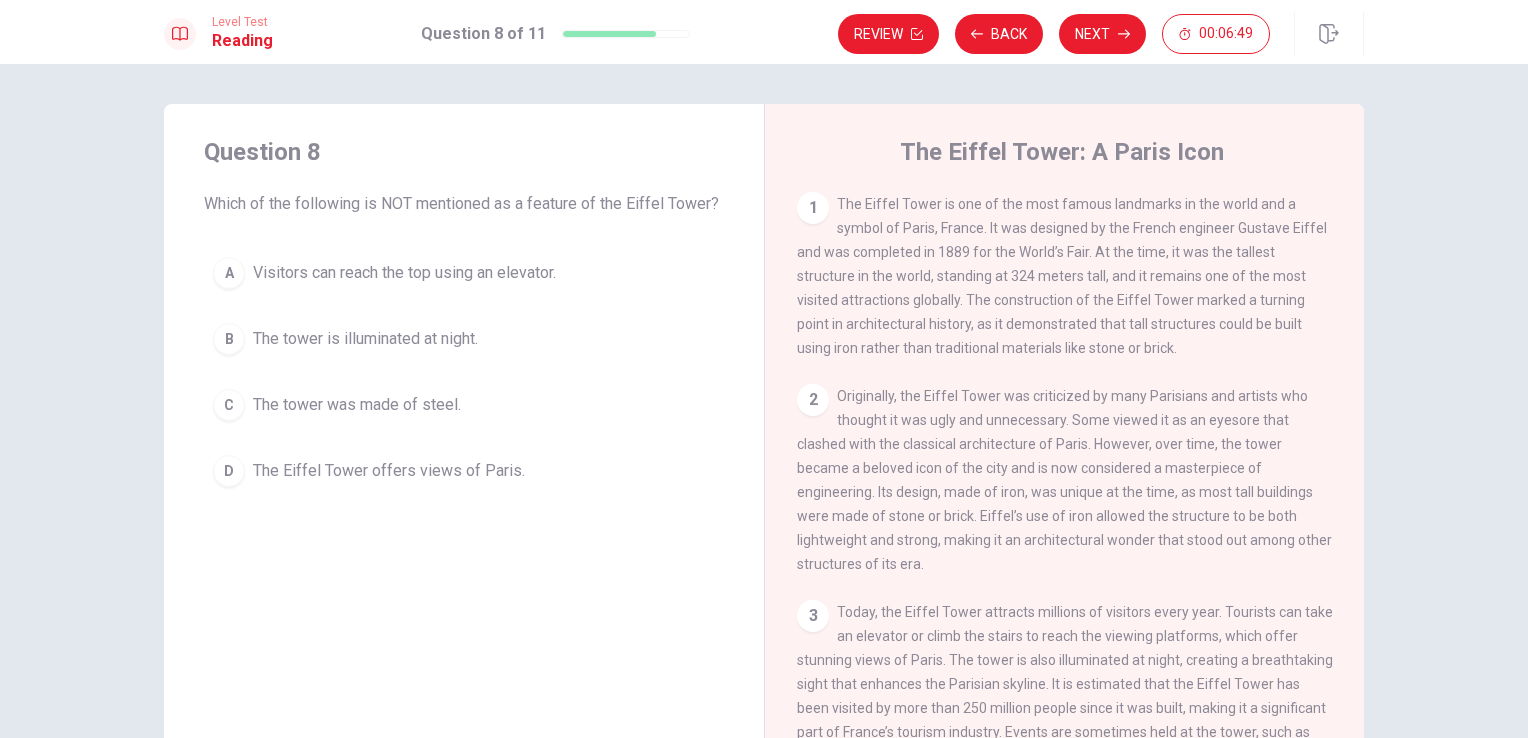 click on "C" at bounding box center (229, 405) 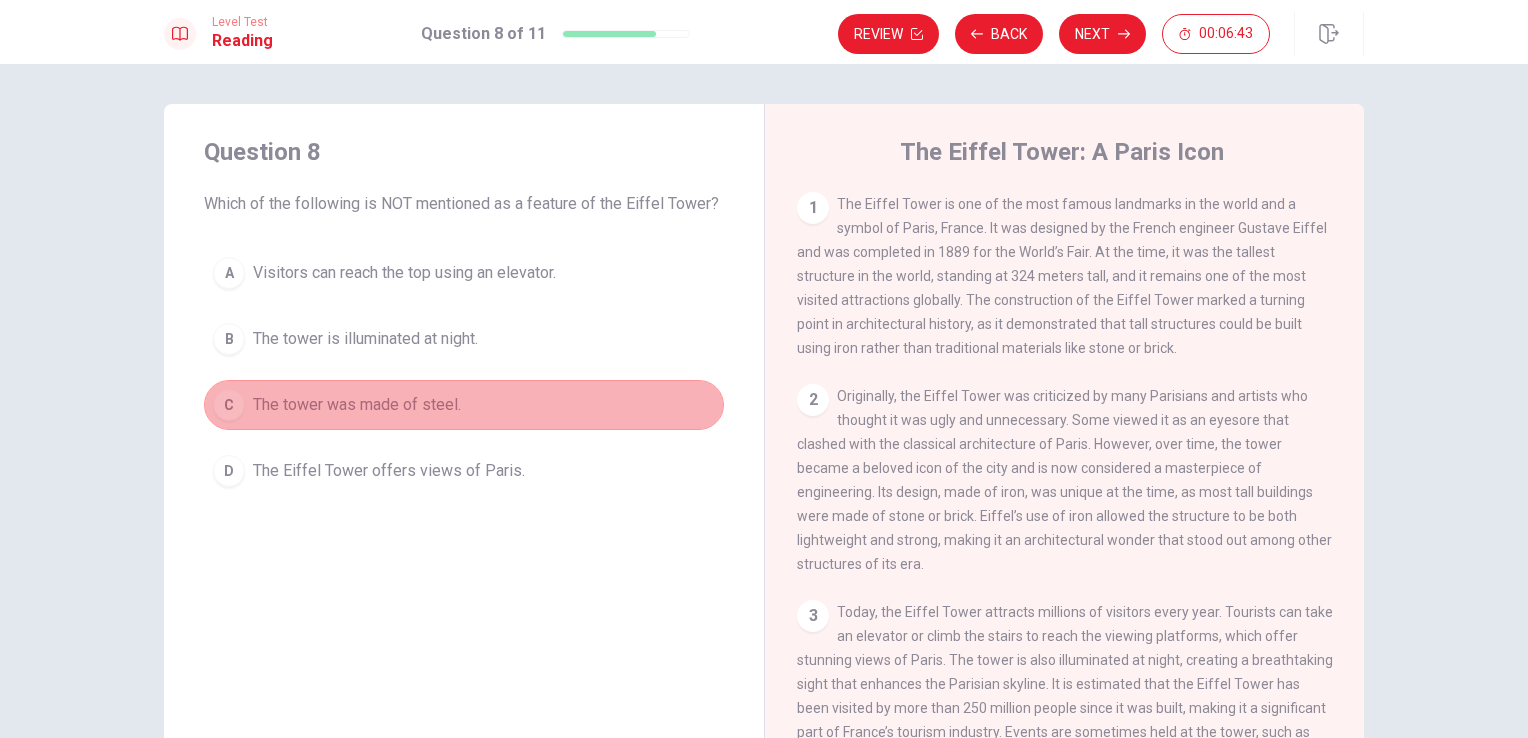 click on "C" at bounding box center [229, 405] 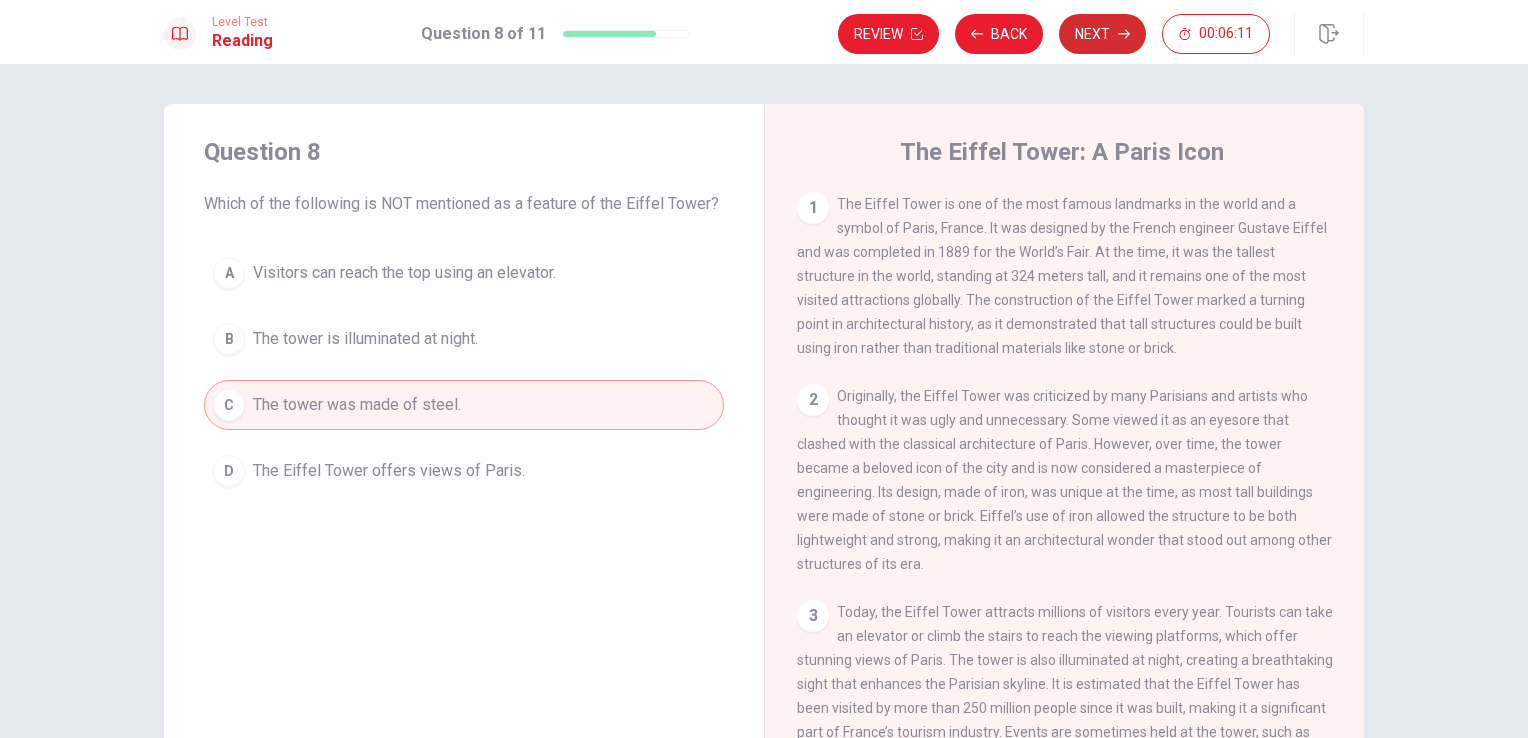 click on "Next" at bounding box center [1102, 34] 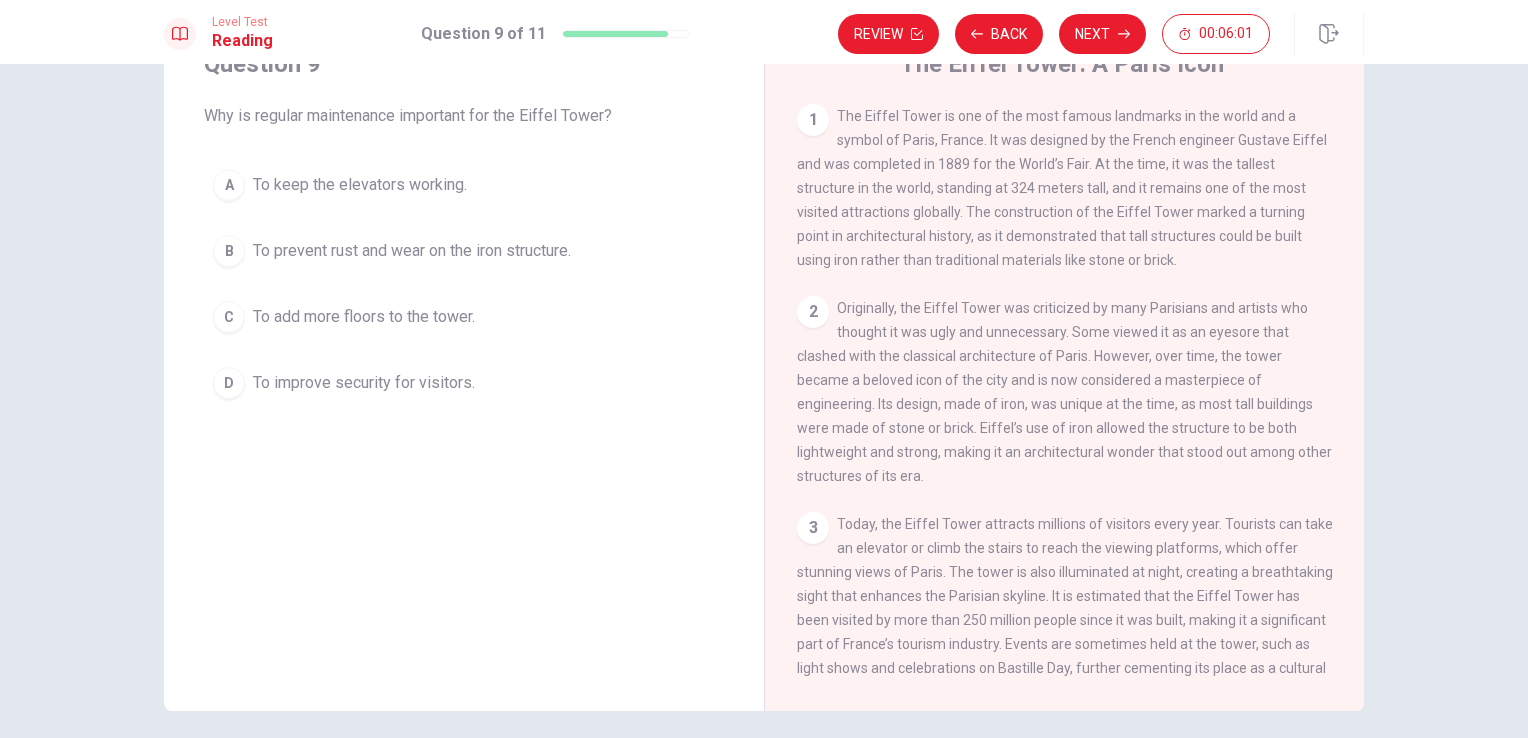 scroll, scrollTop: 164, scrollLeft: 0, axis: vertical 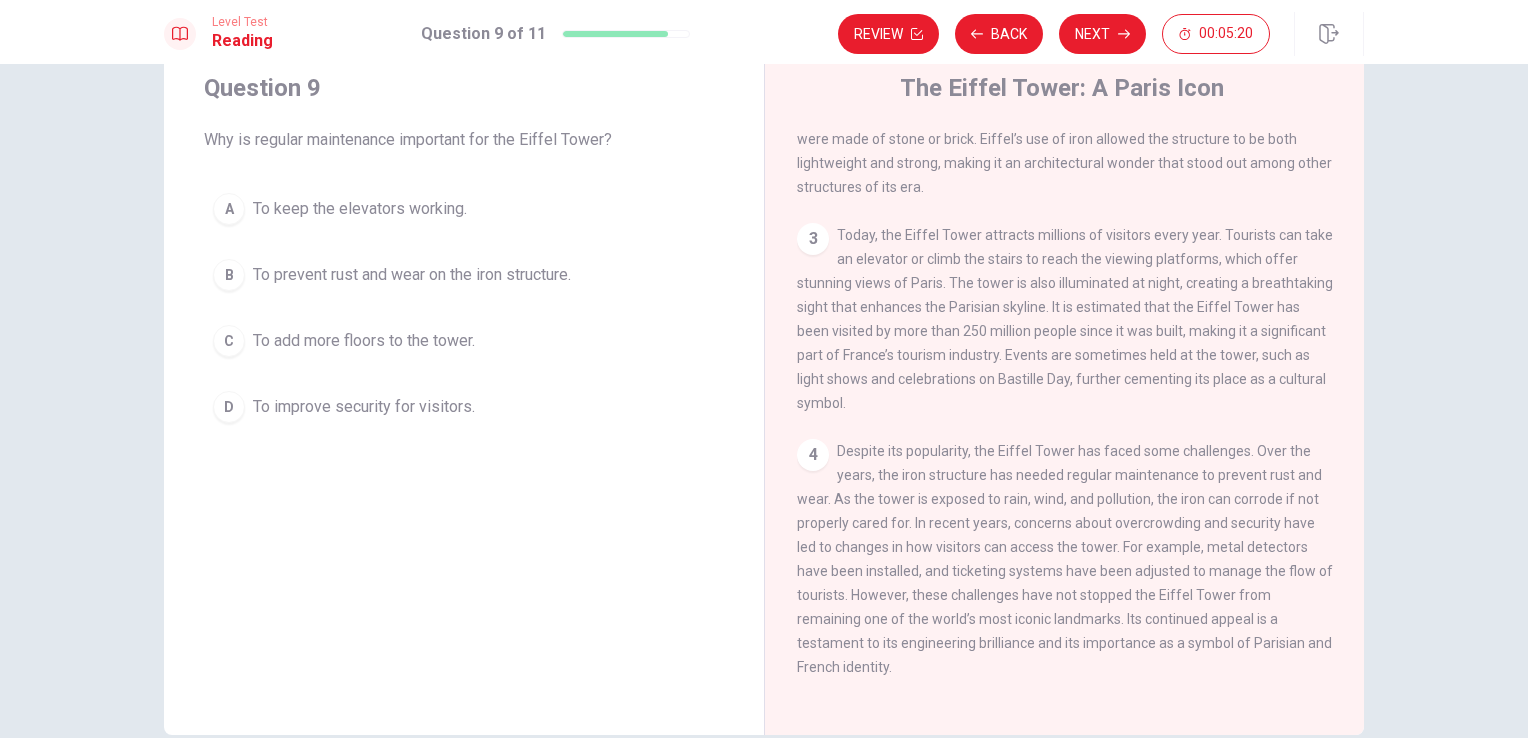 click on "B" at bounding box center (229, 275) 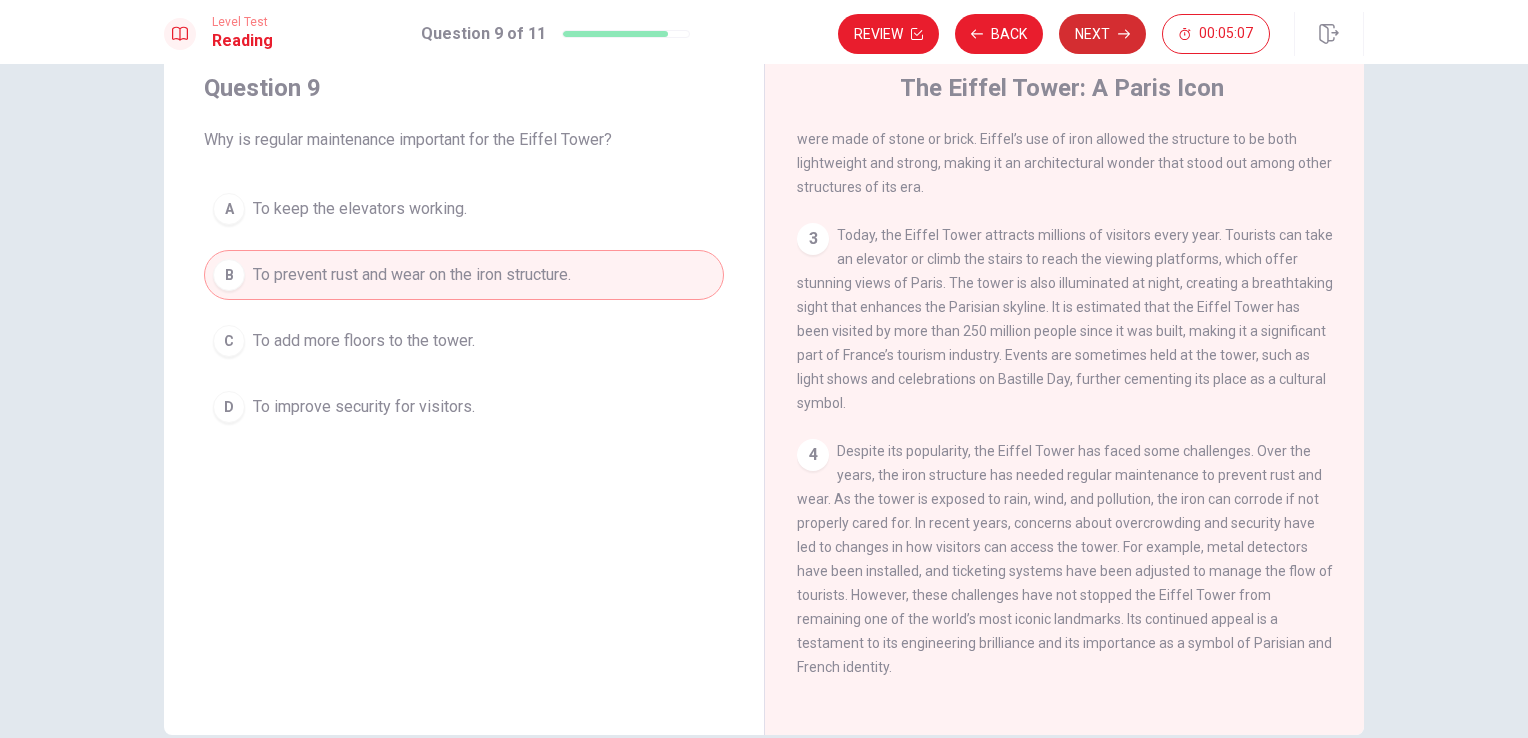 click on "Next" at bounding box center [1102, 34] 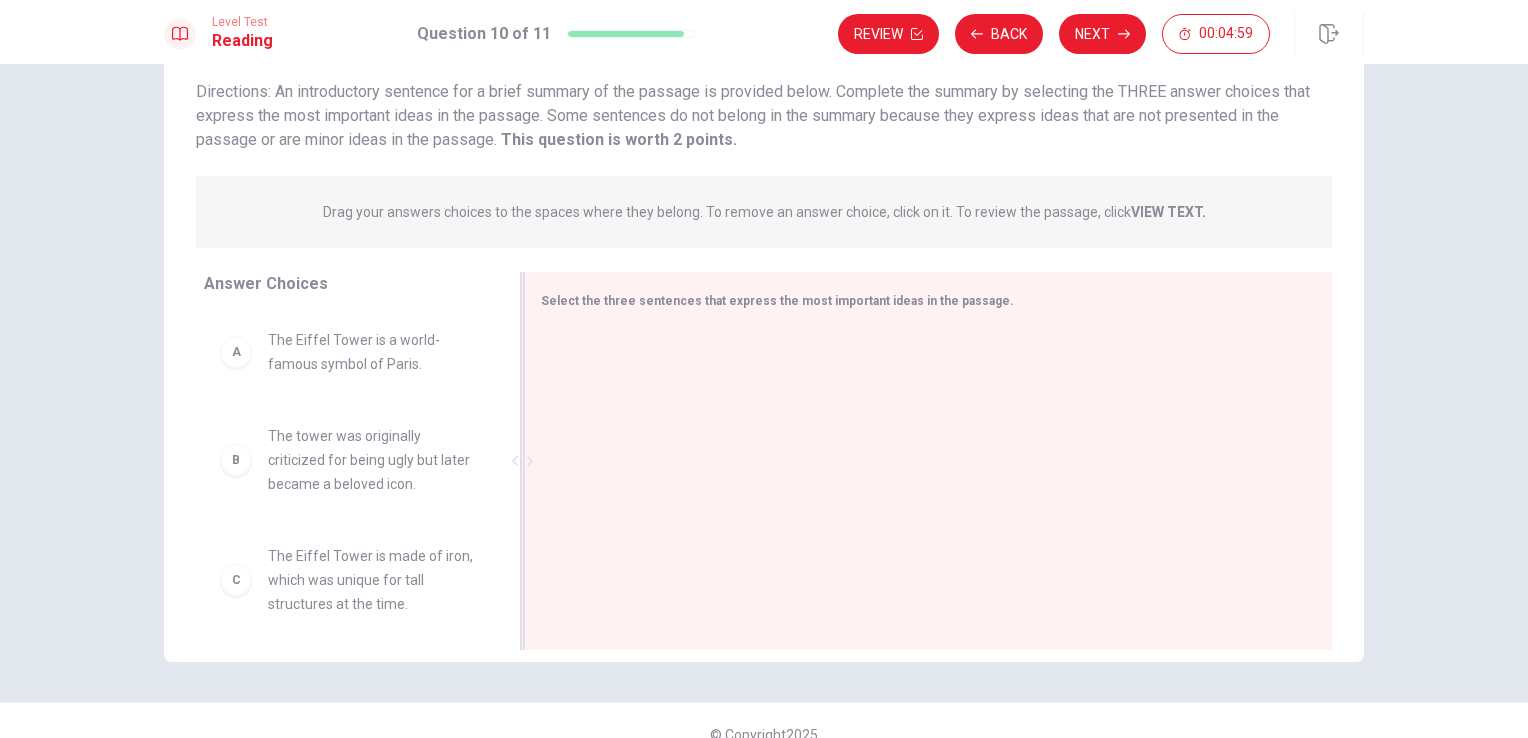 scroll, scrollTop: 164, scrollLeft: 0, axis: vertical 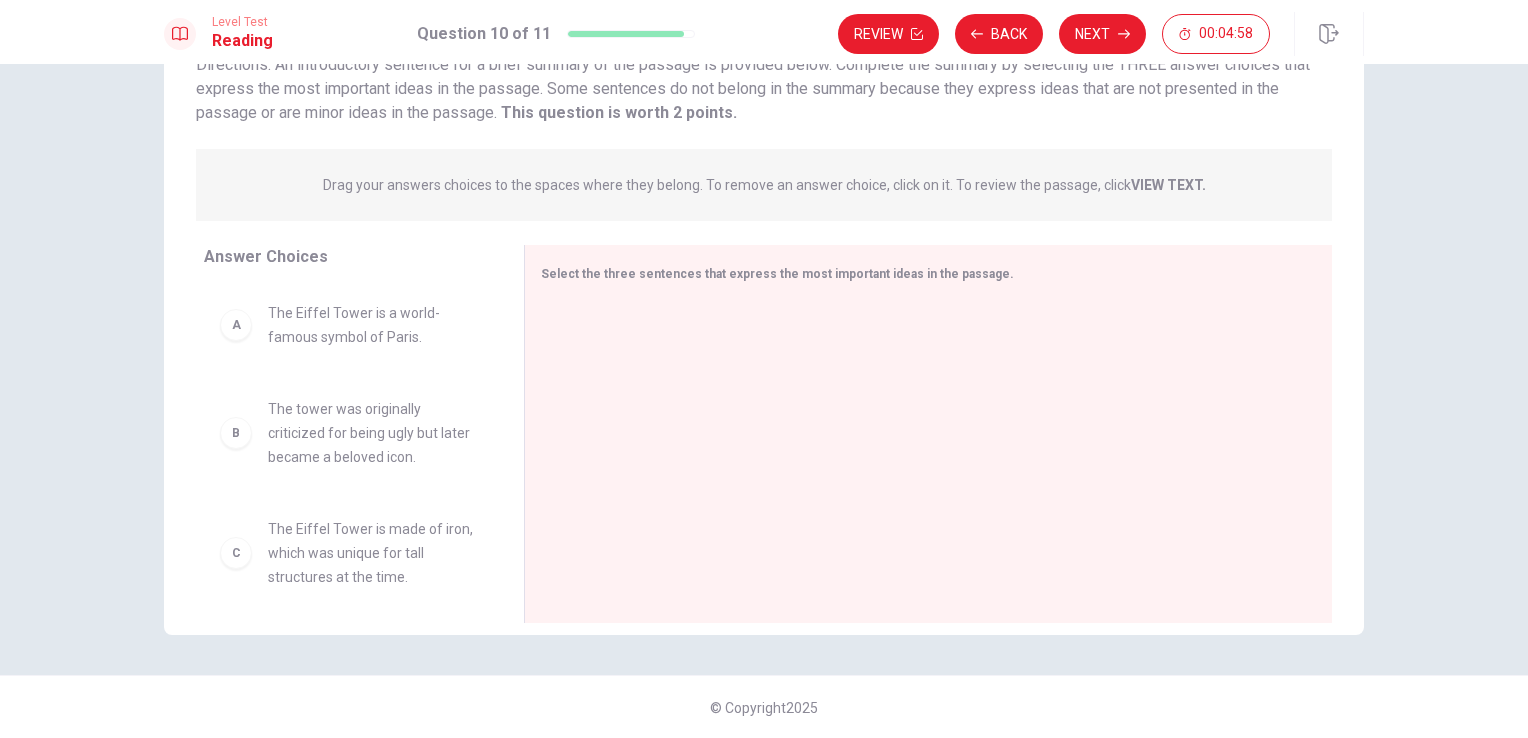 click on "The Eiffel Tower is a world-famous symbol of Paris." at bounding box center (372, 325) 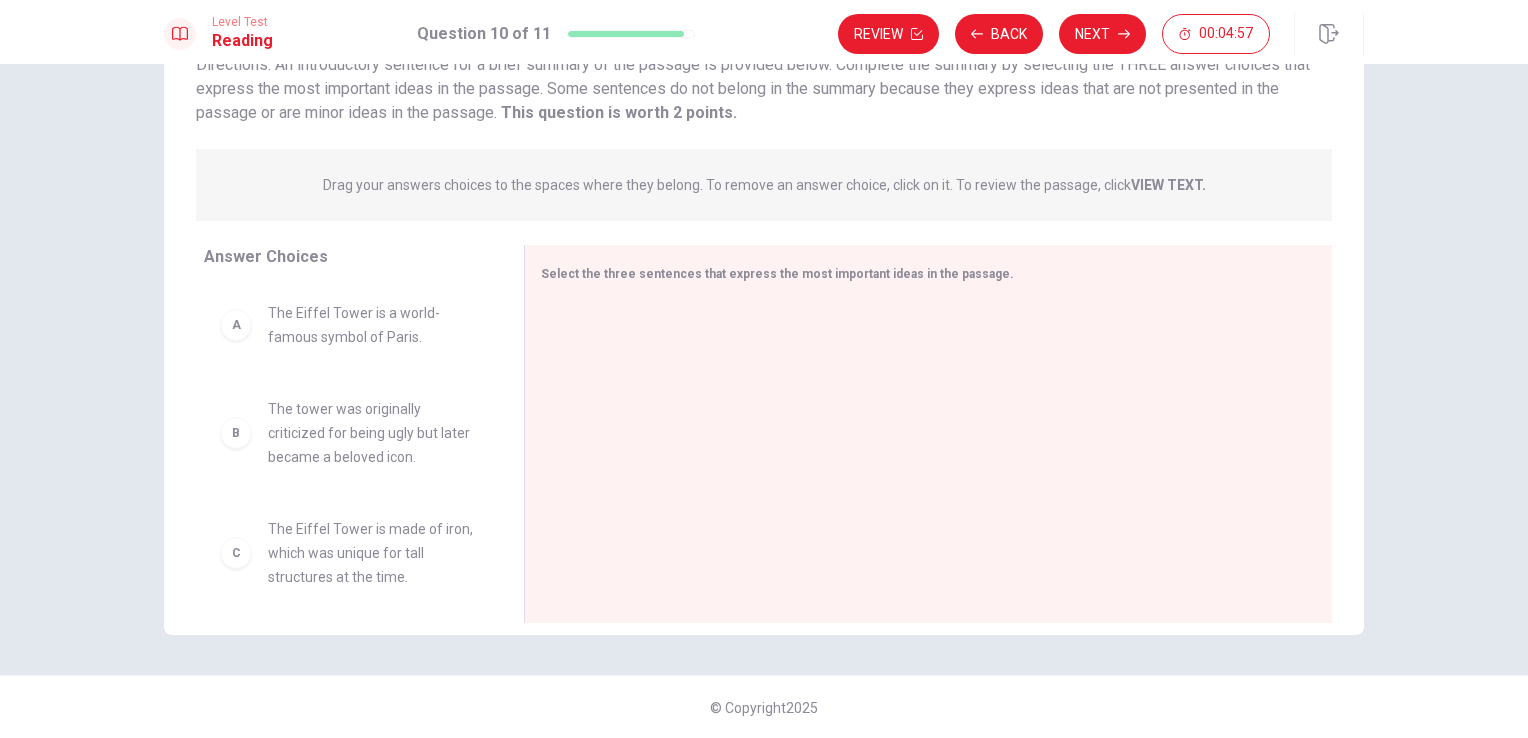 click on "A" at bounding box center [236, 325] 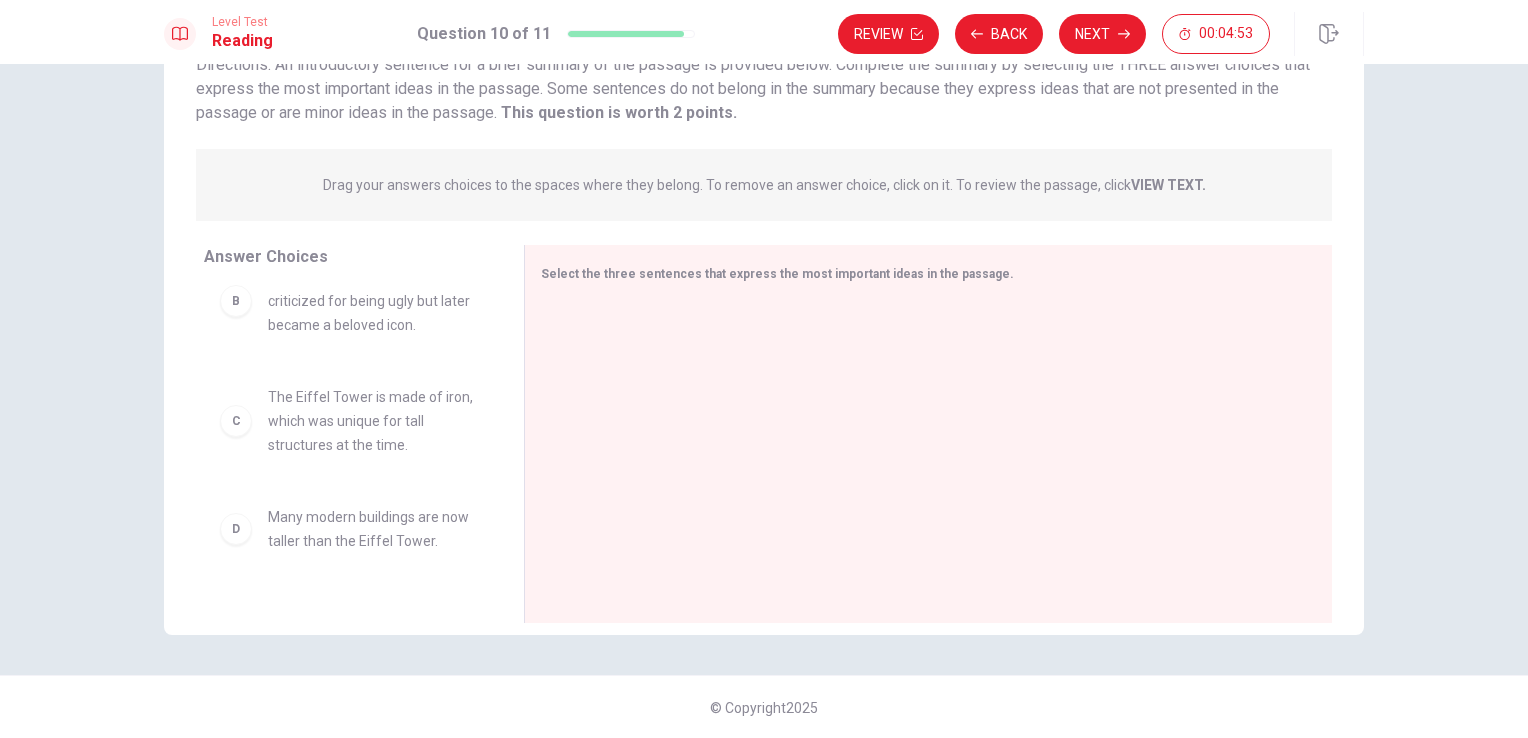 scroll, scrollTop: 0, scrollLeft: 0, axis: both 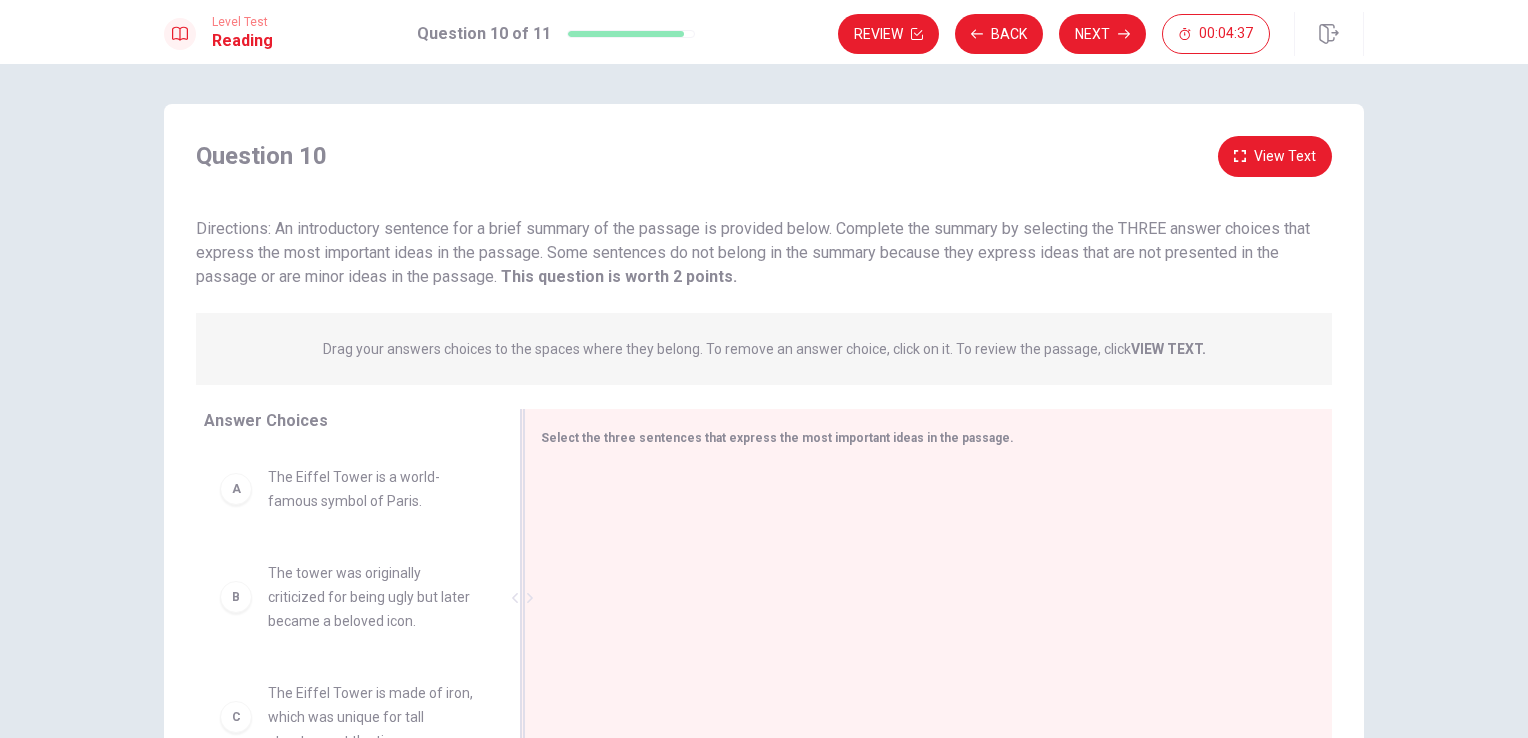 click at bounding box center [920, 600] 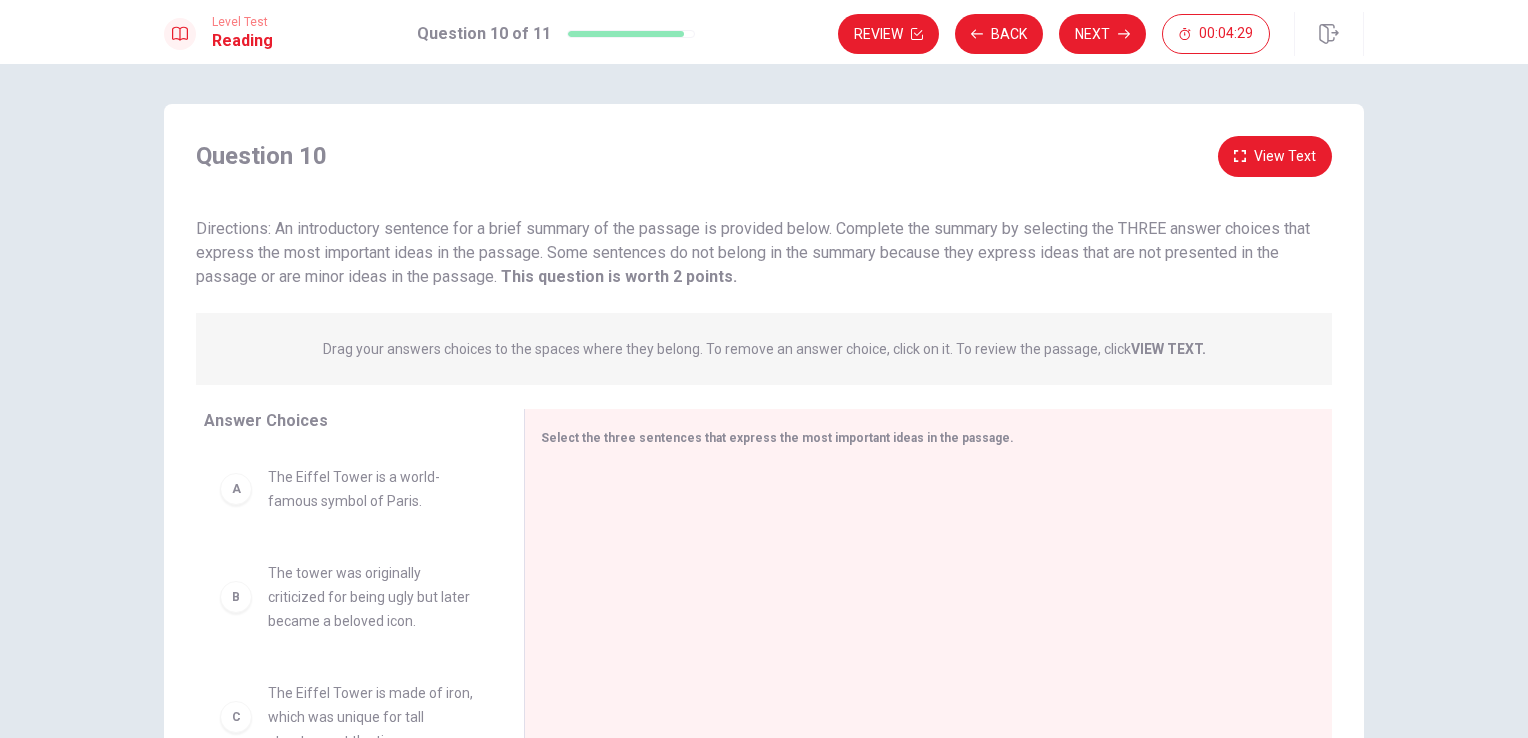click on "A" at bounding box center (236, 489) 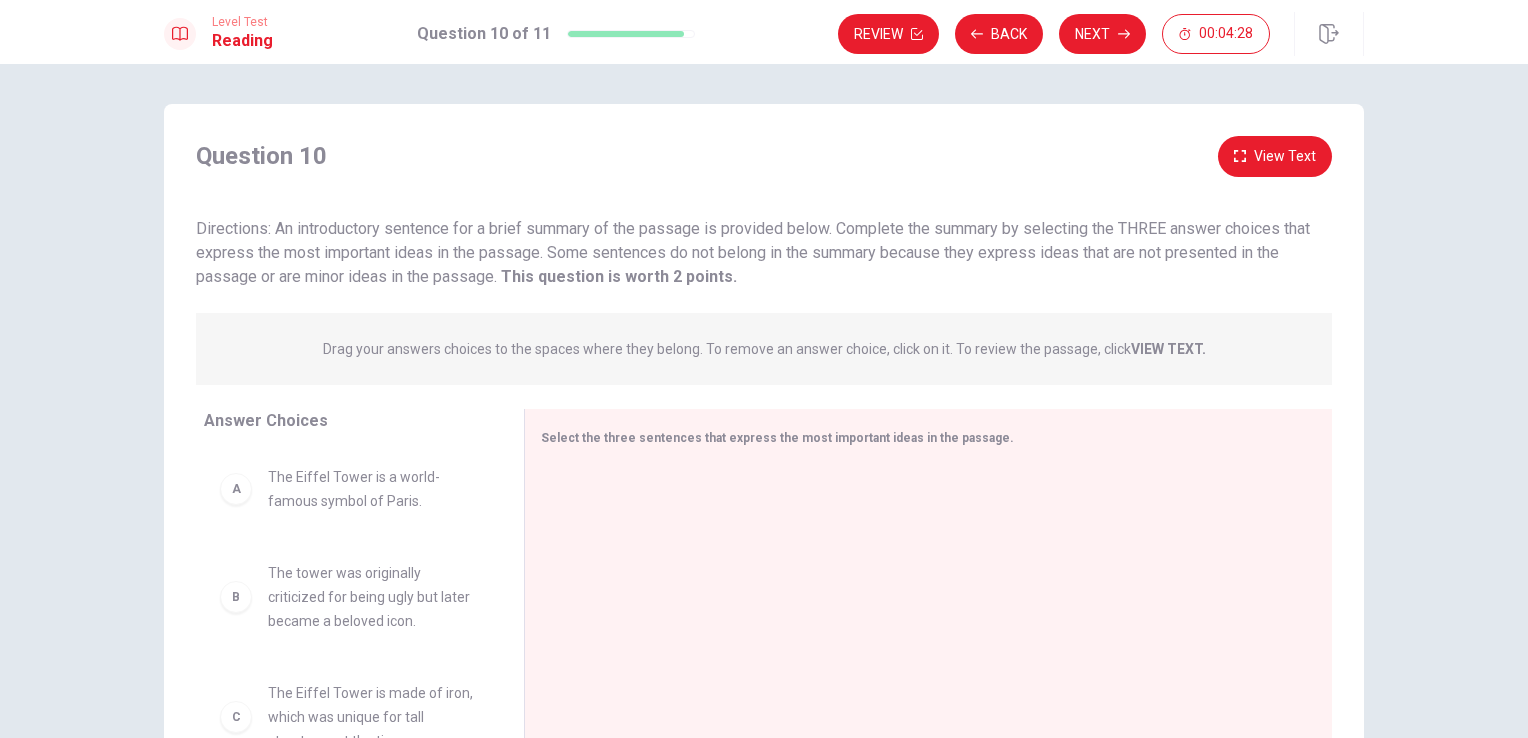 drag, startPoint x: 246, startPoint y: 617, endPoint x: 284, endPoint y: 507, distance: 116.37869 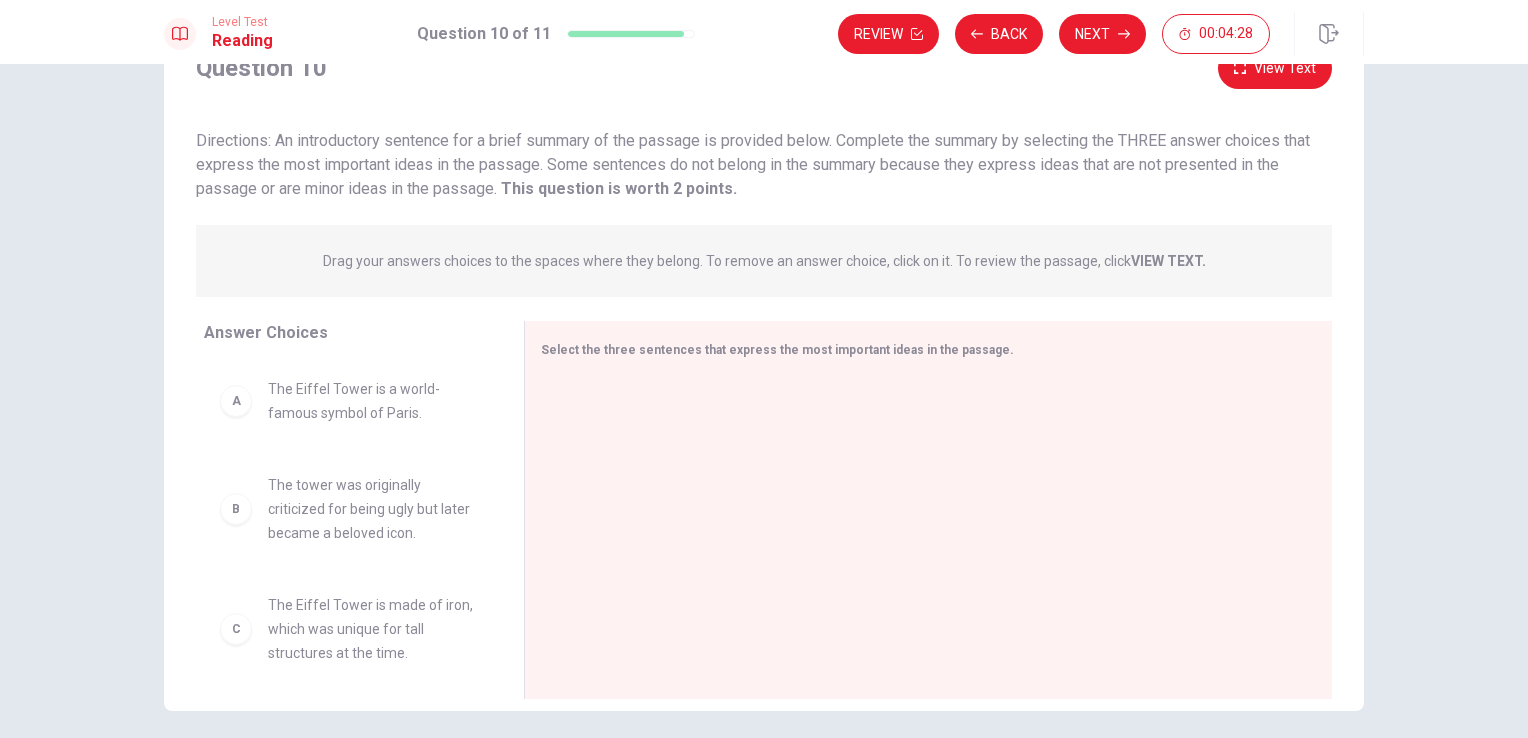 scroll, scrollTop: 164, scrollLeft: 0, axis: vertical 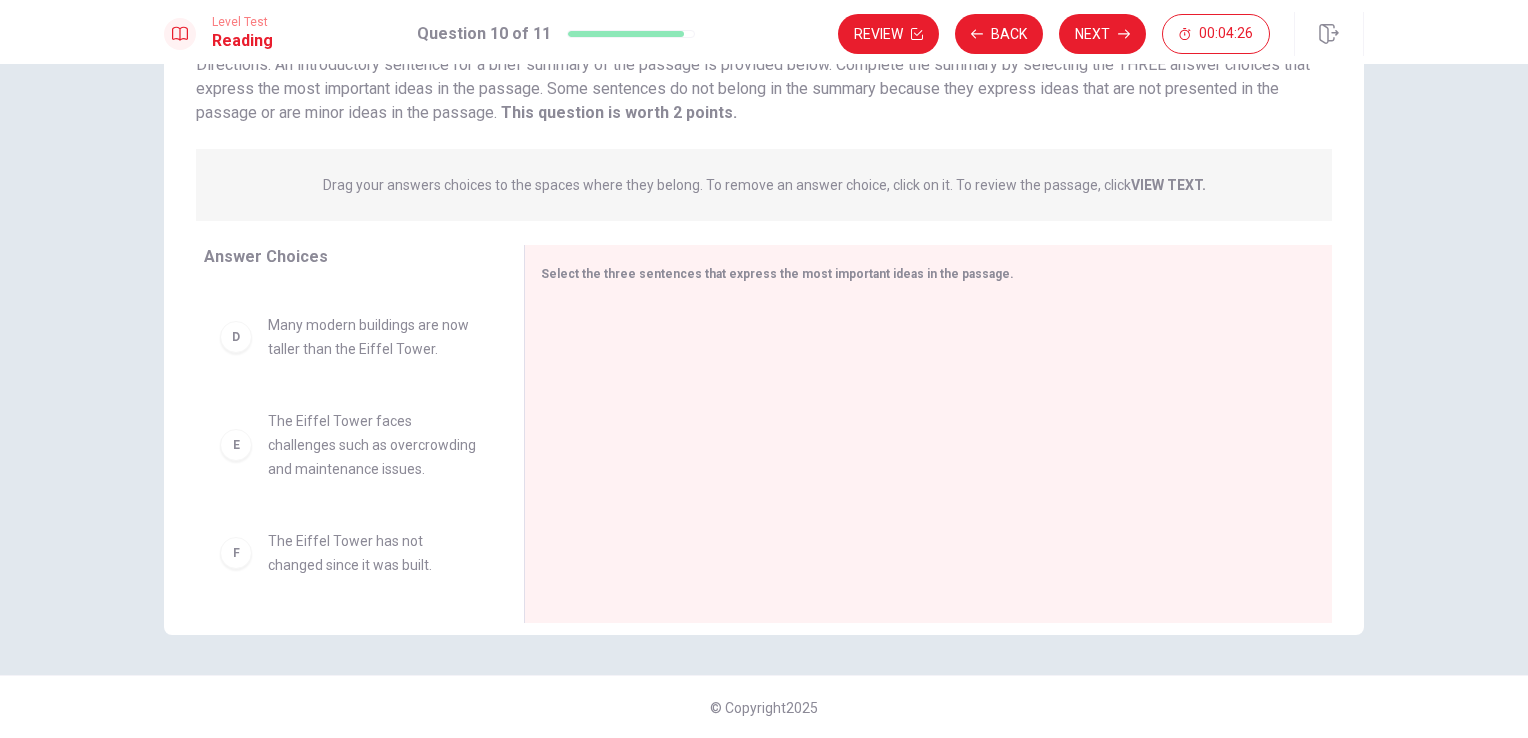 click on "E" at bounding box center [236, 445] 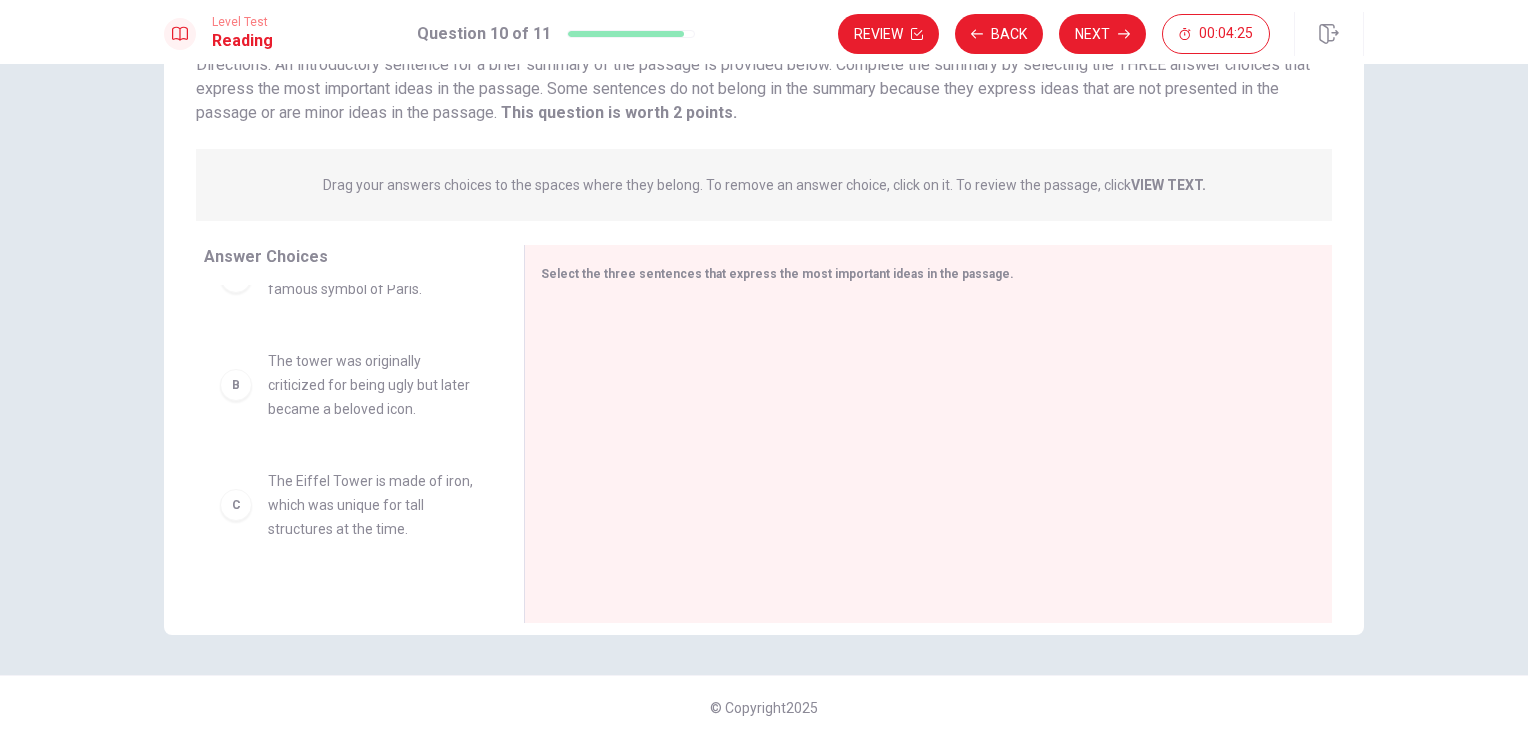 scroll, scrollTop: 0, scrollLeft: 0, axis: both 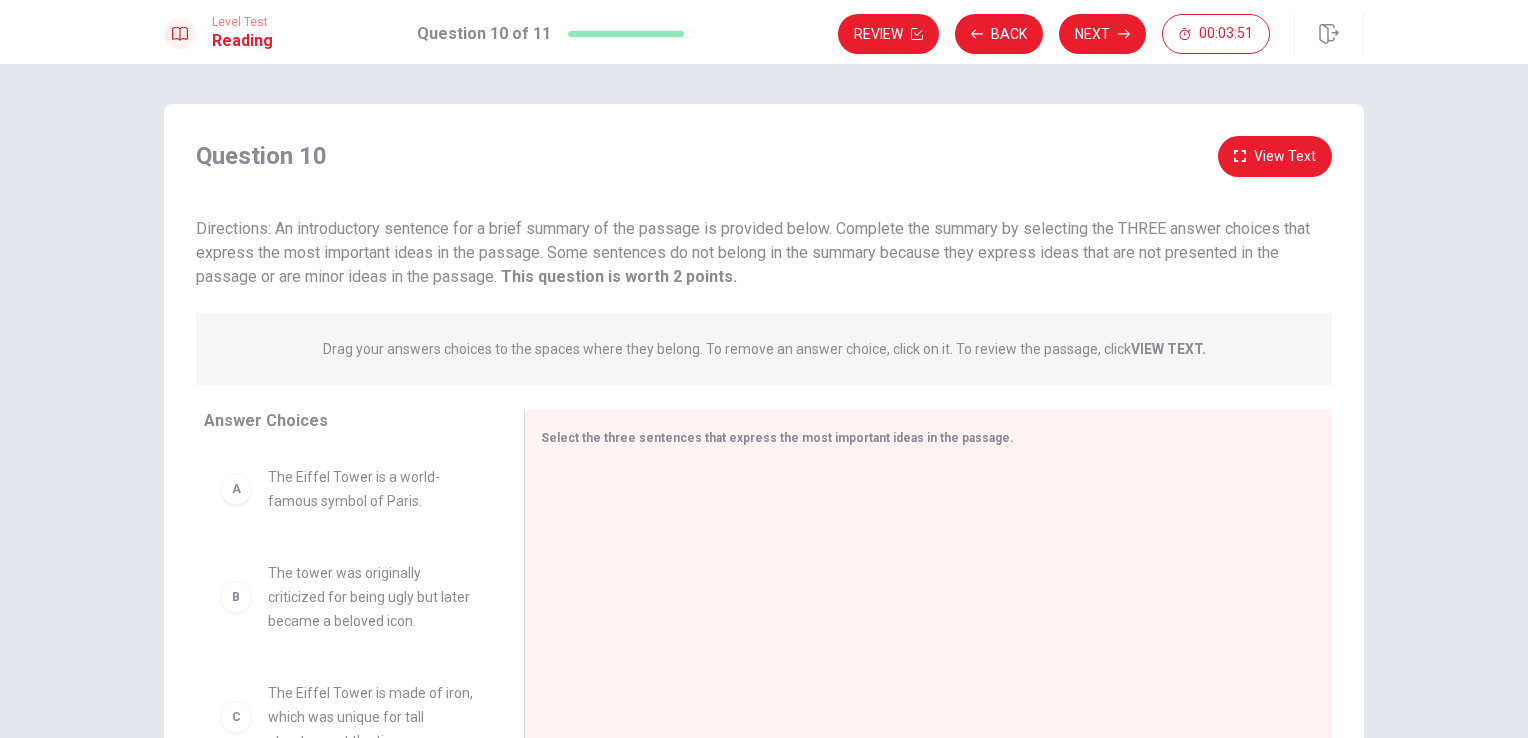 click on "View Text" at bounding box center [1275, 156] 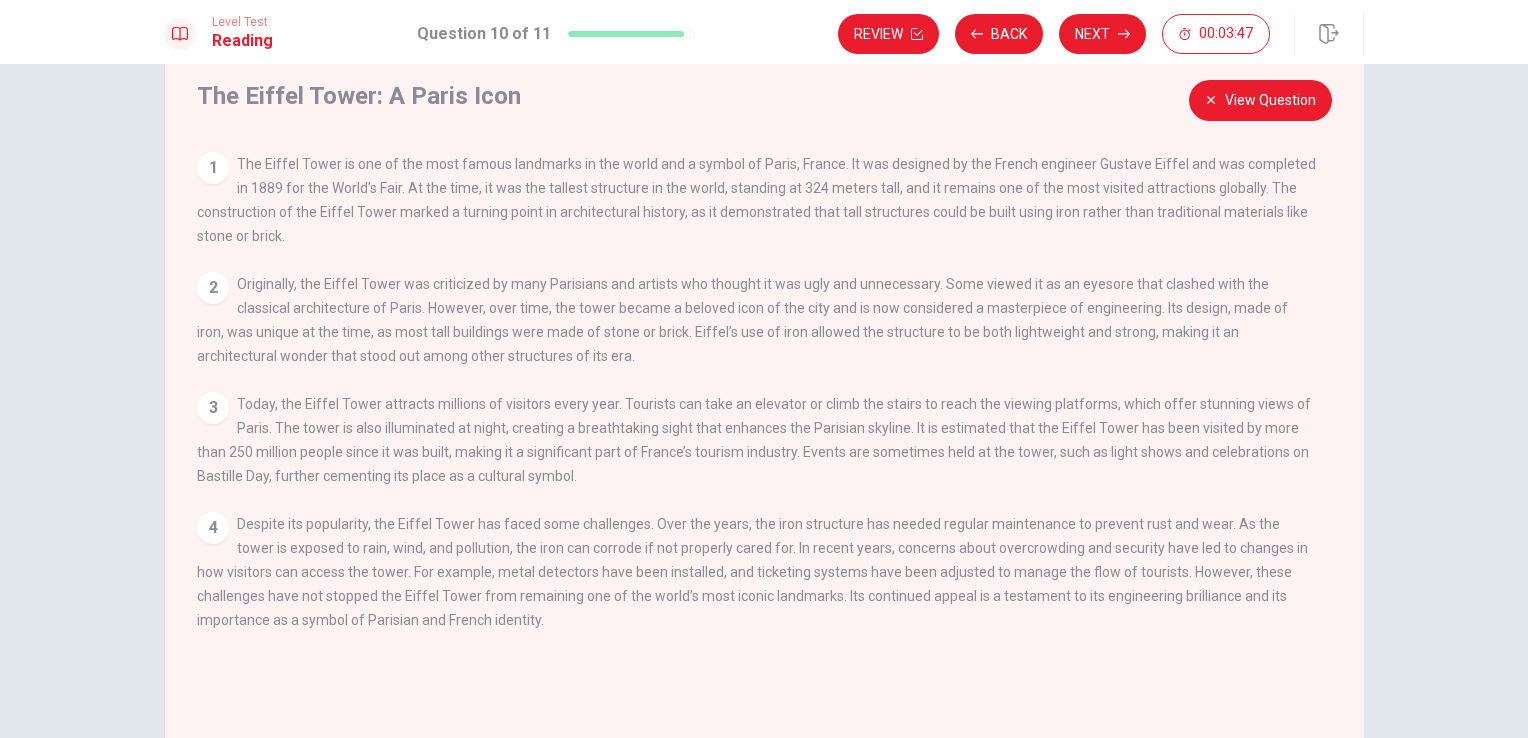 scroll, scrollTop: 100, scrollLeft: 0, axis: vertical 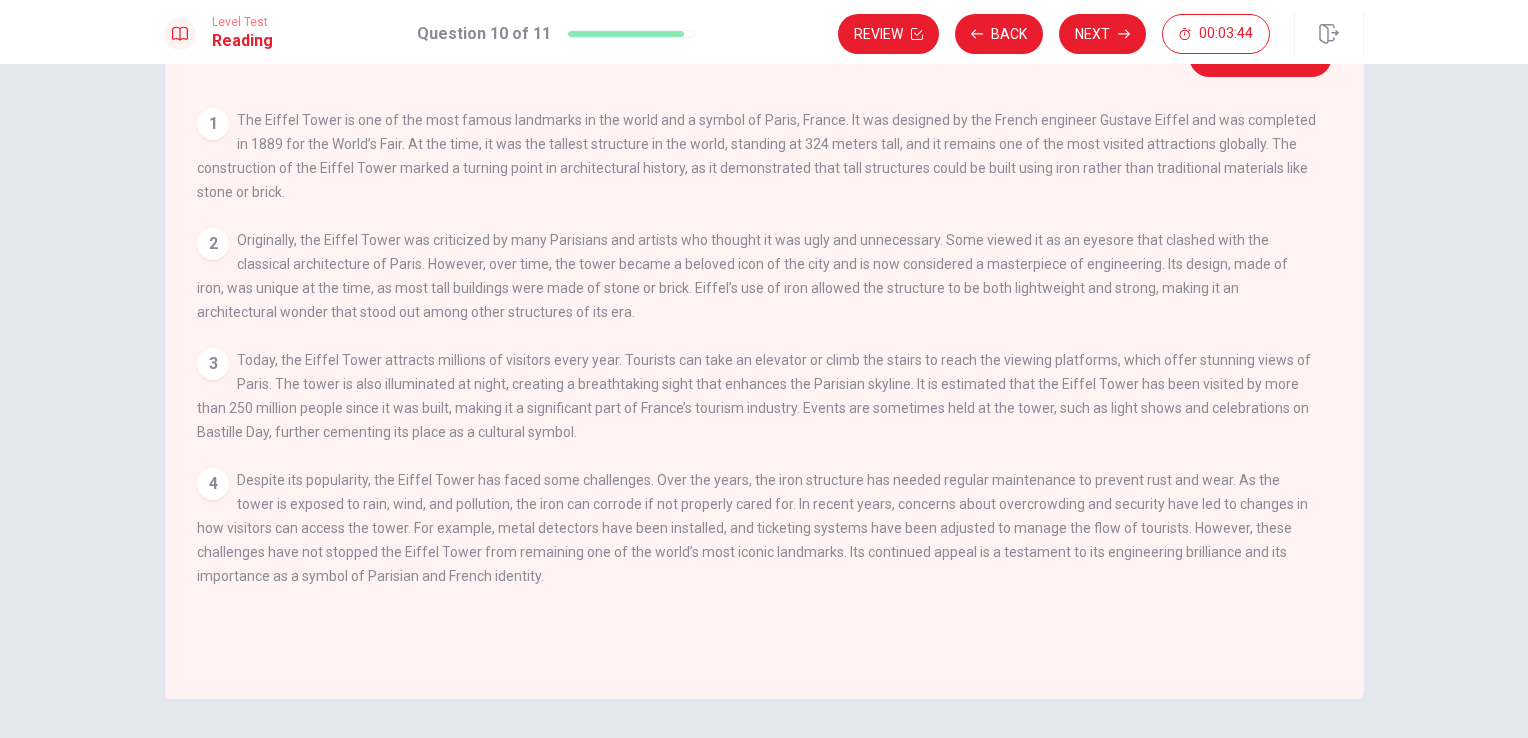 click on "3" at bounding box center [213, 364] 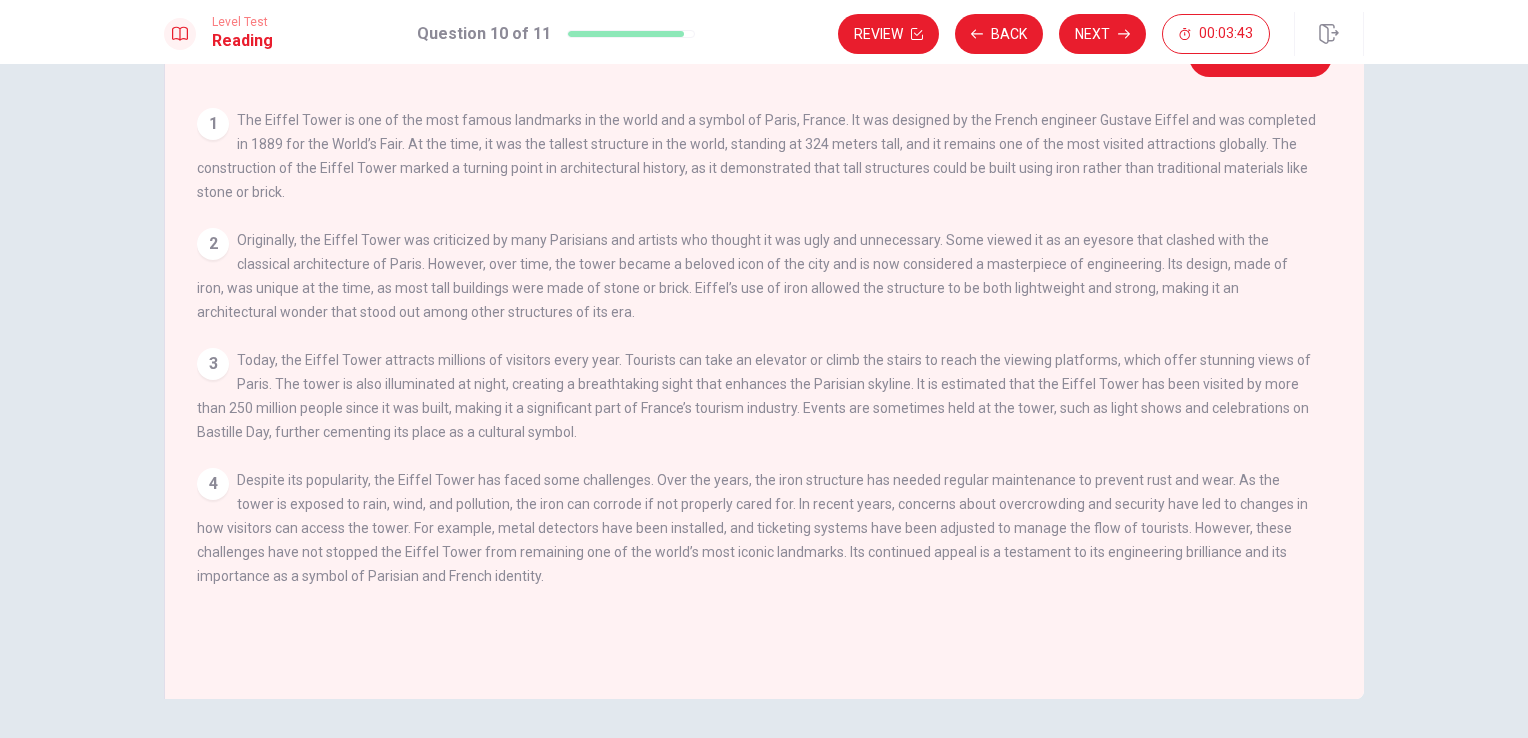 click on "2" at bounding box center [213, 244] 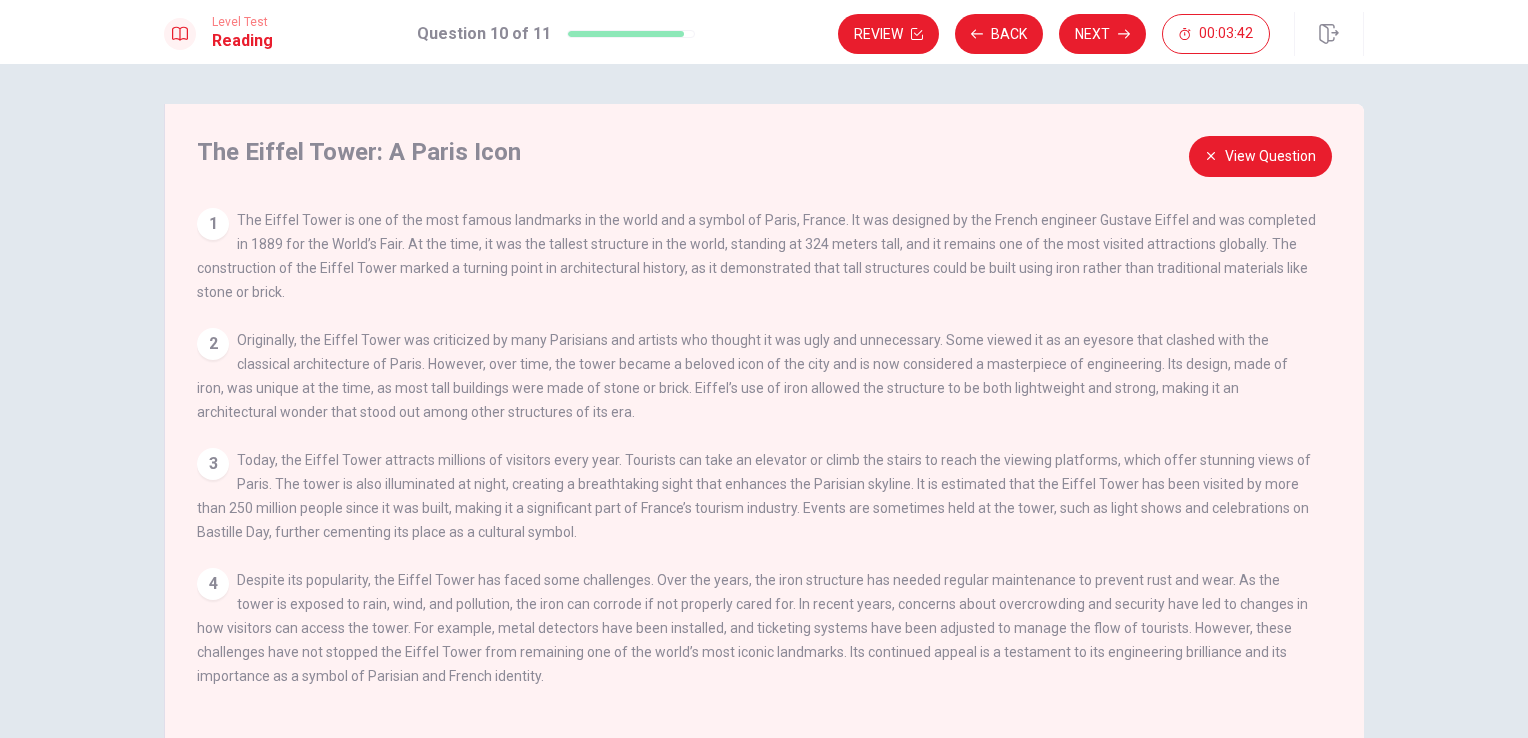 click on "1" at bounding box center (213, 224) 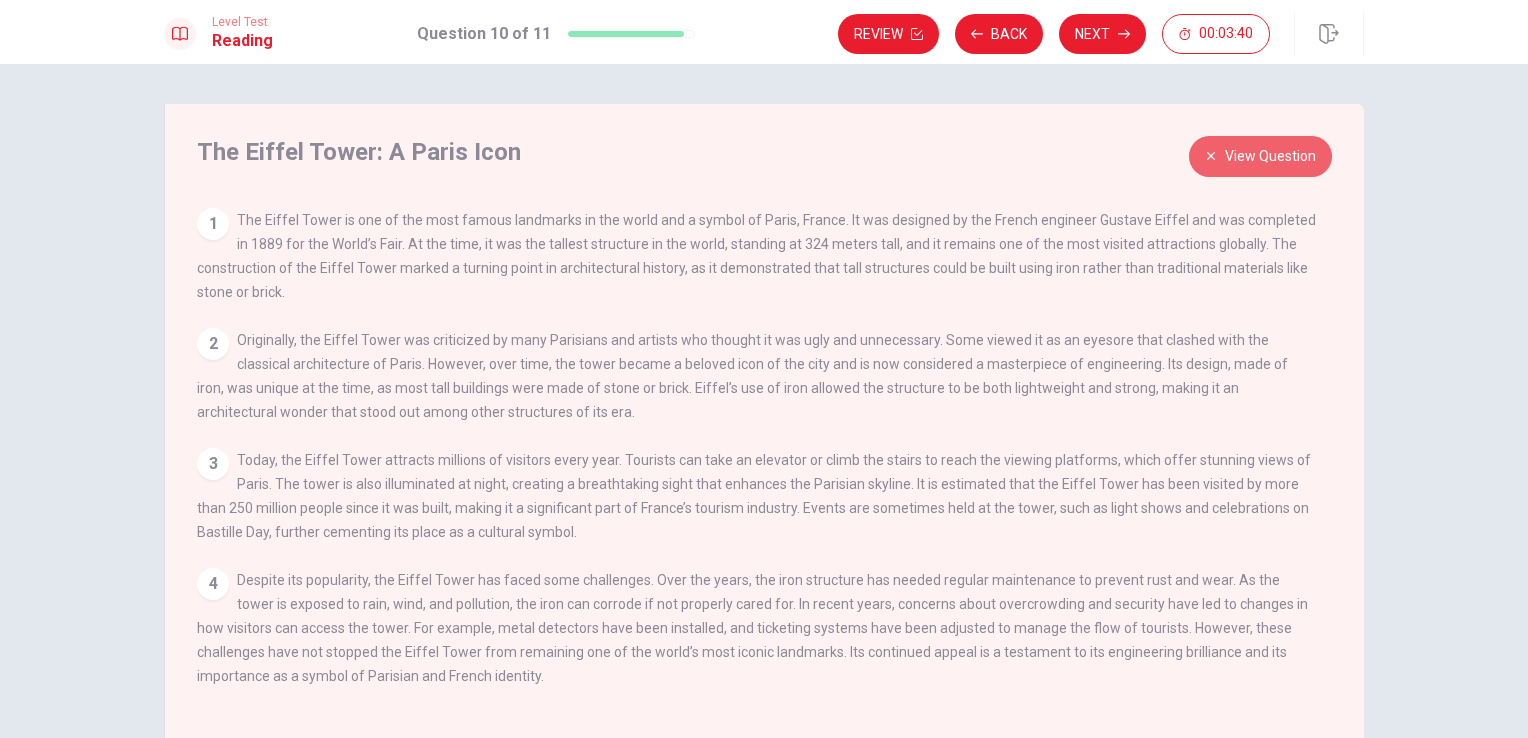 click on "View Question" at bounding box center [1260, 156] 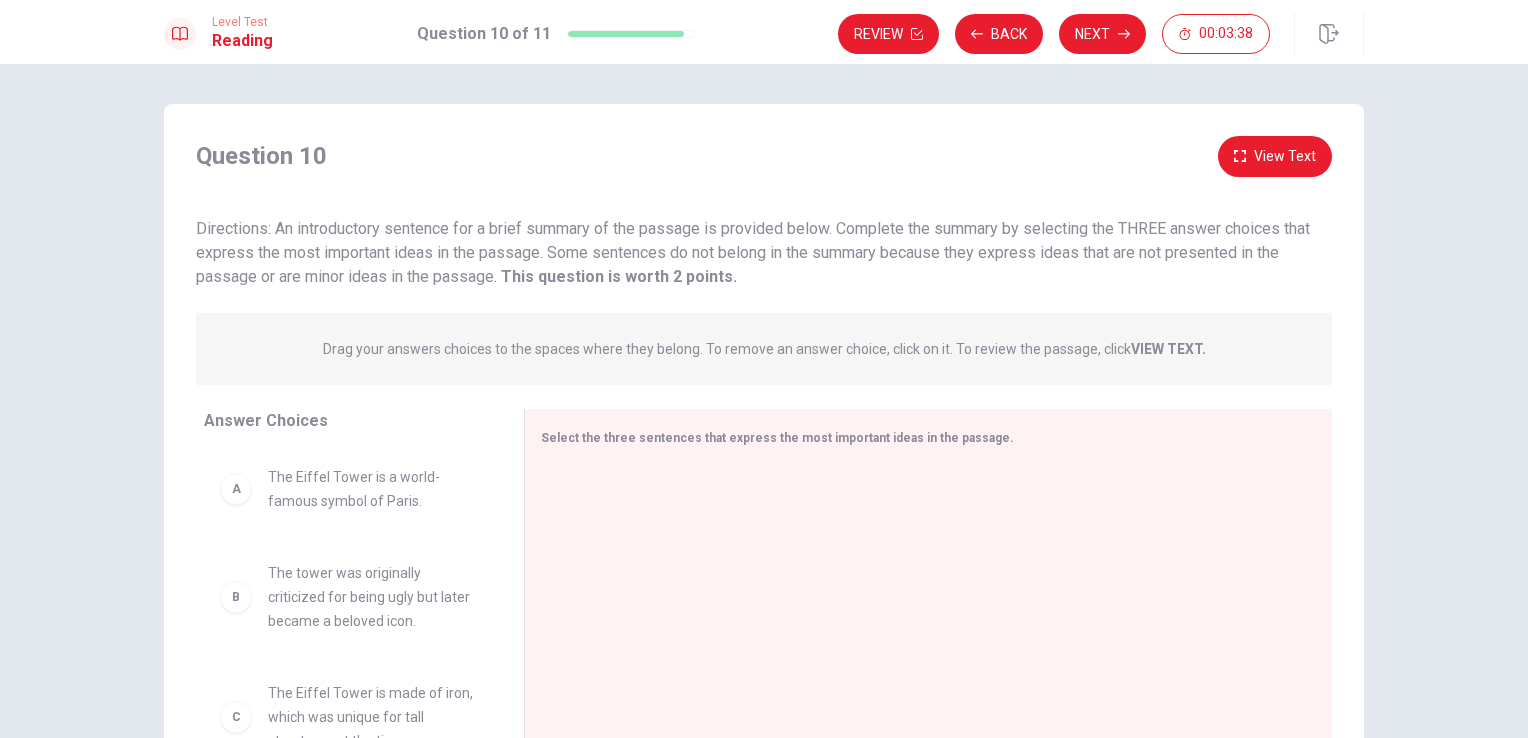click on "View Text" at bounding box center (1275, 156) 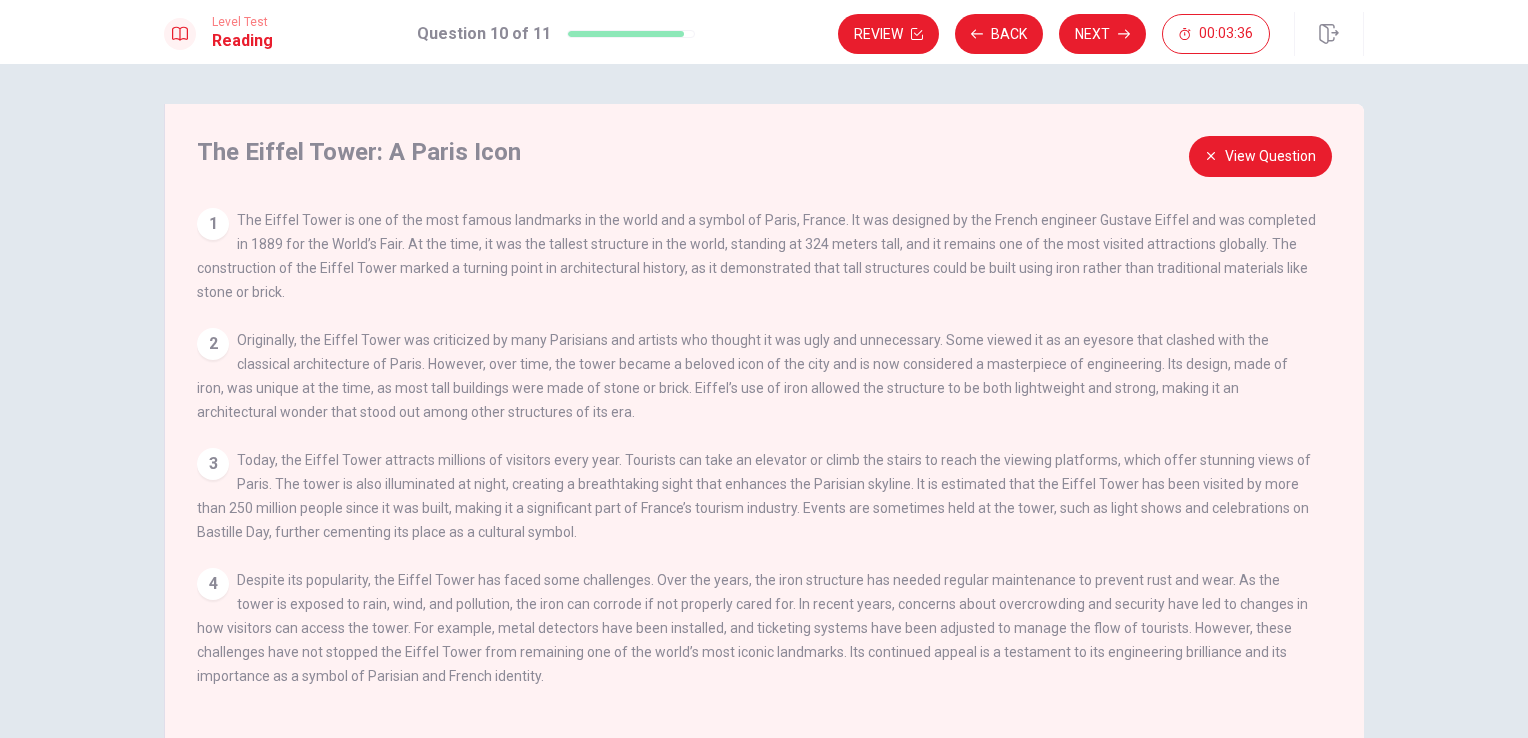 click on "1" at bounding box center [213, 224] 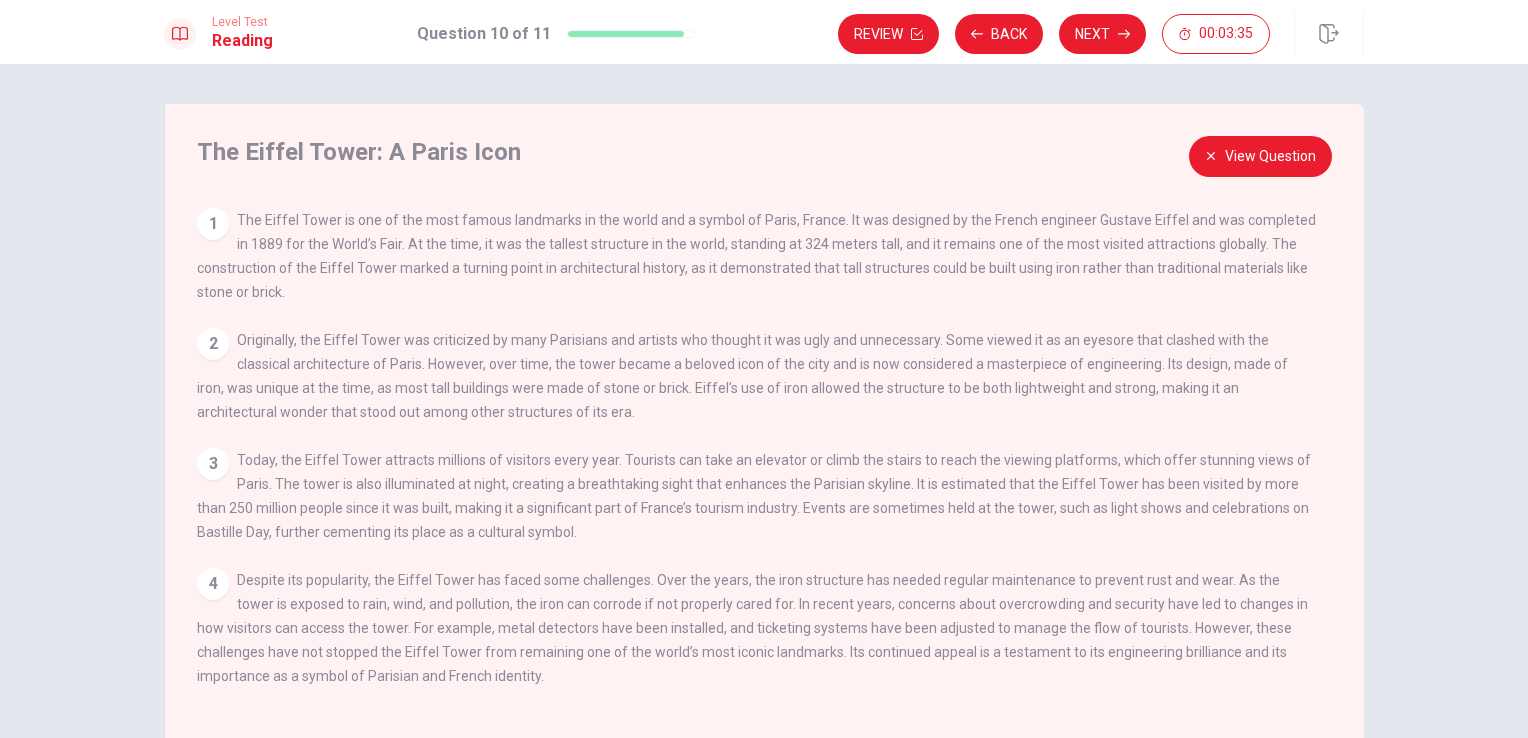 click on "[NUMBER] Originally, the Eiffel Tower was criticized by many Parisians and artists who thought it was ugly and unnecessary. Some viewed it as an eyesore that clashed with the classical architecture of Paris. However, over time, the tower became a beloved icon of the city and is now considered a masterpiece of engineering. Its design, made of iron, was unique at the time, as most tall buildings were made of stone or brick. Eiffel’s use of iron allowed the structure to be both lightweight and strong, making it an architectural wonder that stood out among other structures of its era." at bounding box center [757, 376] 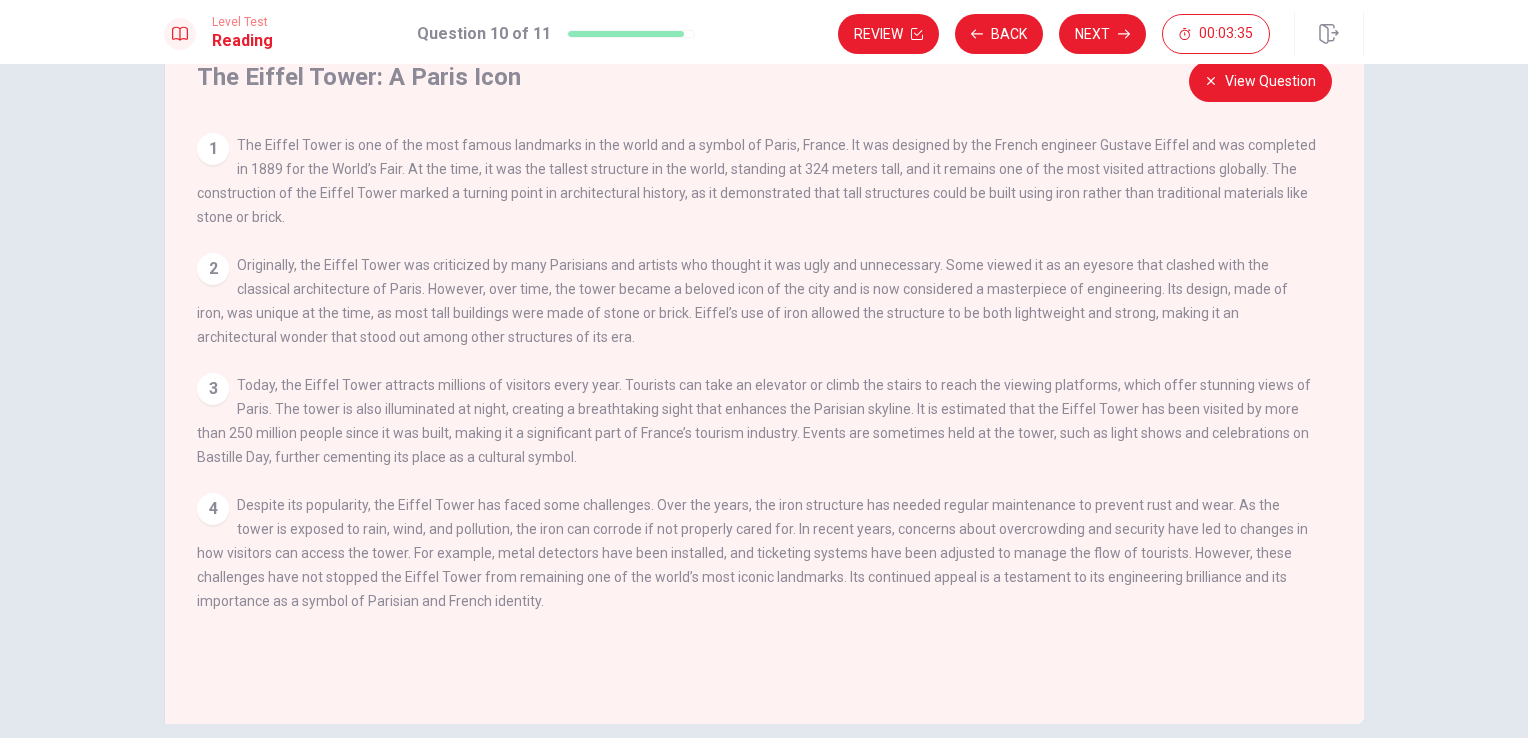 scroll, scrollTop: 164, scrollLeft: 0, axis: vertical 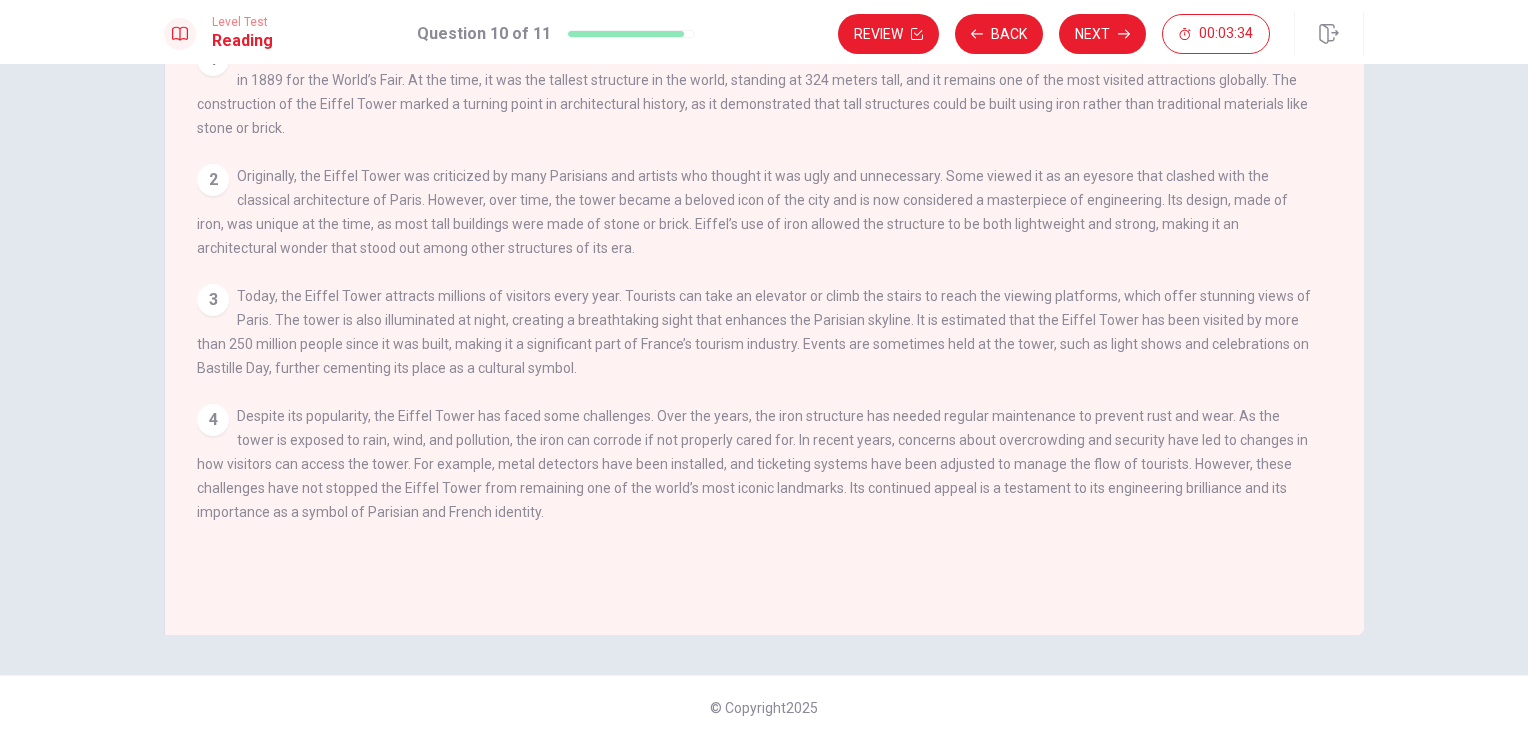 drag, startPoint x: 204, startPoint y: 295, endPoint x: 204, endPoint y: 368, distance: 73 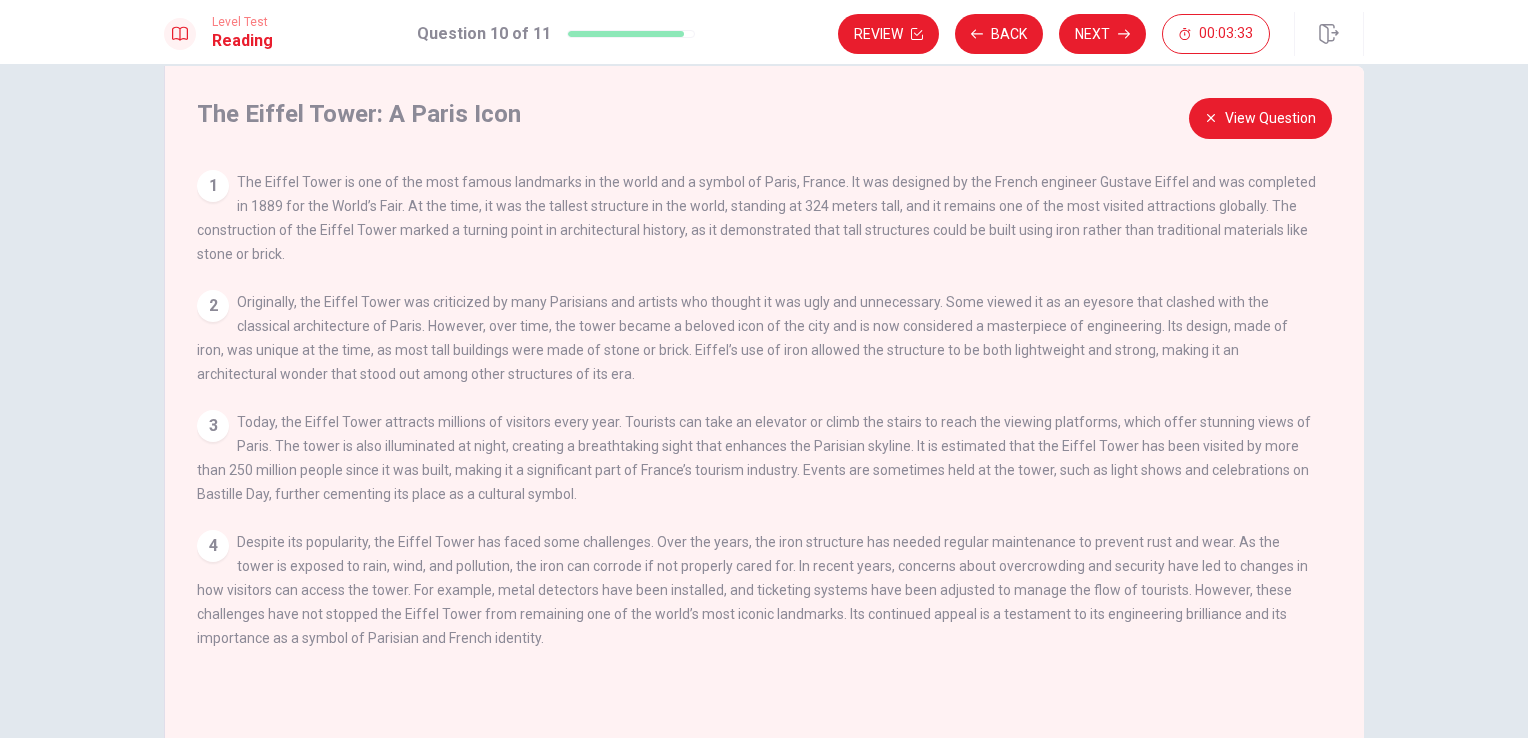 scroll, scrollTop: 0, scrollLeft: 0, axis: both 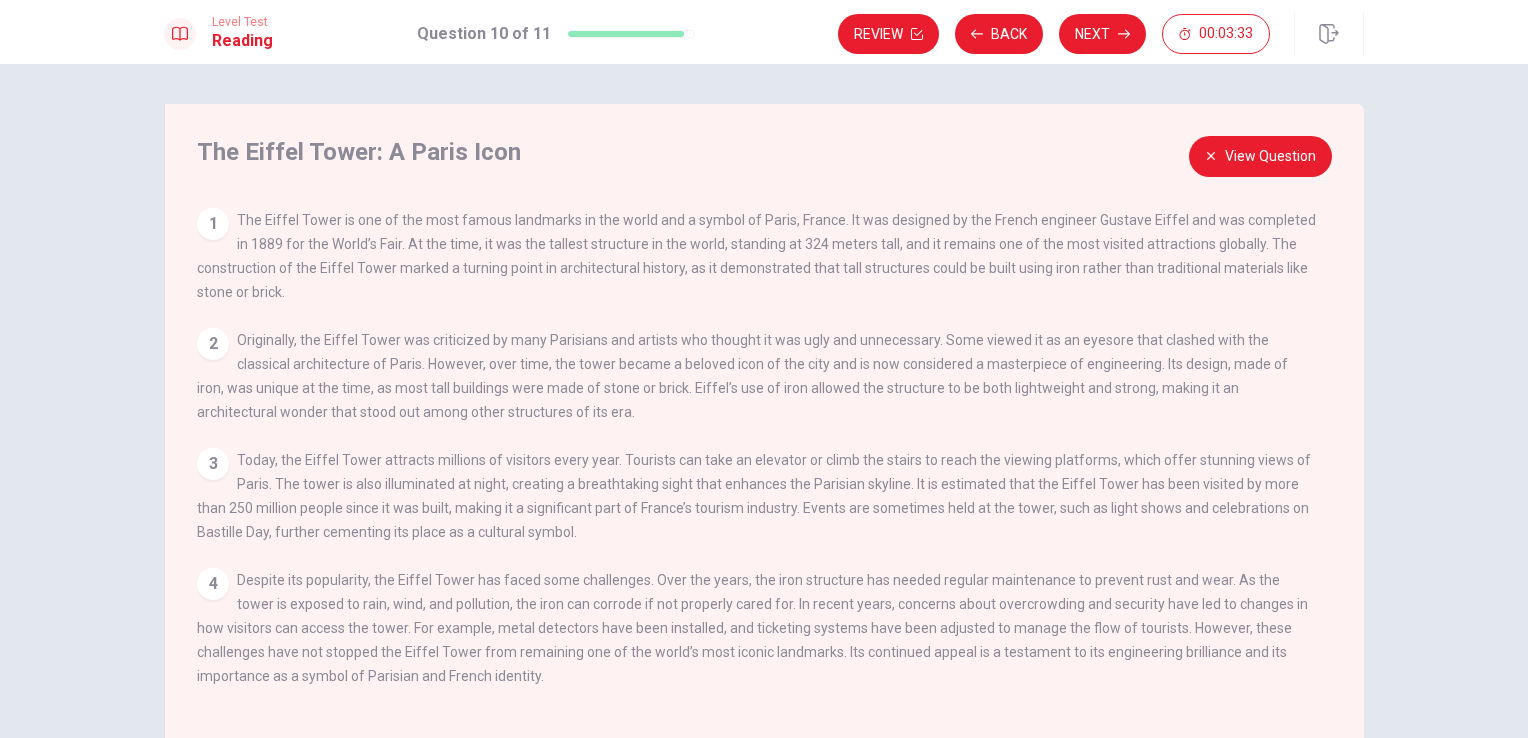 click 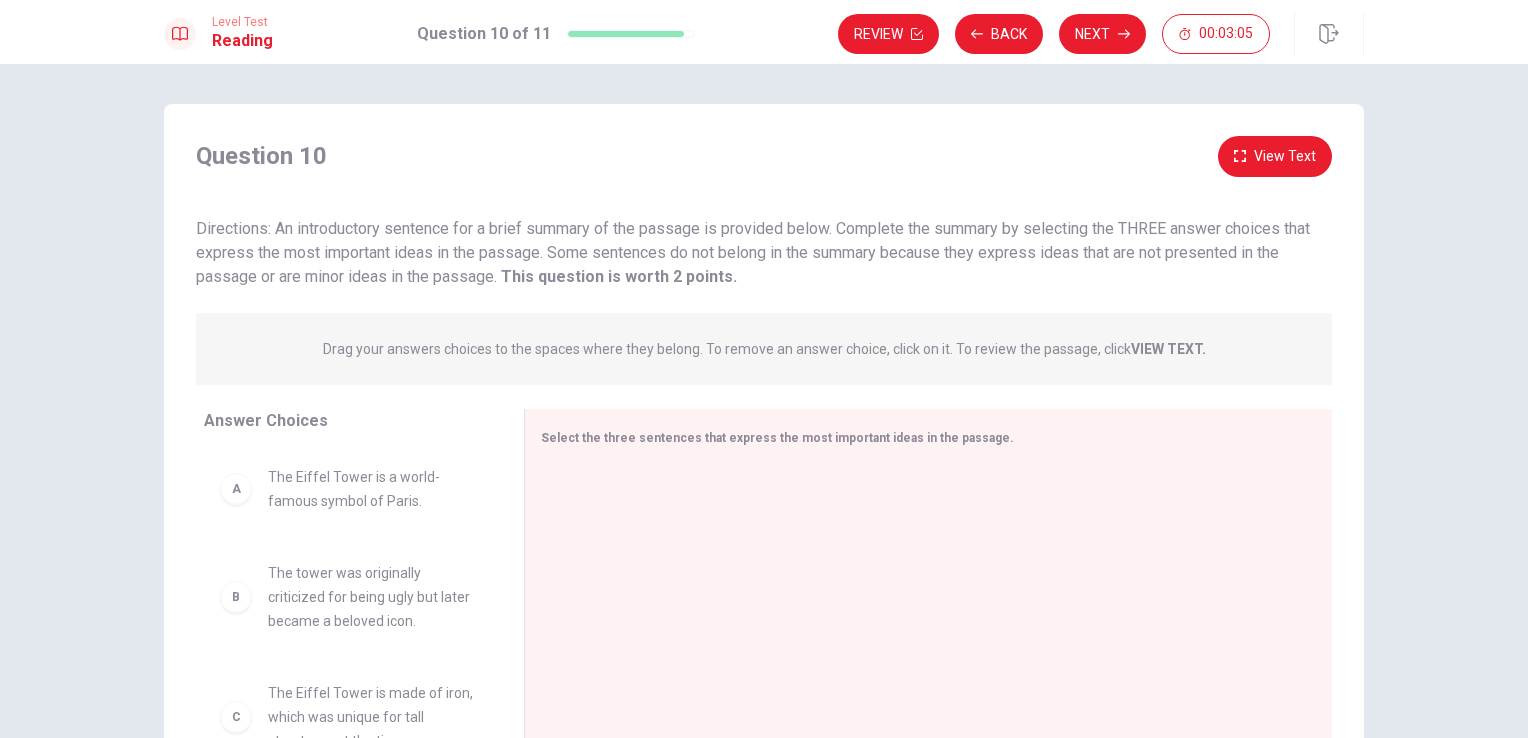 click on "A" at bounding box center (236, 489) 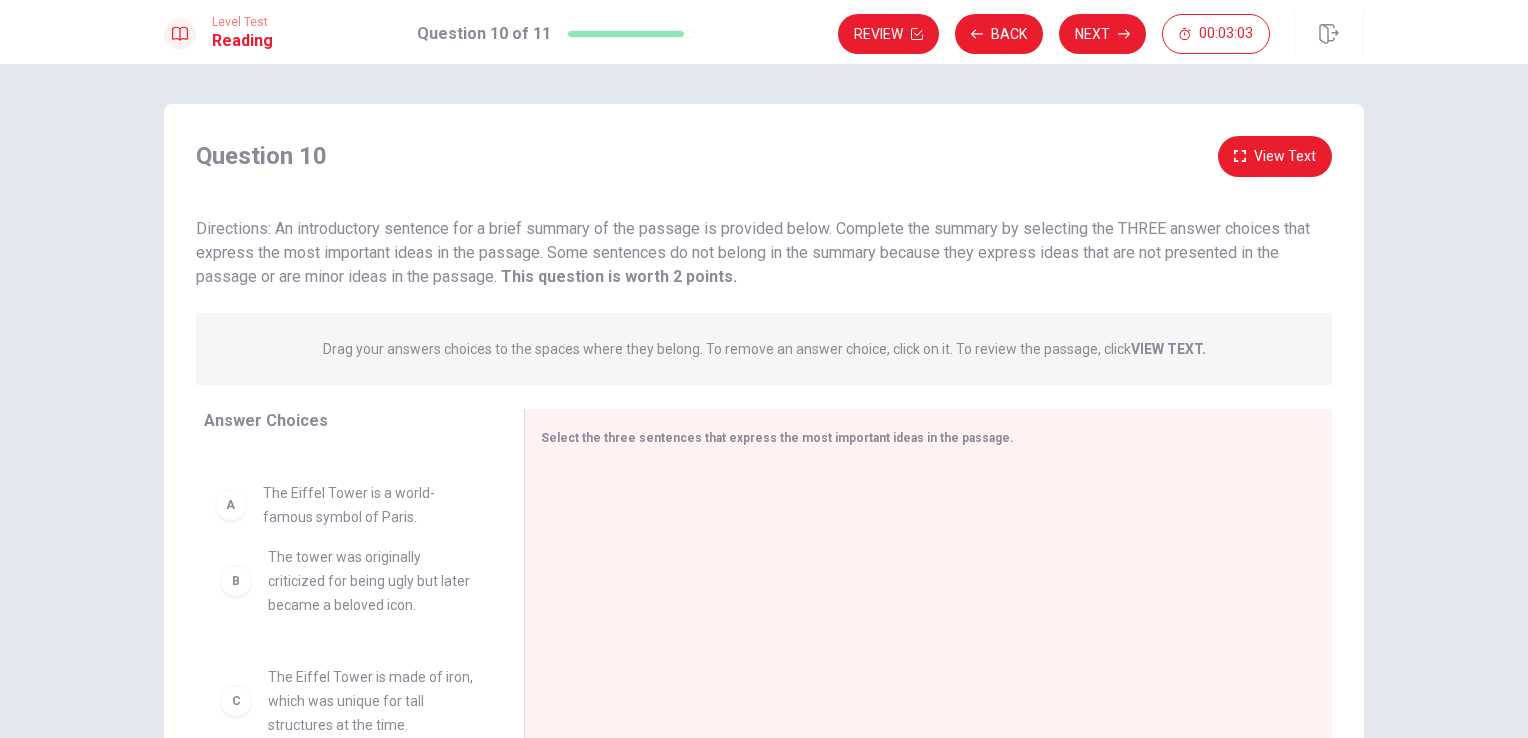 click on "View Text" at bounding box center (1275, 156) 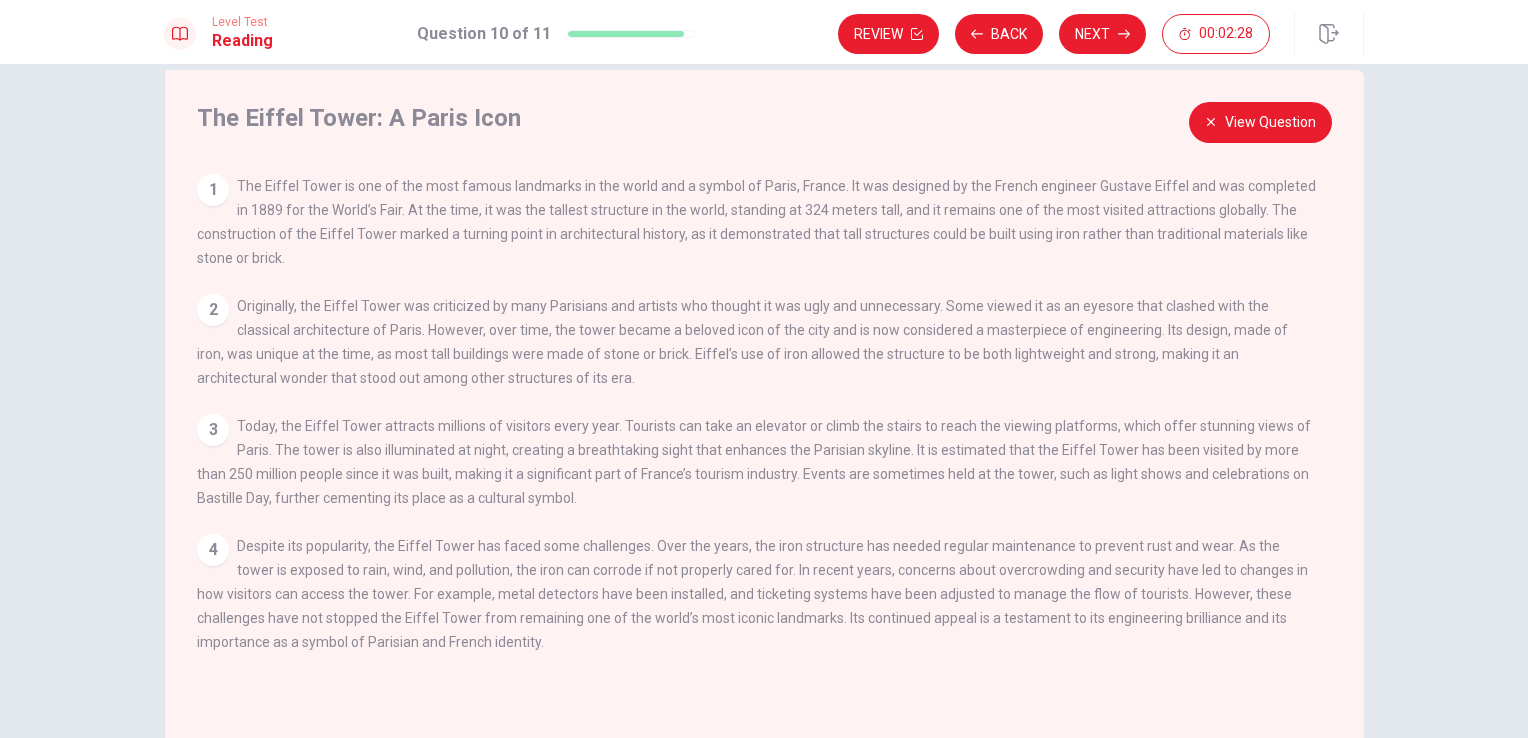 scroll, scrollTop: 0, scrollLeft: 0, axis: both 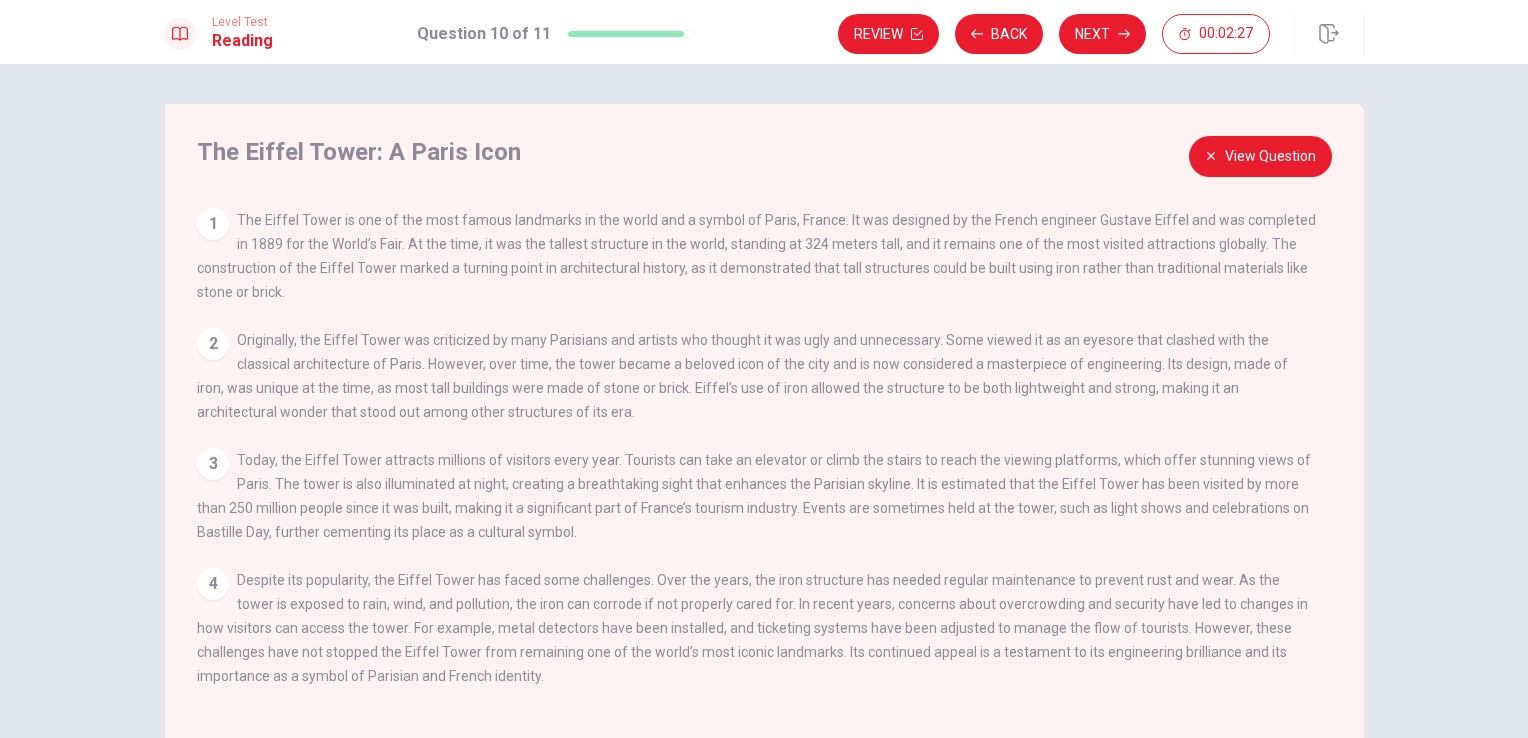 click on "1" at bounding box center (213, 224) 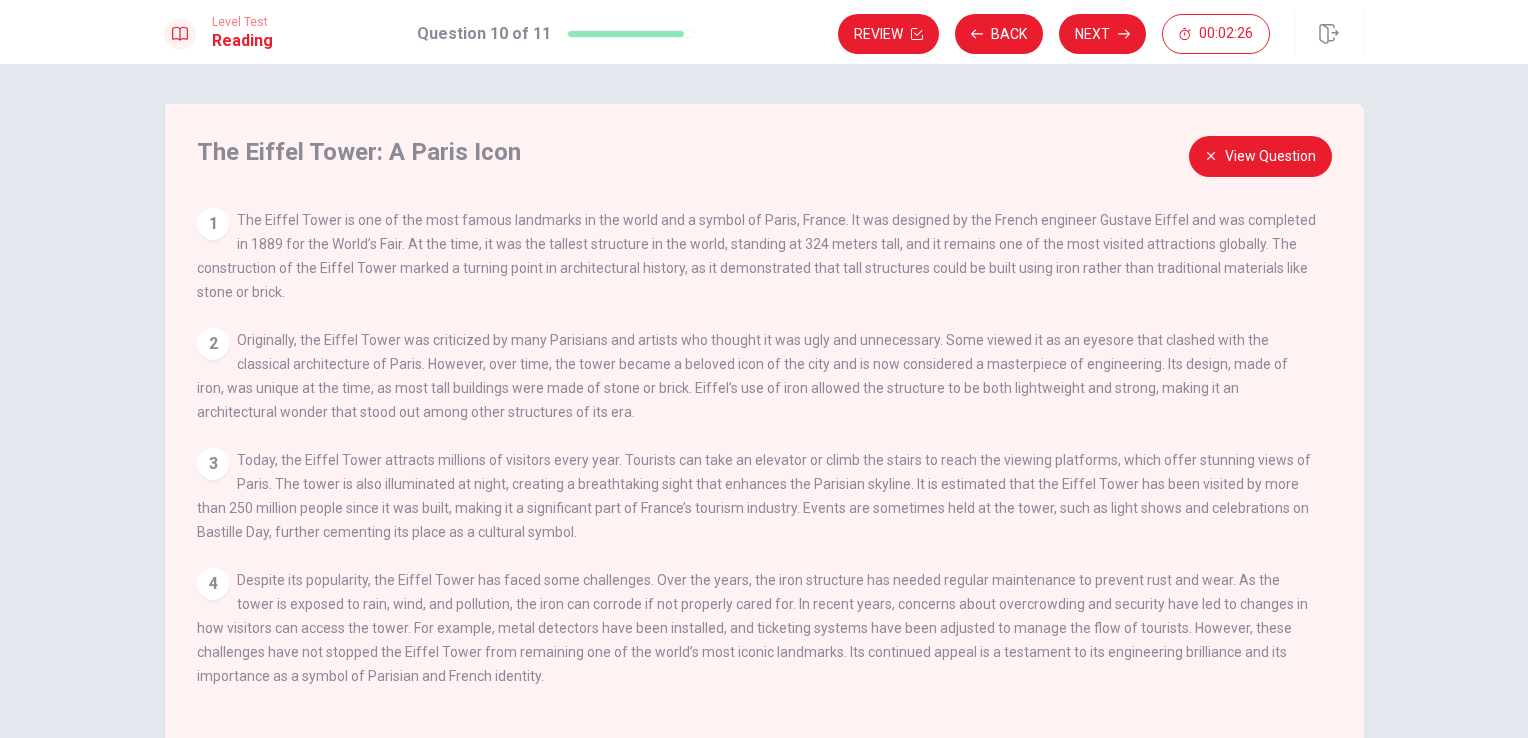 click on "2" at bounding box center (213, 344) 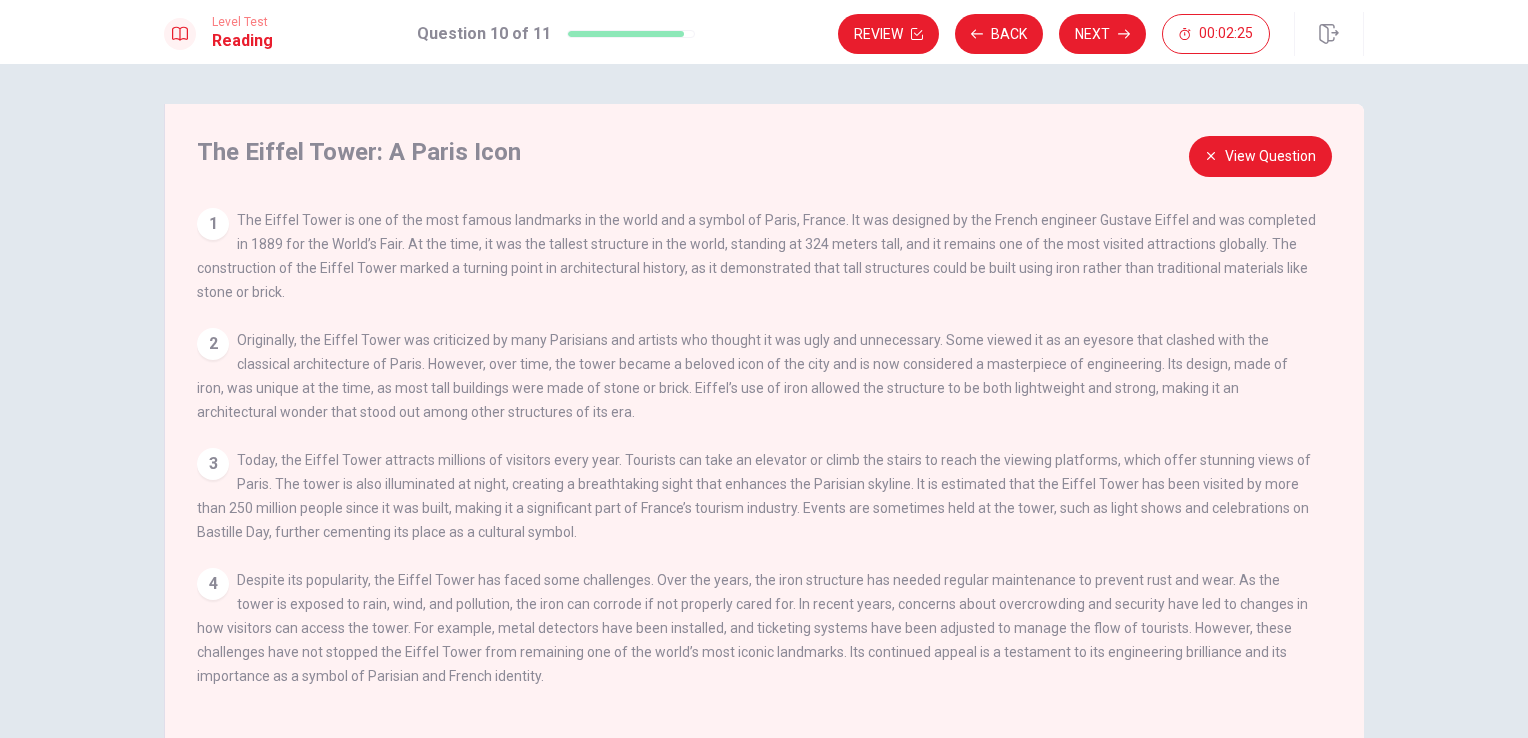 click on "View Question" at bounding box center [1260, 156] 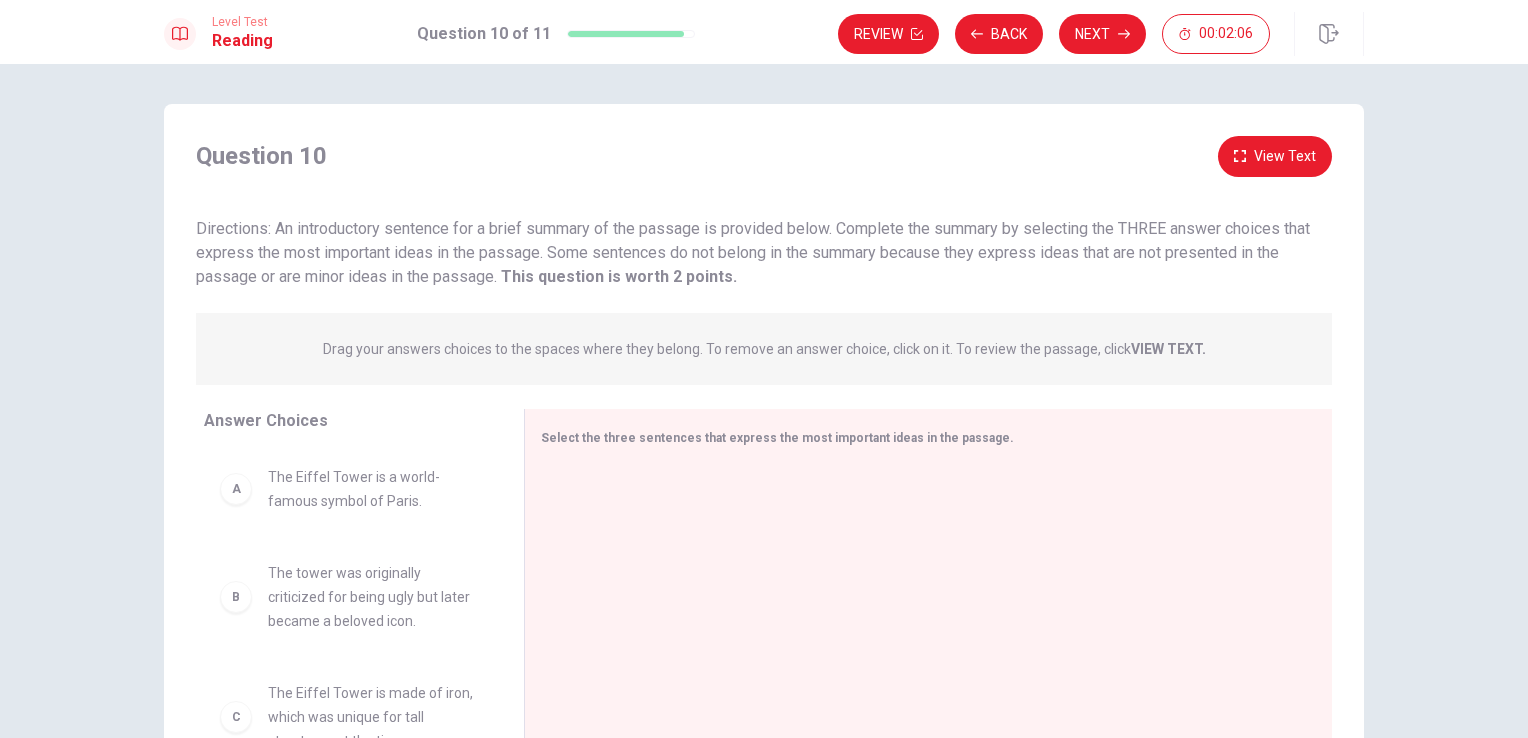 click on "View Text" at bounding box center [1275, 156] 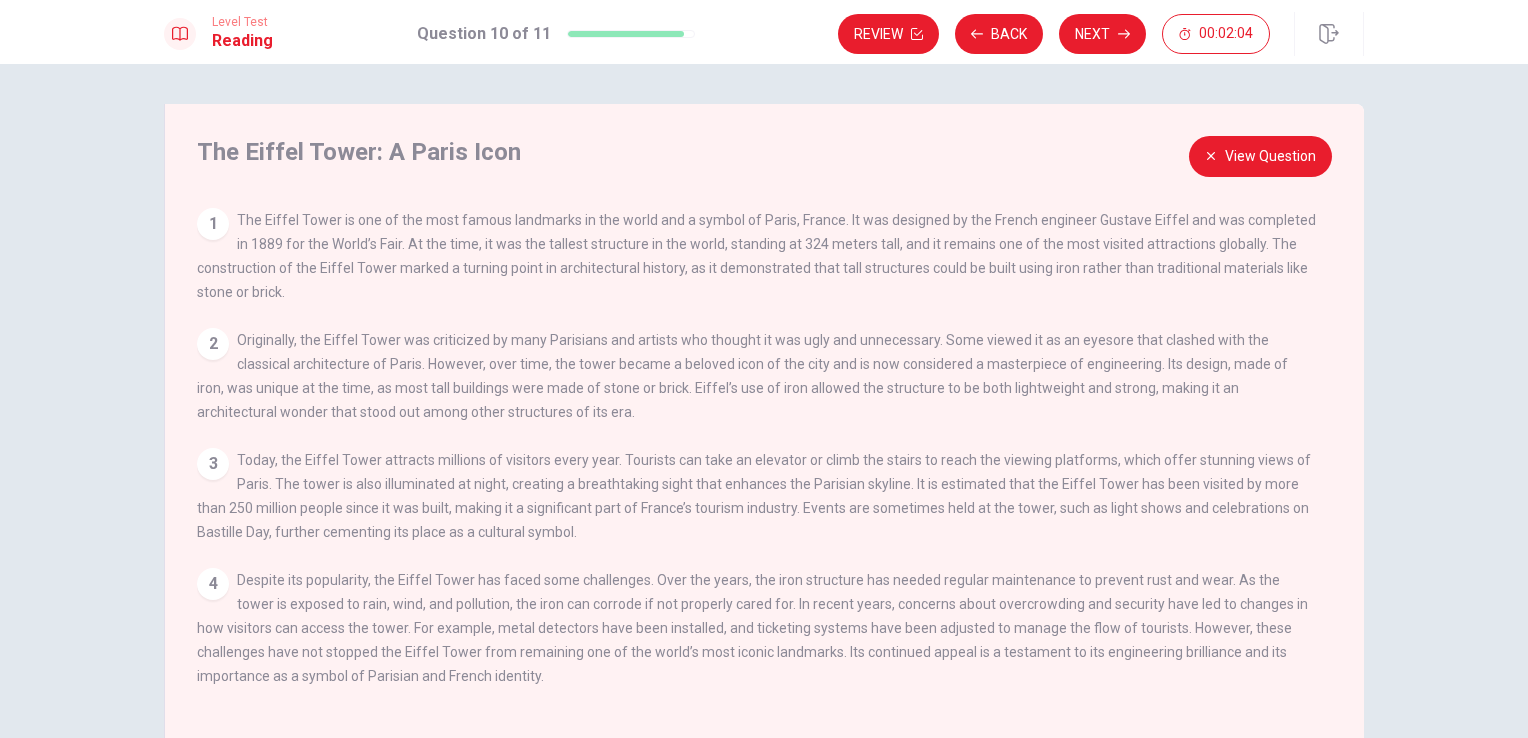 click on "1" at bounding box center [213, 224] 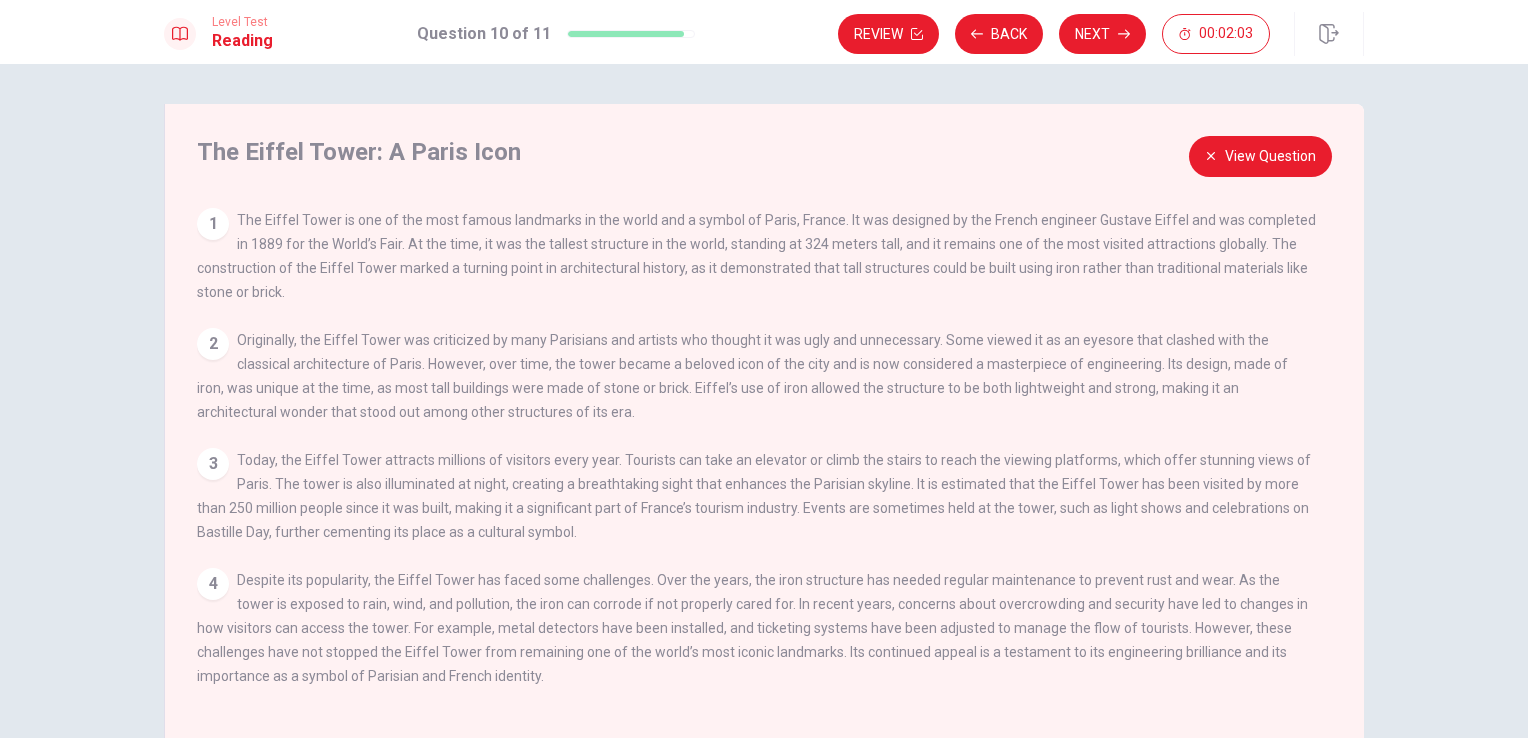 drag, startPoint x: 223, startPoint y: 353, endPoint x: 352, endPoint y: 360, distance: 129.18979 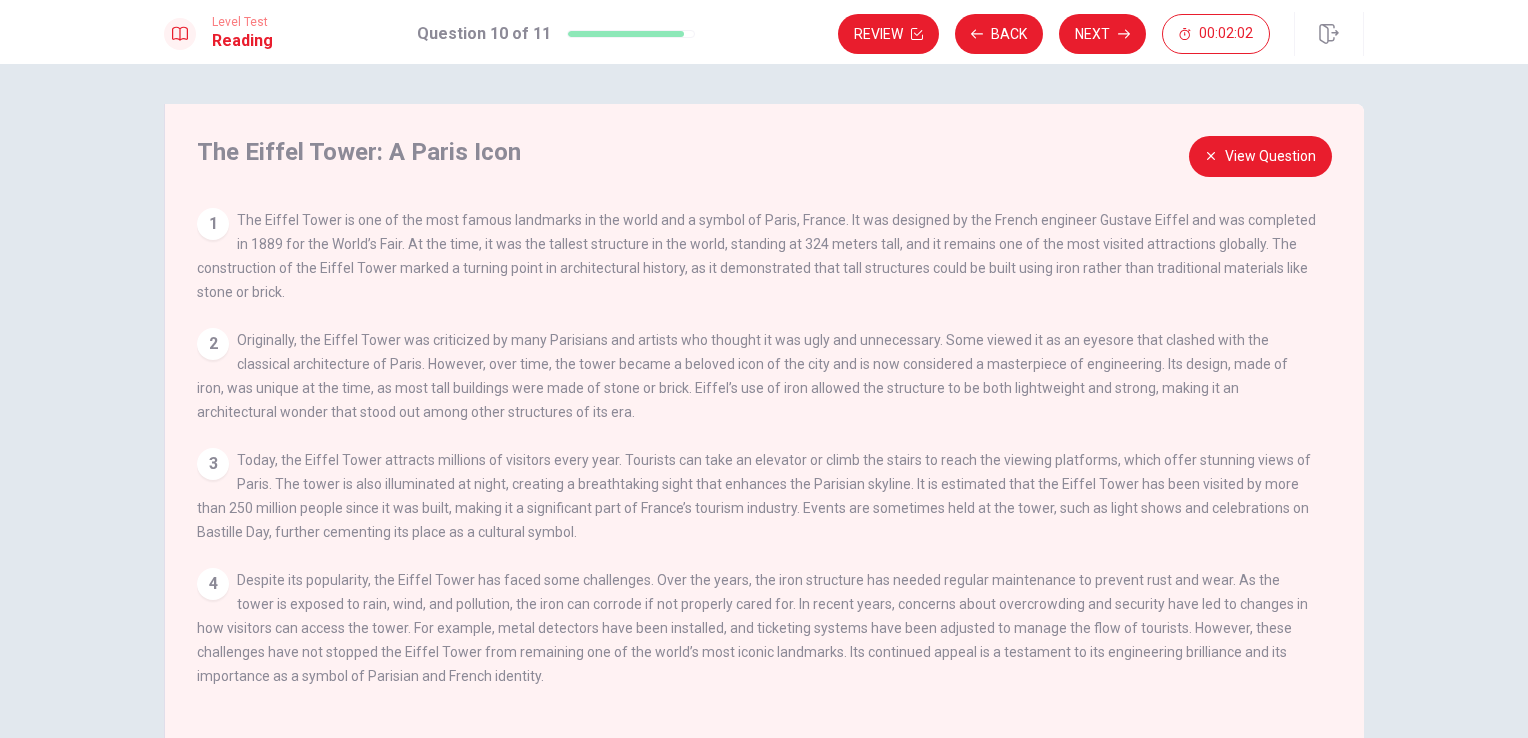 drag, startPoint x: 288, startPoint y: 349, endPoint x: 433, endPoint y: 352, distance: 145.03104 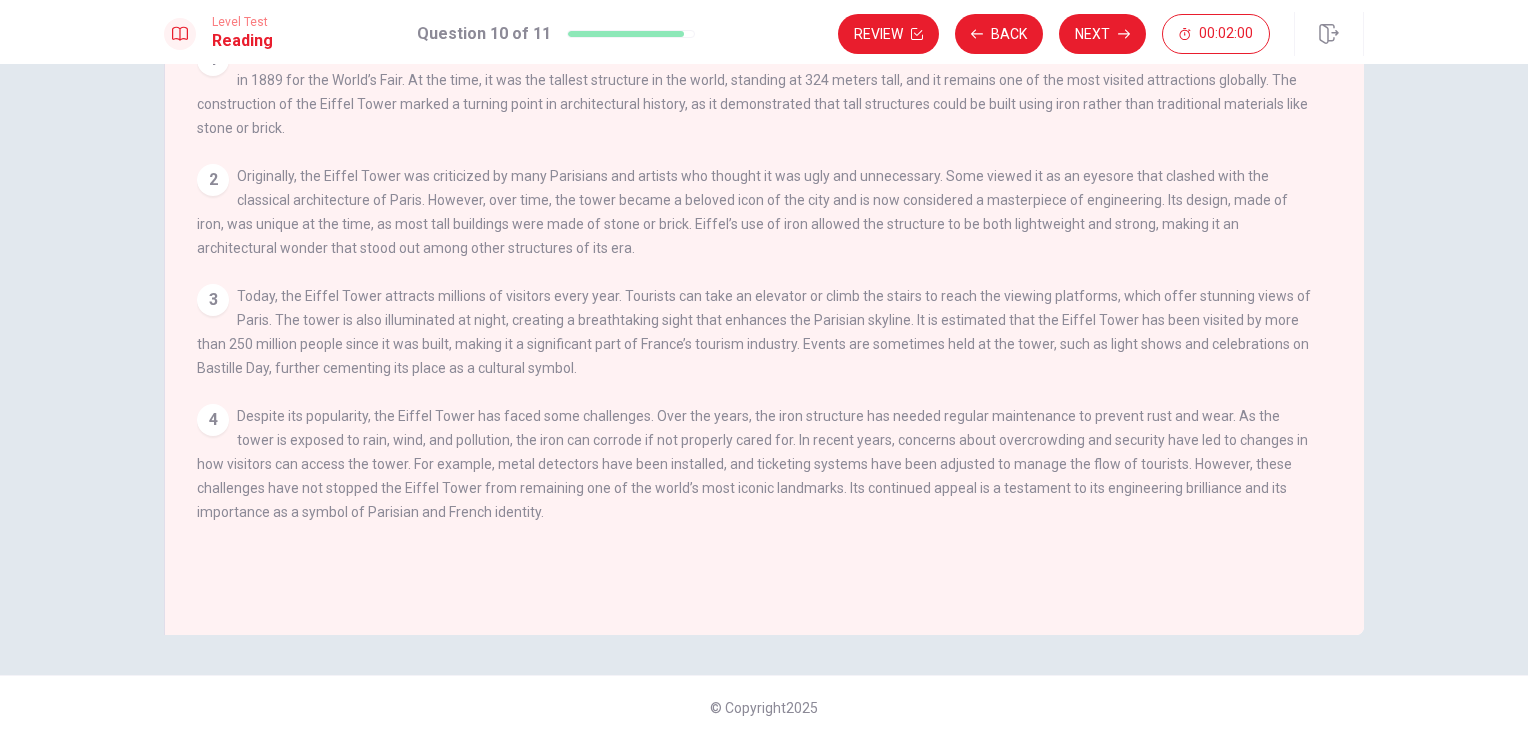 drag, startPoint x: 209, startPoint y: 422, endPoint x: 424, endPoint y: 329, distance: 234.252 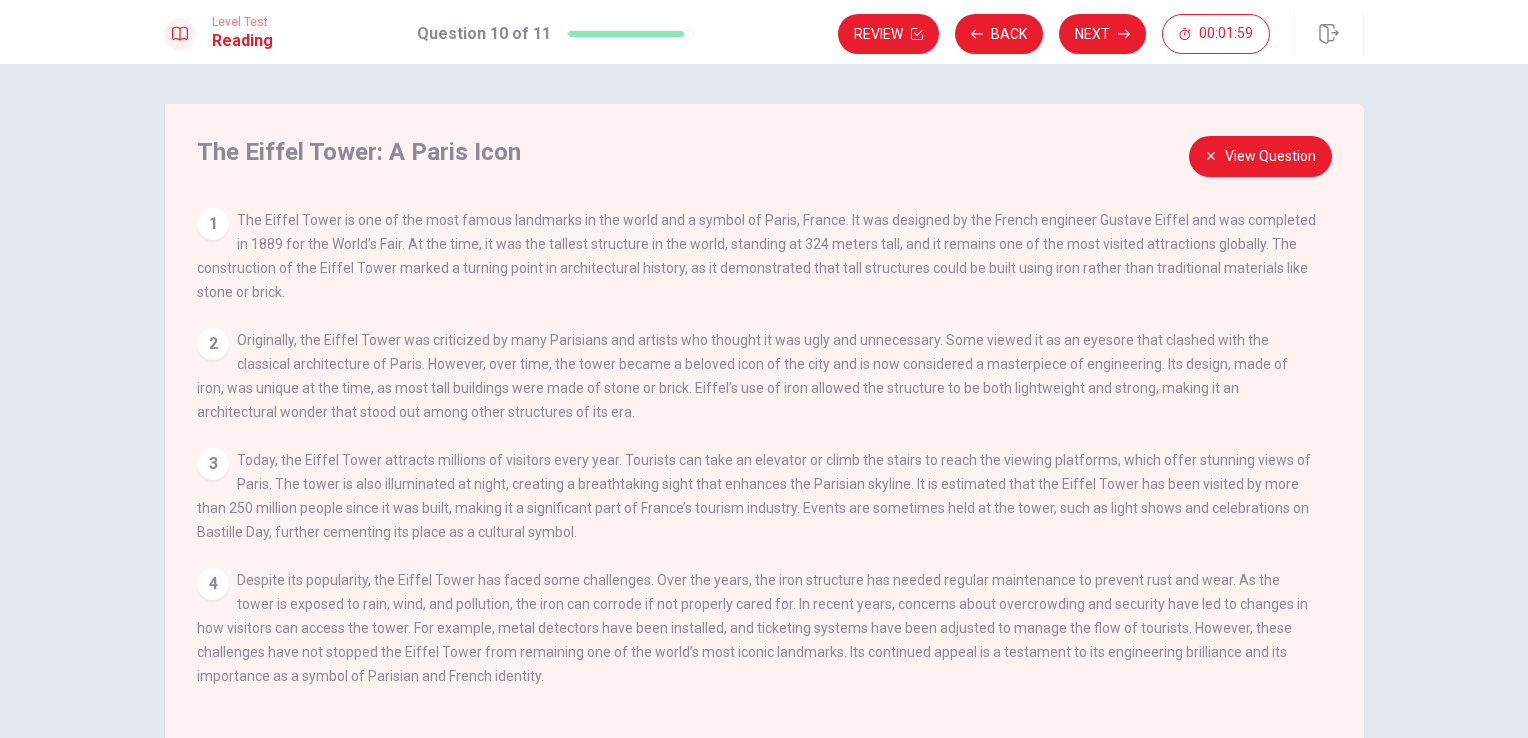 click on "View Question" at bounding box center [1260, 156] 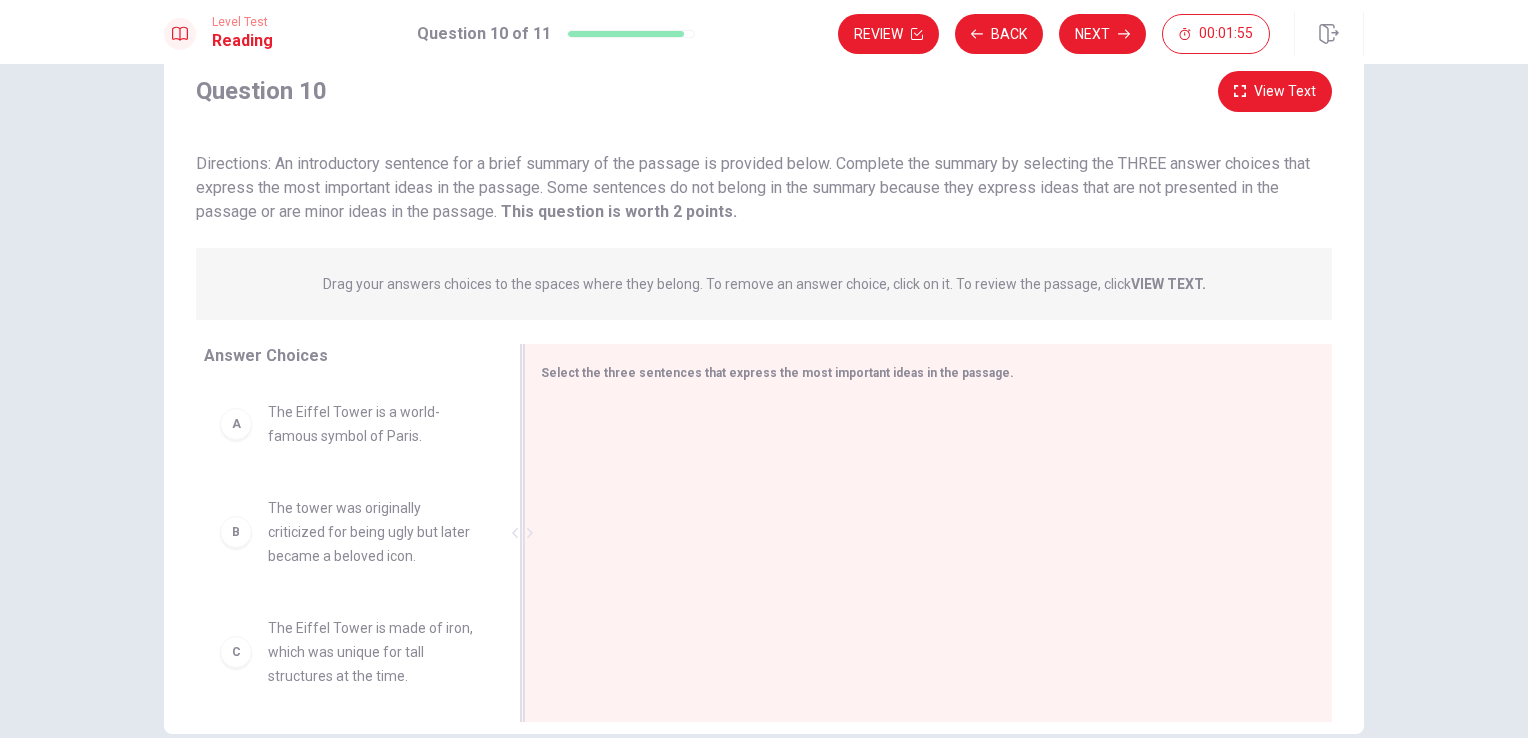 scroll, scrollTop: 100, scrollLeft: 0, axis: vertical 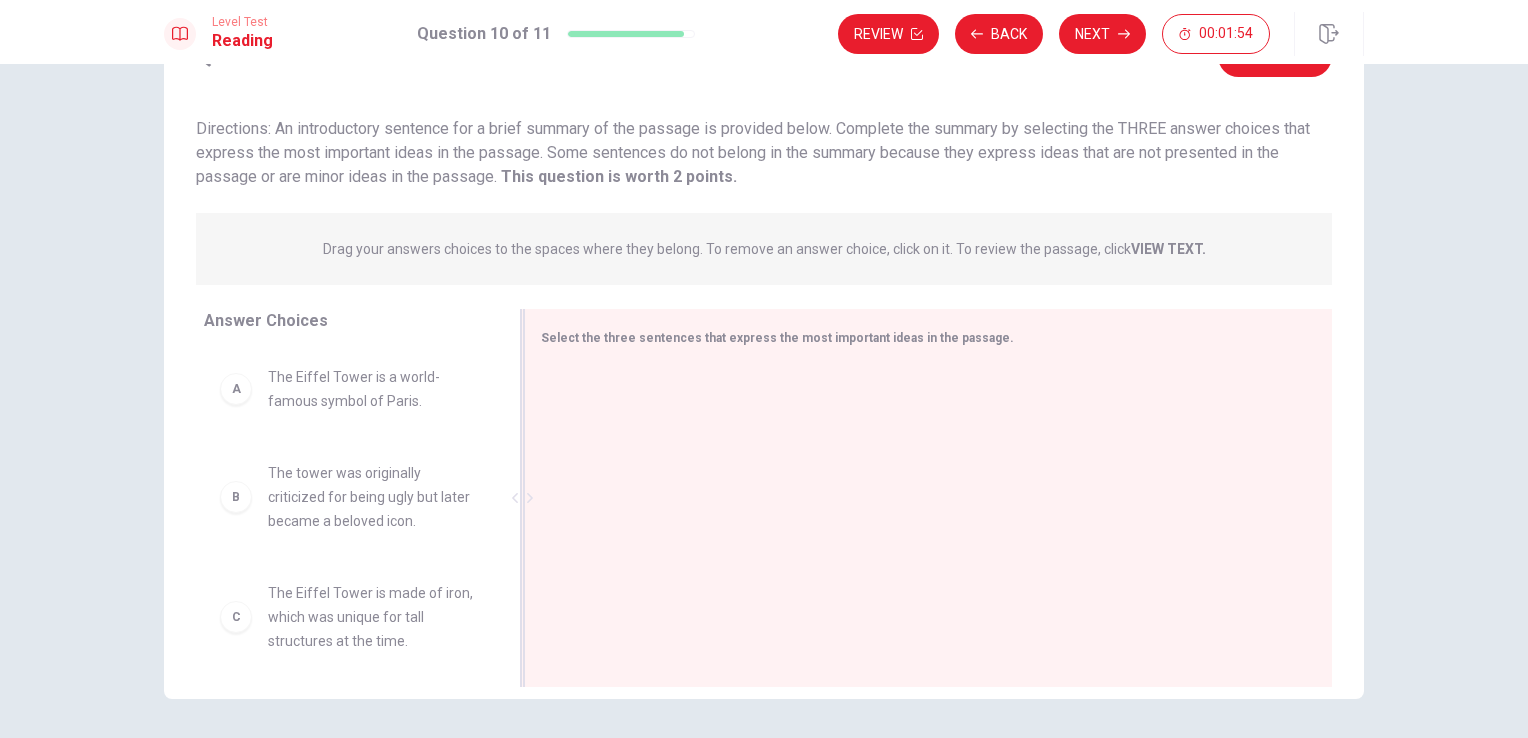 click on "Select the three sentences that express the most important ideas in the passage." at bounding box center [928, 498] 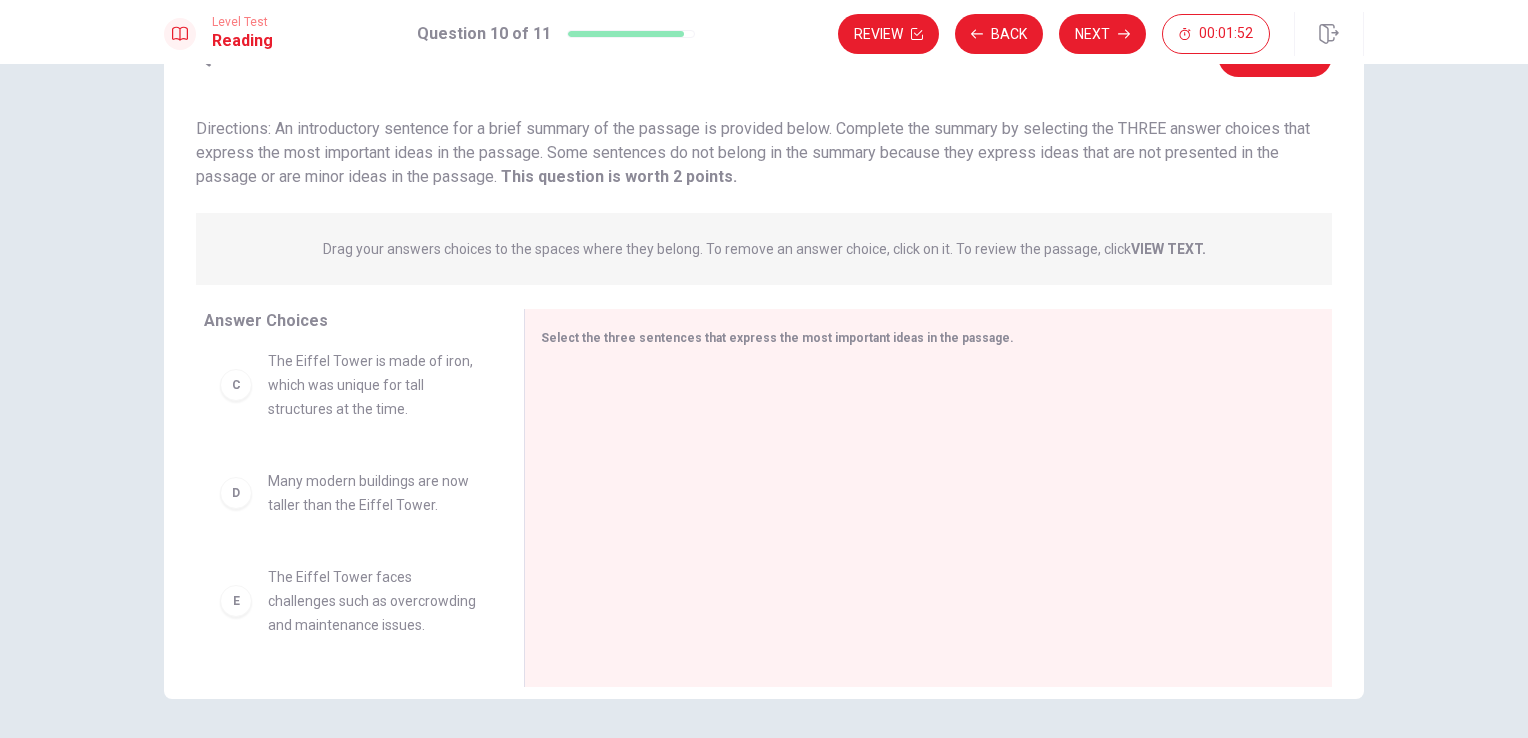 scroll, scrollTop: 261, scrollLeft: 0, axis: vertical 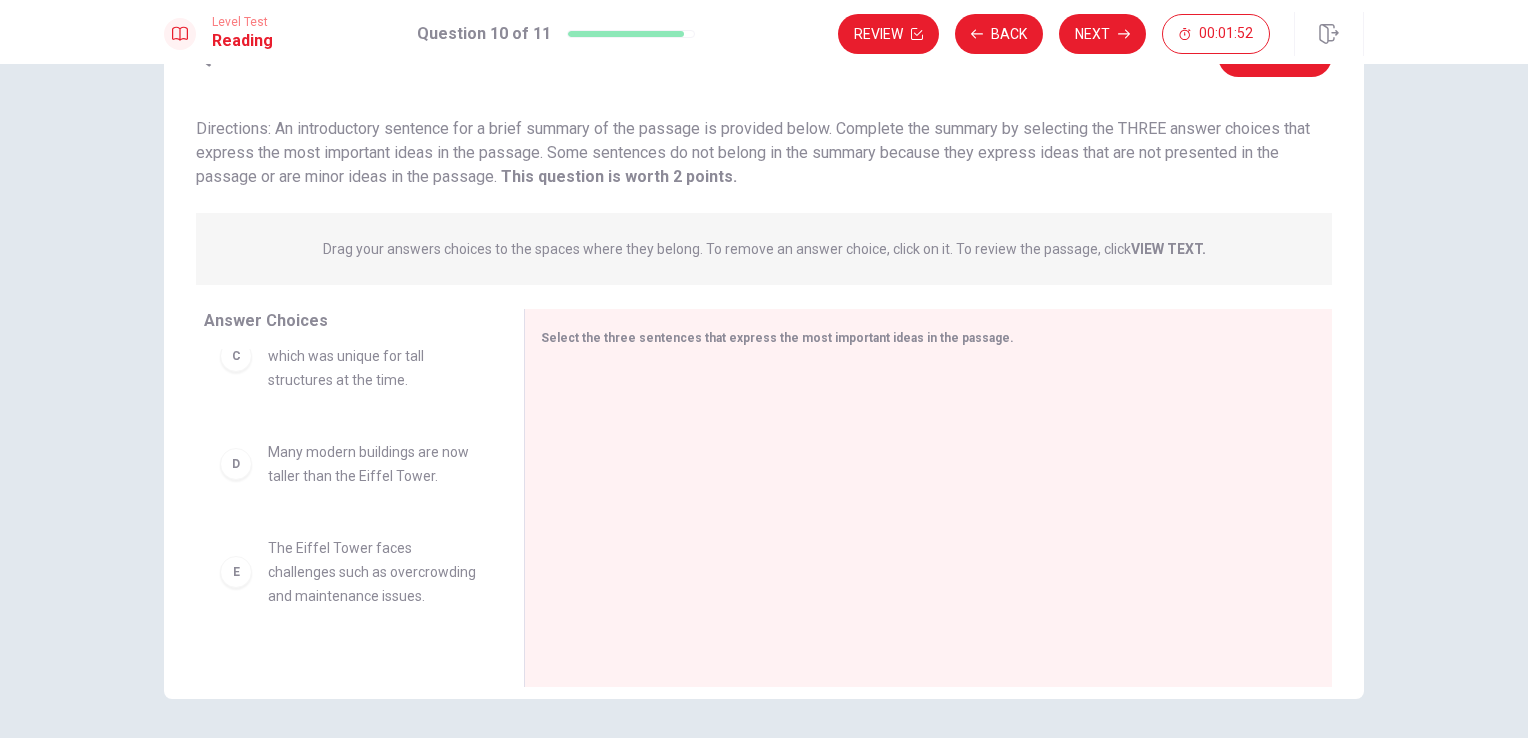 click on "D" at bounding box center (236, 464) 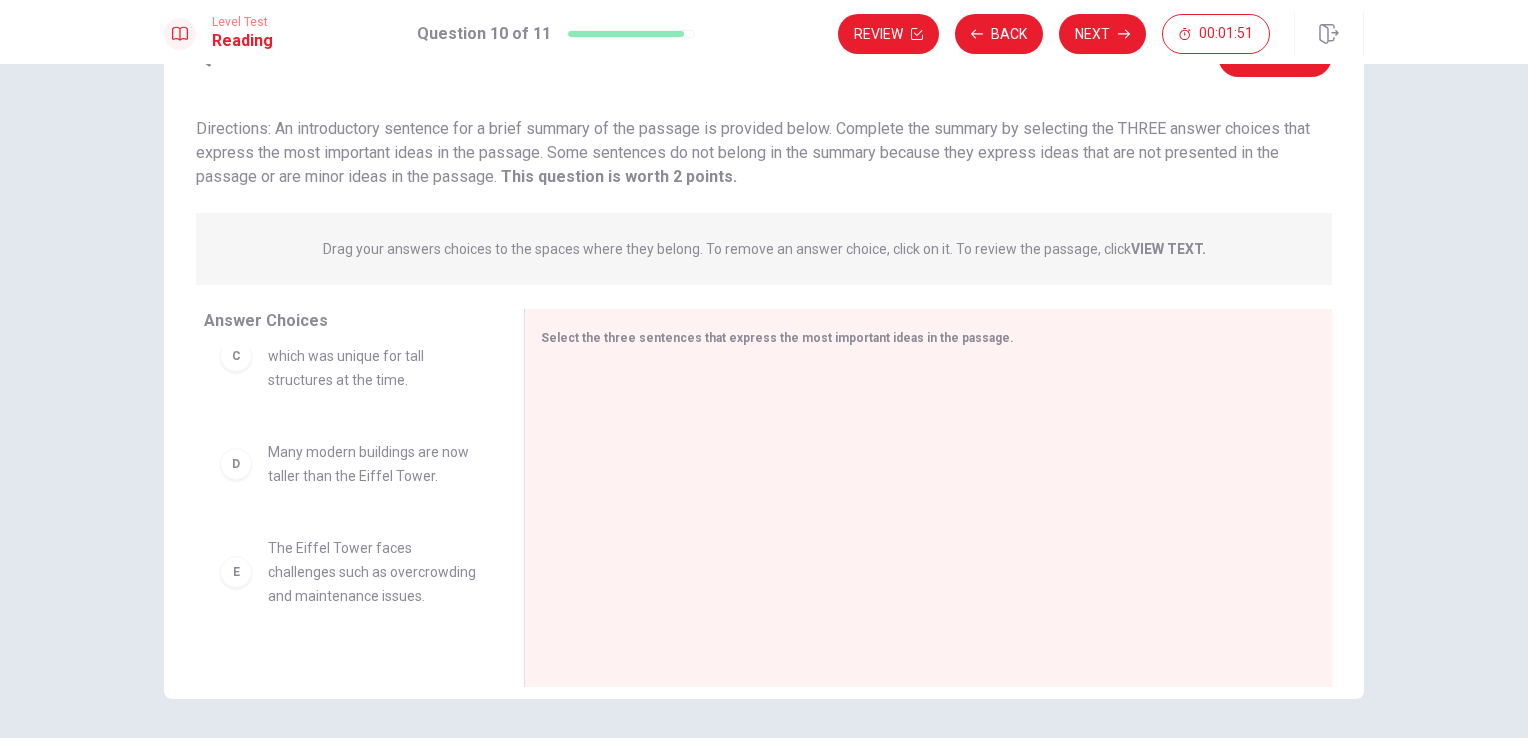 click on "D" at bounding box center [236, 464] 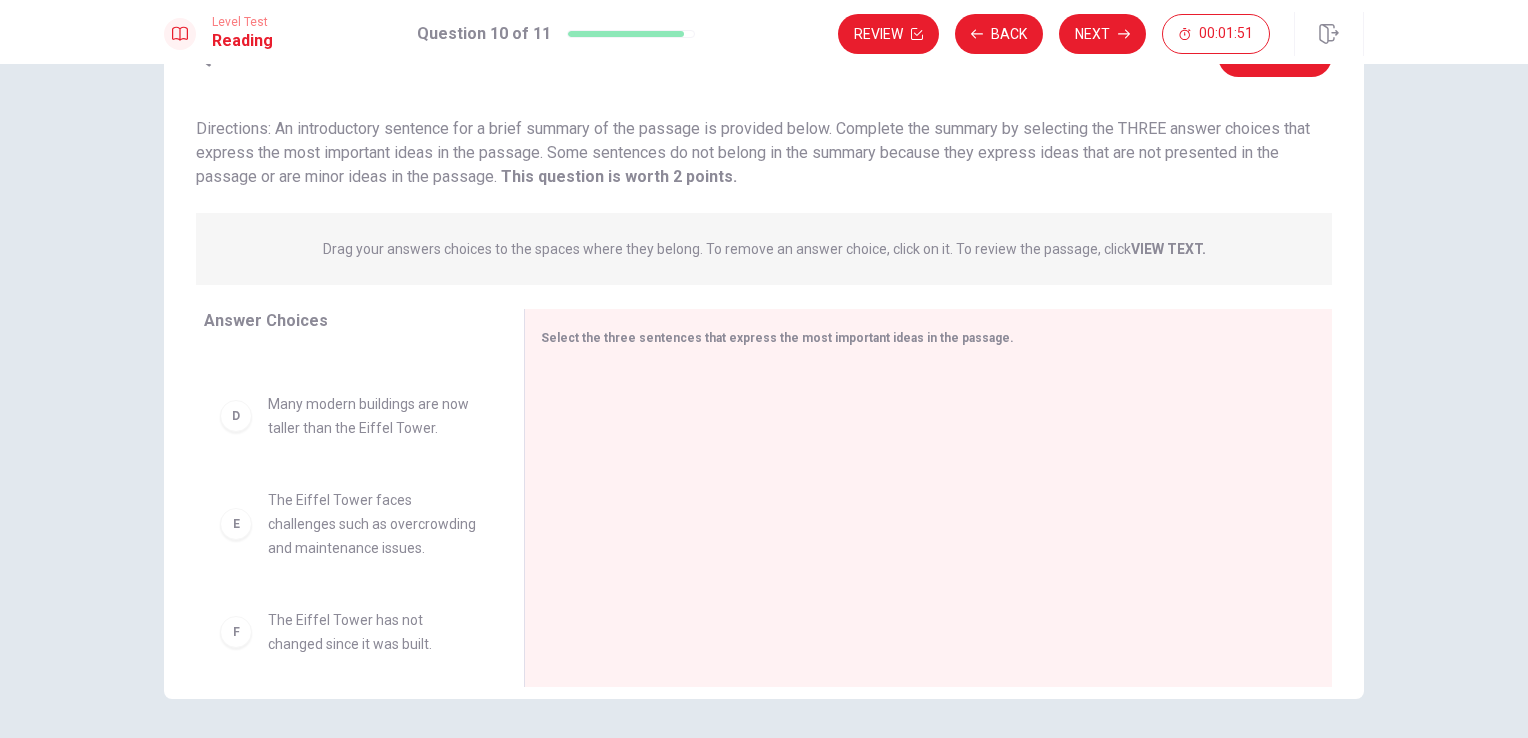scroll, scrollTop: 348, scrollLeft: 0, axis: vertical 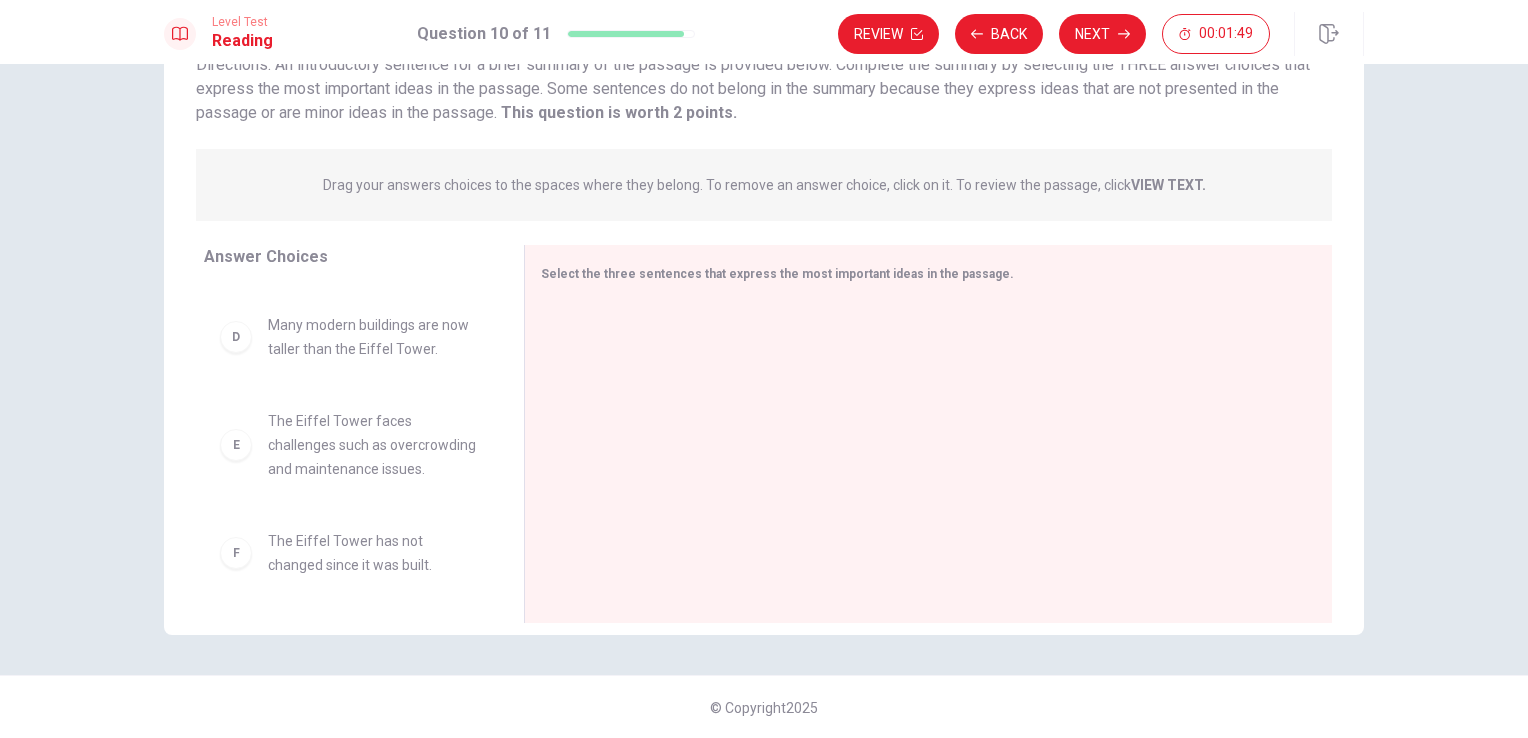 click on "F" at bounding box center [236, 553] 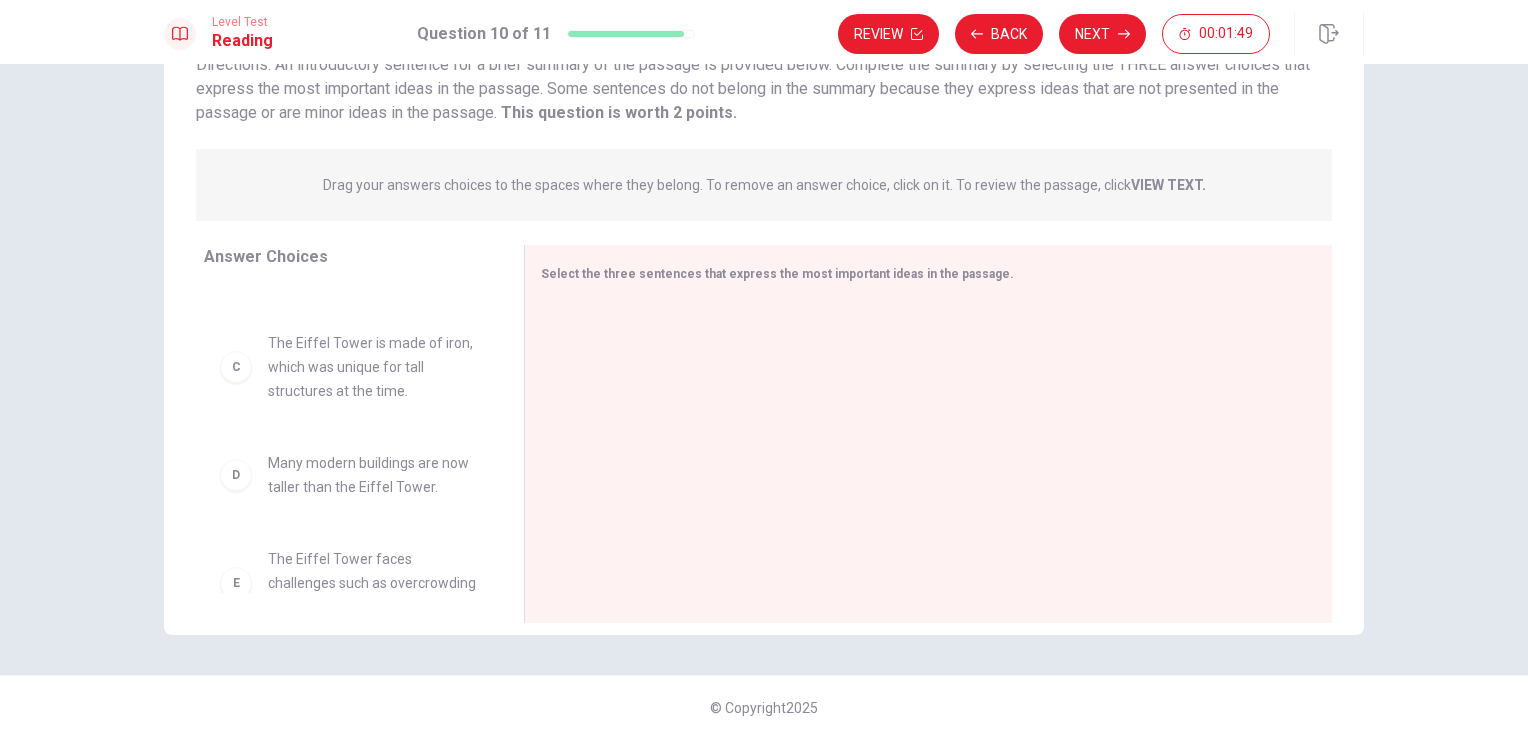 scroll, scrollTop: 0, scrollLeft: 0, axis: both 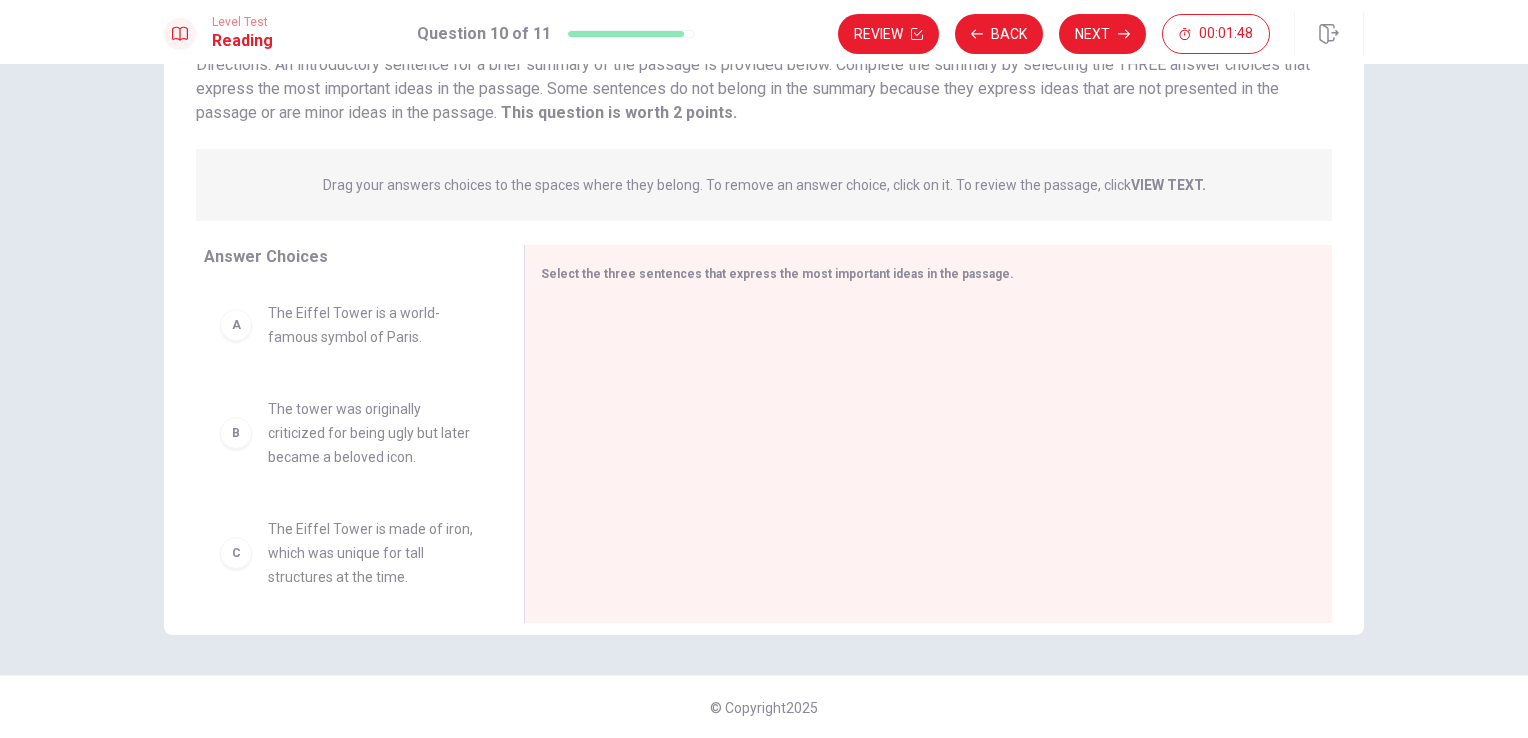 click on "A" at bounding box center (236, 325) 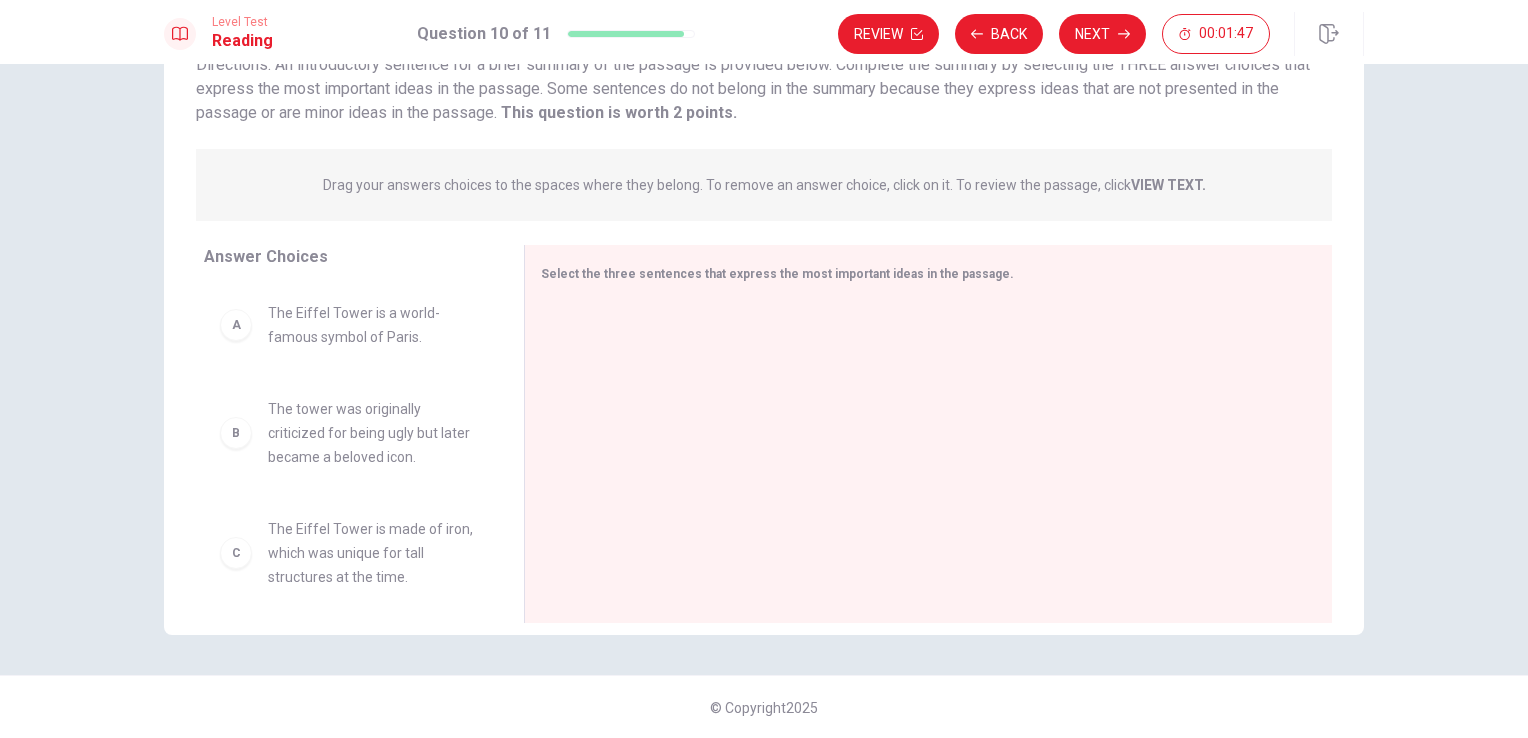 click on "A" at bounding box center [236, 325] 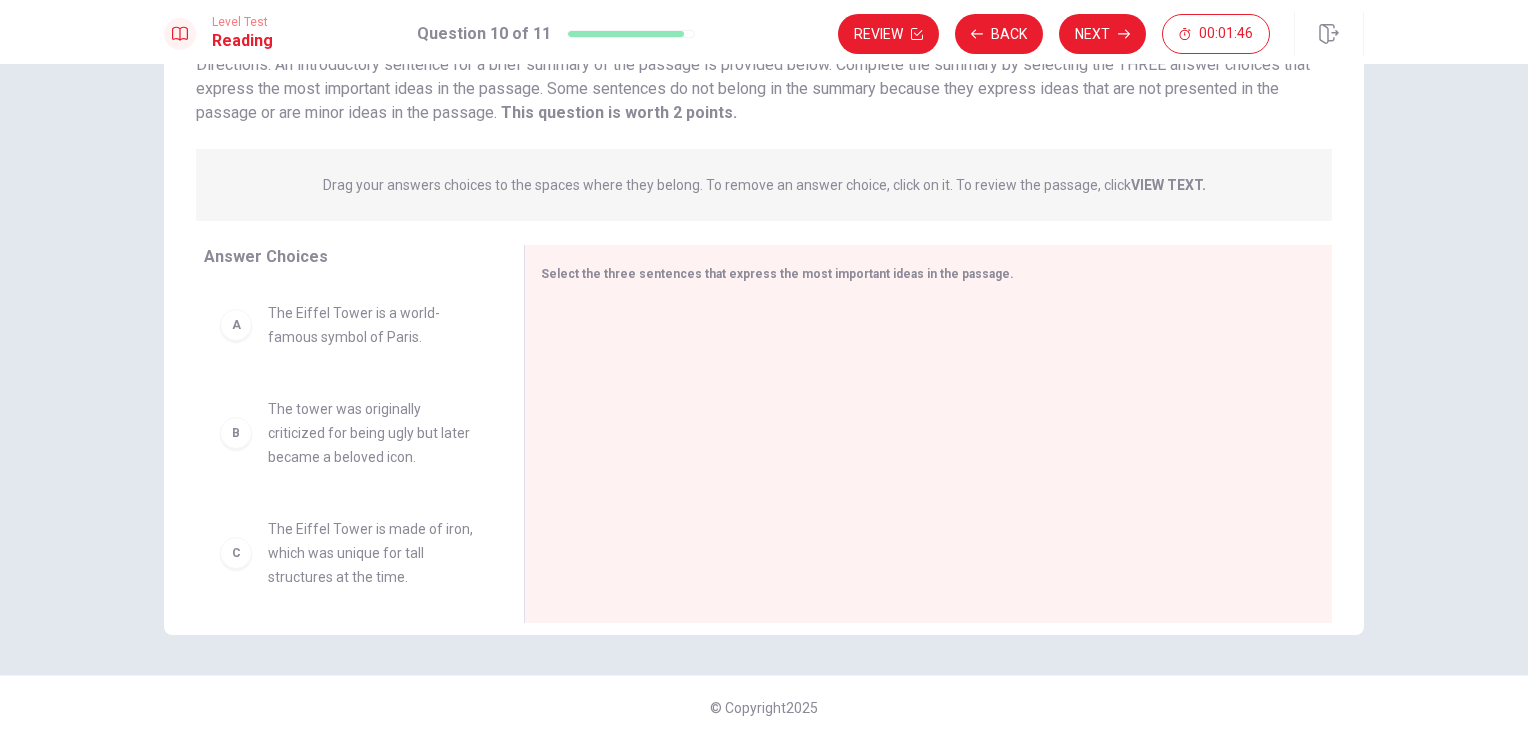 click on "B The tower was originally criticized for being ugly but later became a beloved icon." at bounding box center (348, 433) 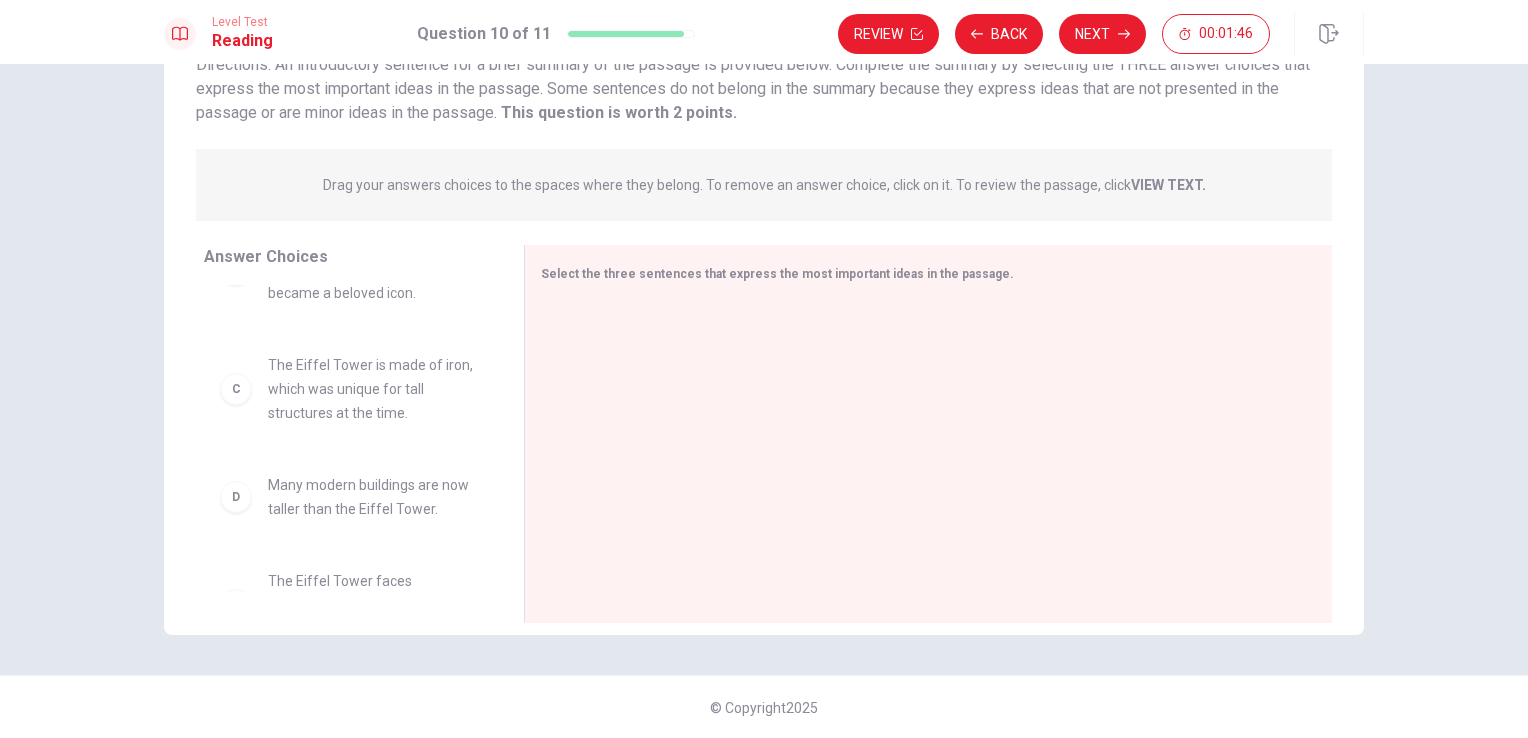 scroll, scrollTop: 348, scrollLeft: 0, axis: vertical 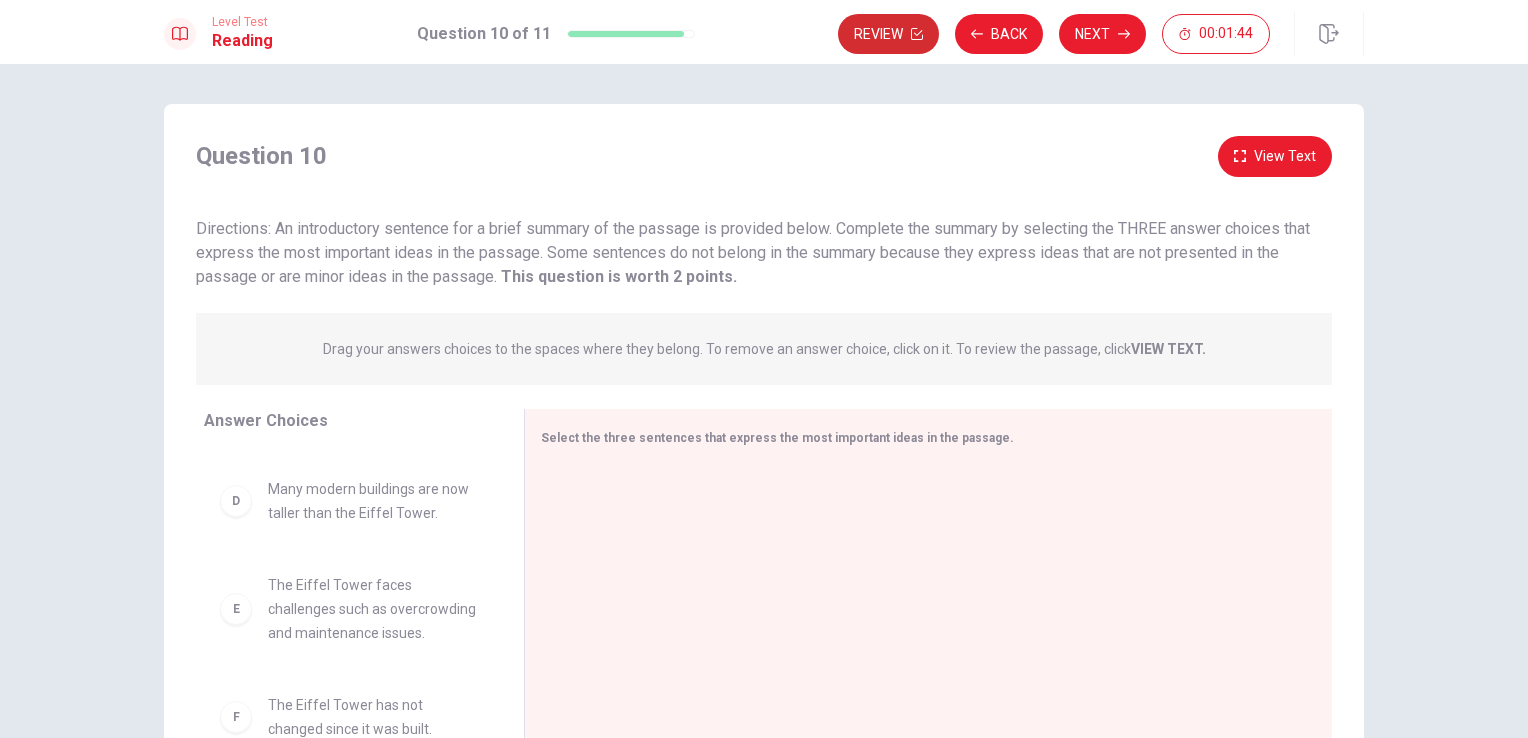 click on "Review" at bounding box center (888, 34) 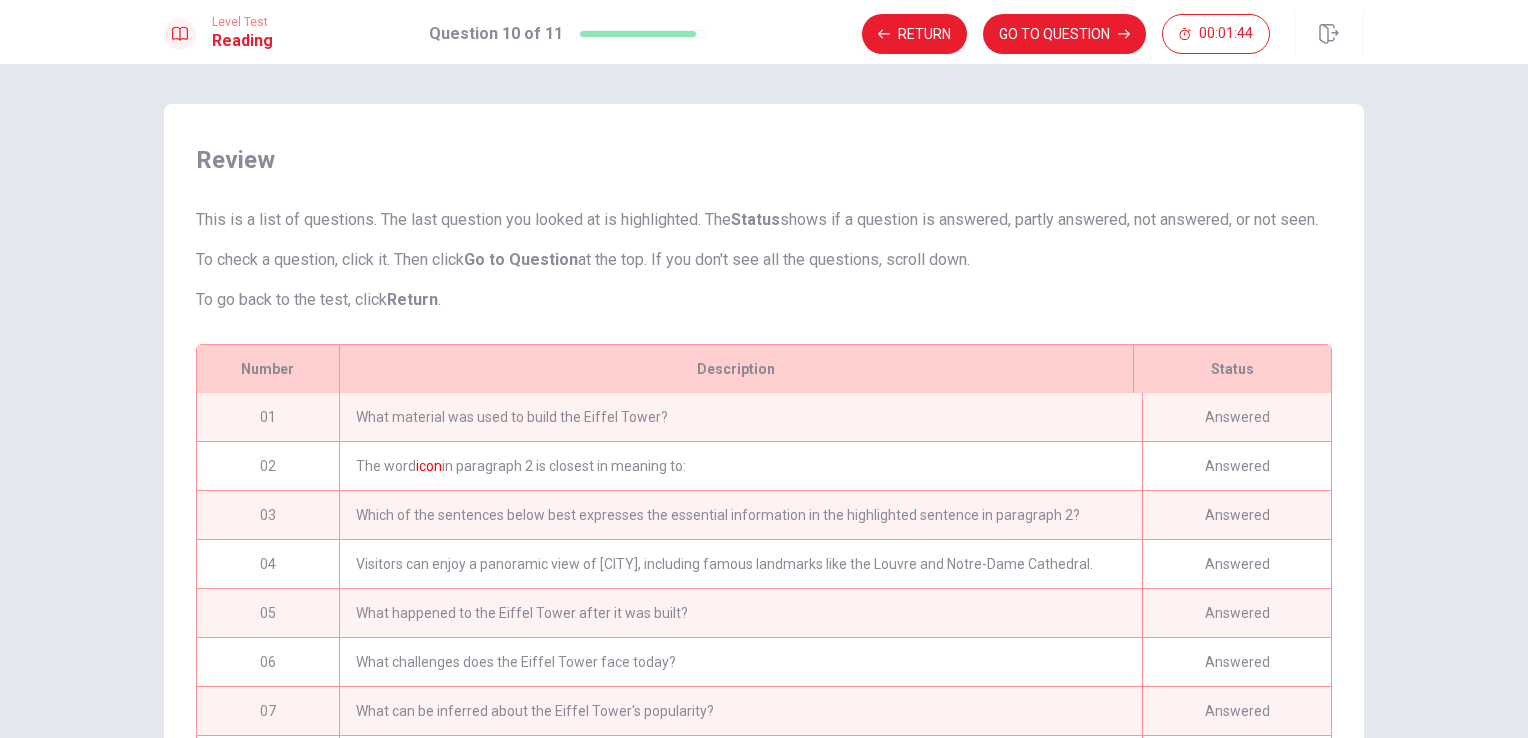 scroll, scrollTop: 261, scrollLeft: 0, axis: vertical 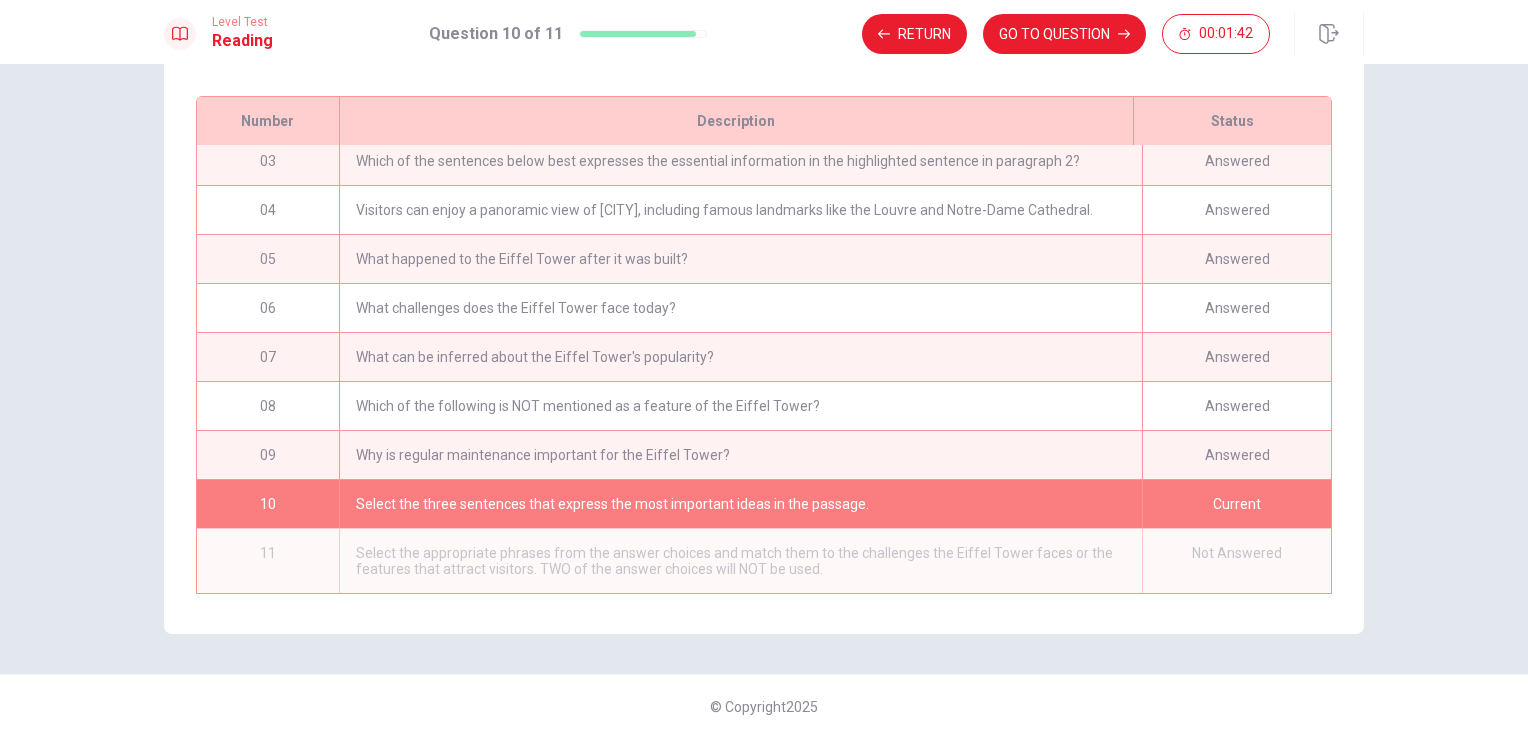 click on "Select the appropriate phrases from the answer choices and match them to the challenges the Eiffel Tower faces or the features that attract visitors. TWO of the answer choices will NOT be used." at bounding box center (740, 561) 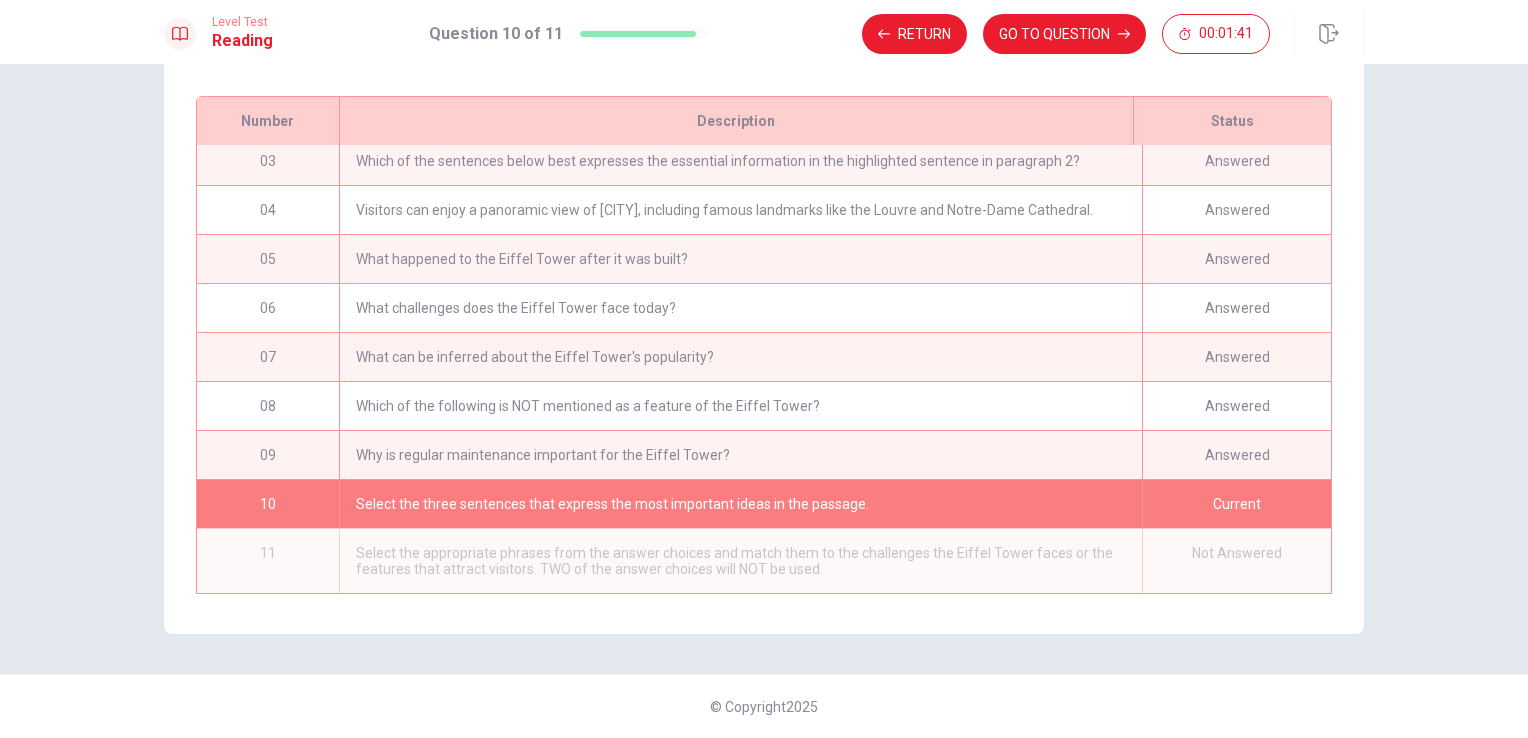 drag, startPoint x: 694, startPoint y: 553, endPoint x: 485, endPoint y: 552, distance: 209.0024 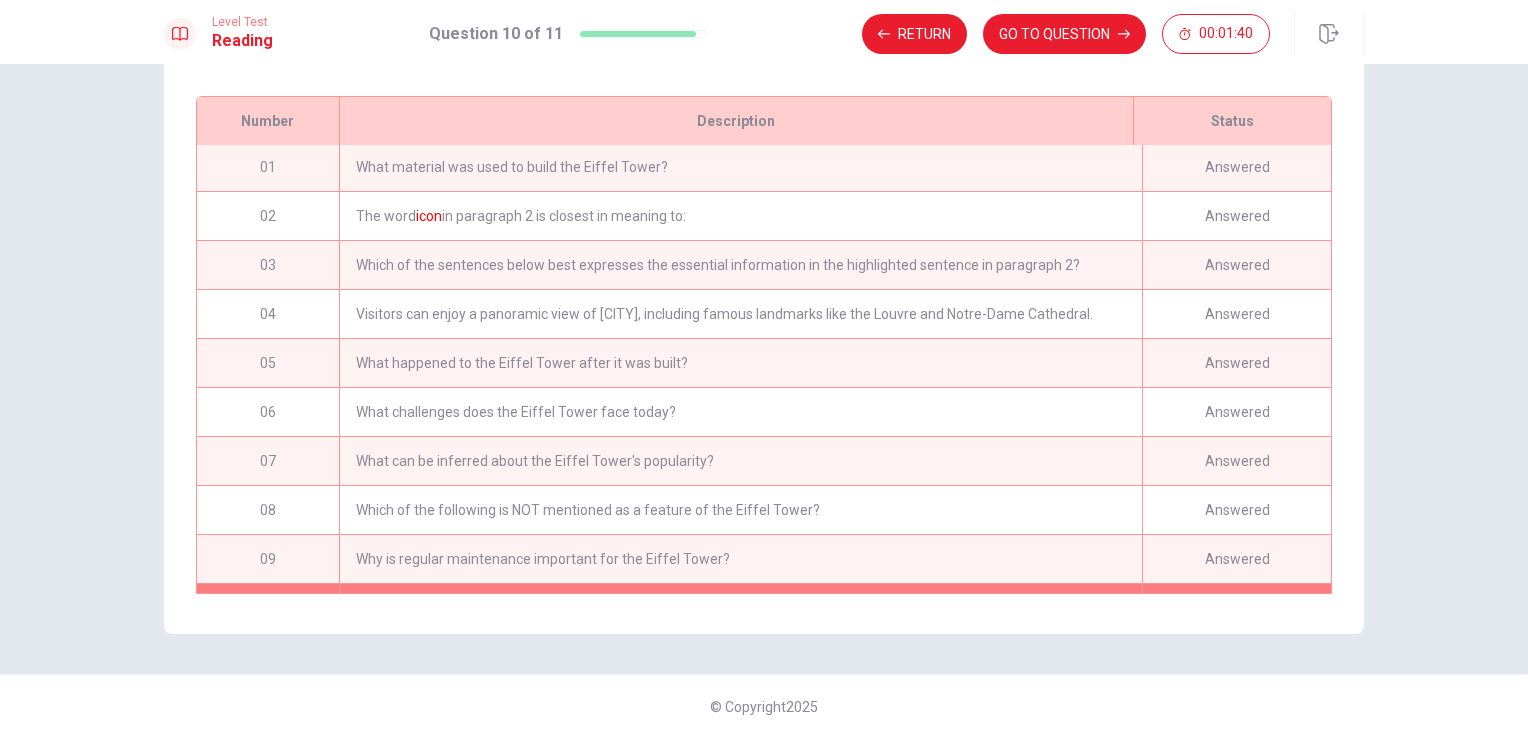 scroll, scrollTop: 0, scrollLeft: 0, axis: both 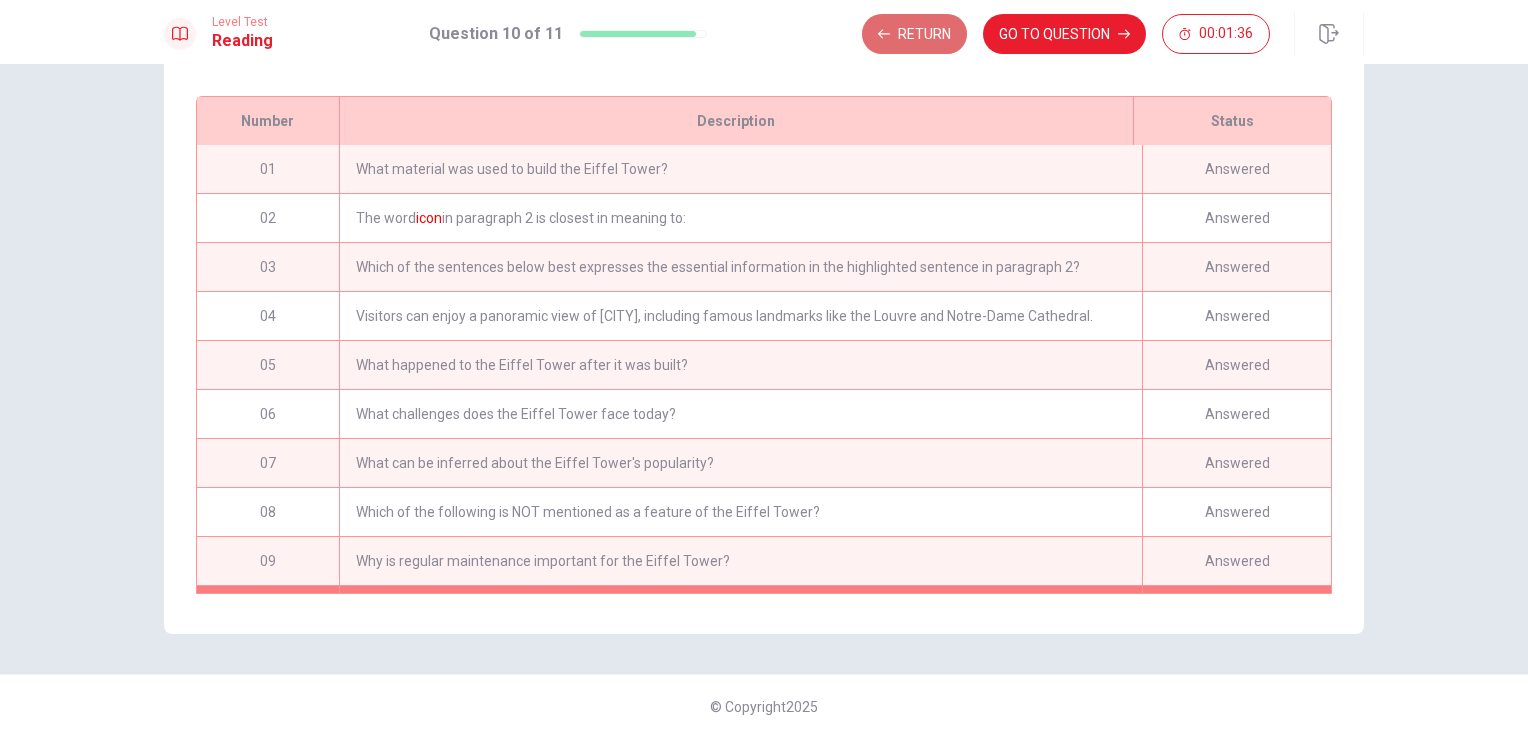 click on "Return" at bounding box center [914, 34] 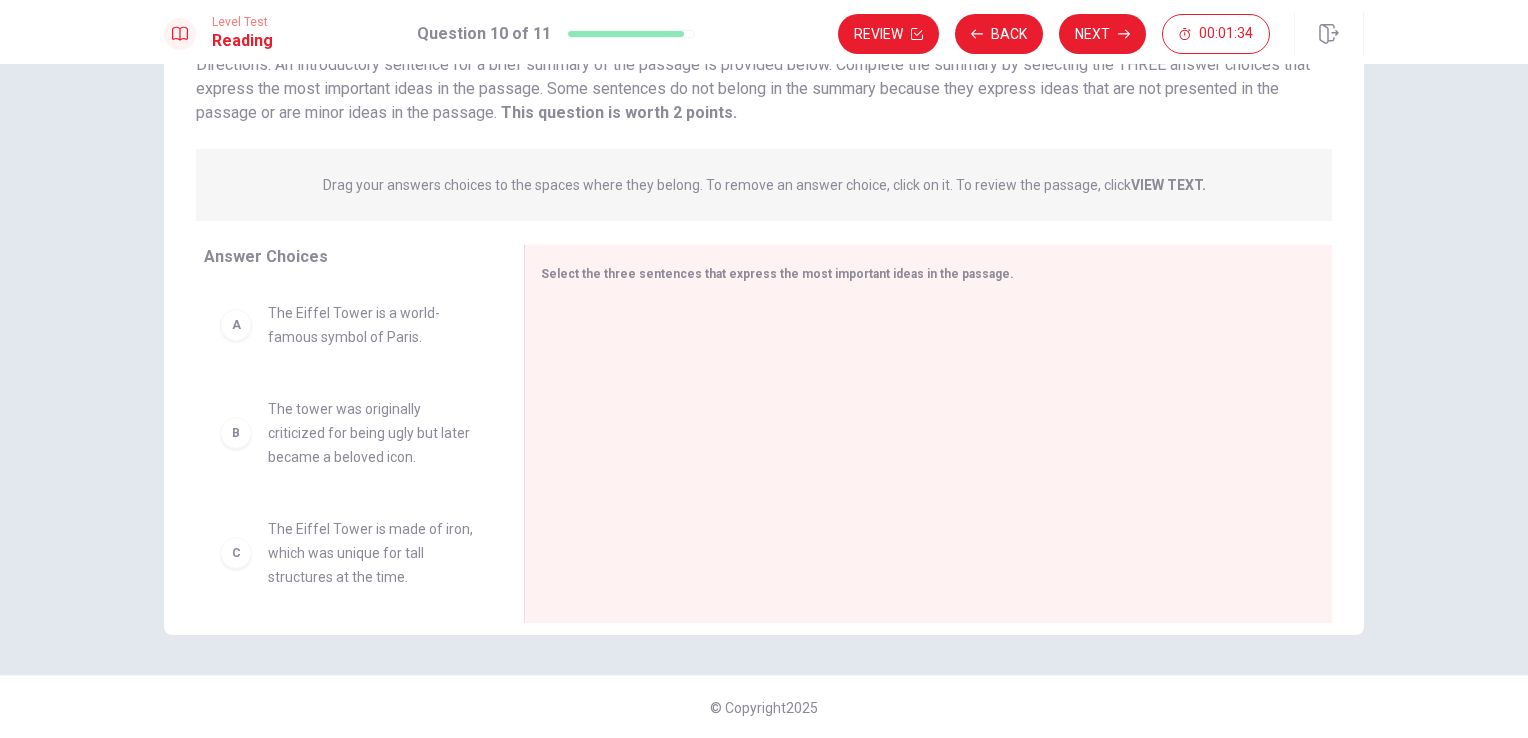 click on "A" at bounding box center [236, 325] 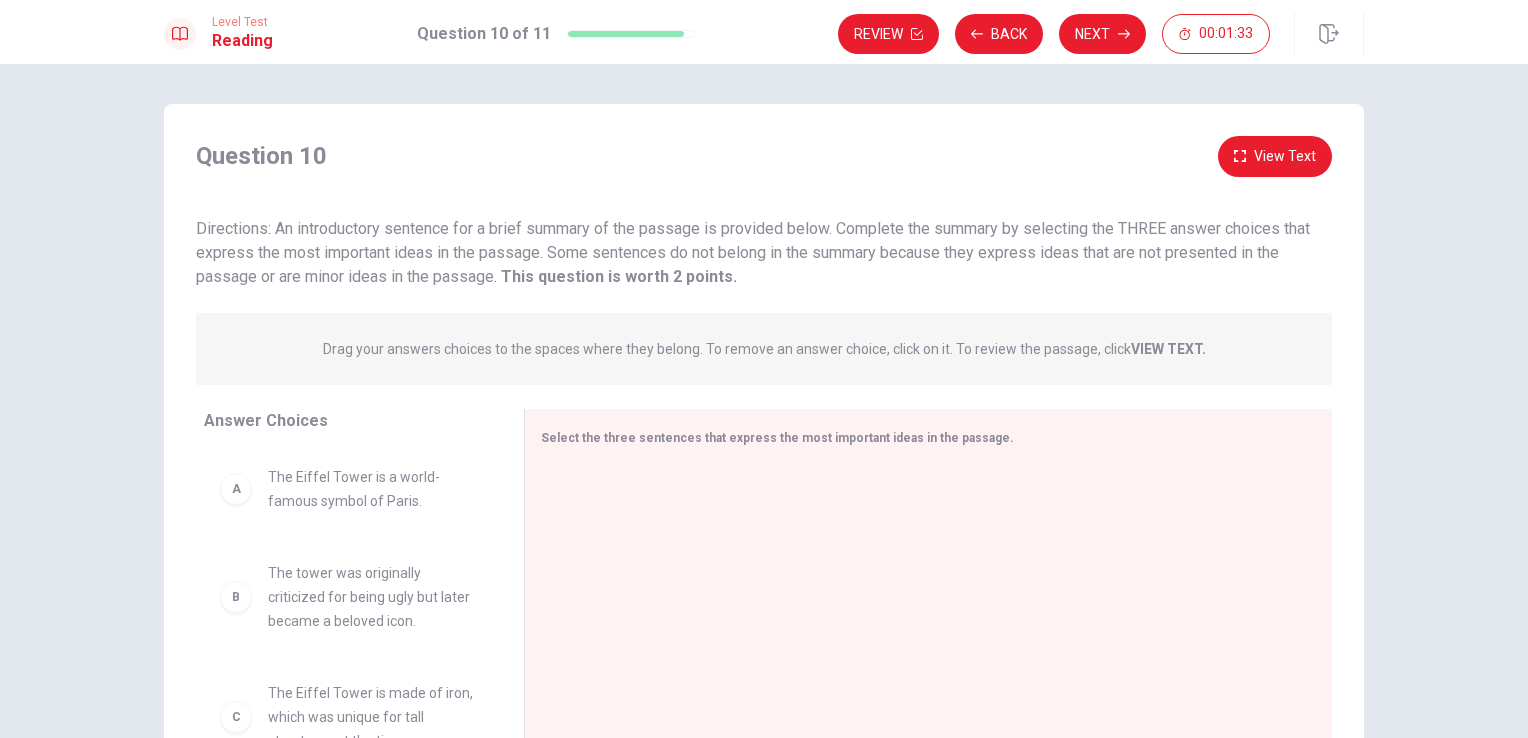 drag, startPoint x: 498, startPoint y: 411, endPoint x: 476, endPoint y: 365, distance: 50.990196 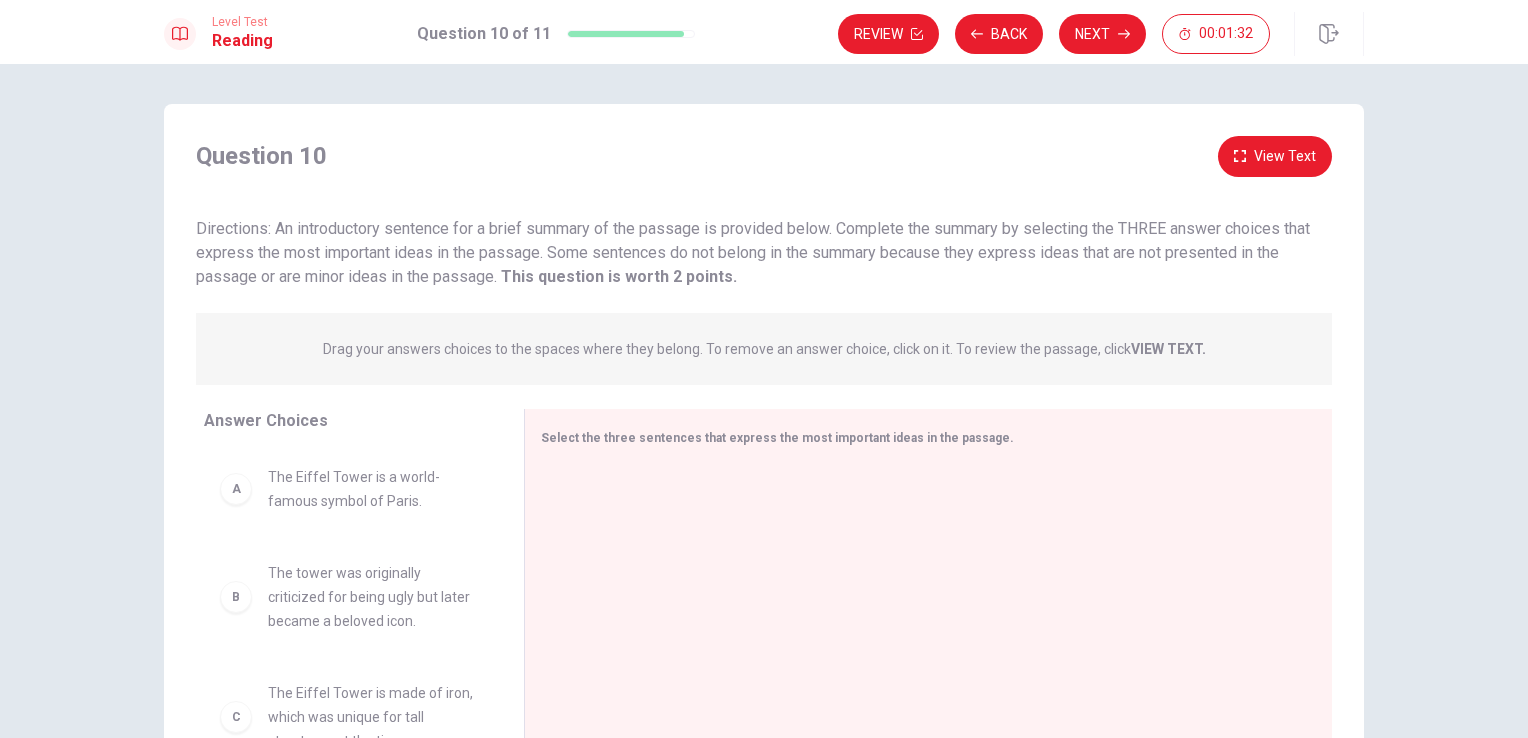 drag, startPoint x: 220, startPoint y: 494, endPoint x: 242, endPoint y: 566, distance: 75.28612 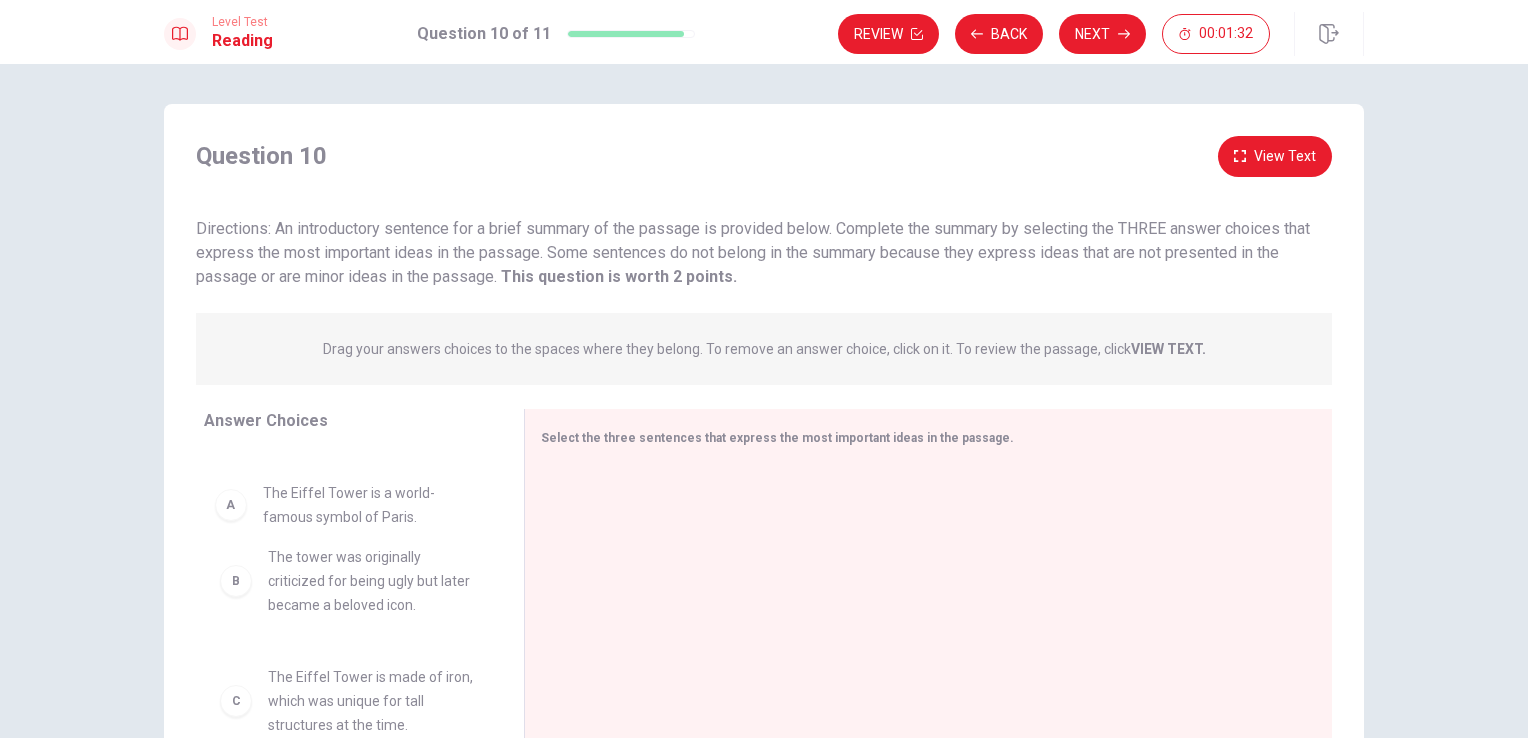 click on "B" at bounding box center [236, 581] 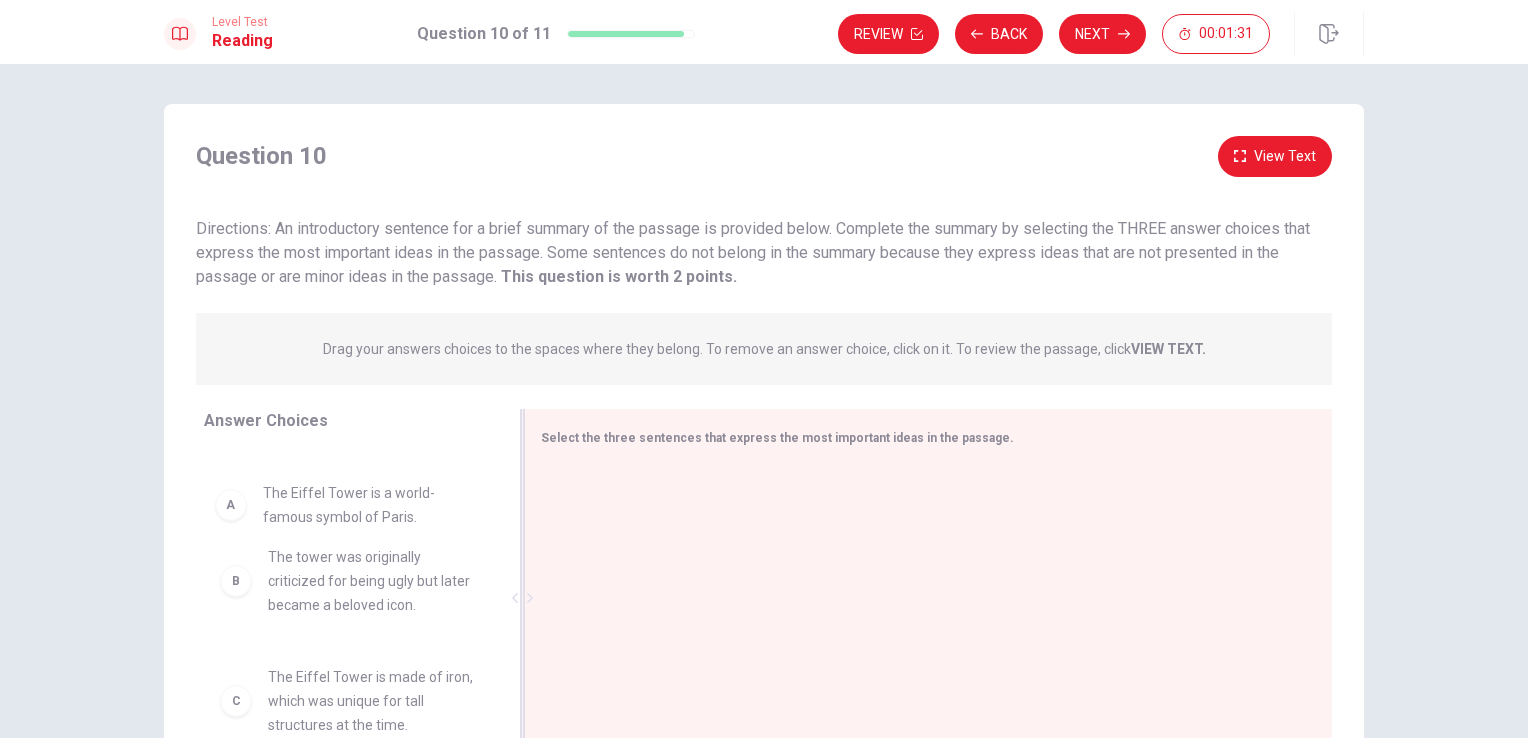 drag, startPoint x: 299, startPoint y: 505, endPoint x: 524, endPoint y: 503, distance: 225.0089 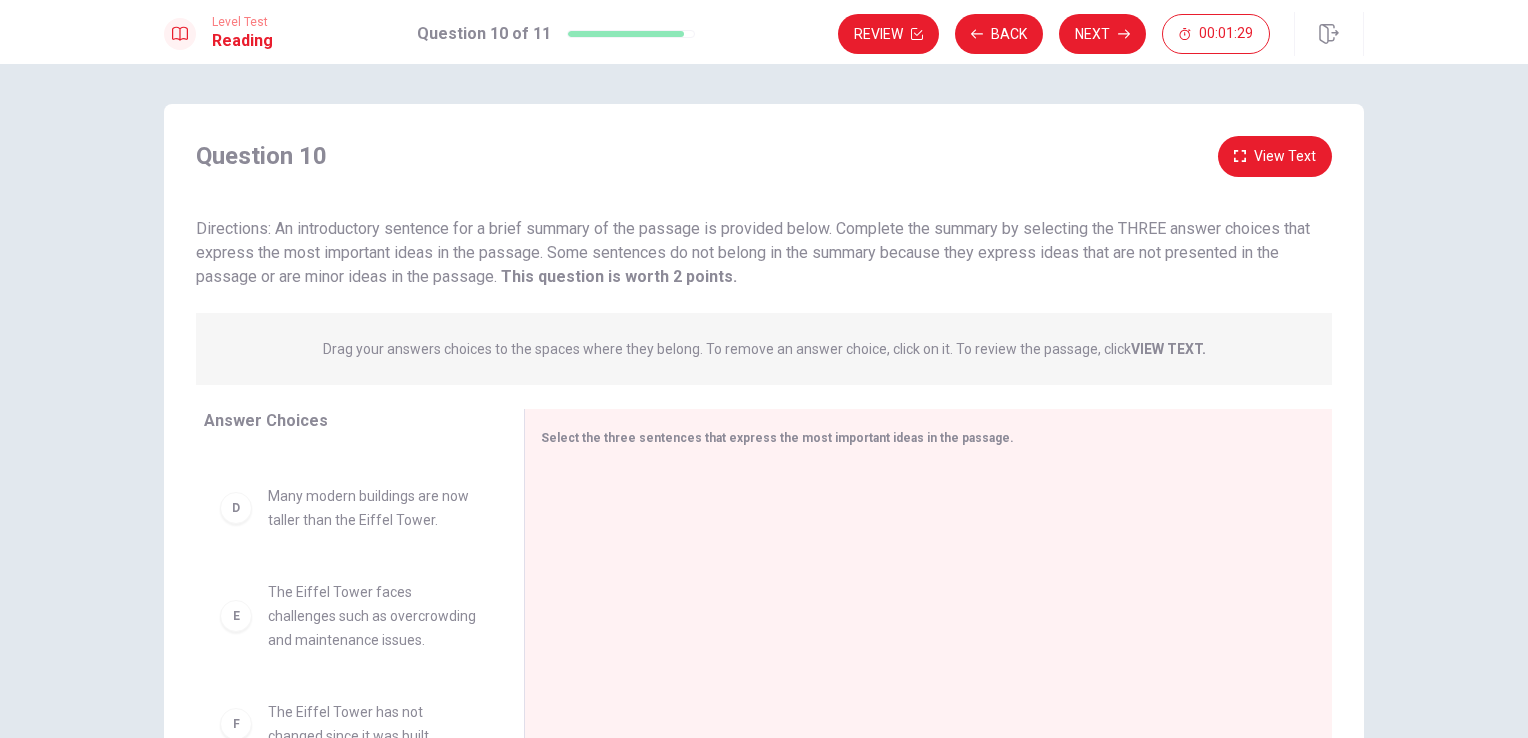 scroll, scrollTop: 348, scrollLeft: 0, axis: vertical 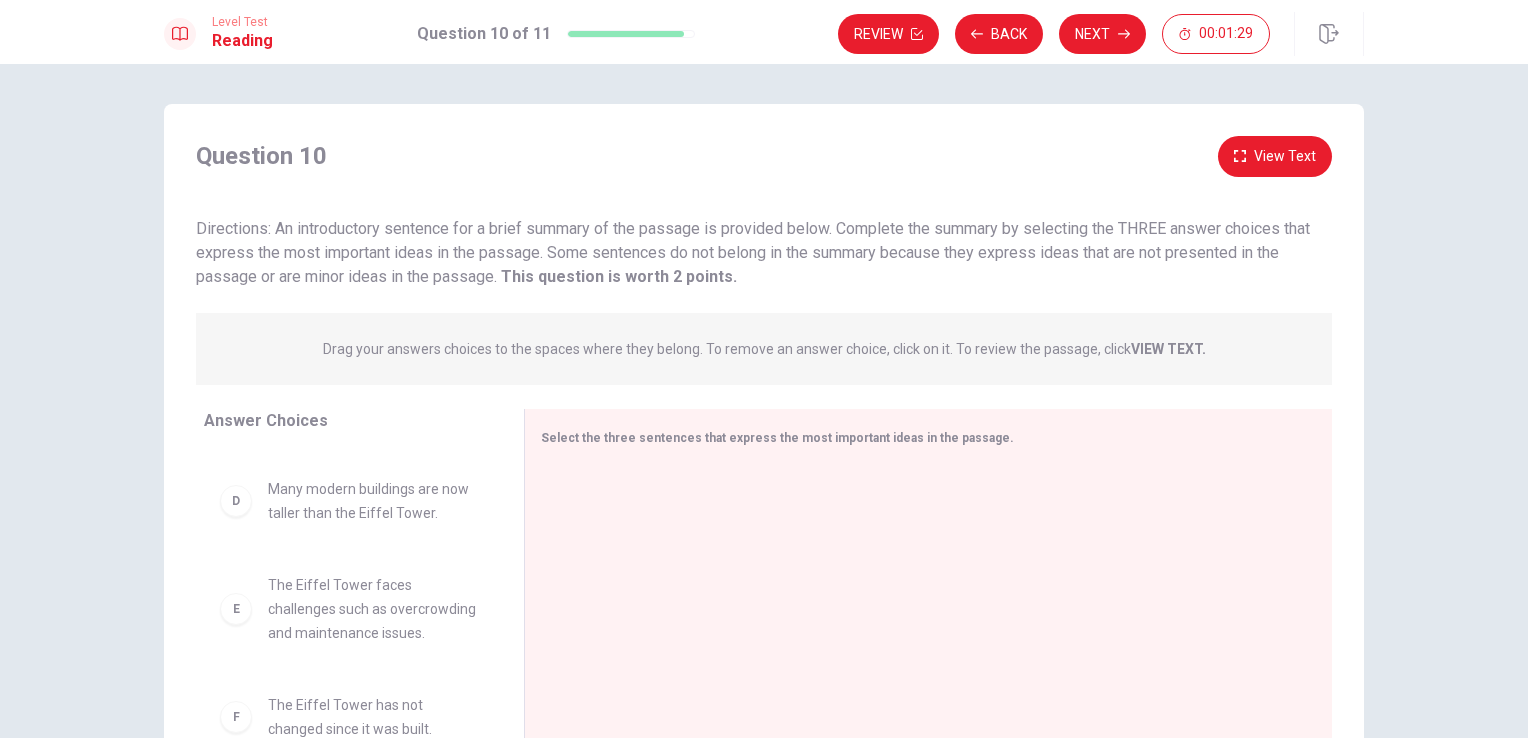 click on "View Text" at bounding box center [1275, 156] 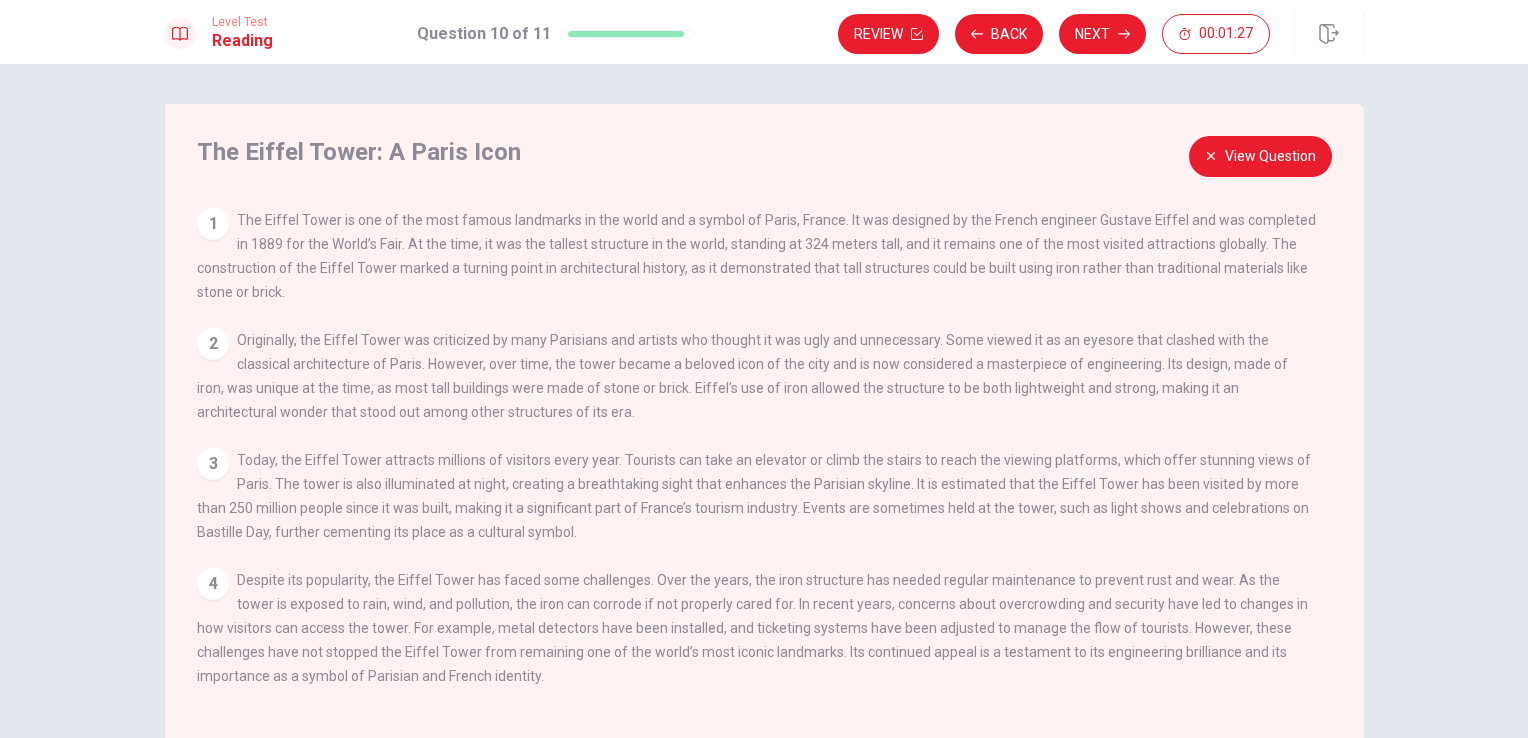 click on "1" at bounding box center [213, 224] 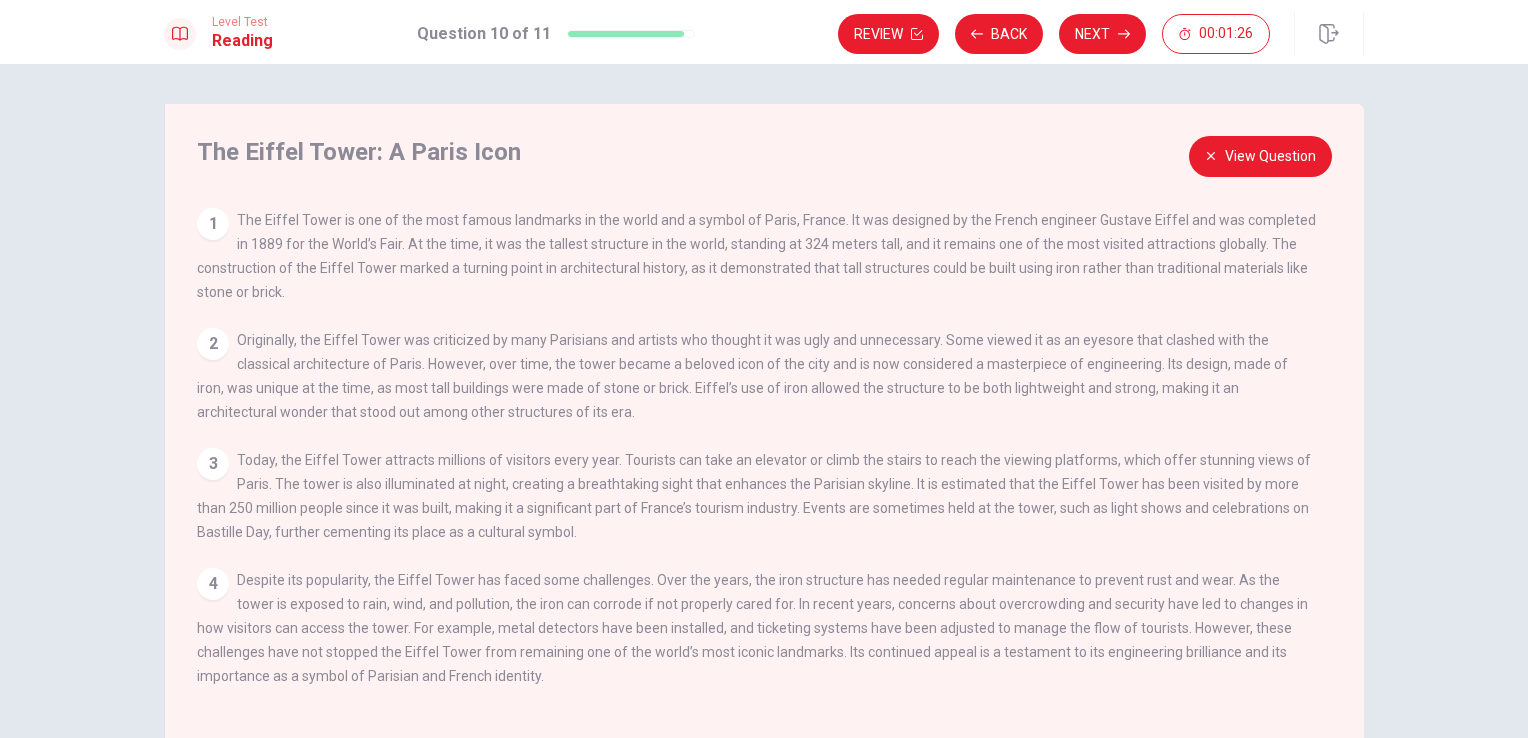 click on "2" at bounding box center (213, 344) 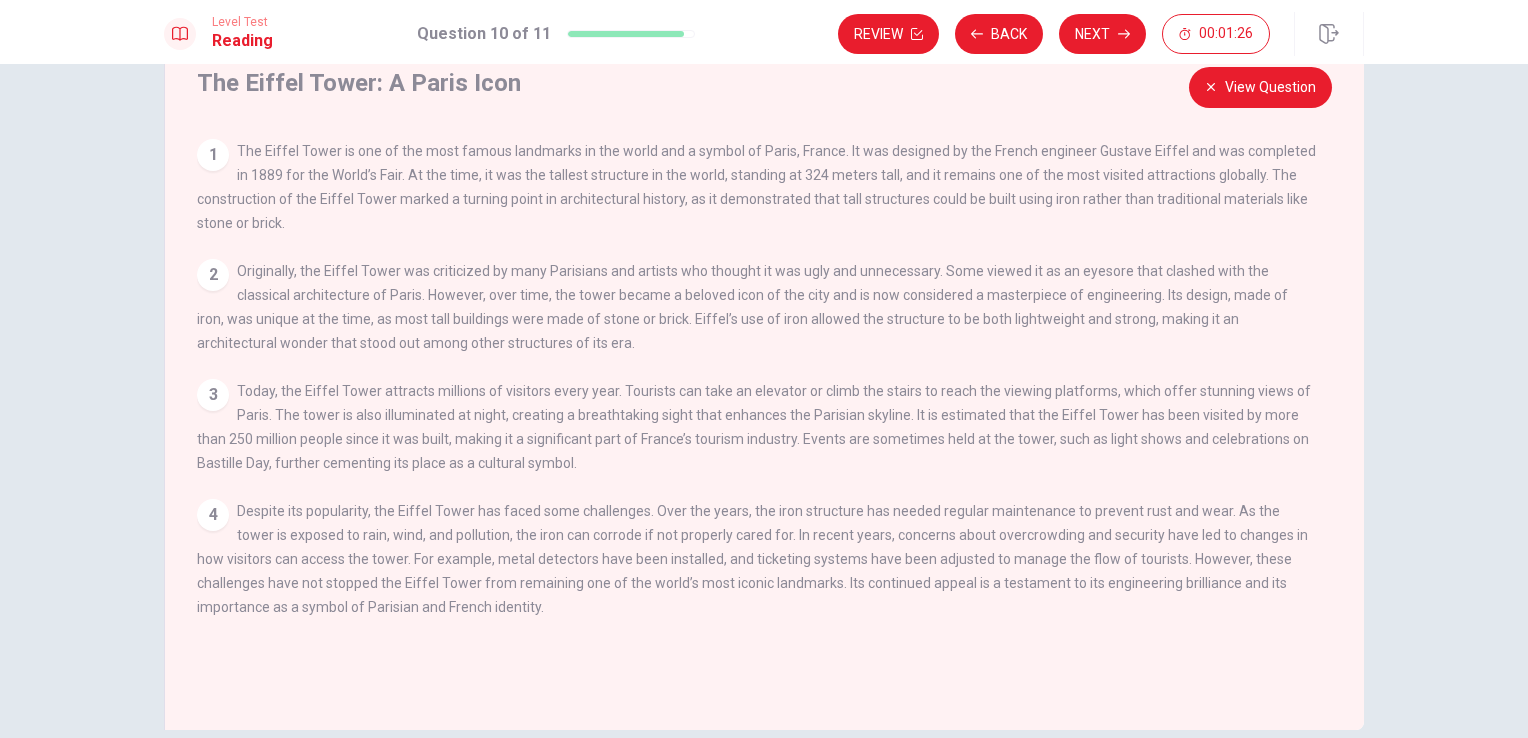 scroll, scrollTop: 164, scrollLeft: 0, axis: vertical 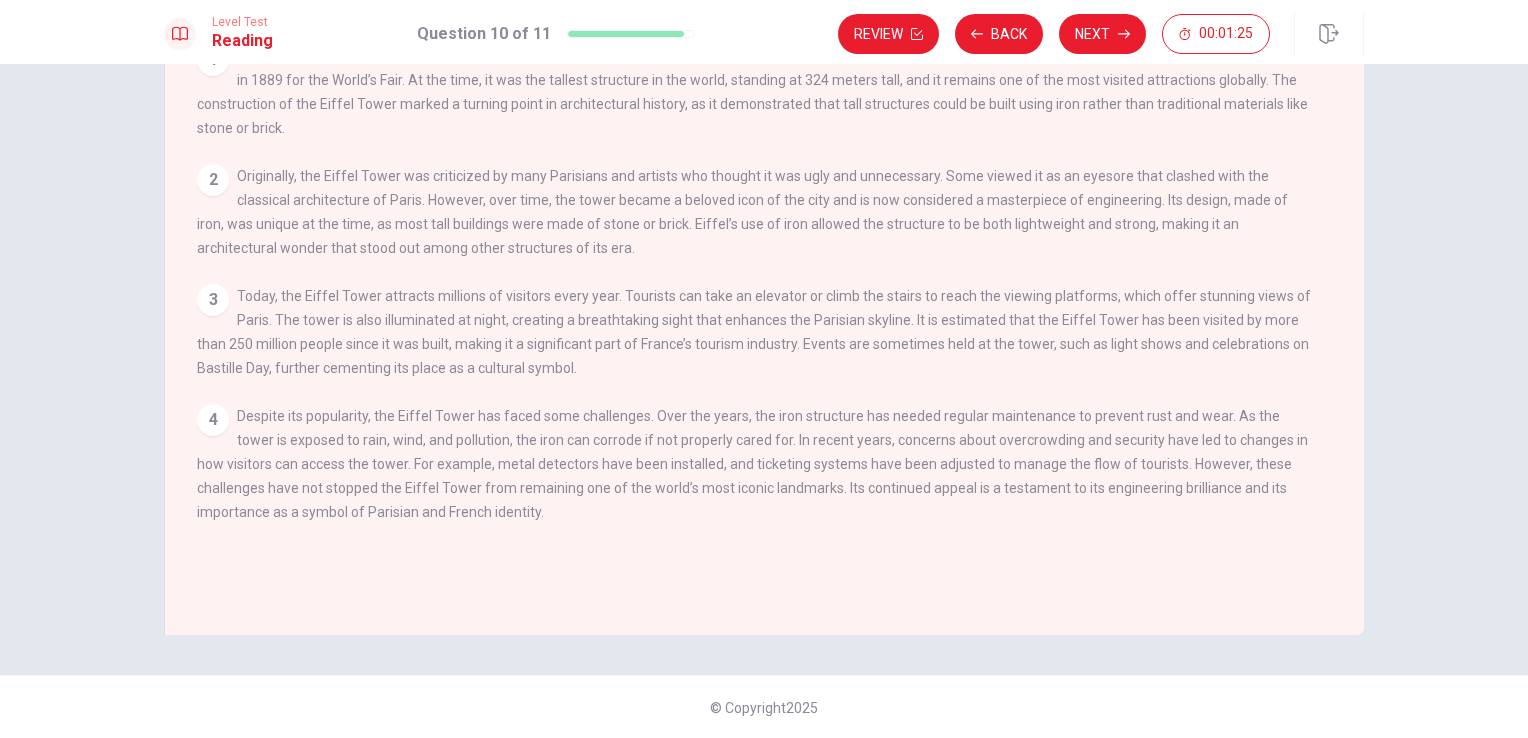 click on "4" at bounding box center [213, 420] 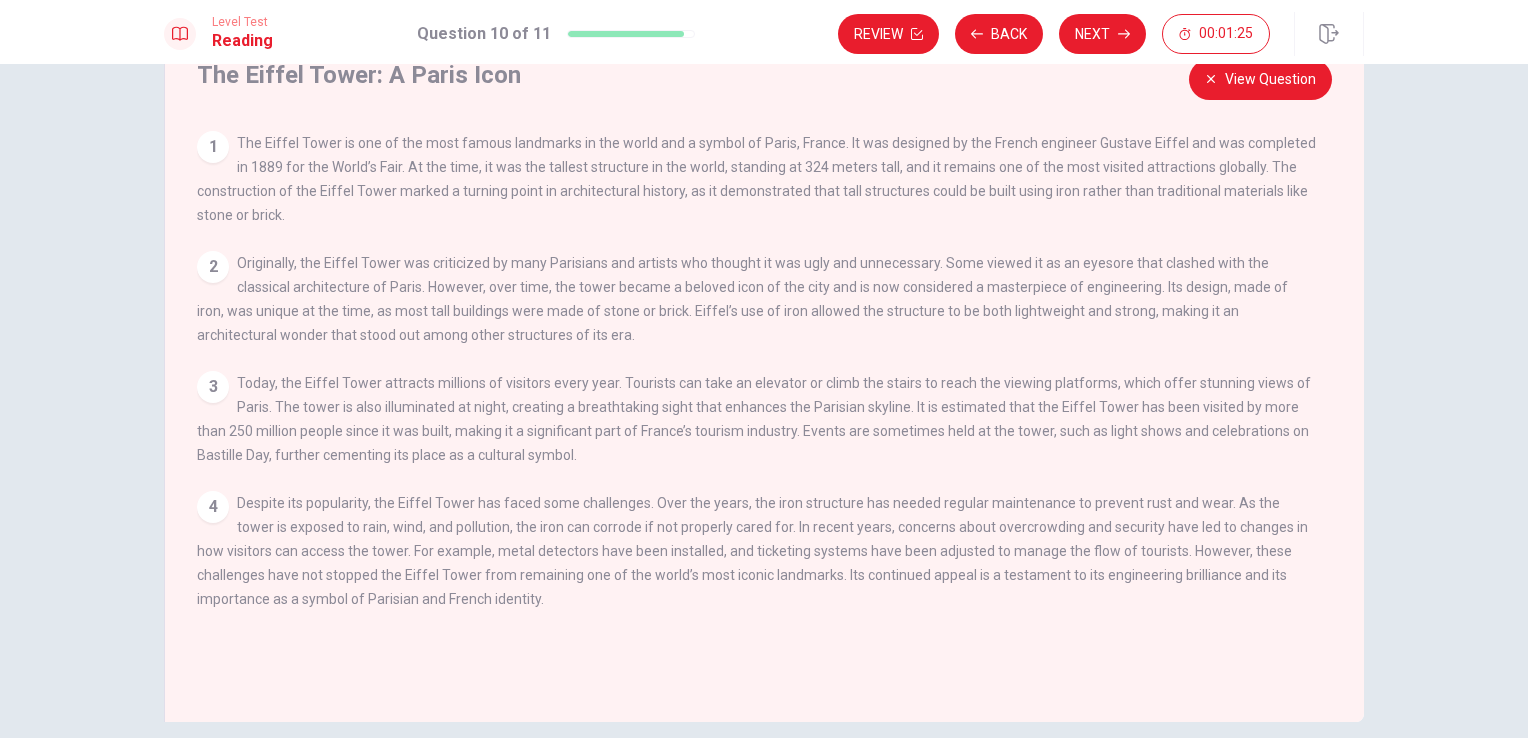 scroll, scrollTop: 0, scrollLeft: 0, axis: both 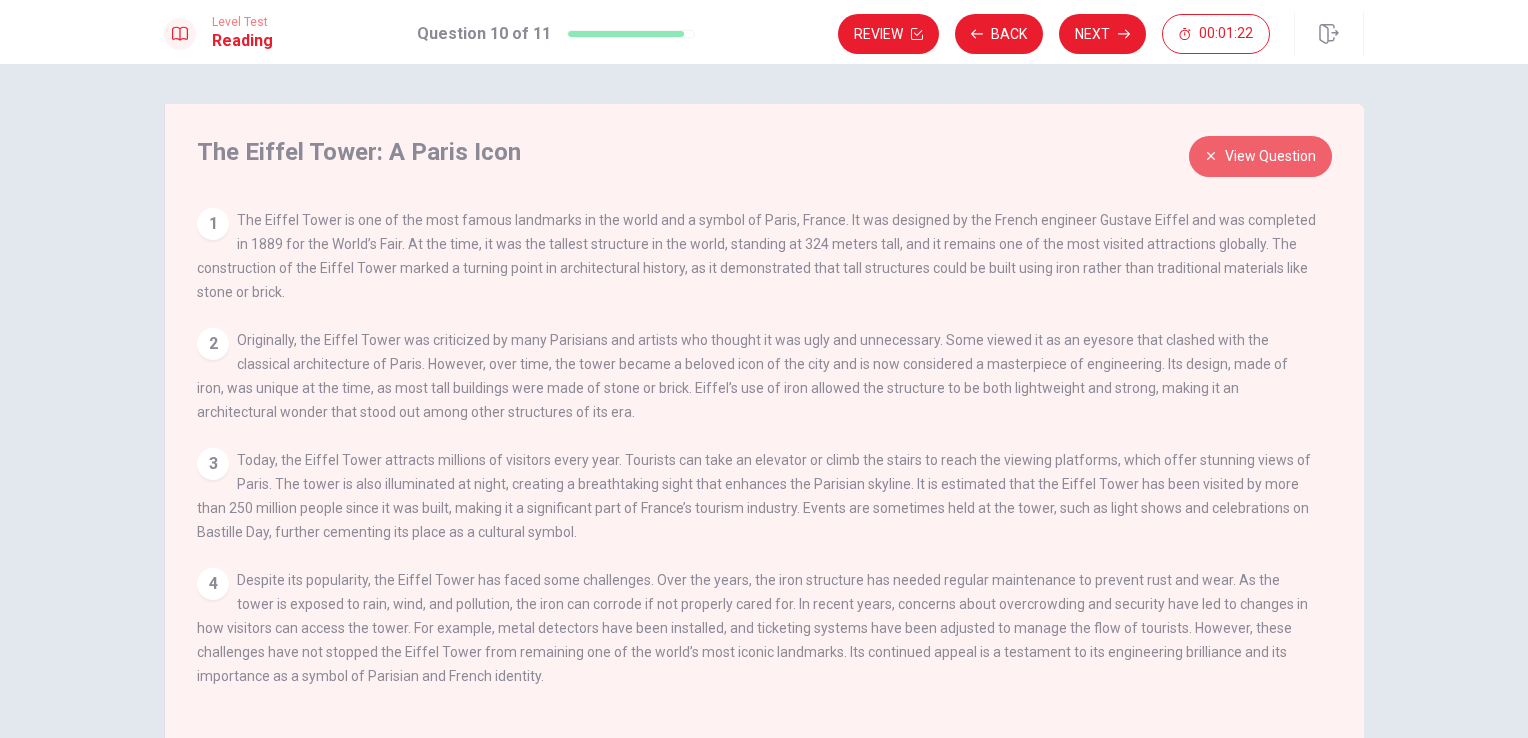 click on "View Question" at bounding box center [1260, 156] 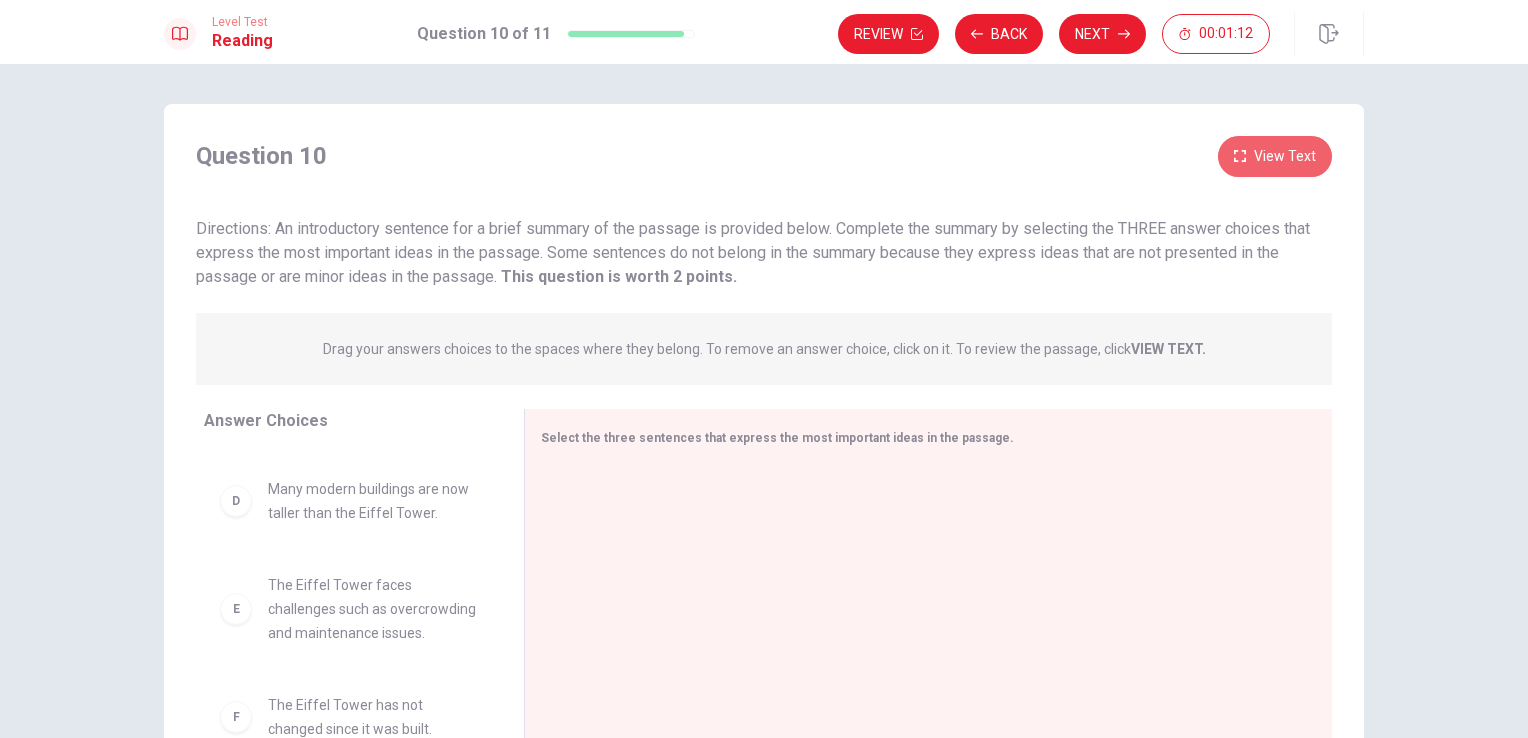 click on "View Text" at bounding box center [1275, 156] 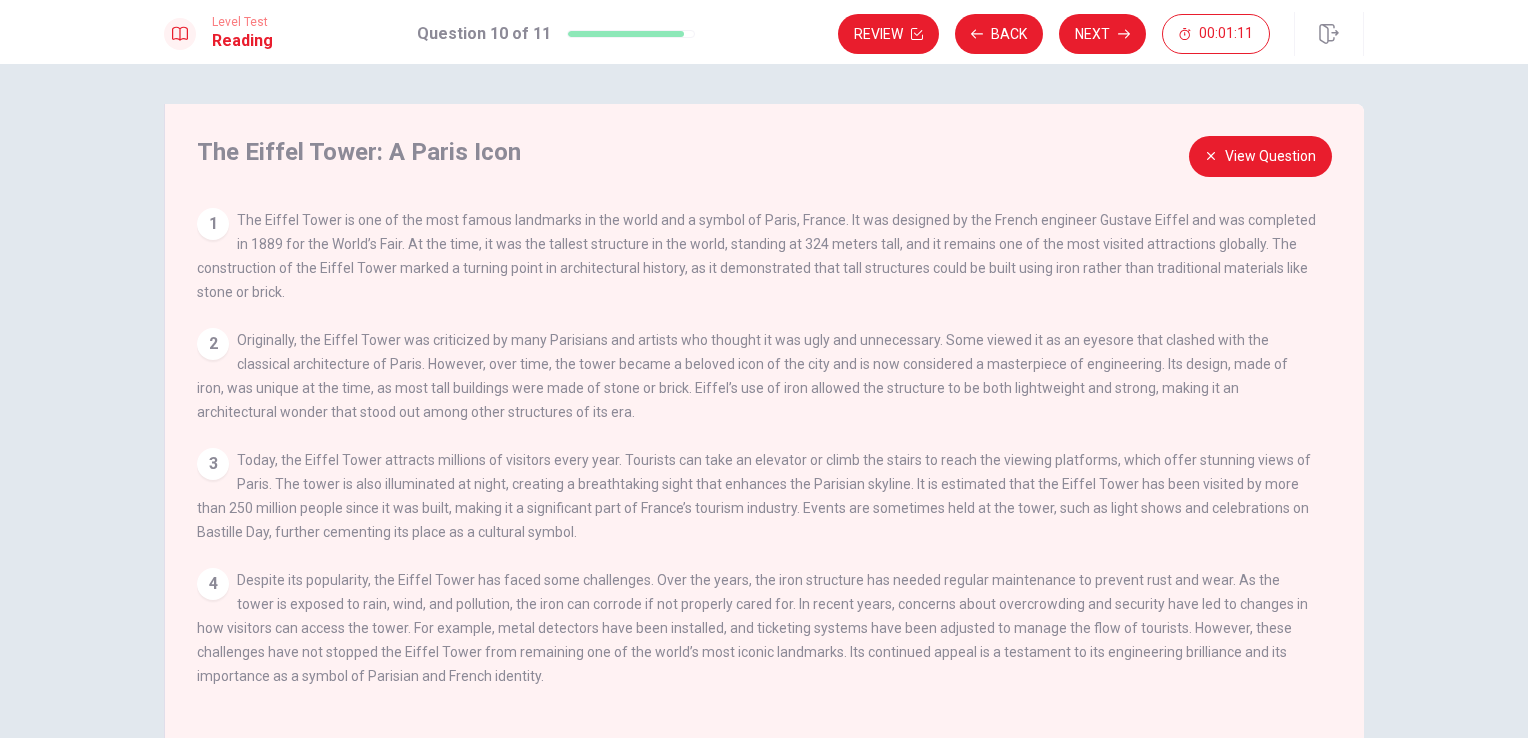 click on "1" at bounding box center [213, 224] 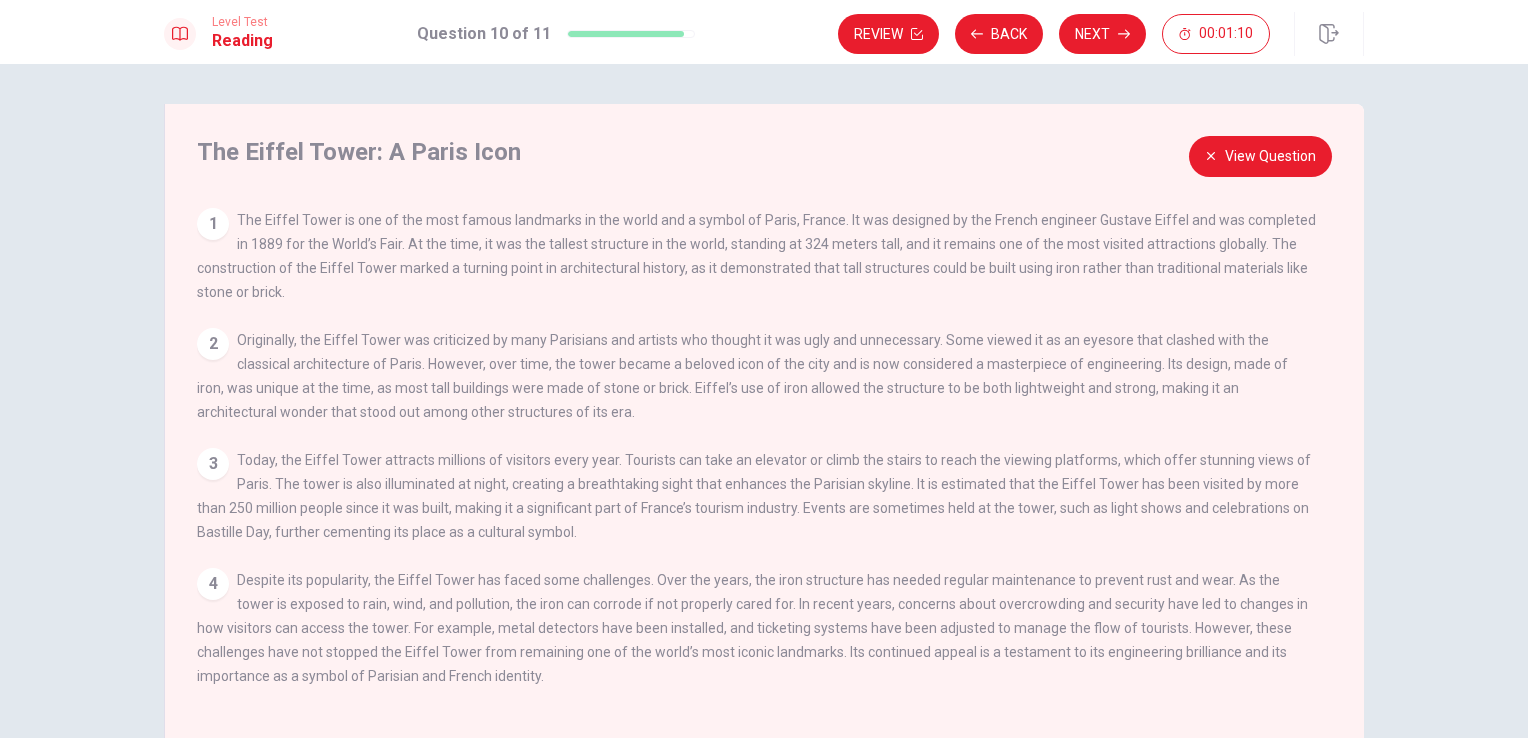 click on "View Question 1 The Eiffel Tower is one of the most famous landmarks in the world and a symbol of Paris, France. It was designed by the French engineer Gustave Eiffel and was completed in 1889 for the World’s Fair. At the time, it was the tallest structure in the world, standing at 324 meters tall, and it remains one of the most visited attractions globally. The construction of the Eiffel Tower marked a turning point in architectural history, as it demonstrated that tall structures could be built using iron rather than traditional materials like stone or brick. 2 3 4" at bounding box center (770, 460) 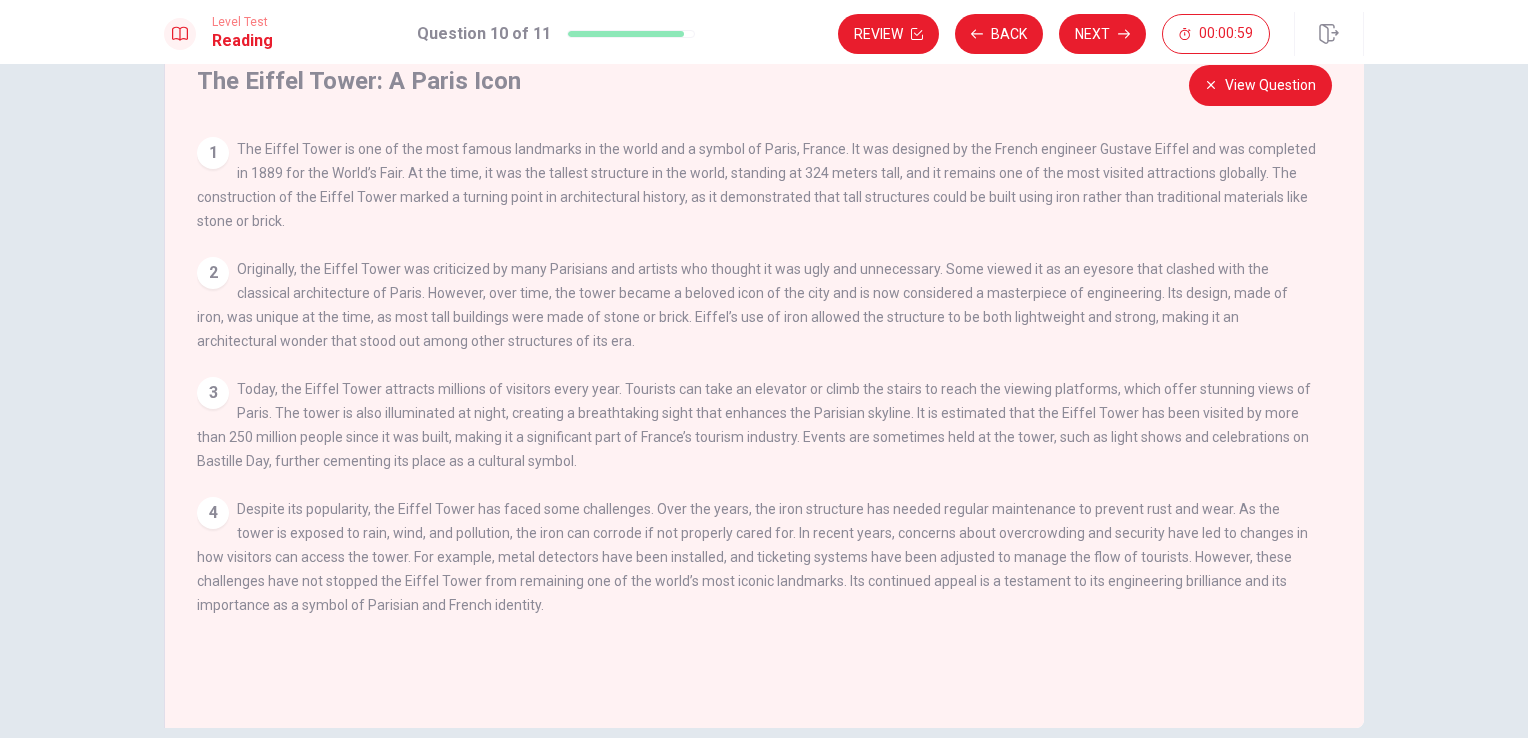 scroll, scrollTop: 0, scrollLeft: 0, axis: both 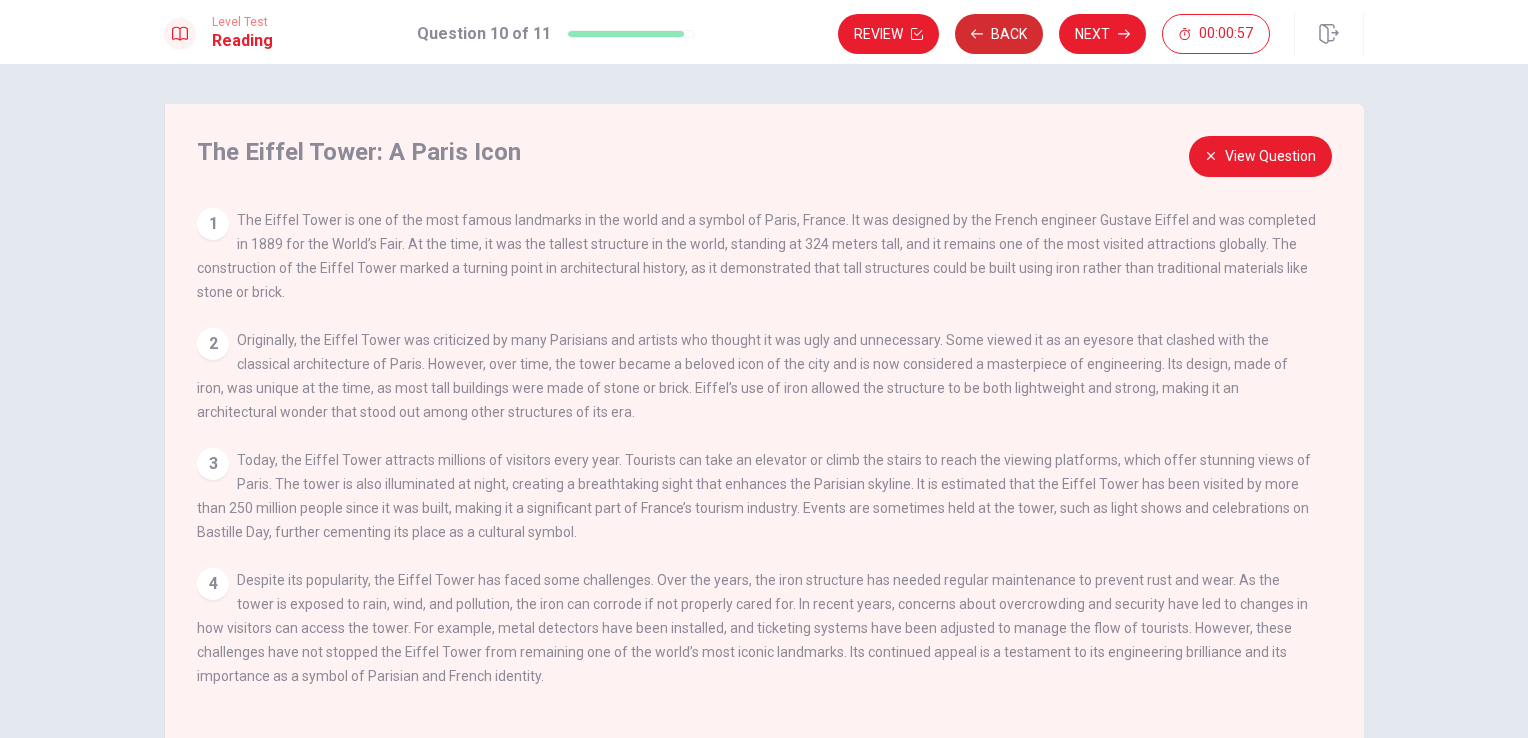 click on "Back" at bounding box center [999, 34] 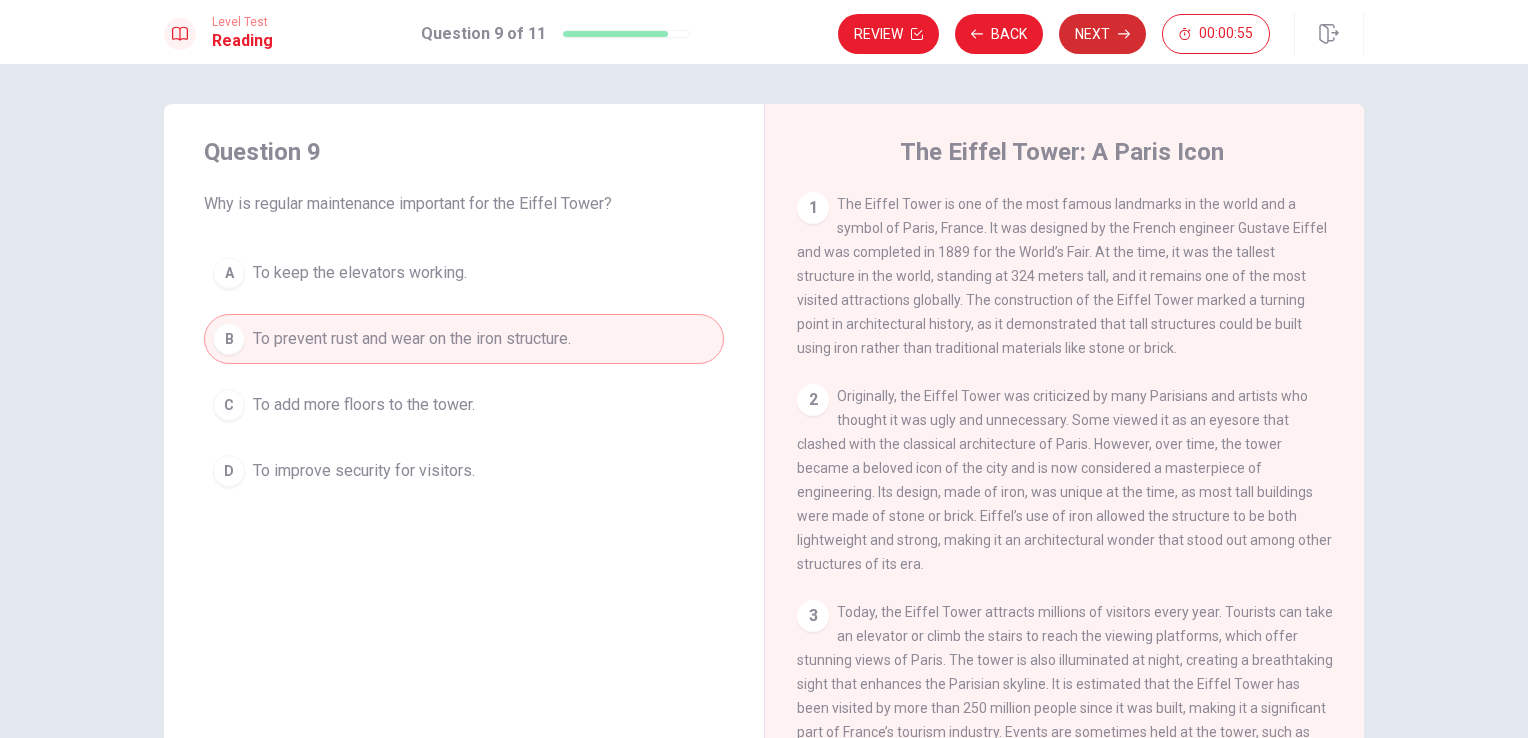 click on "Next" at bounding box center (1102, 34) 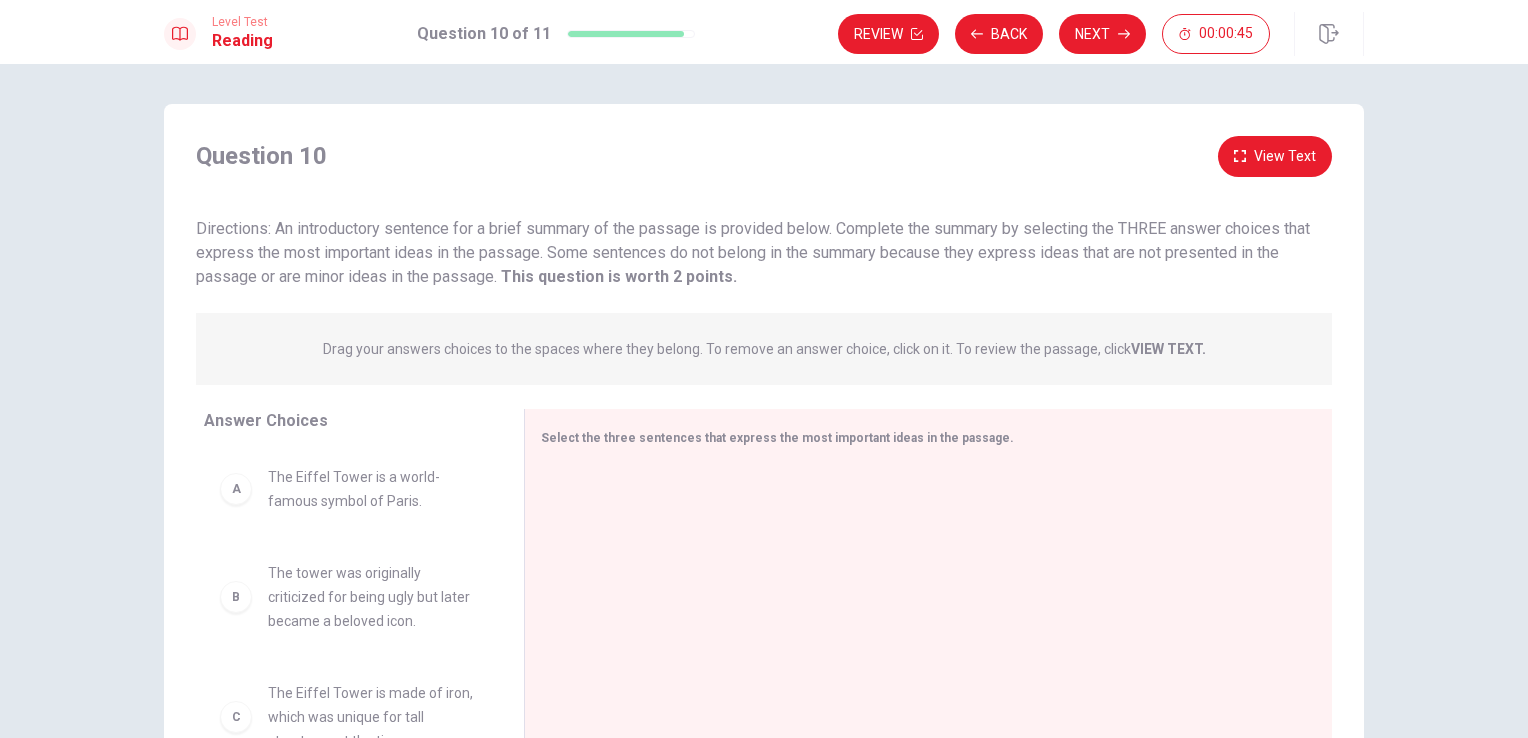 scroll, scrollTop: 100, scrollLeft: 0, axis: vertical 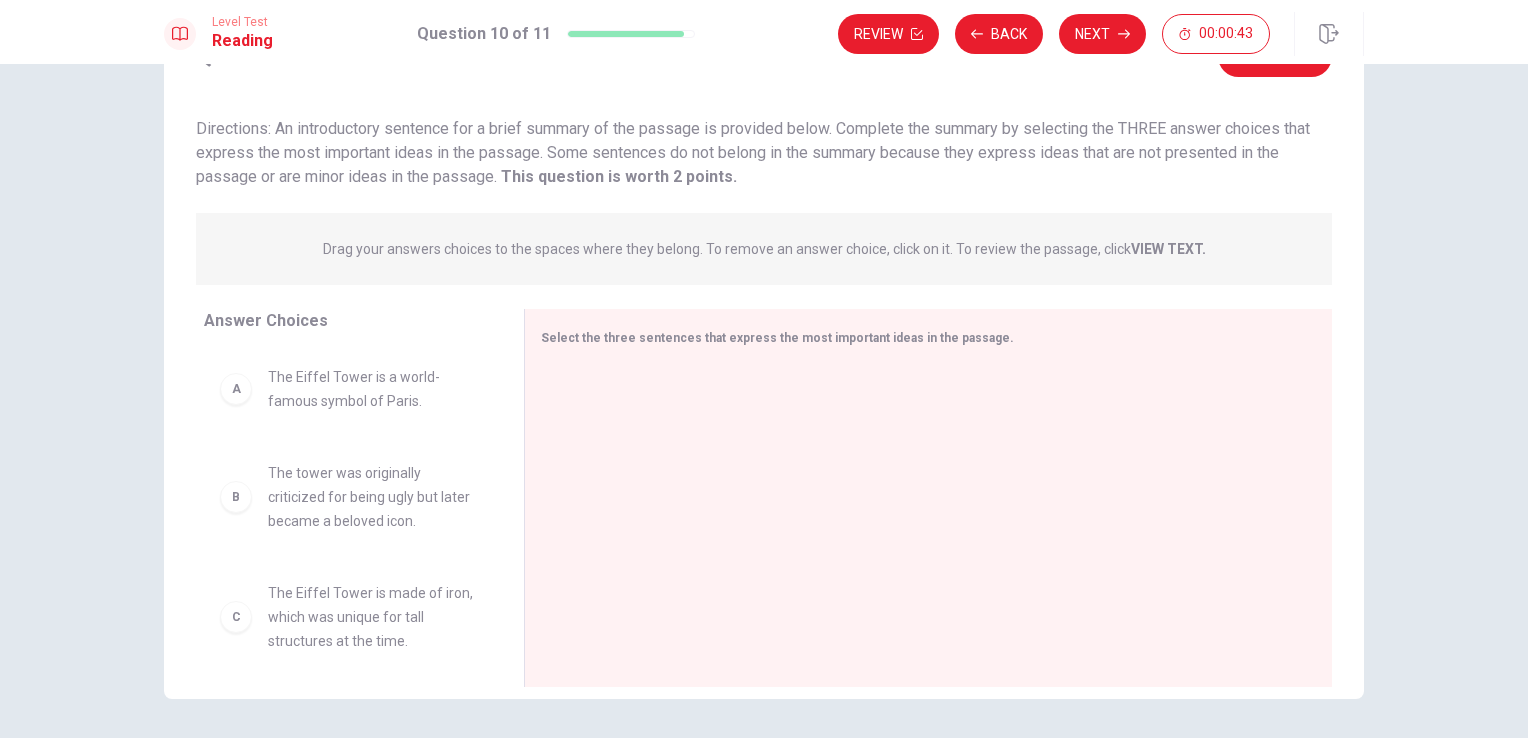 click on "A The [LOCATION] is a world-famous symbol of [CITY]." at bounding box center (348, 389) 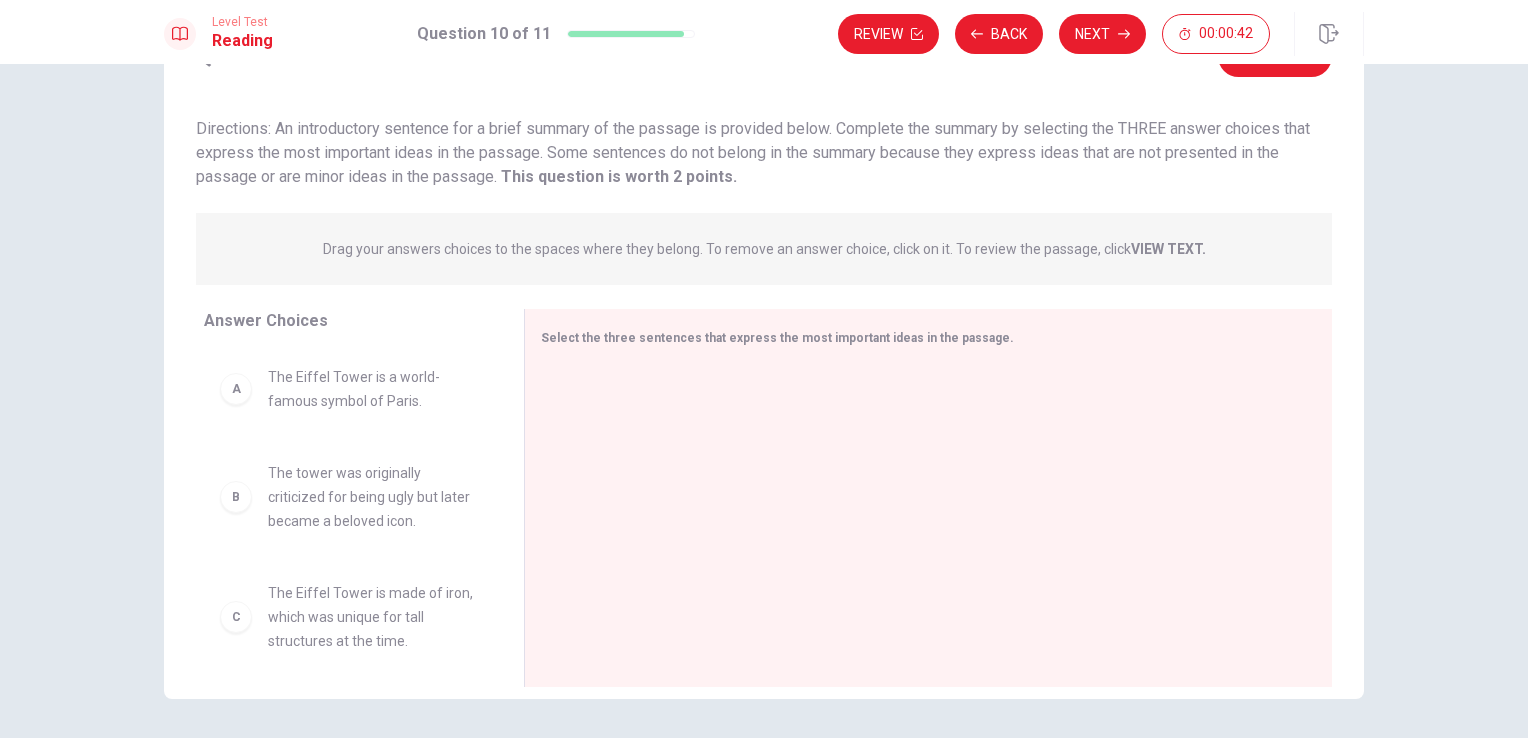 click on "A" at bounding box center (236, 389) 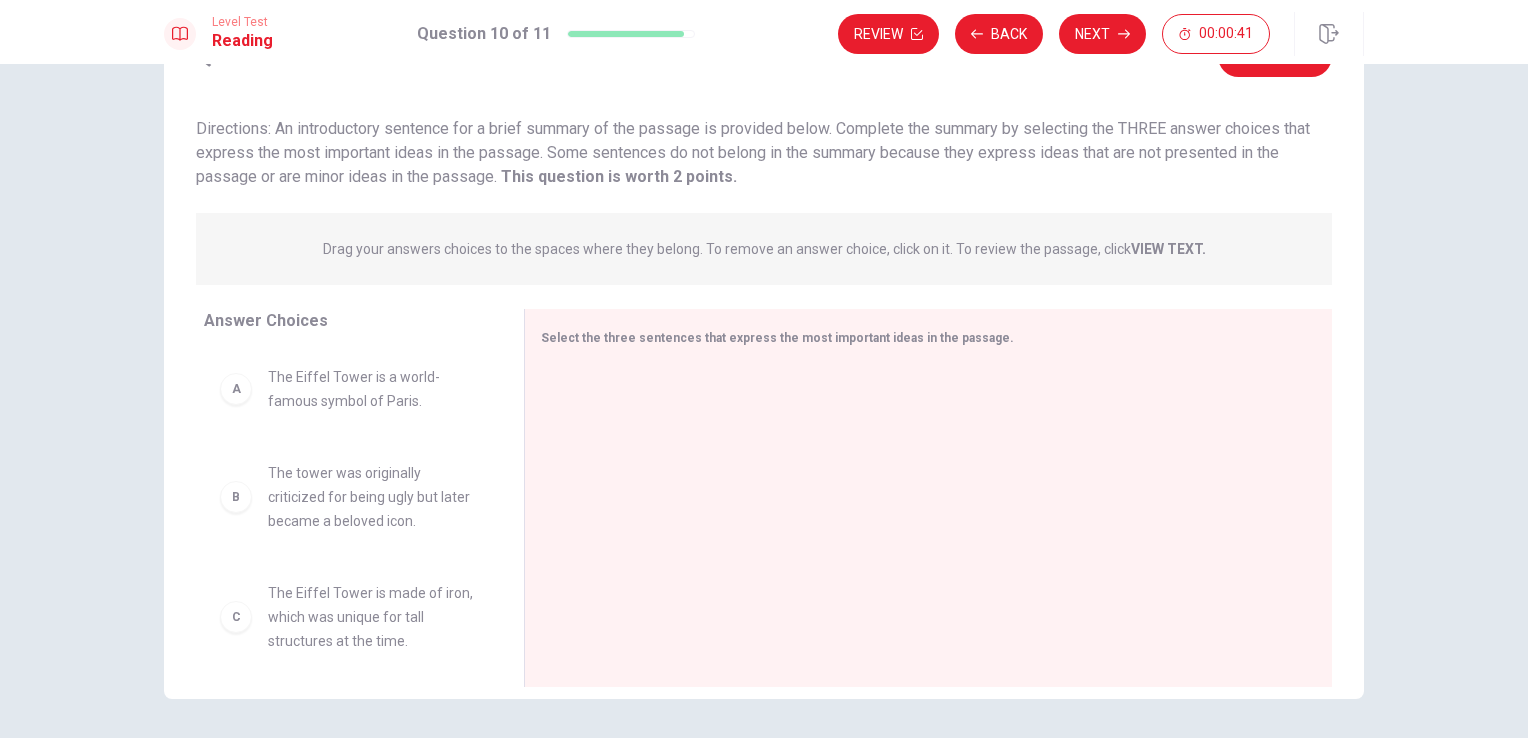 click on "A" at bounding box center [236, 389] 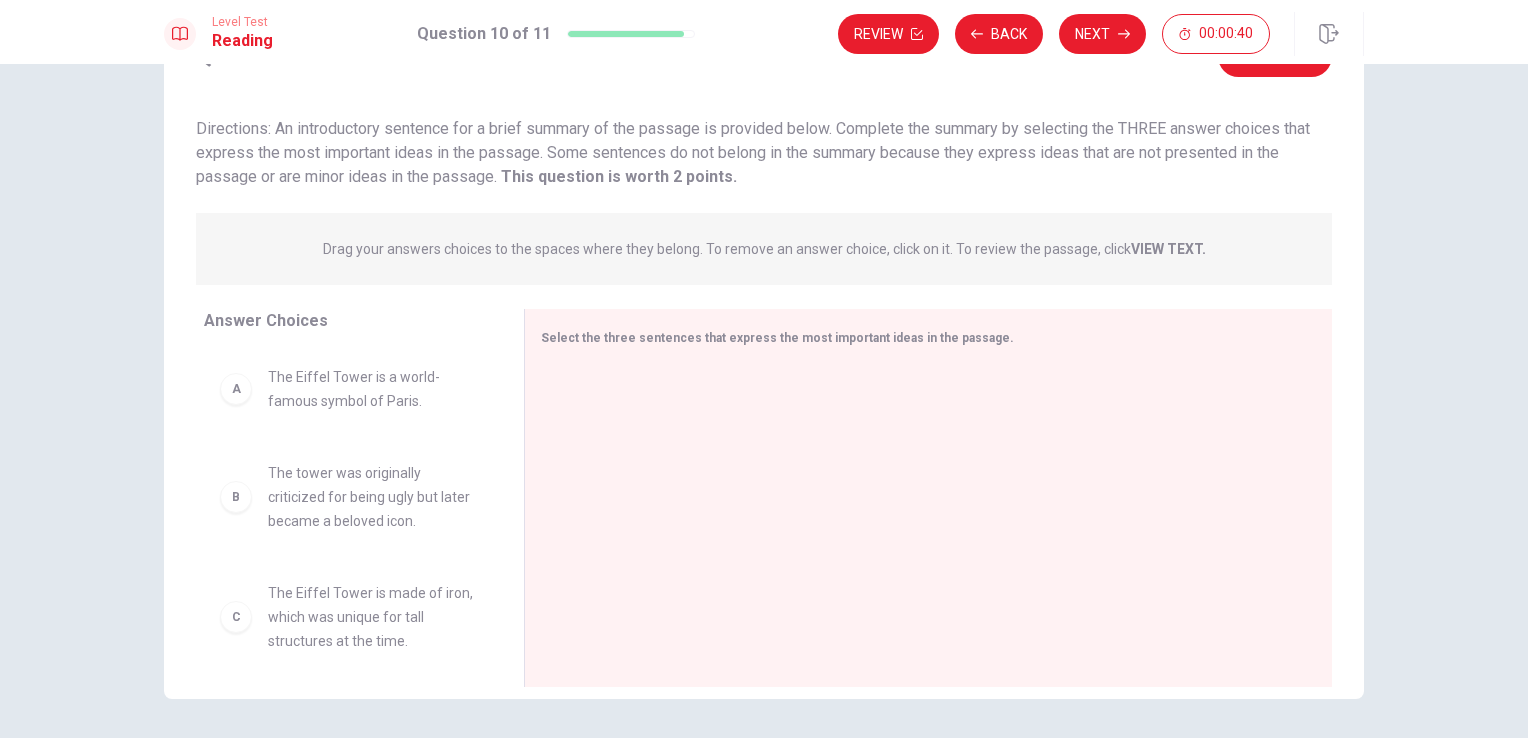 click on "A" at bounding box center [236, 389] 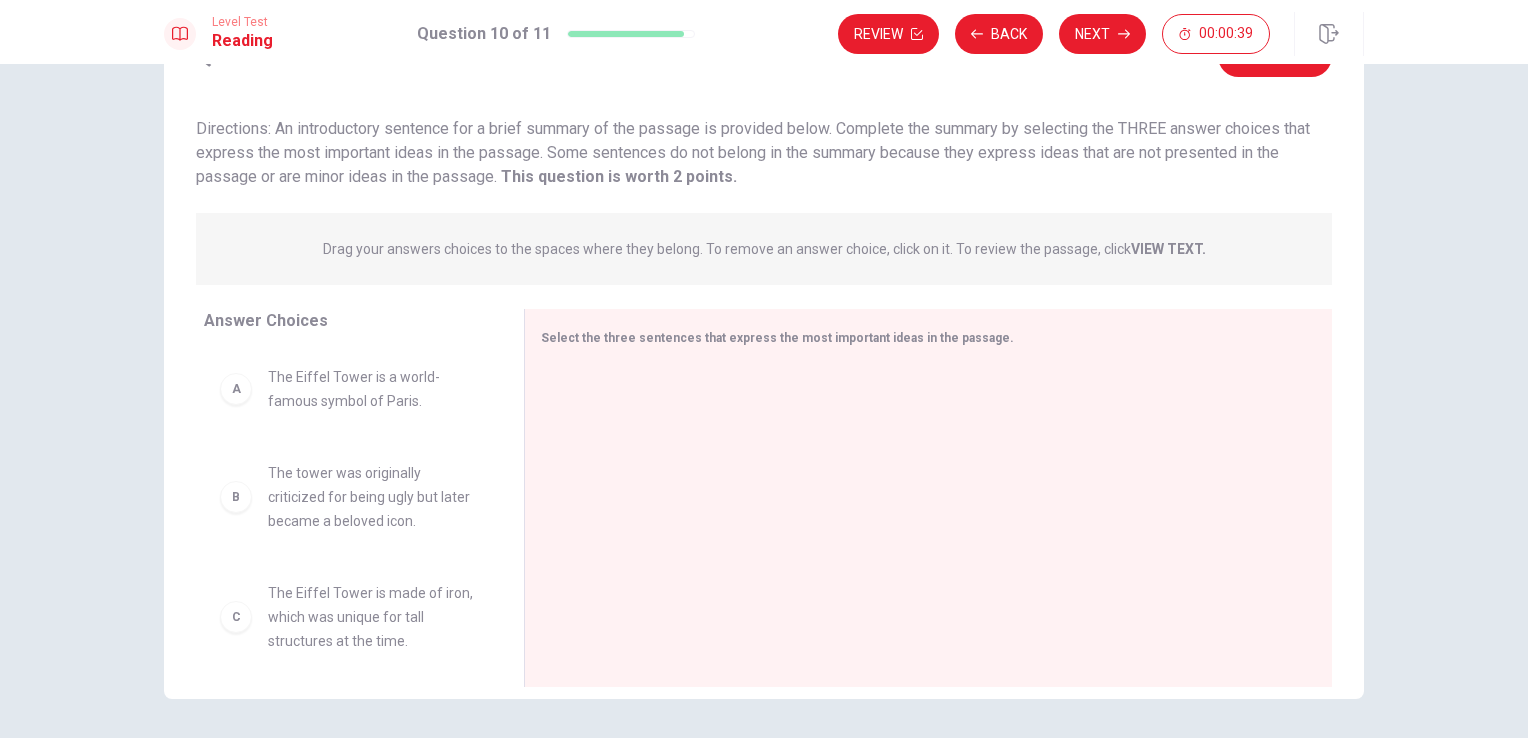 click on "A" at bounding box center (236, 389) 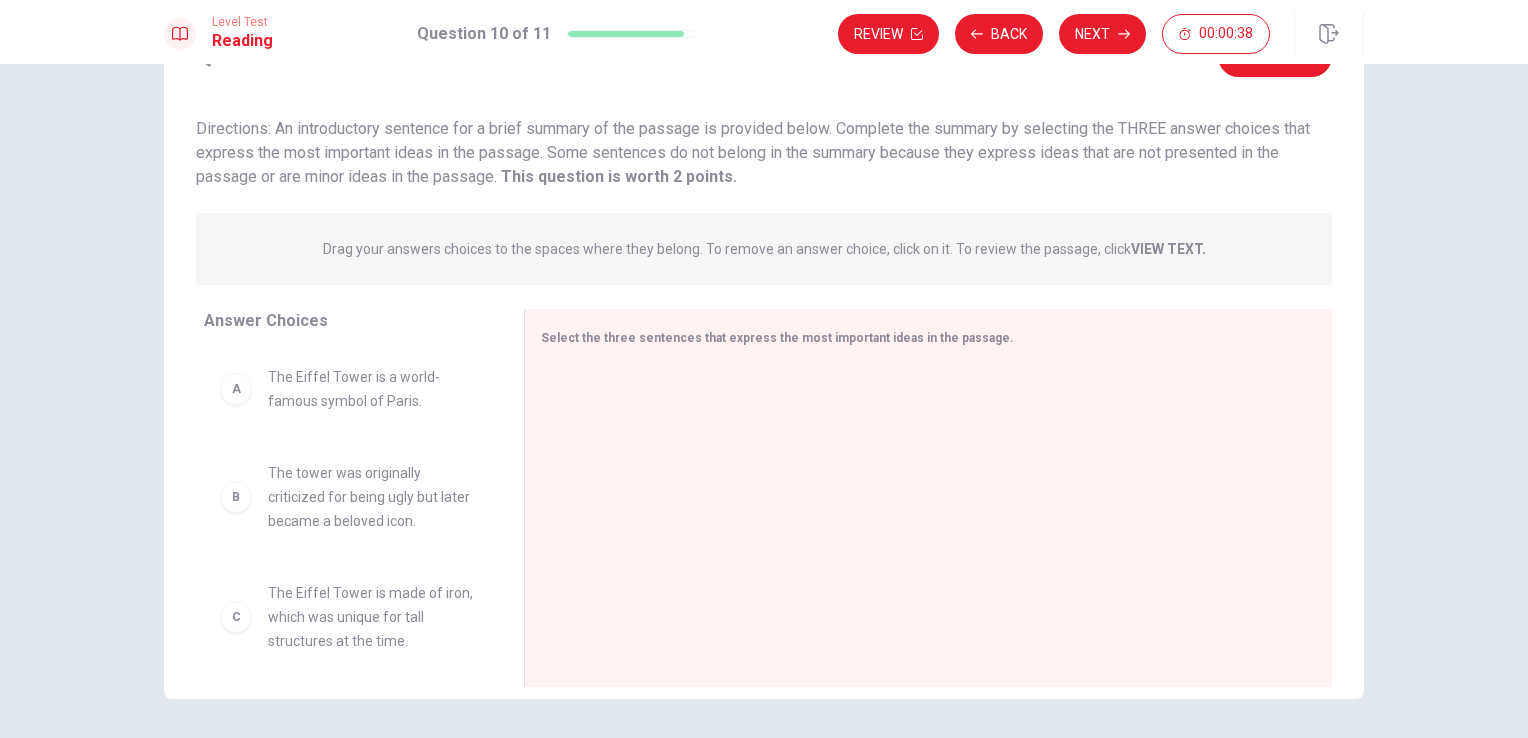 click on "B The tower was originally criticized for being ugly but later became a beloved icon." at bounding box center [348, 497] 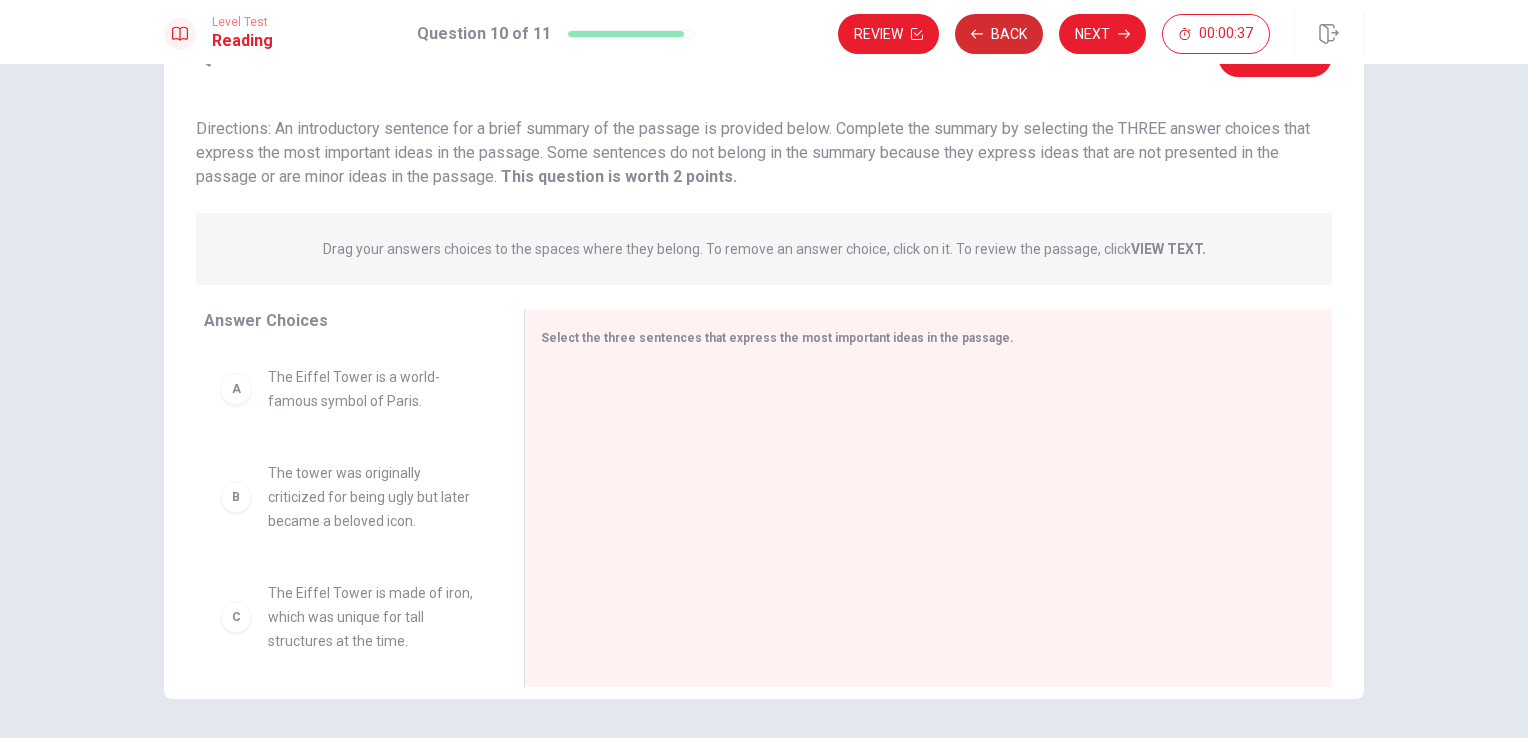 click on "Back" at bounding box center [999, 34] 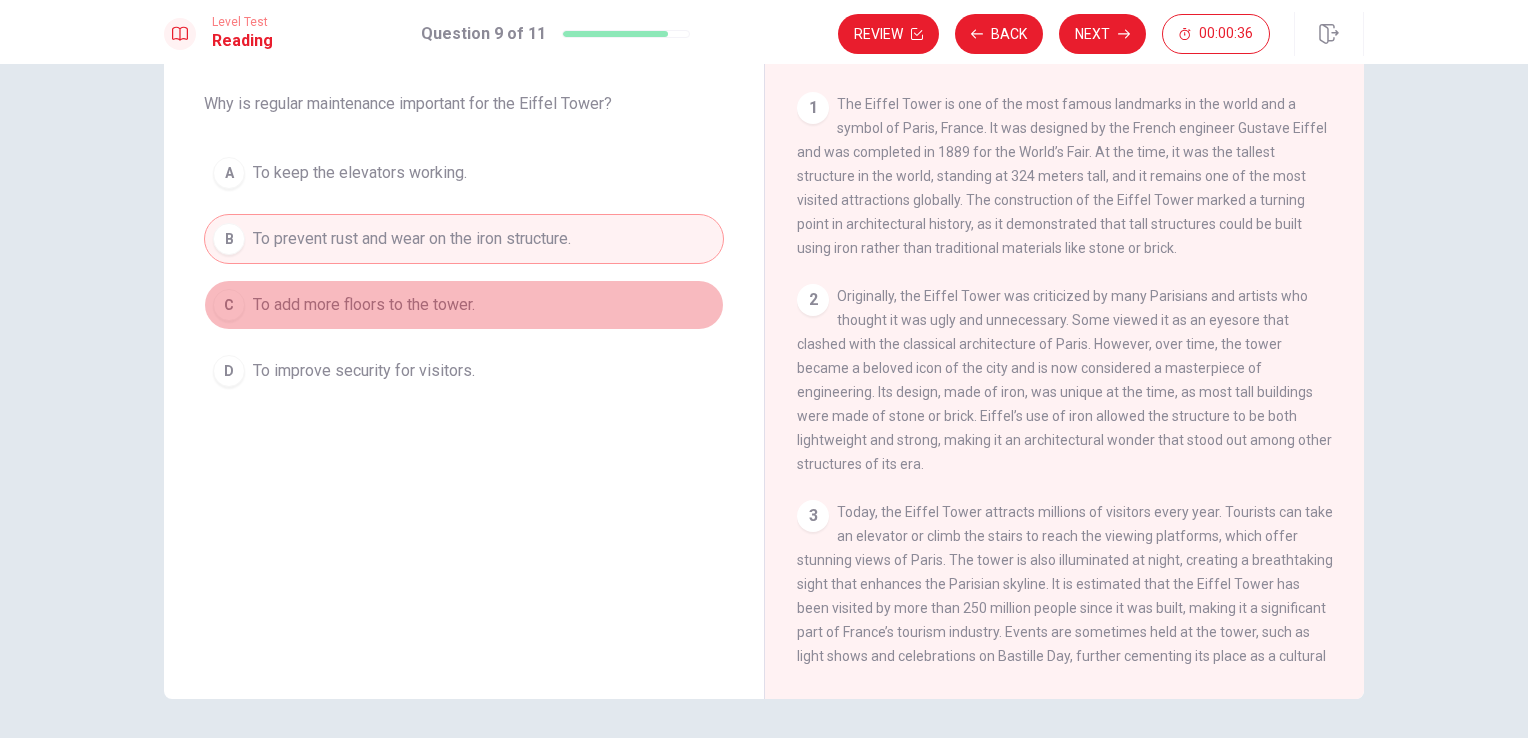 click on "To add more floors to the tower." at bounding box center (364, 305) 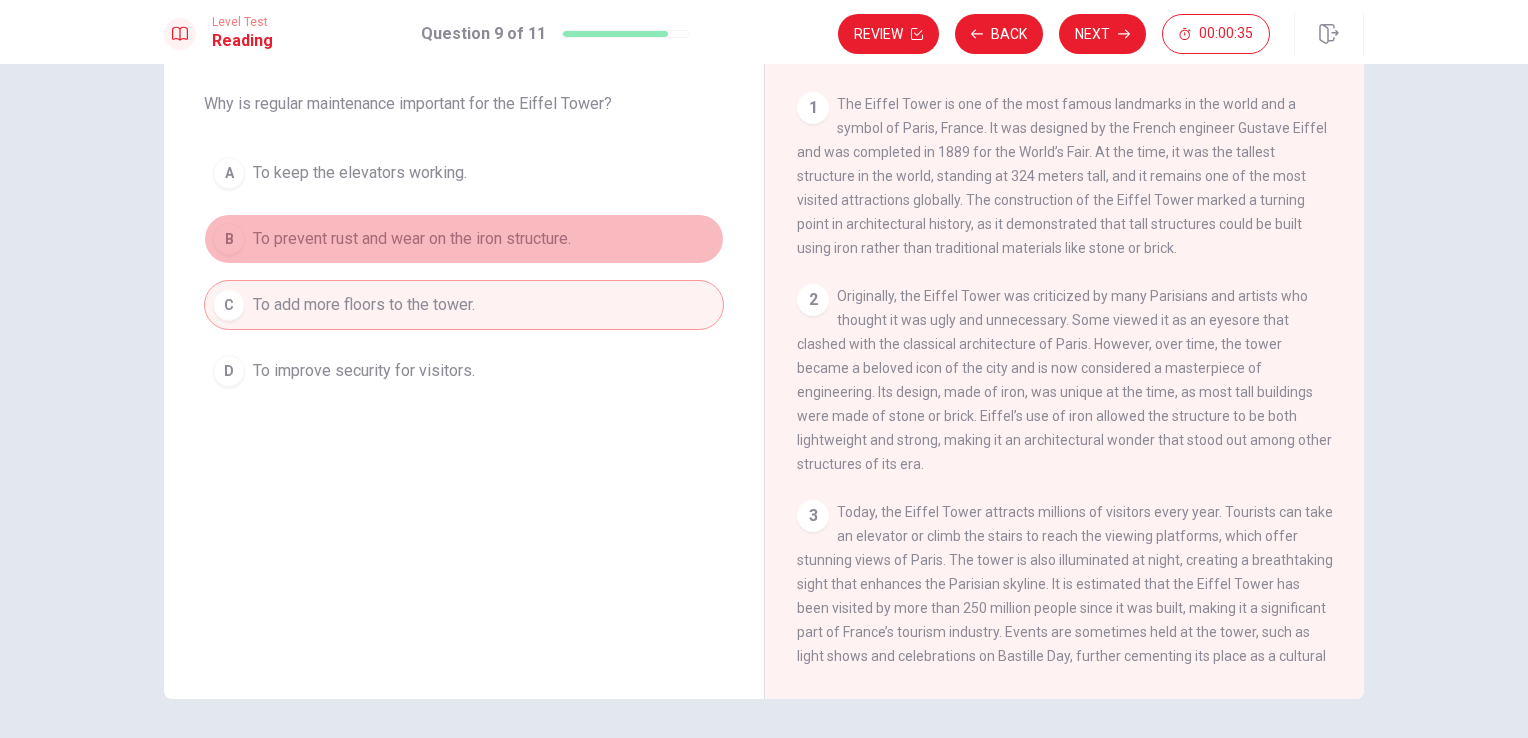 click on "B" at bounding box center [229, 239] 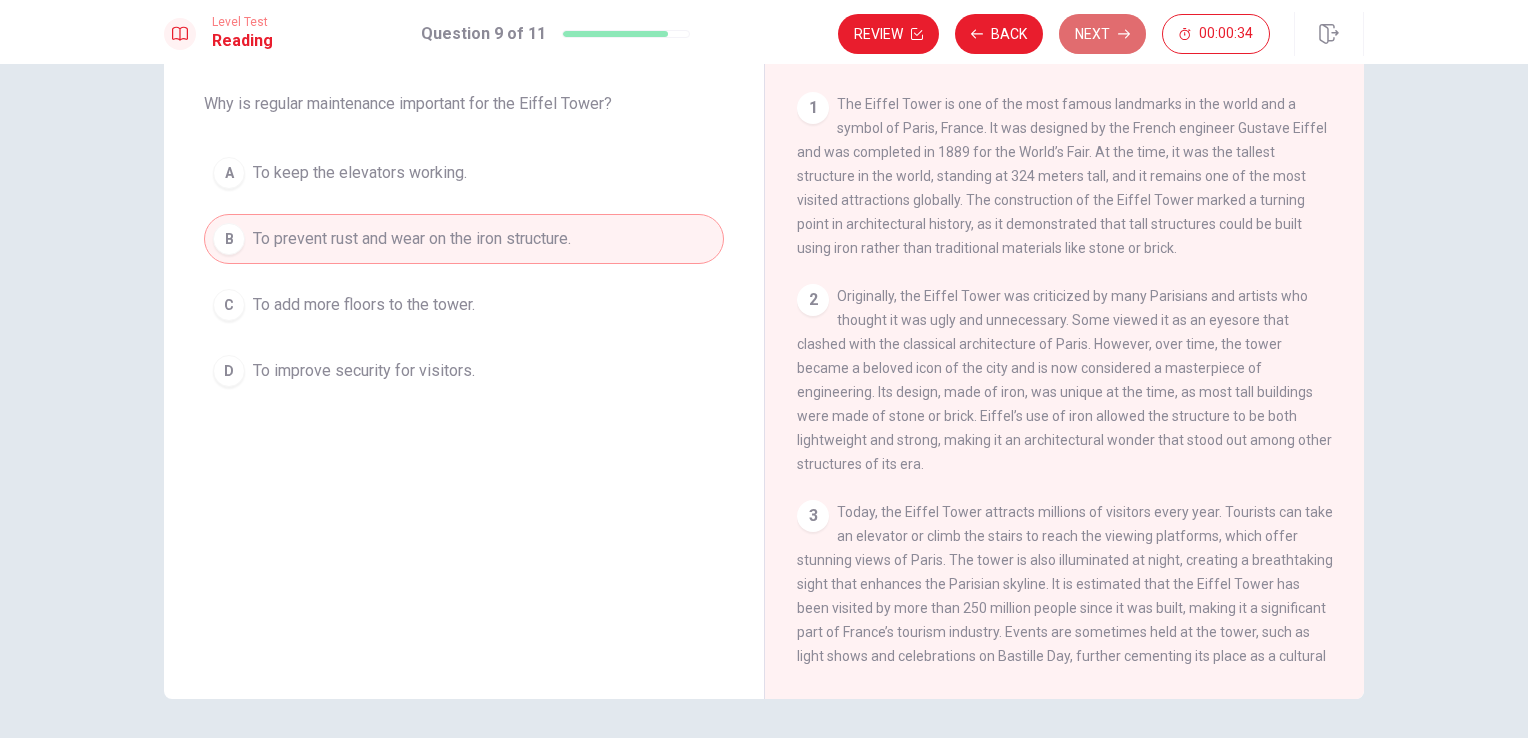 click on "Next" at bounding box center (1102, 34) 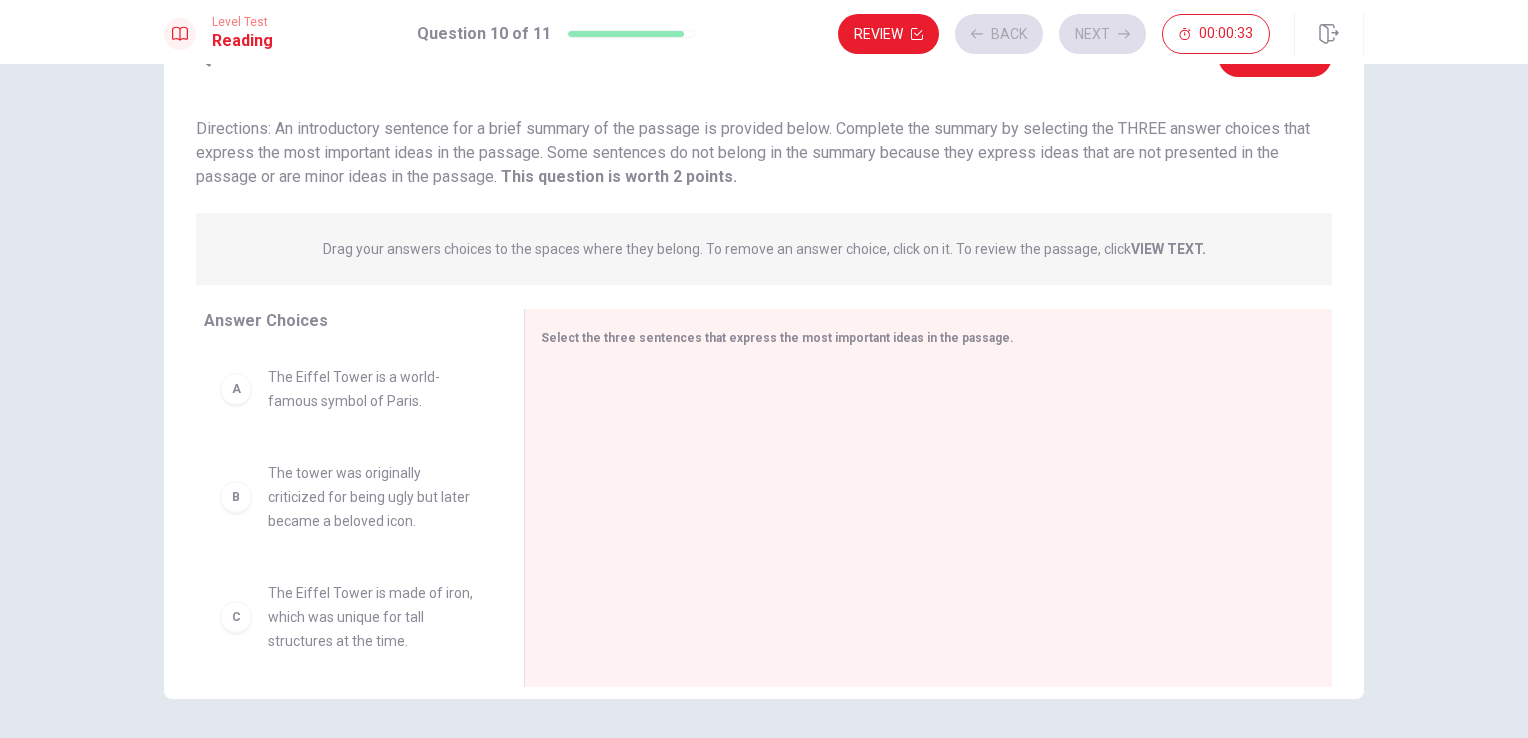 click on "A" at bounding box center (236, 389) 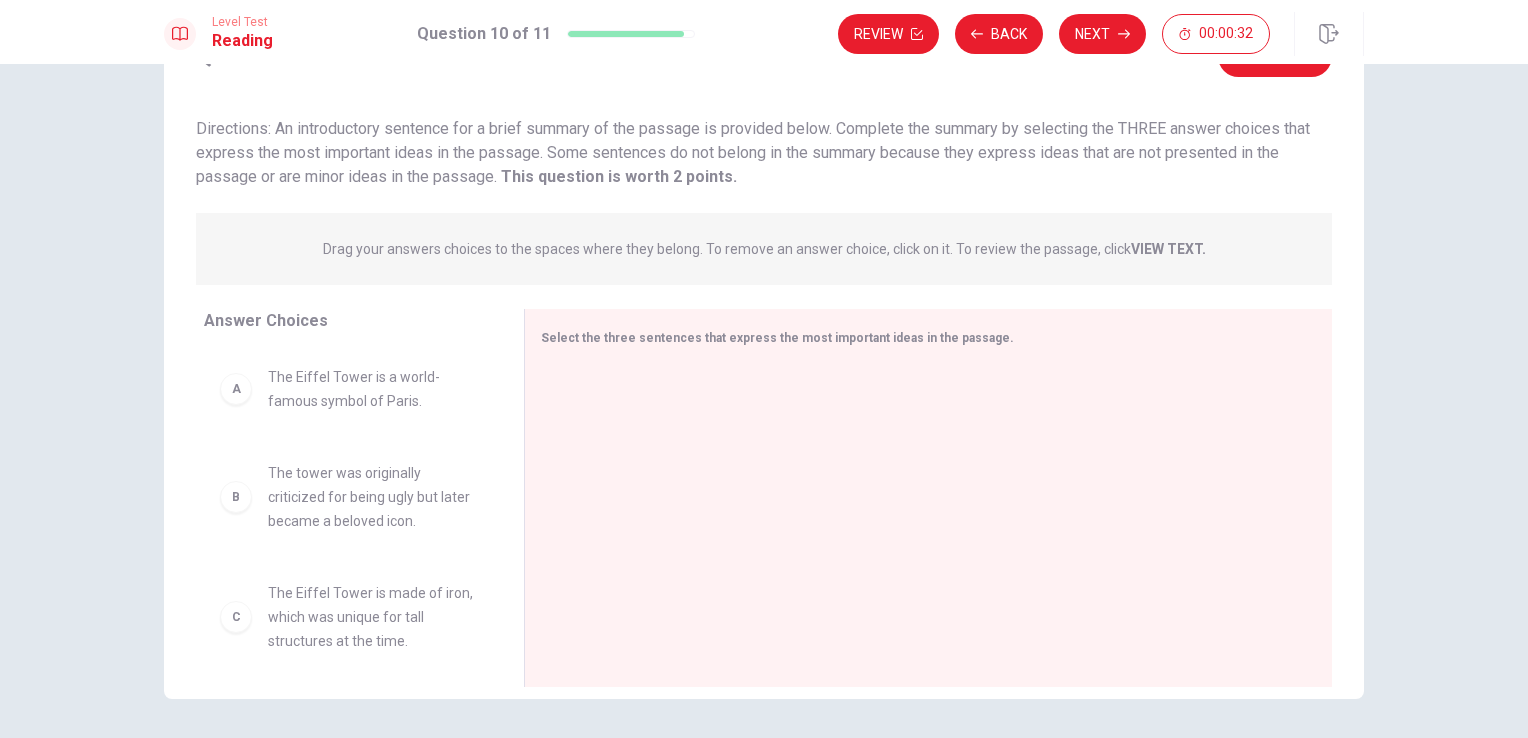 click on "A" at bounding box center (236, 389) 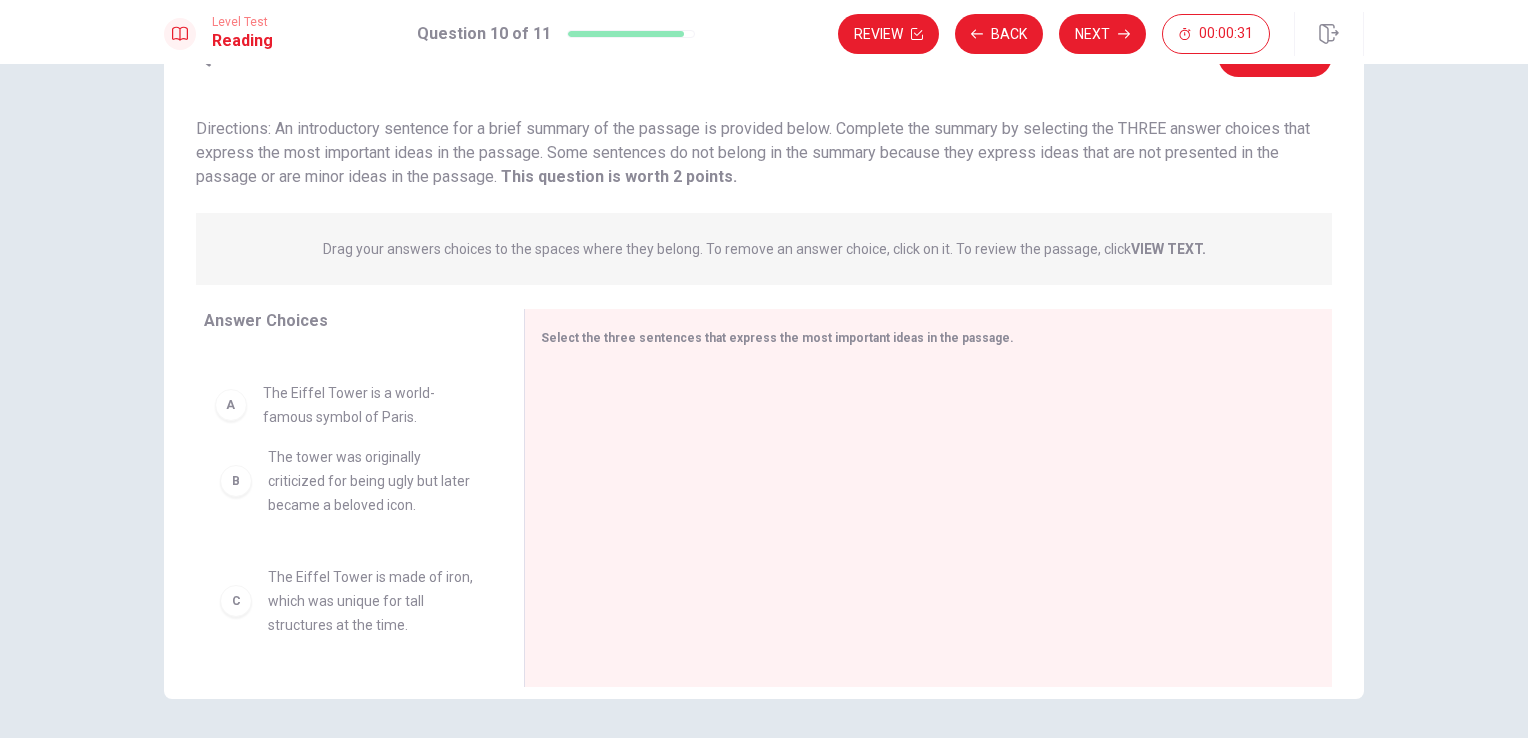 click on "B" at bounding box center [236, 481] 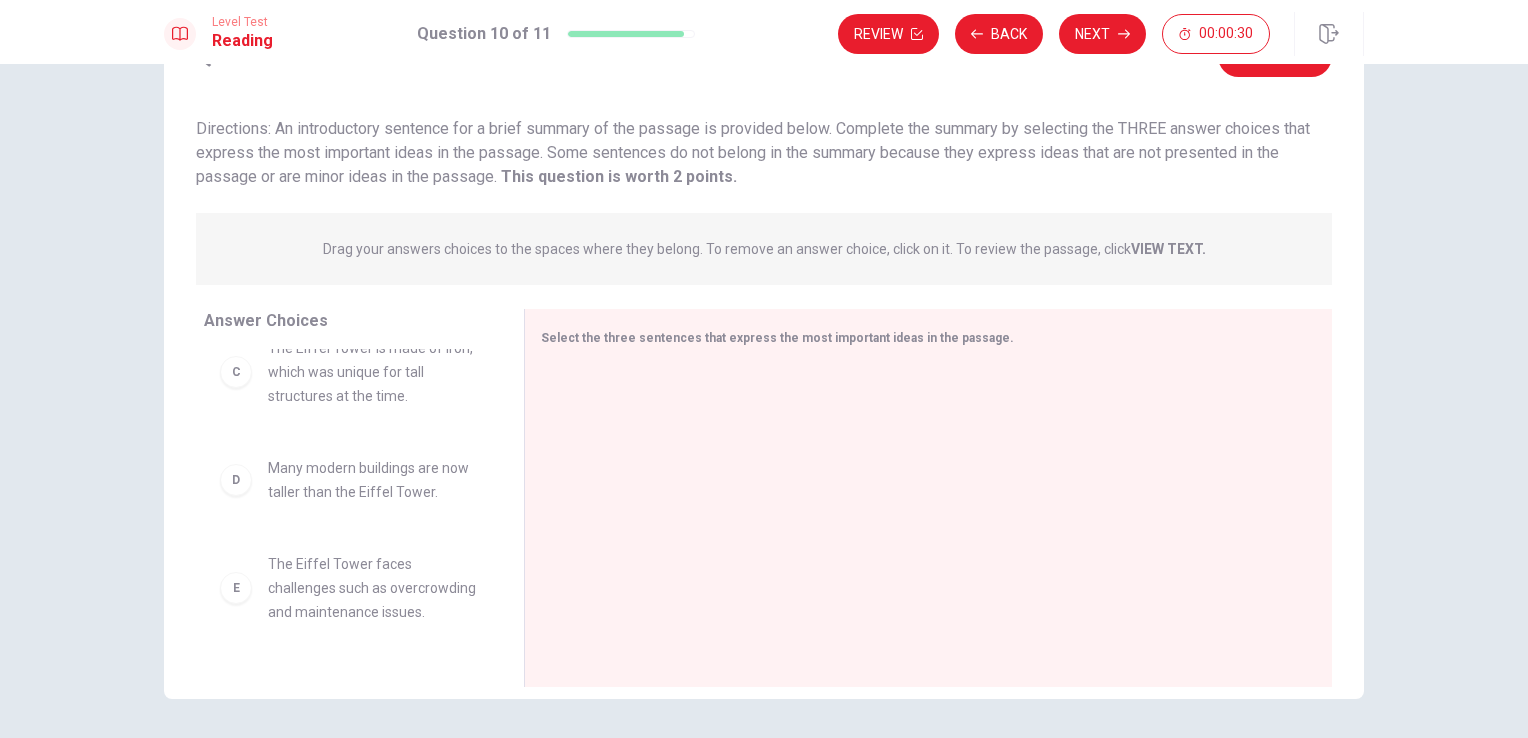 scroll, scrollTop: 348, scrollLeft: 0, axis: vertical 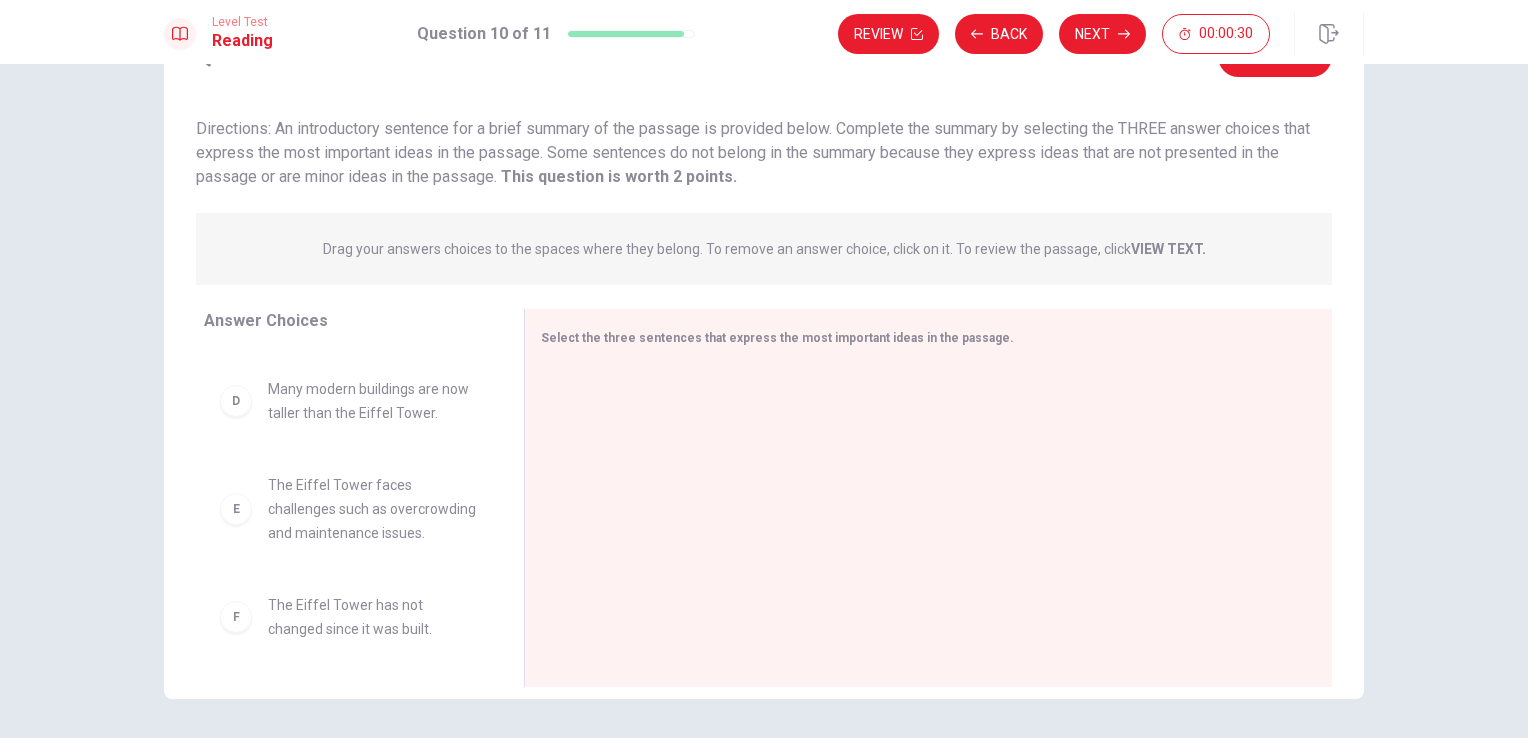 click on "E" at bounding box center [236, 509] 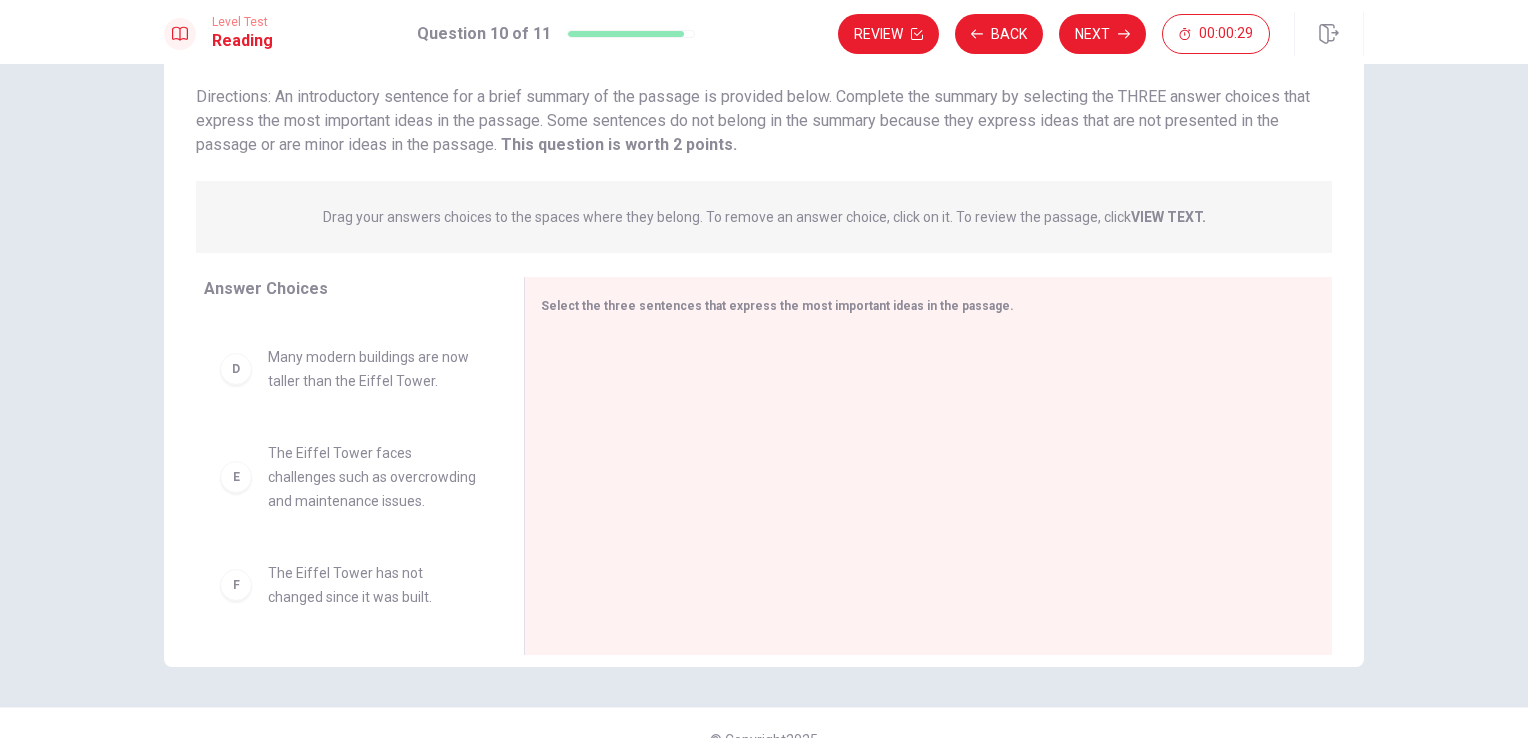 scroll, scrollTop: 164, scrollLeft: 0, axis: vertical 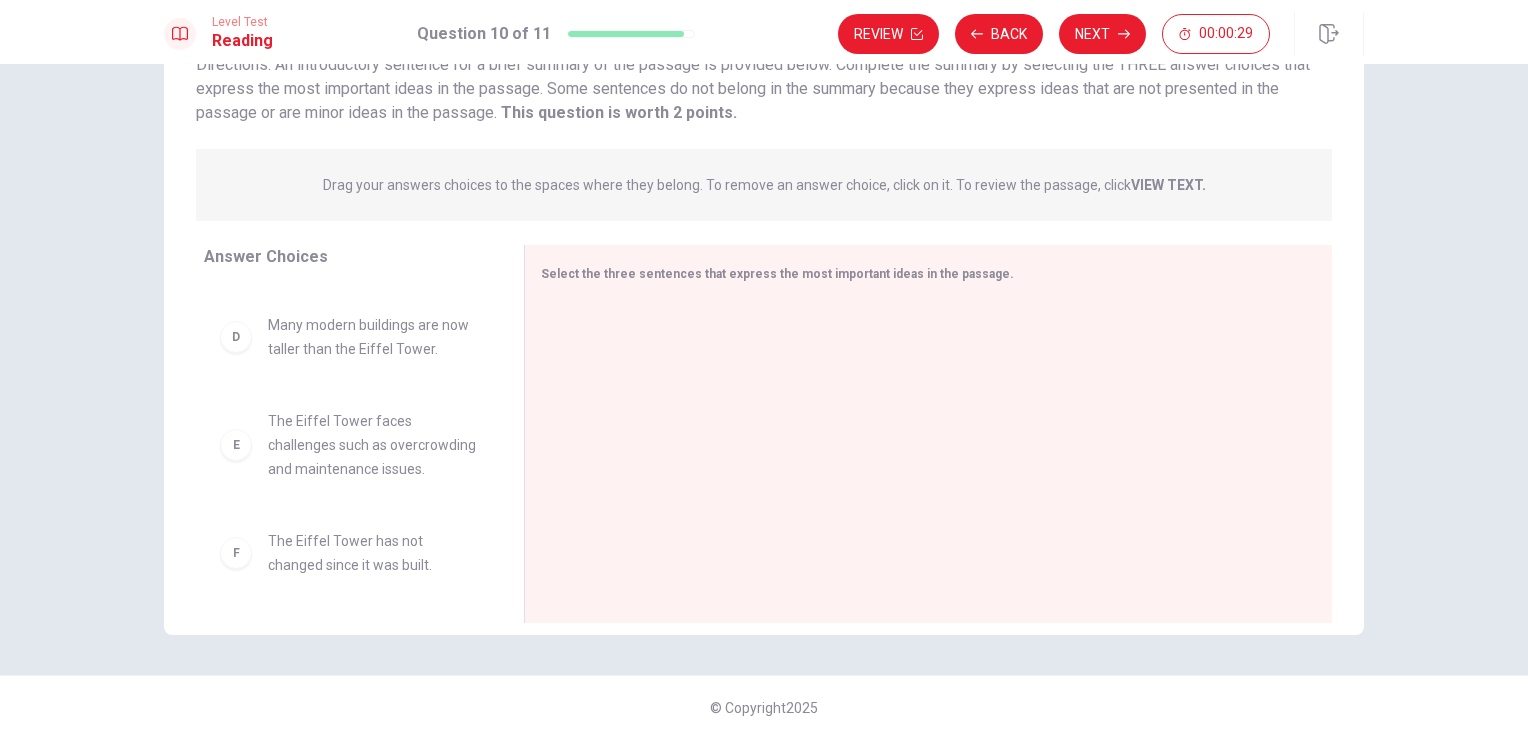 click on "F" at bounding box center (236, 553) 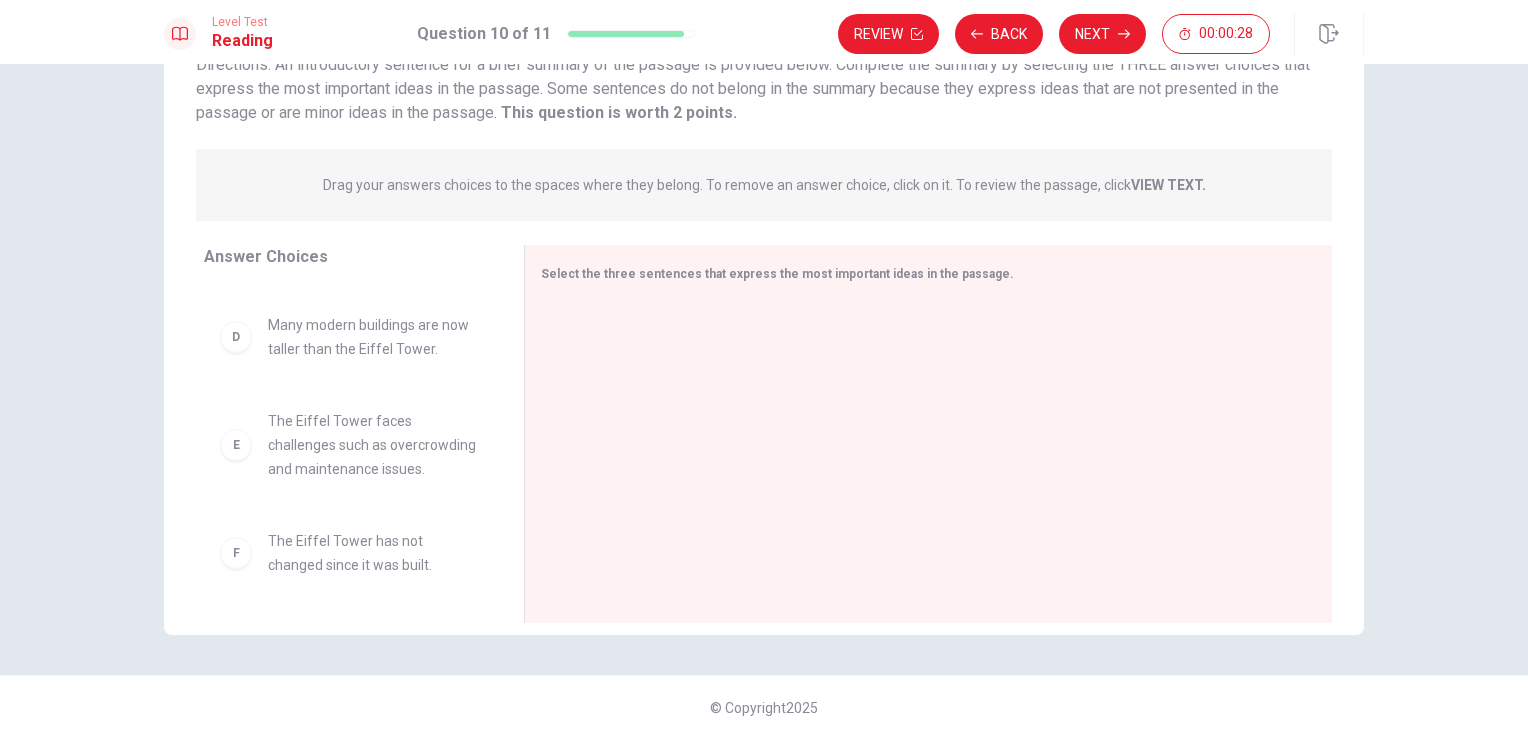 drag, startPoint x: 239, startPoint y: 550, endPoint x: 252, endPoint y: 558, distance: 15.264338 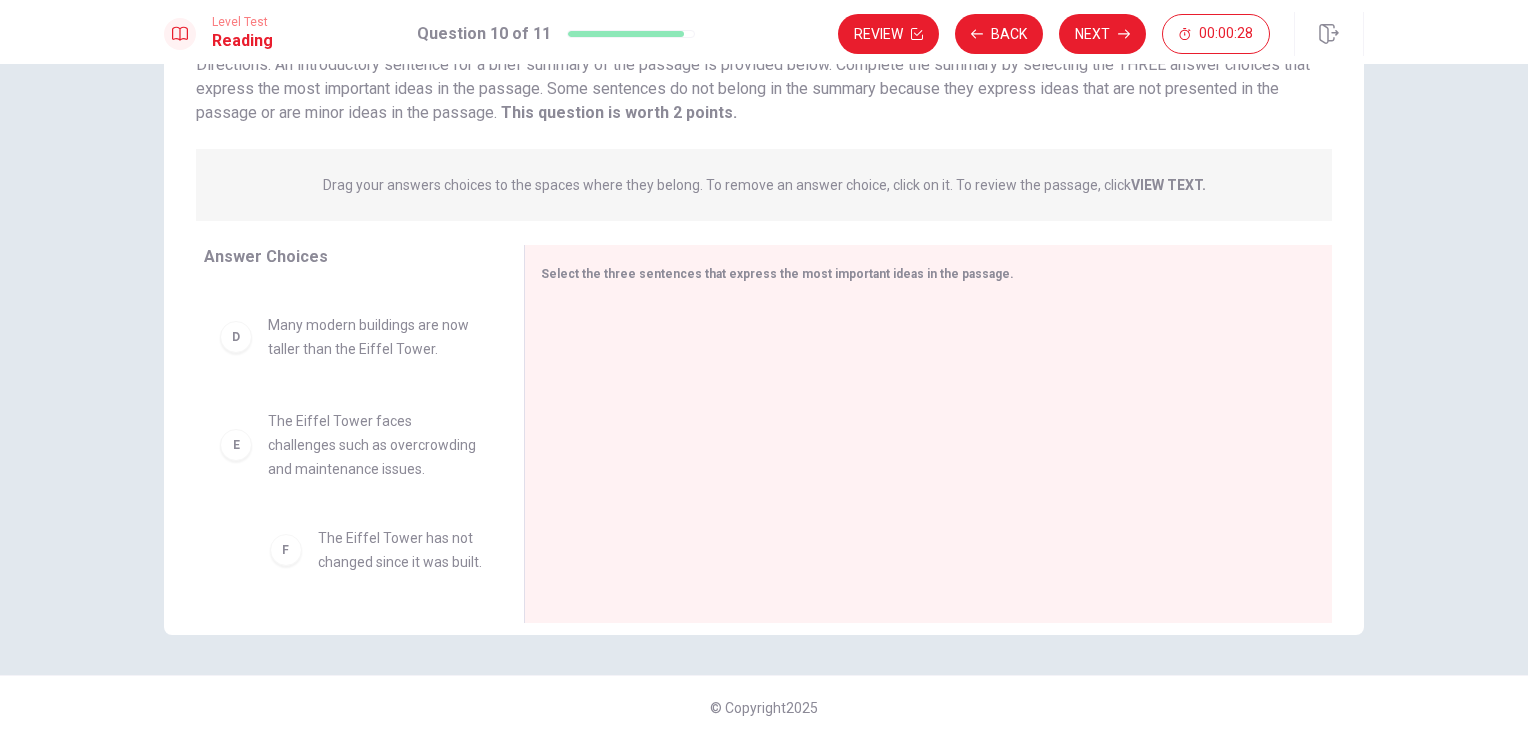drag, startPoint x: 254, startPoint y: 560, endPoint x: 340, endPoint y: 553, distance: 86.28442 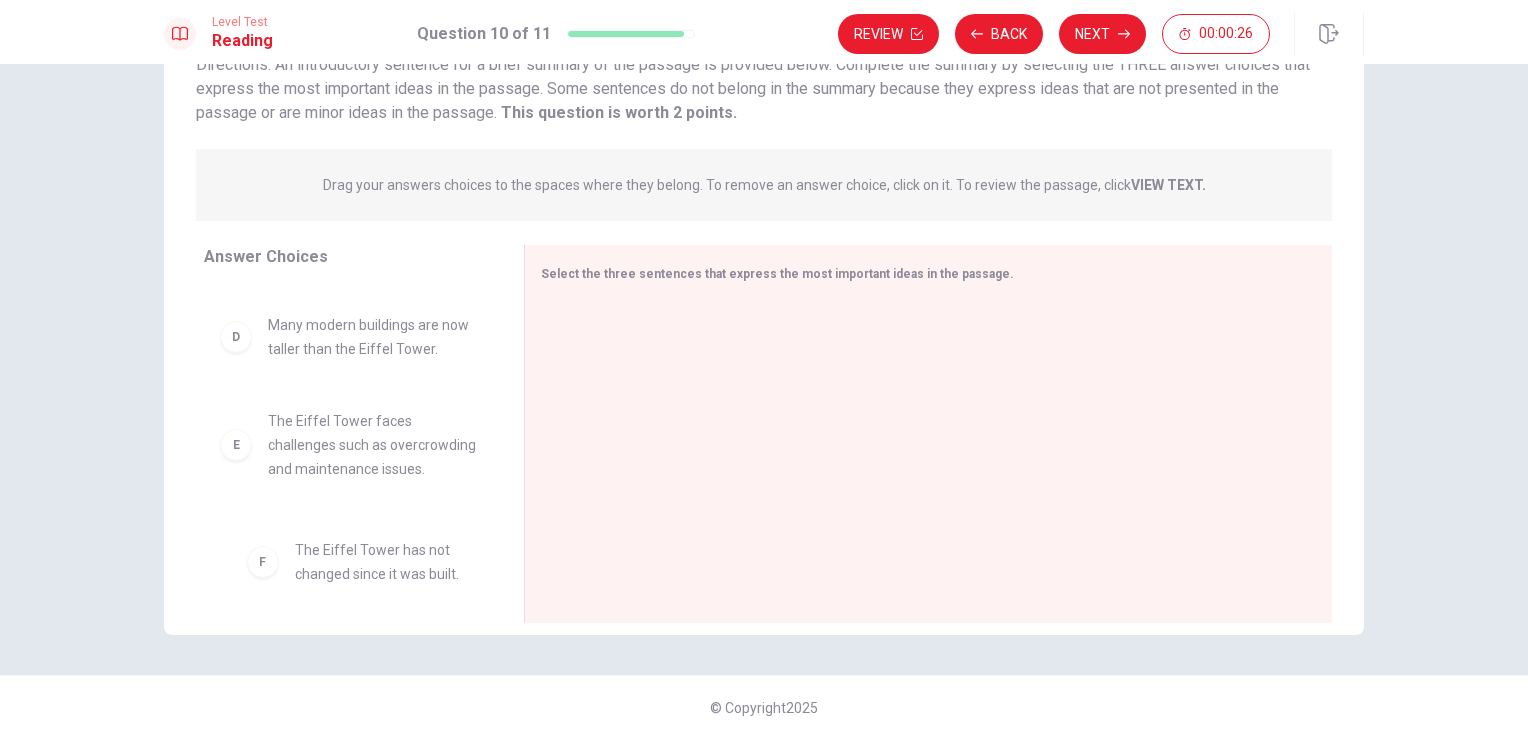 drag, startPoint x: 340, startPoint y: 553, endPoint x: 362, endPoint y: 570, distance: 27.802877 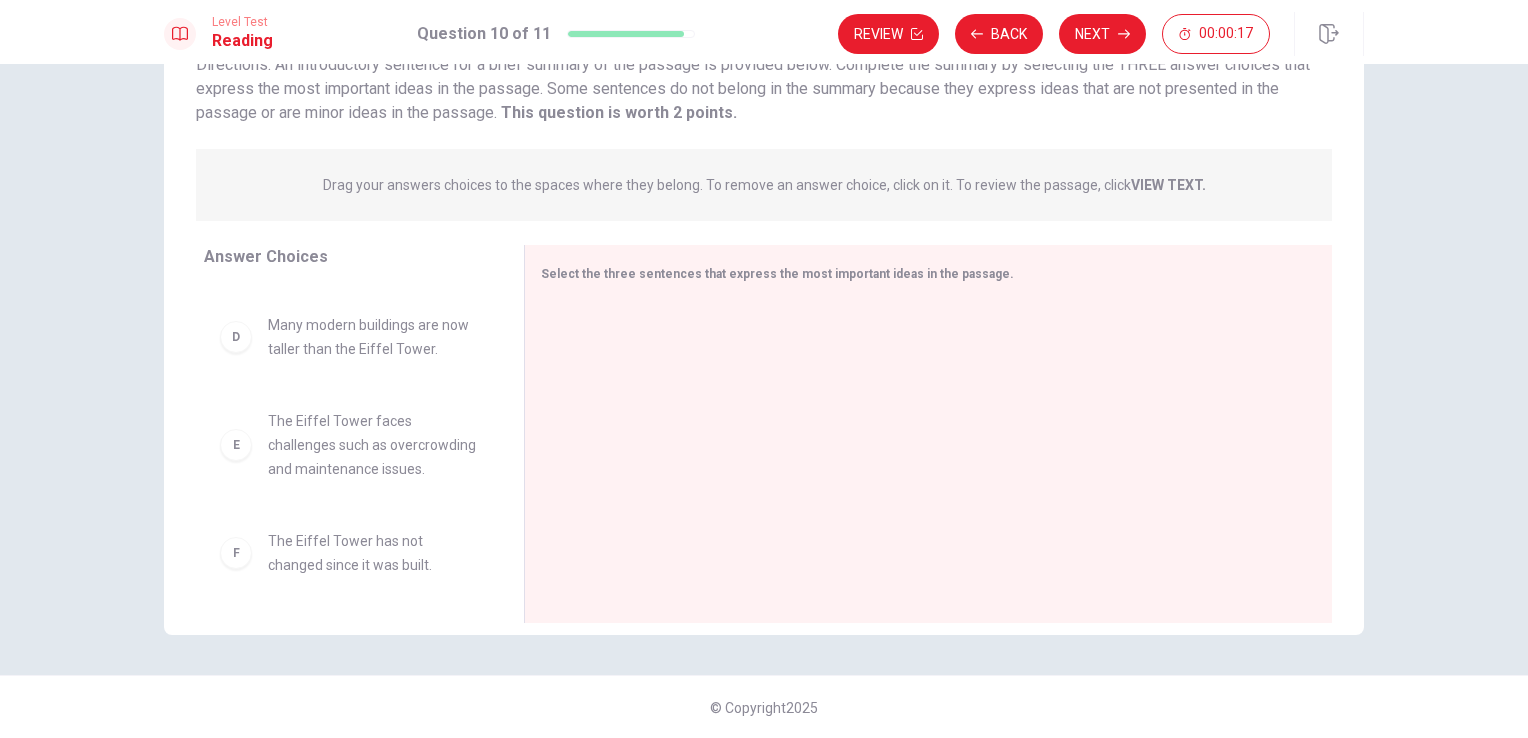 scroll, scrollTop: 348, scrollLeft: 0, axis: vertical 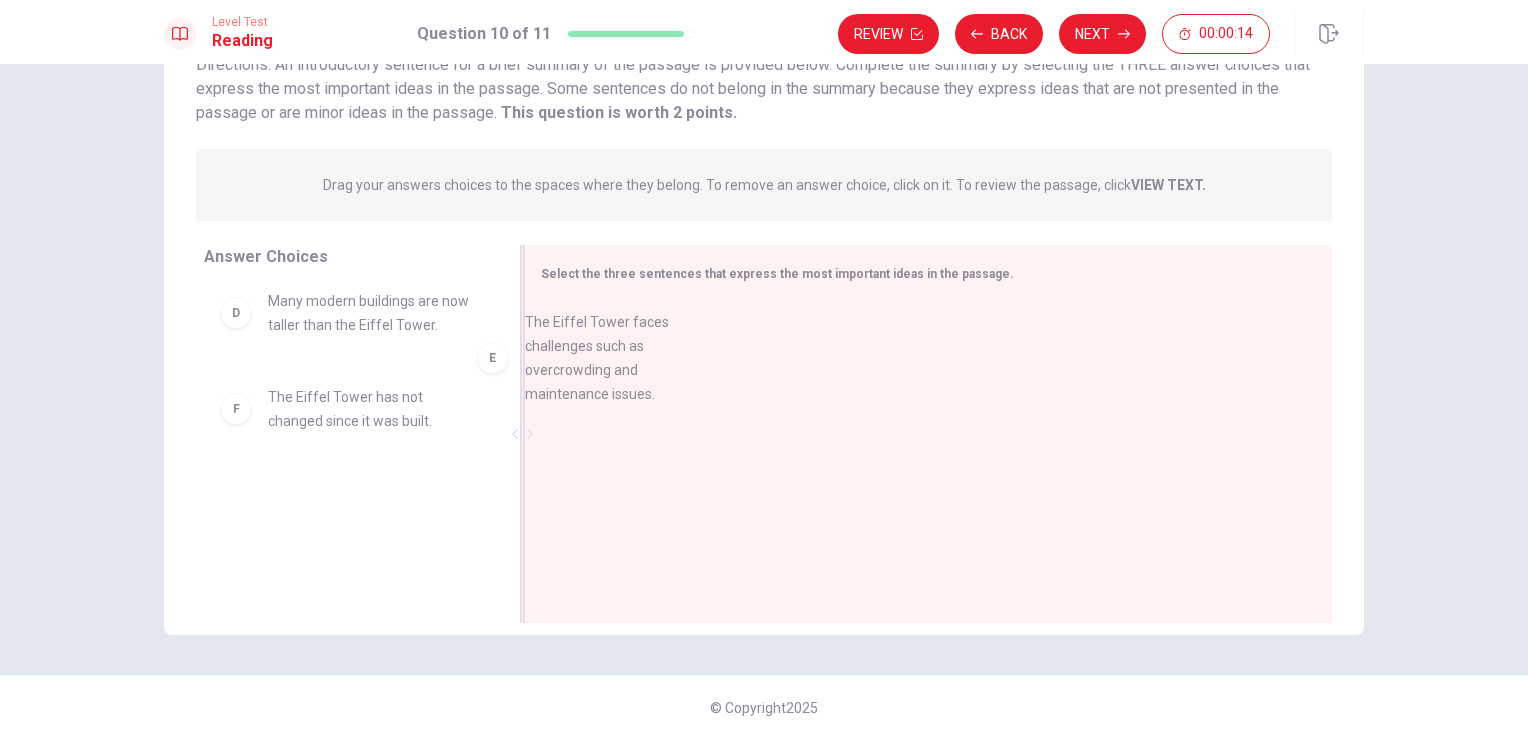 drag, startPoint x: 282, startPoint y: 446, endPoint x: 578, endPoint y: 356, distance: 309.38004 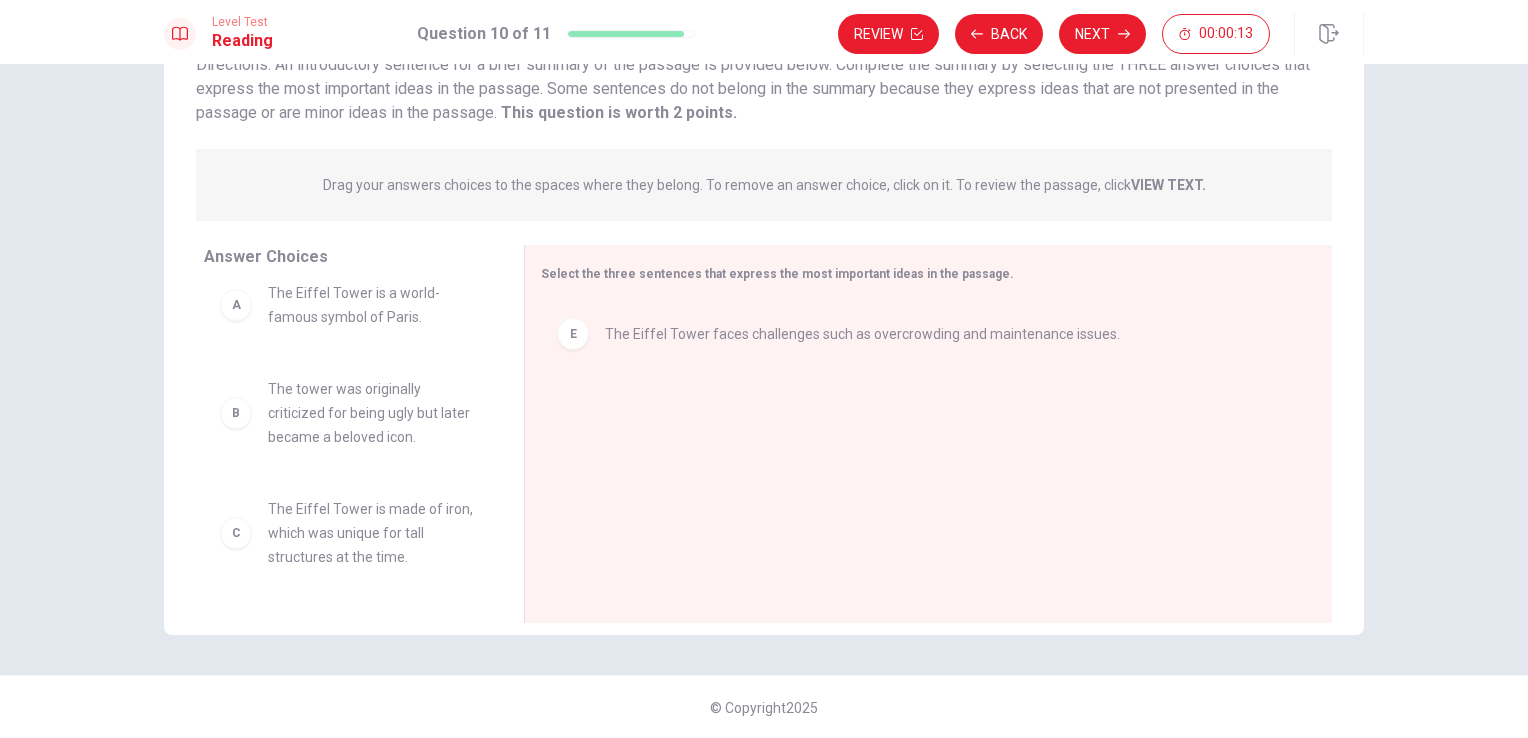 scroll, scrollTop: 0, scrollLeft: 0, axis: both 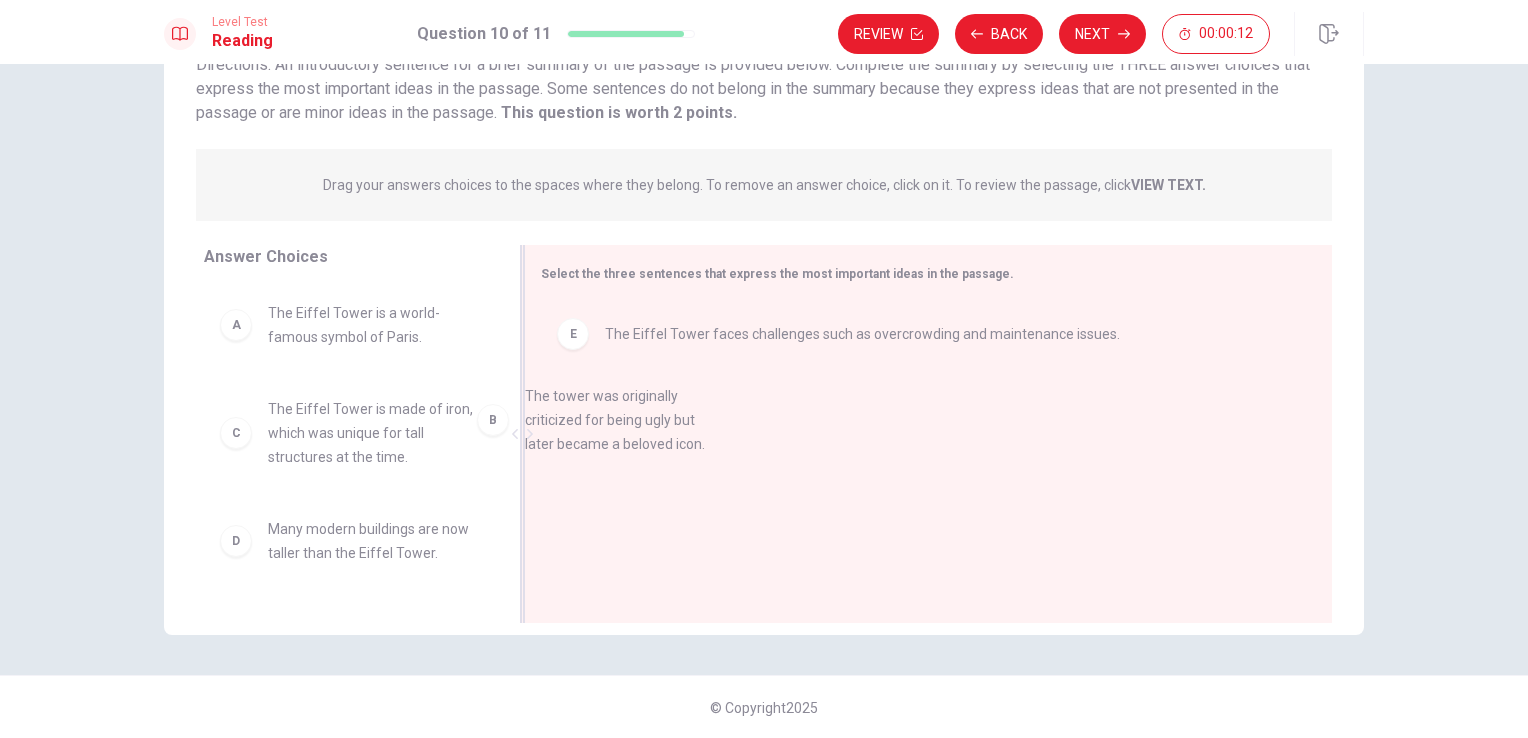 drag, startPoint x: 345, startPoint y: 430, endPoint x: 695, endPoint y: 415, distance: 350.3213 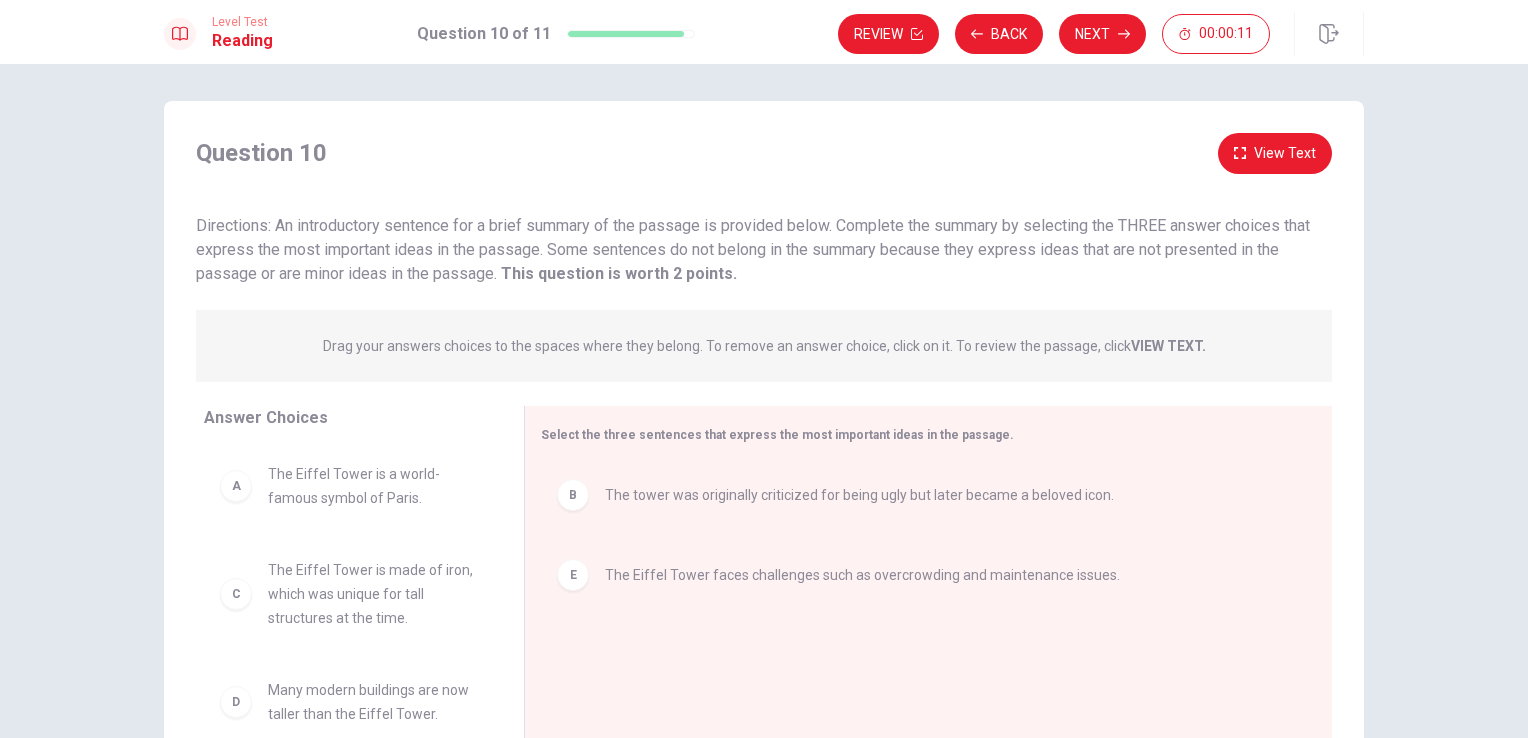 scroll, scrollTop: 0, scrollLeft: 0, axis: both 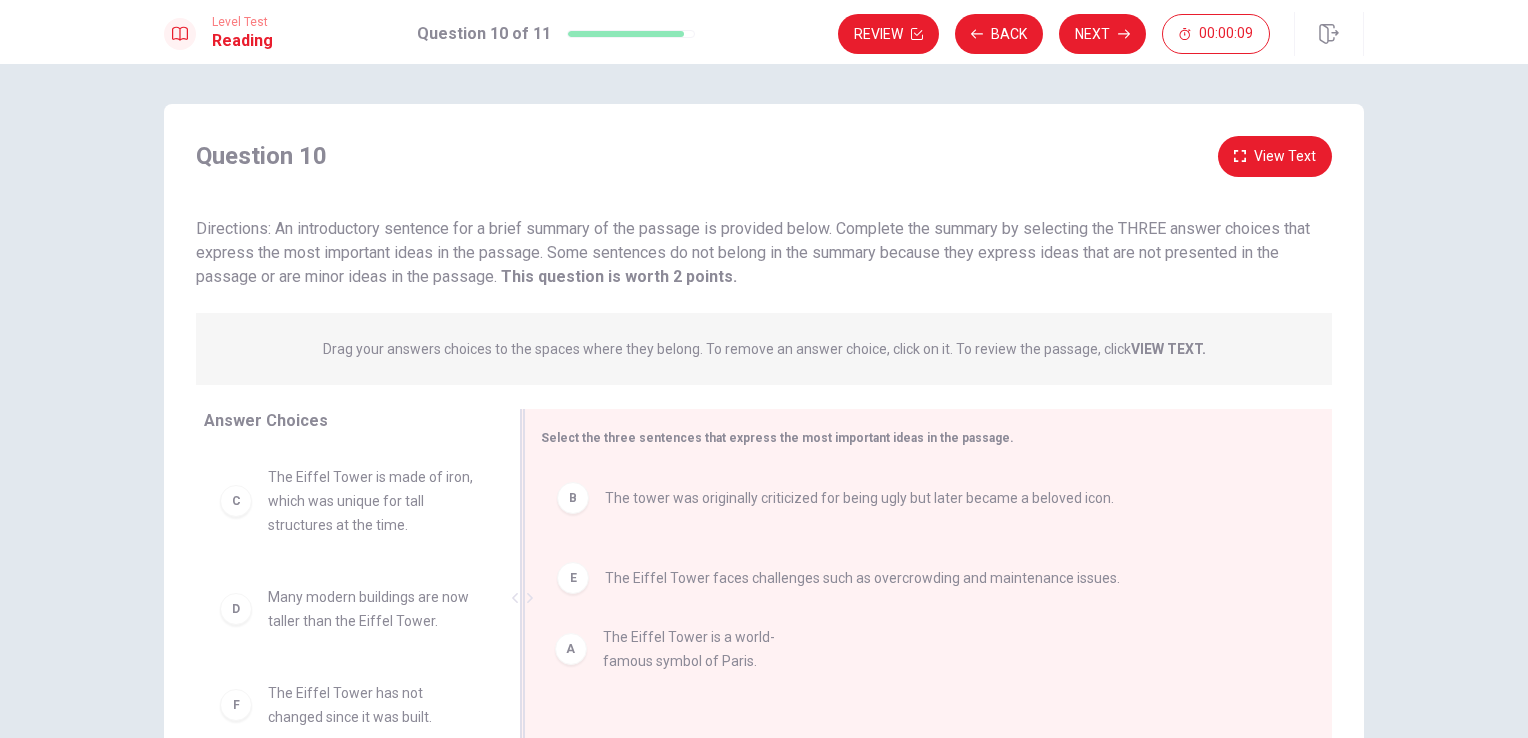 drag, startPoint x: 348, startPoint y: 502, endPoint x: 696, endPoint y: 687, distance: 394.118 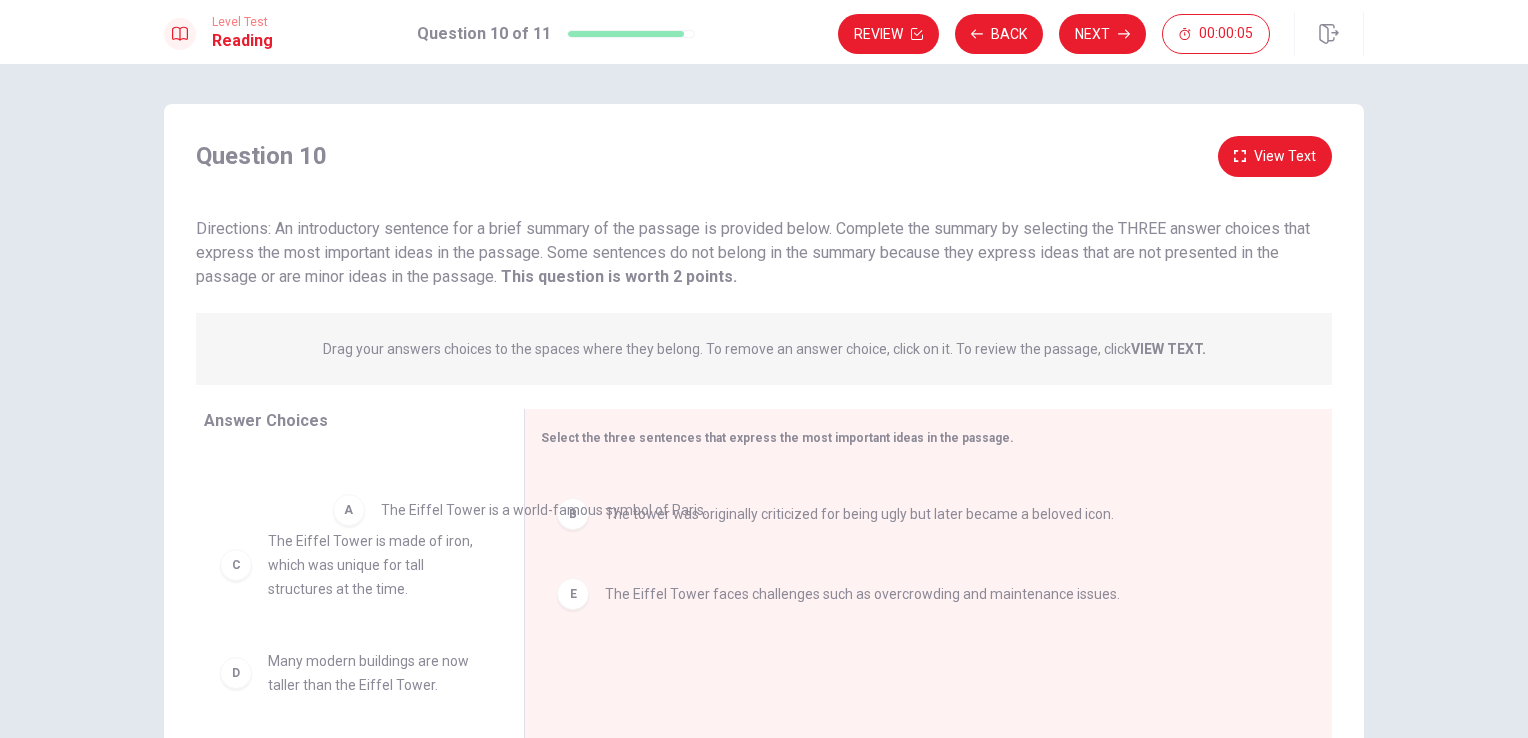 drag, startPoint x: 612, startPoint y: 510, endPoint x: 310, endPoint y: 522, distance: 302.2383 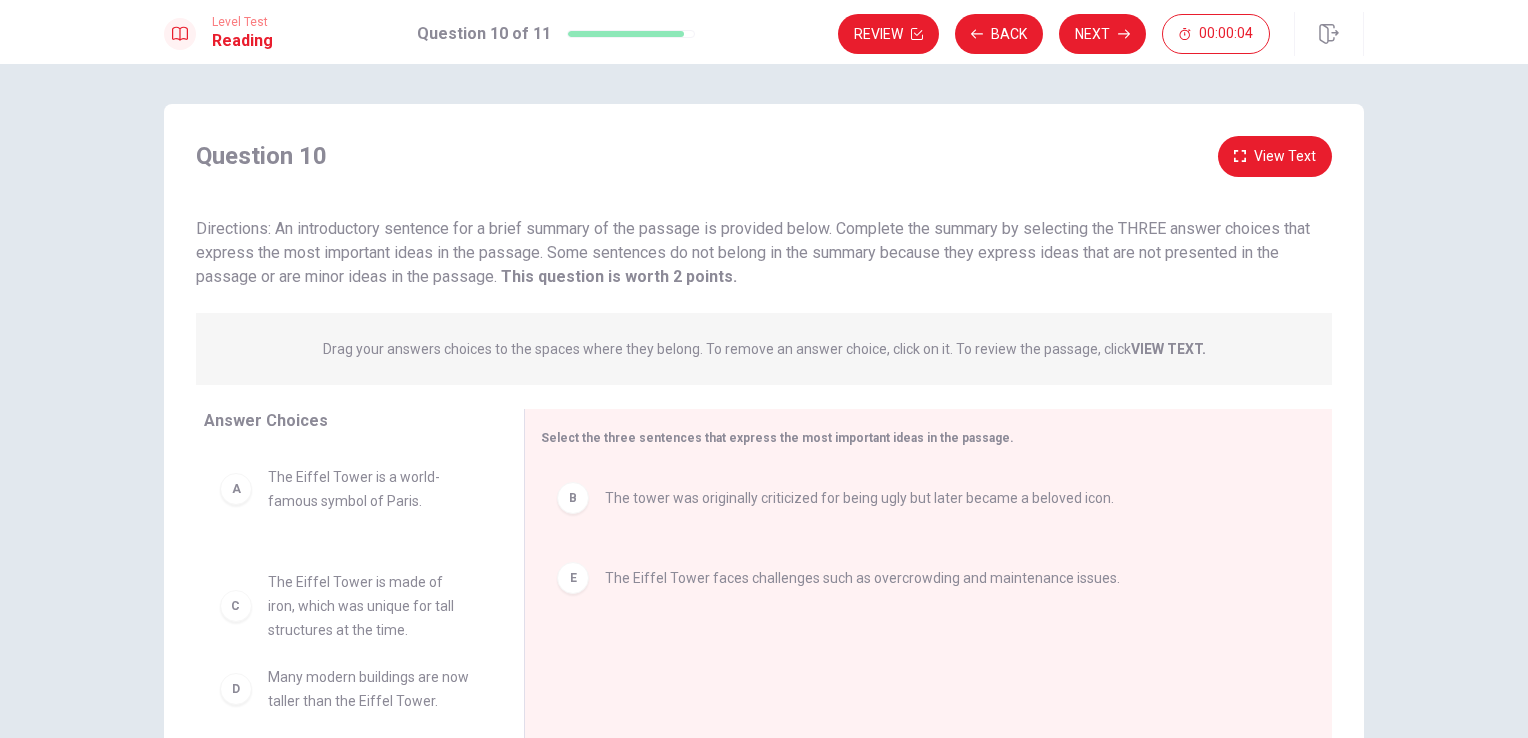 drag, startPoint x: 281, startPoint y: 586, endPoint x: 308, endPoint y: 606, distance: 33.600594 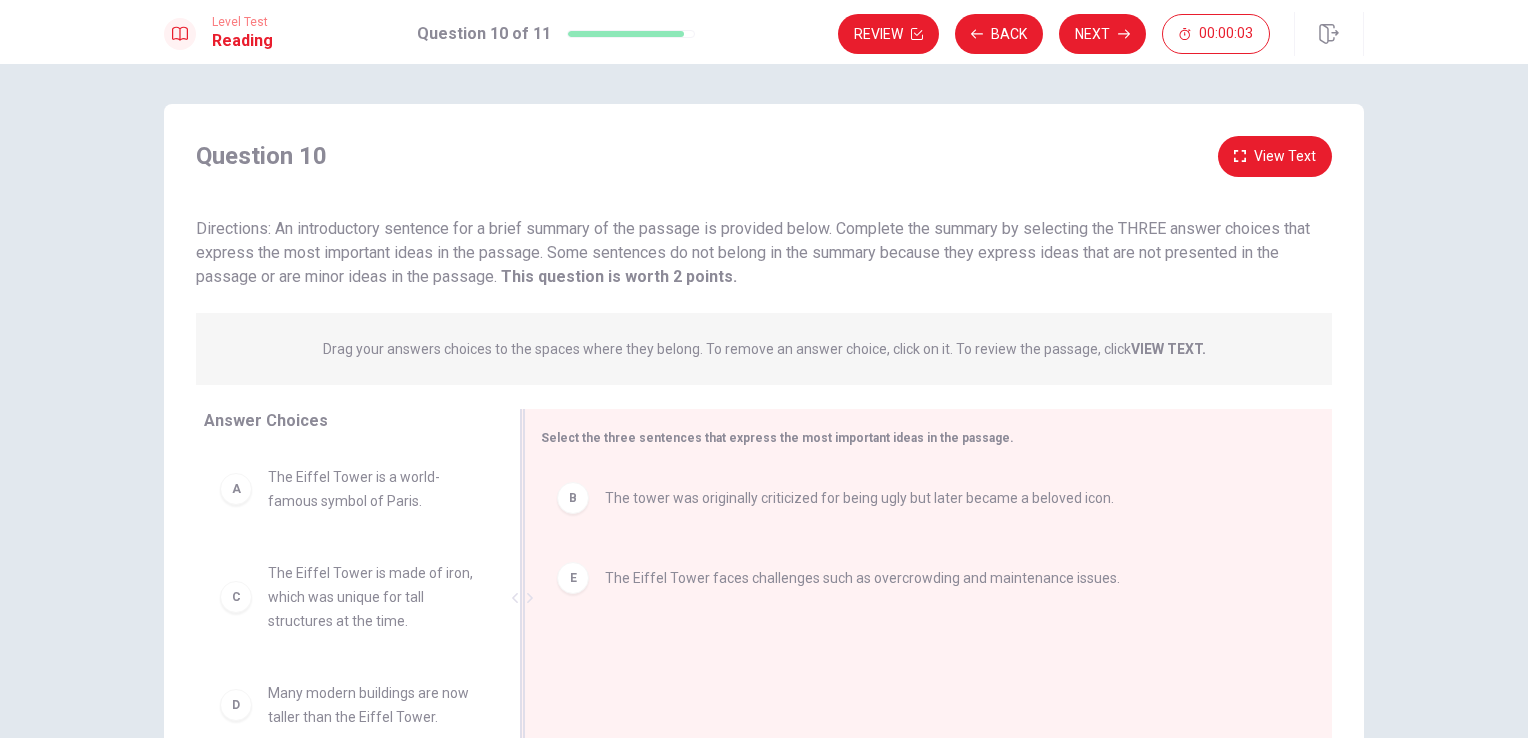 drag, startPoint x: 308, startPoint y: 606, endPoint x: 610, endPoint y: 628, distance: 302.80026 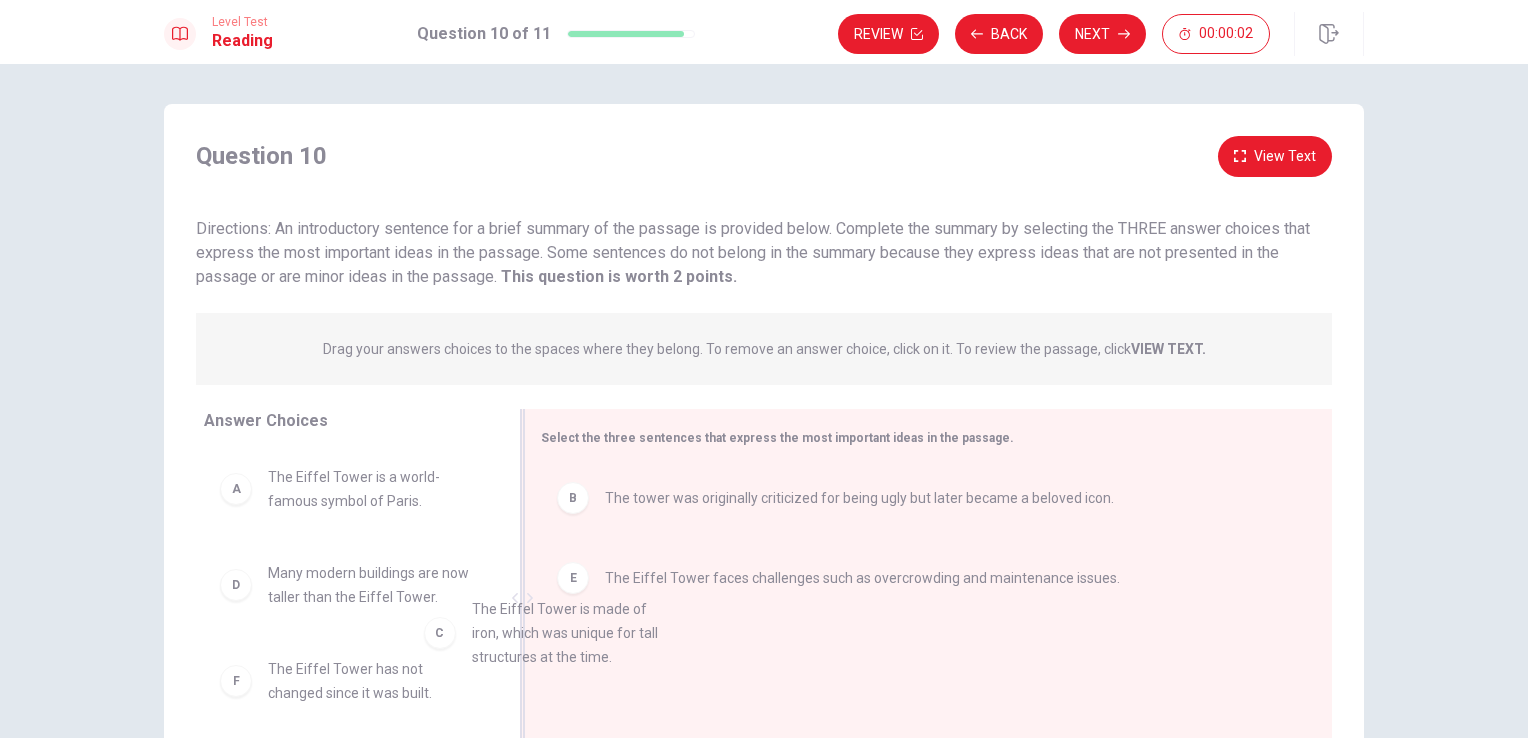 drag, startPoint x: 347, startPoint y: 618, endPoint x: 687, endPoint y: 659, distance: 342.46313 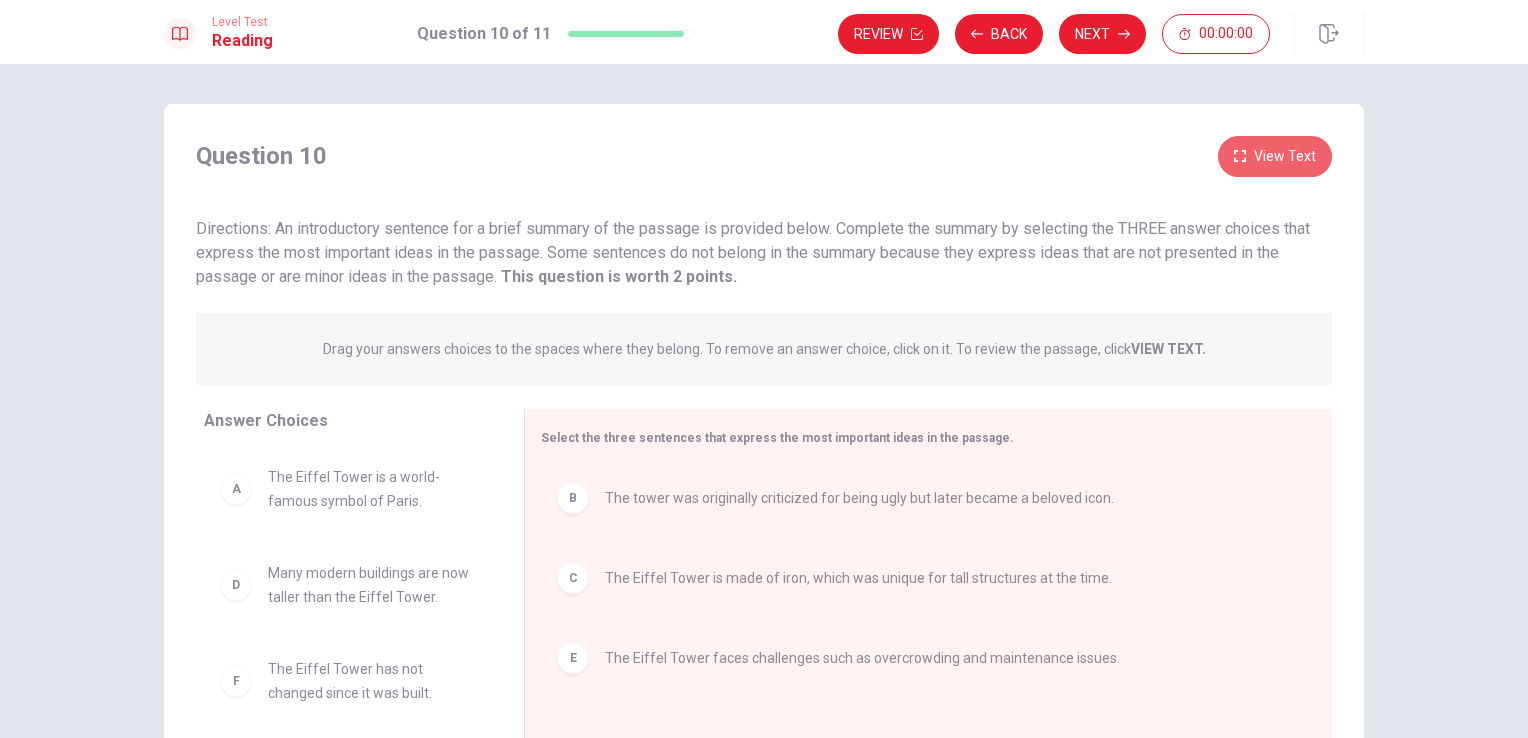 click on "View Text" at bounding box center (1275, 156) 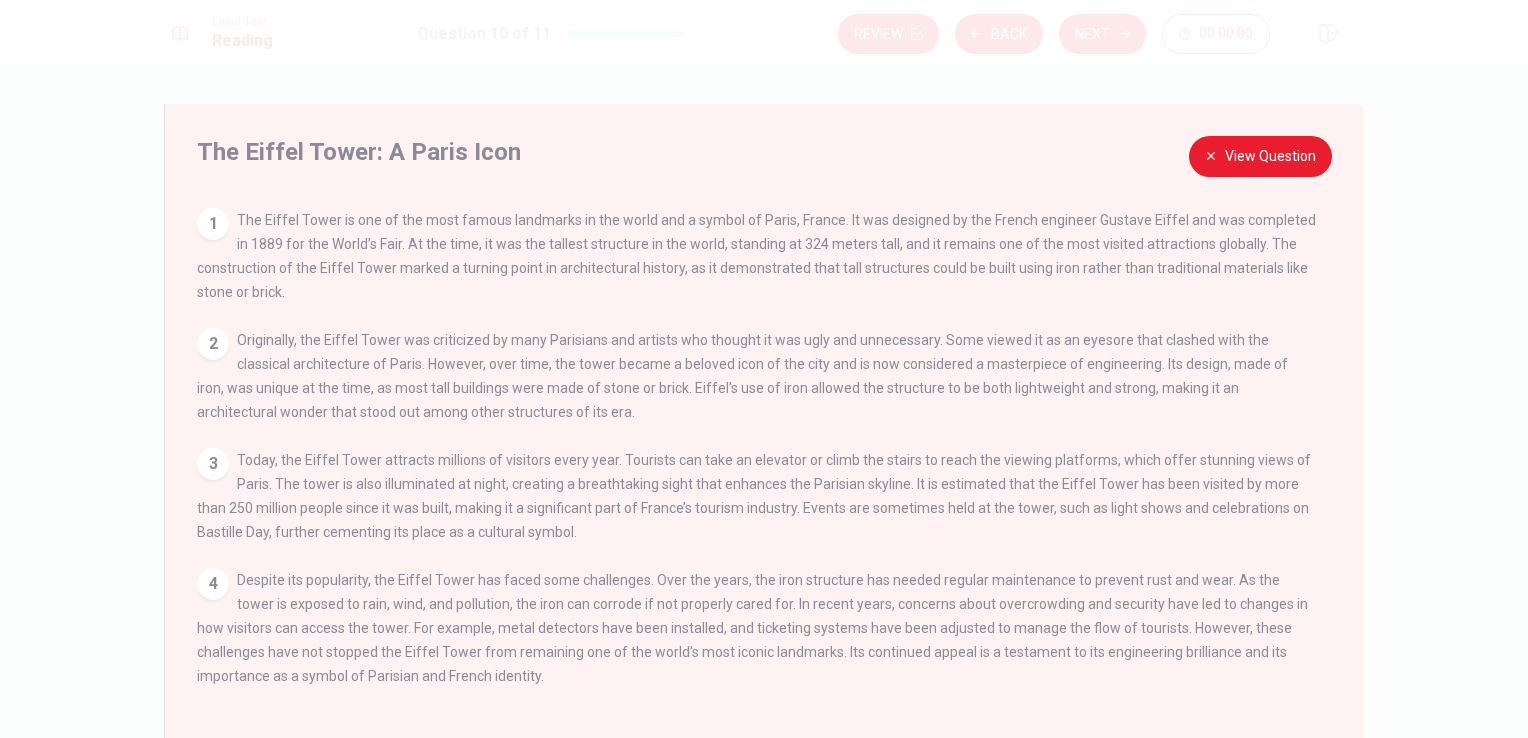 click on "You’ve run out of time. Your time is up. This is end of the Reading section. Click on Continue to go on Continue" at bounding box center [764, 369] 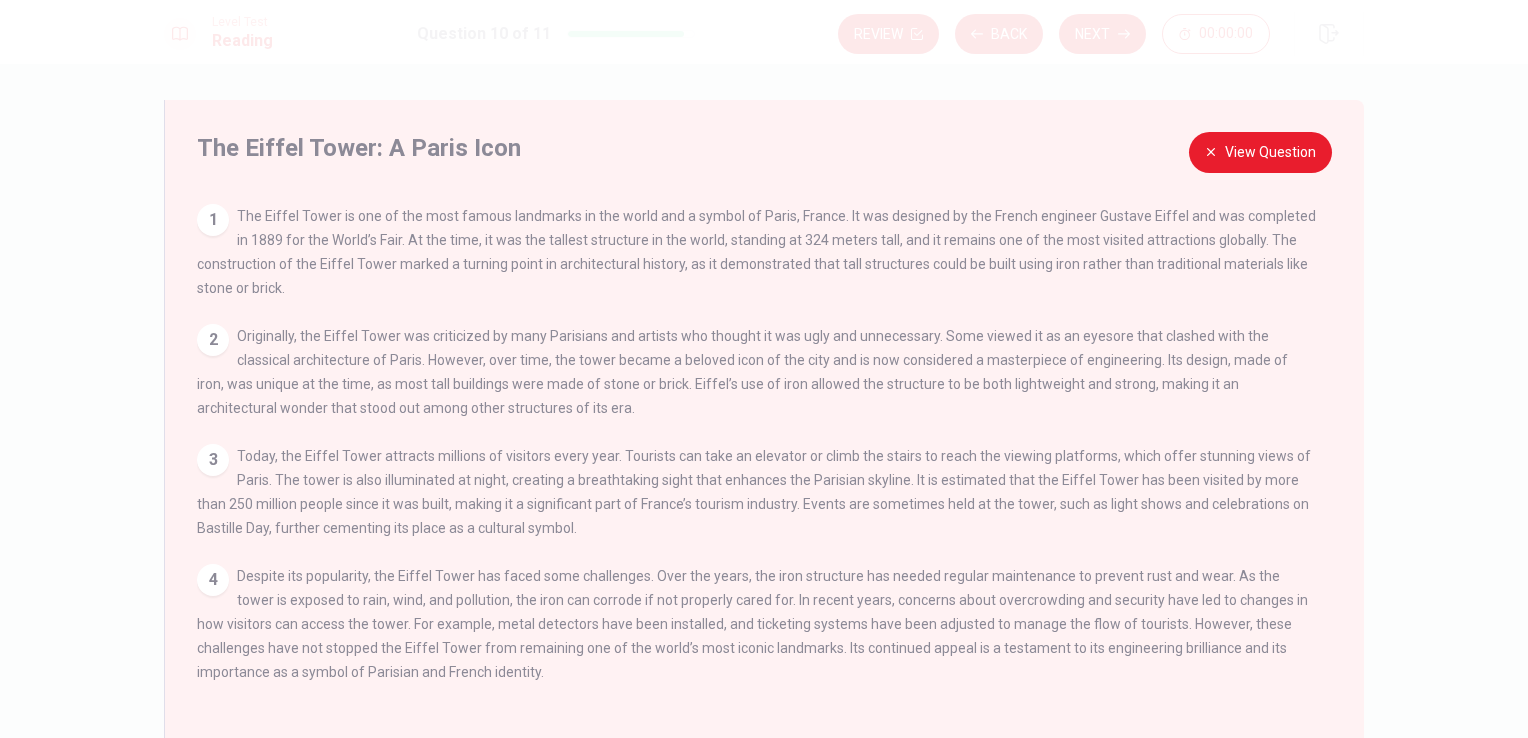 scroll, scrollTop: 0, scrollLeft: 0, axis: both 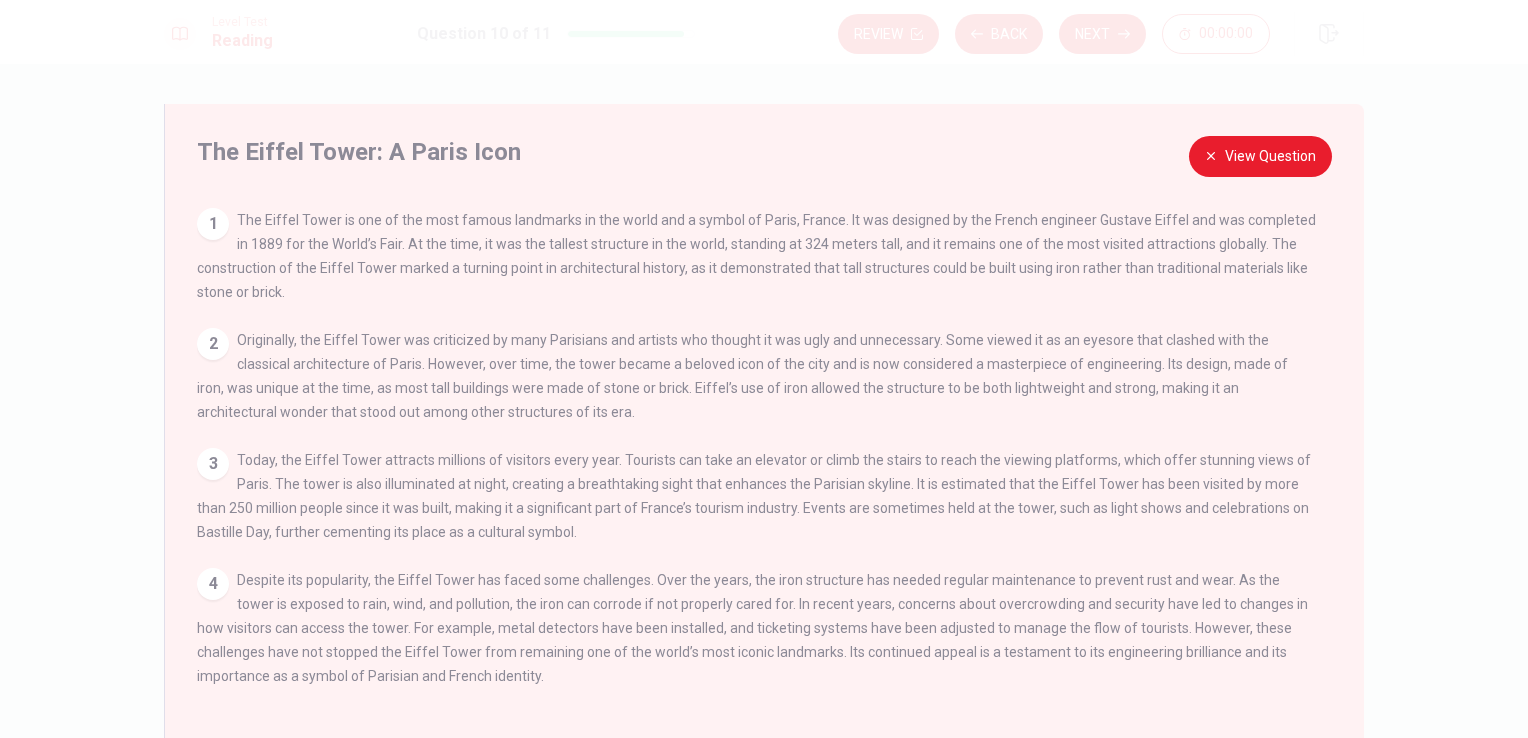 click on "View Question" at bounding box center [1260, 156] 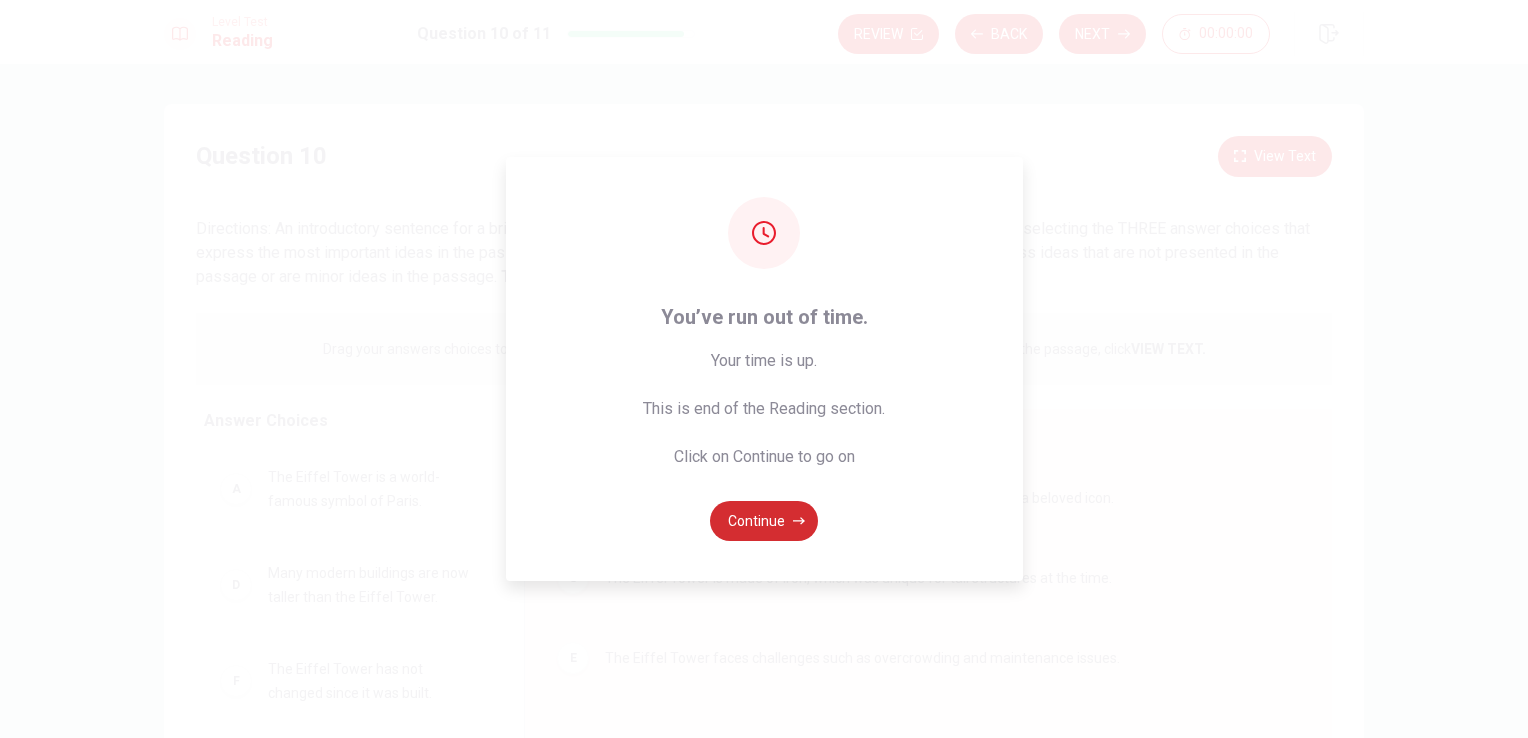 click on "Continue" at bounding box center [764, 521] 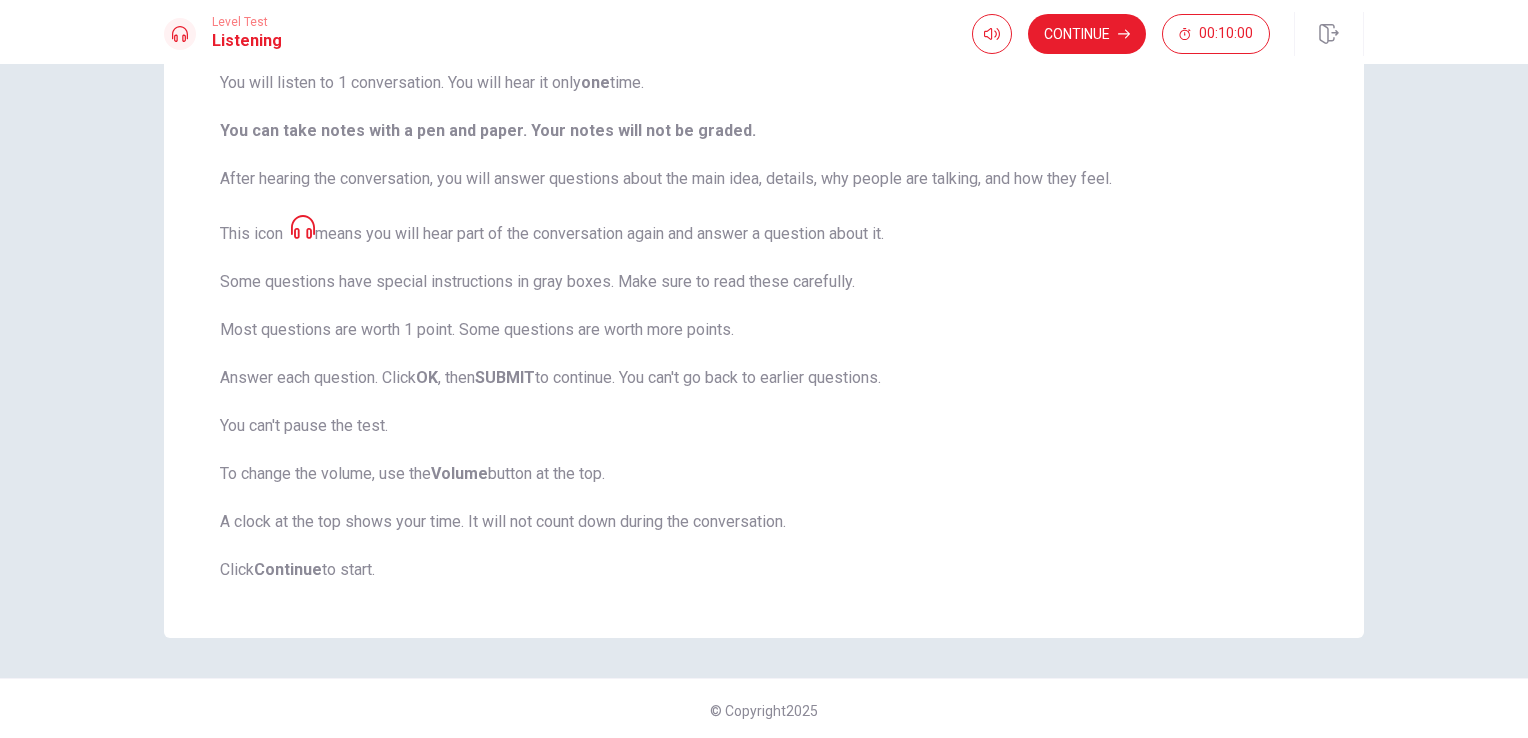 scroll, scrollTop: 220, scrollLeft: 0, axis: vertical 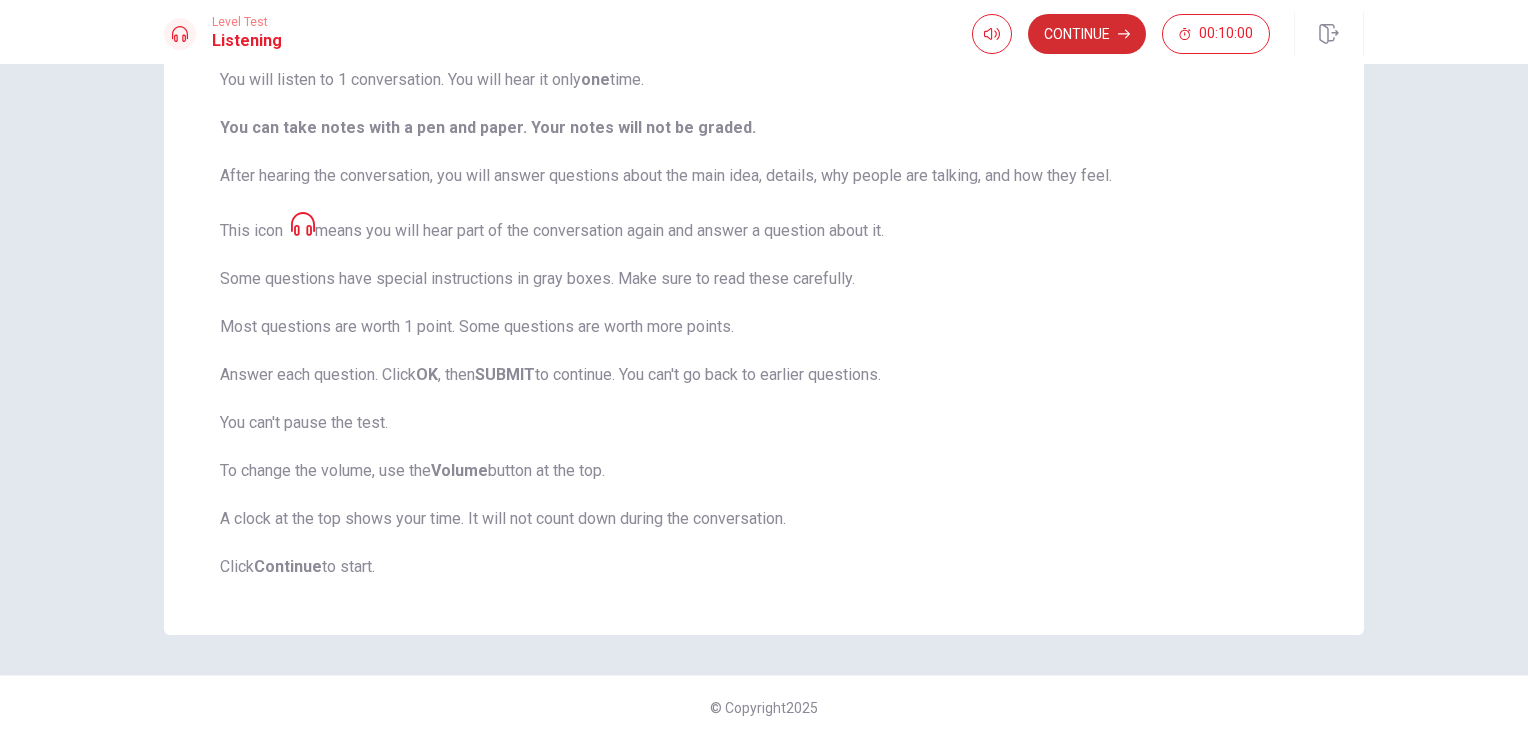 click on "Continue" at bounding box center (1087, 34) 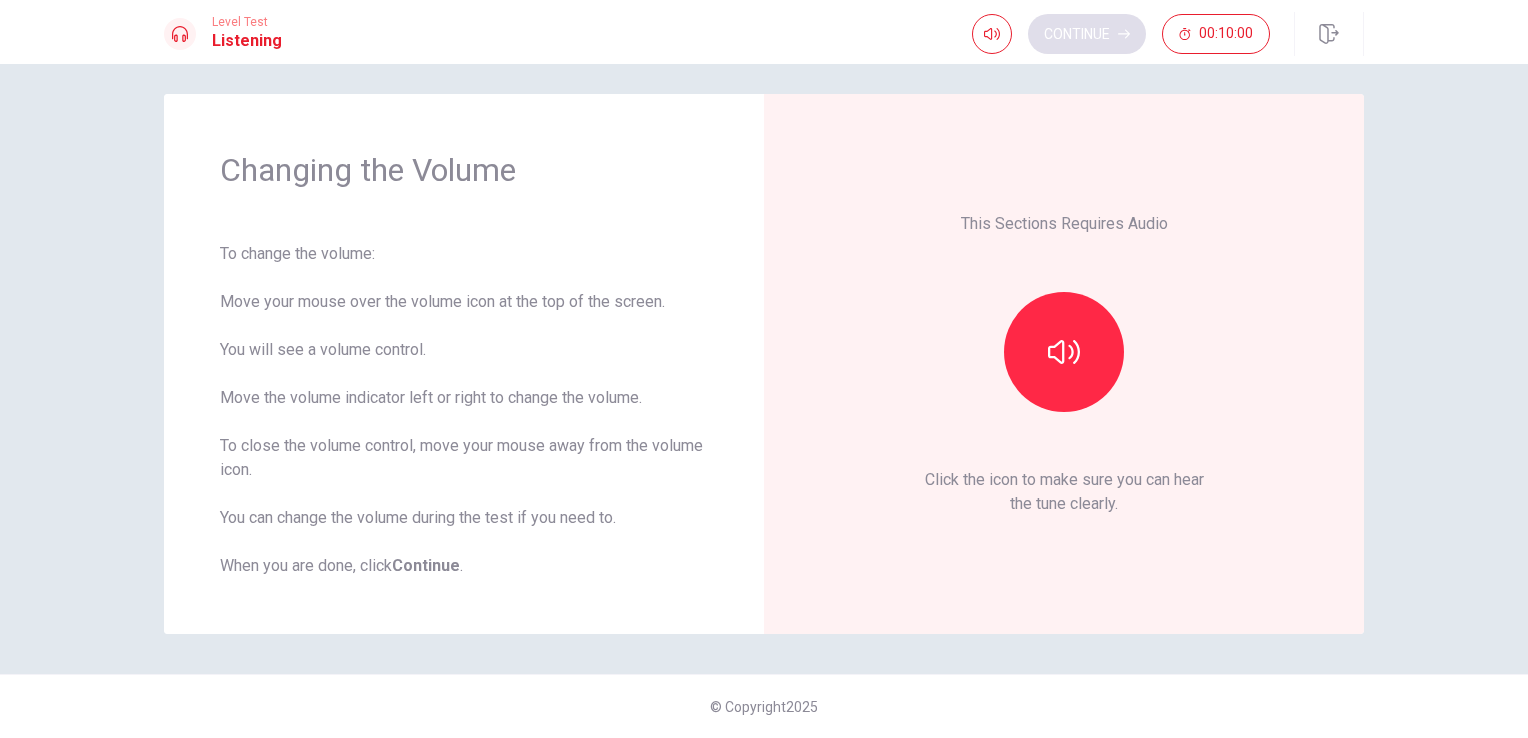 scroll, scrollTop: 9, scrollLeft: 0, axis: vertical 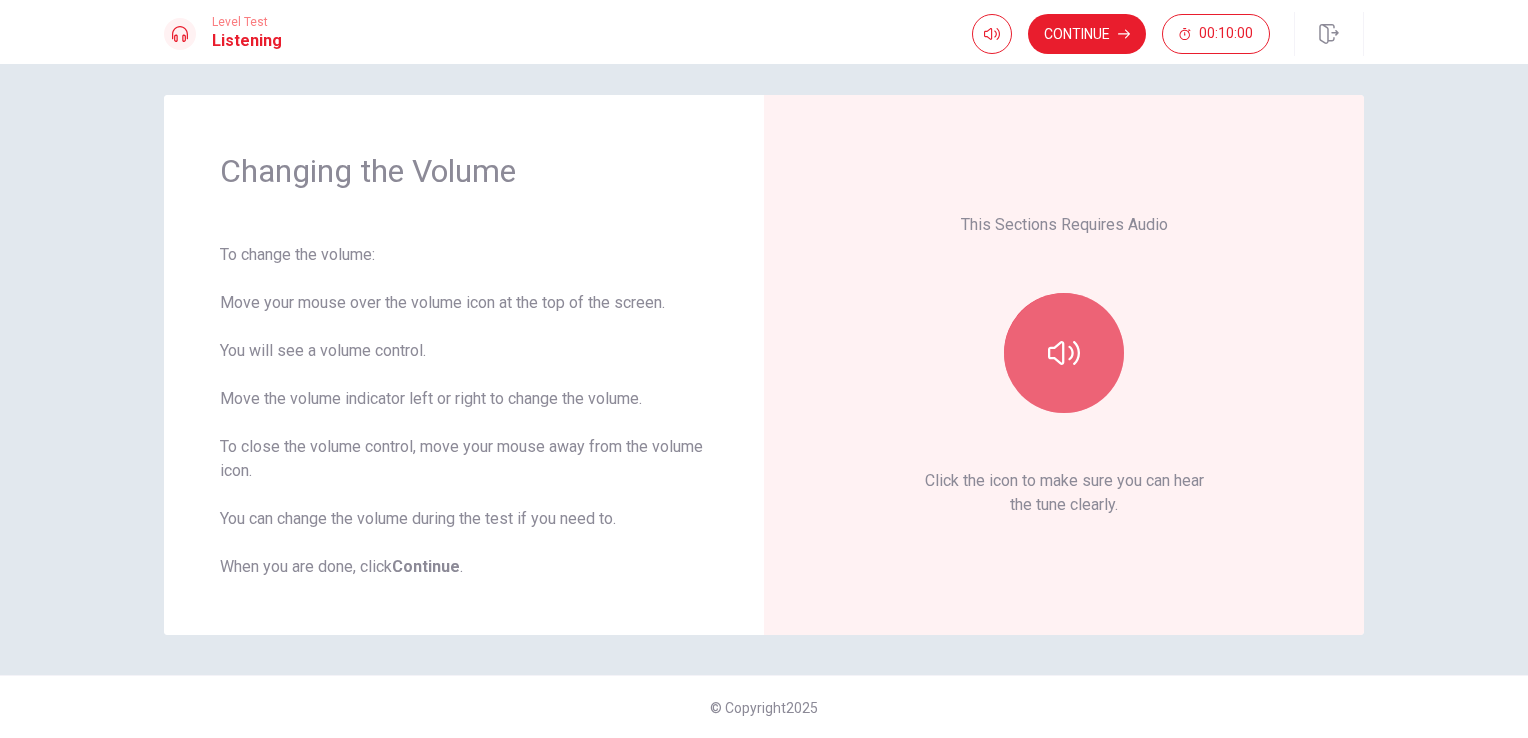 click at bounding box center (1064, 353) 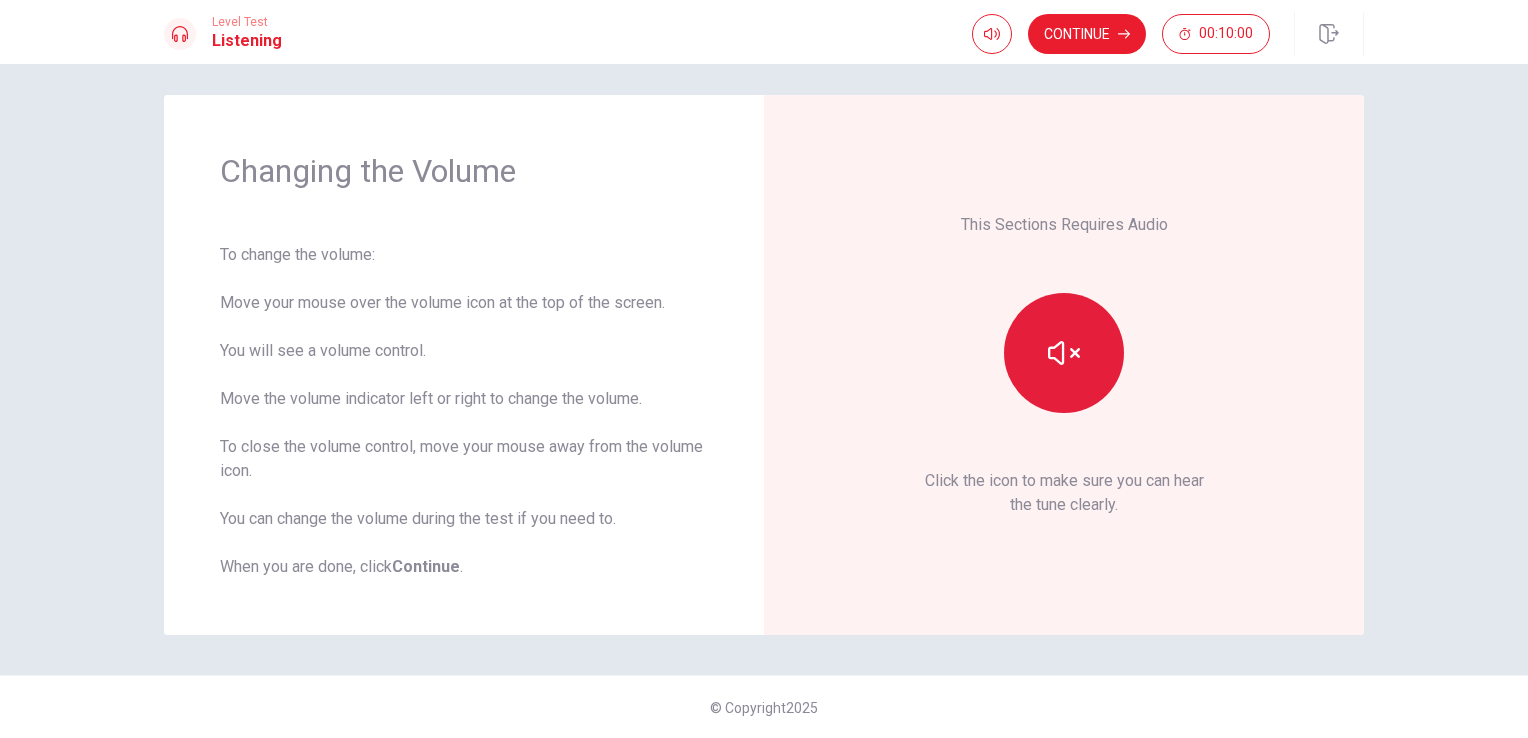 type 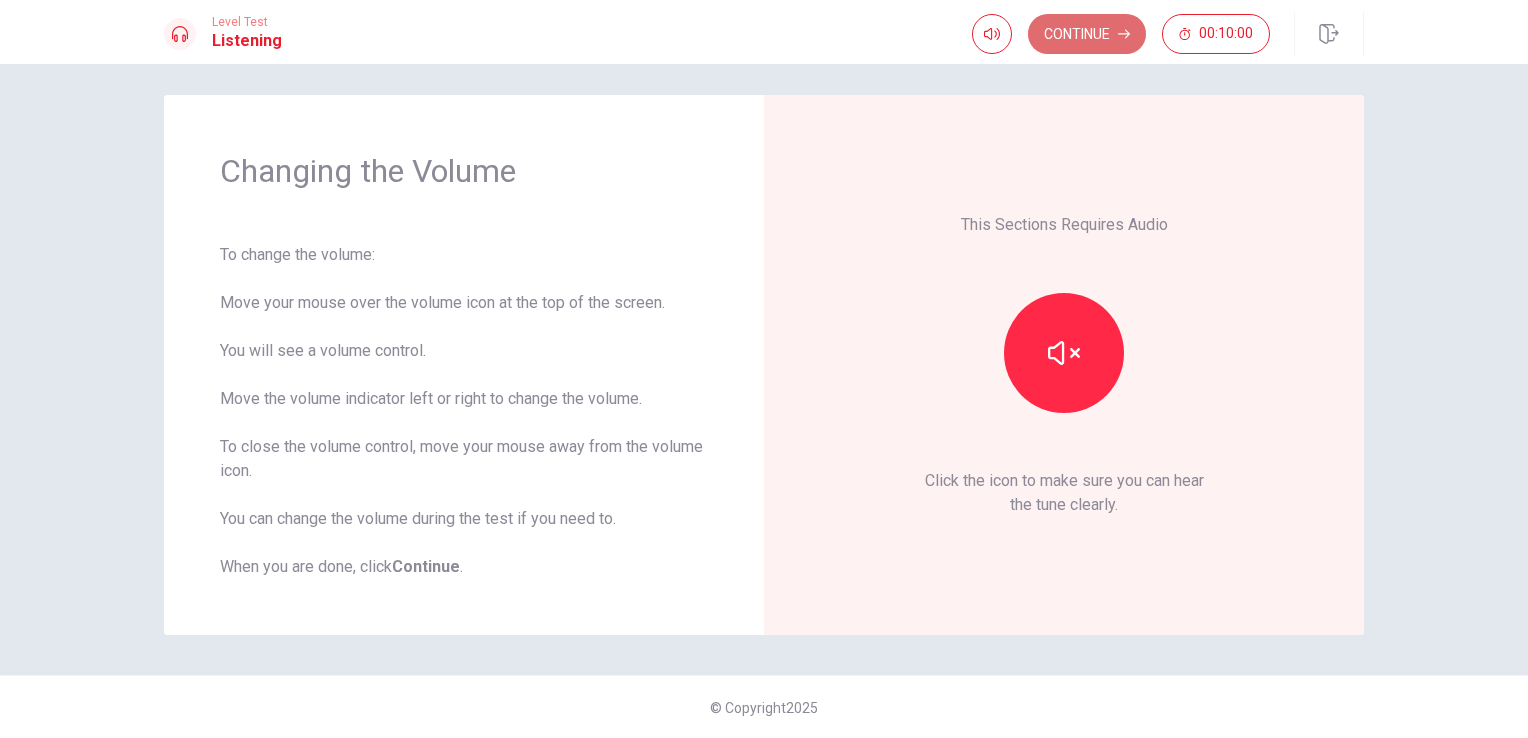 click on "Continue" at bounding box center (1087, 34) 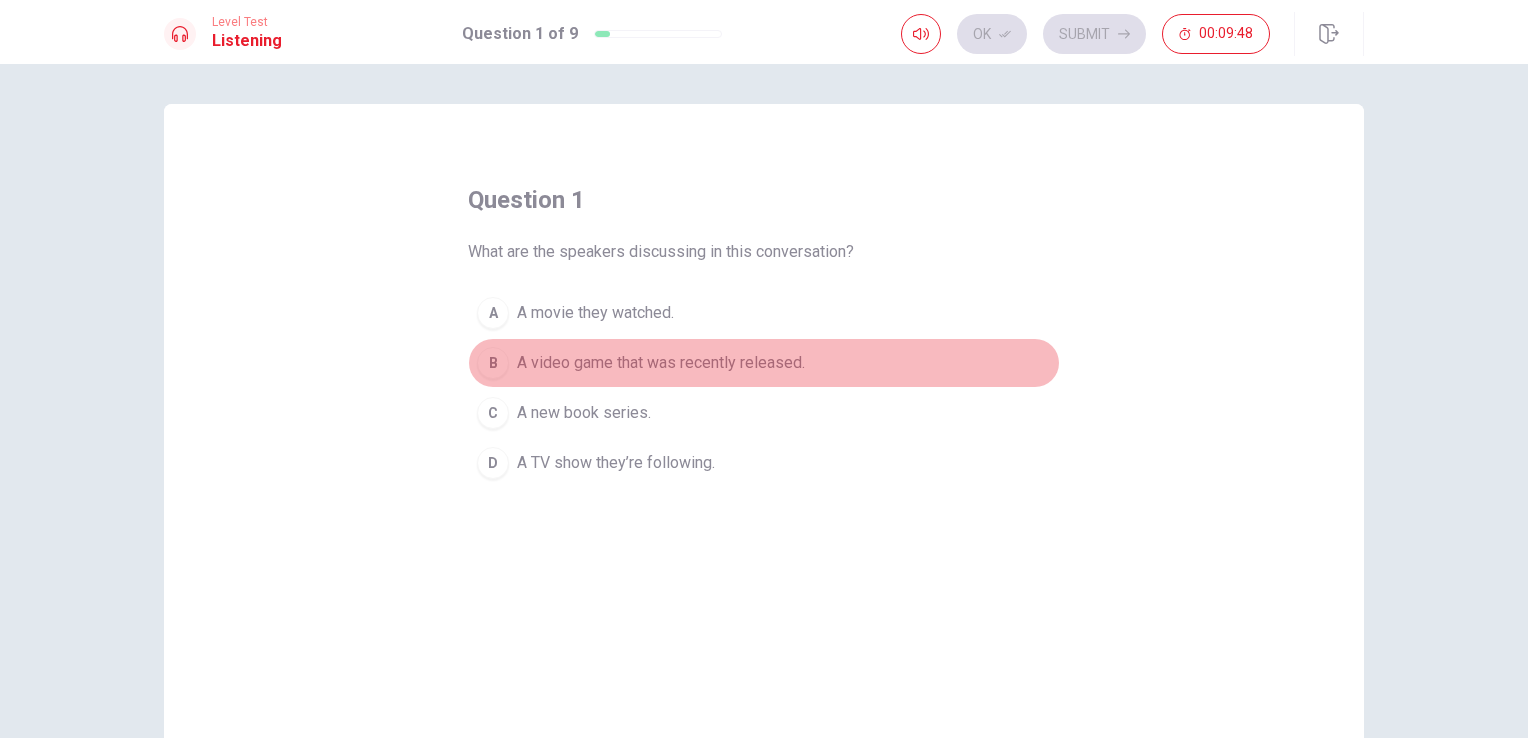 click on "B" at bounding box center (493, 363) 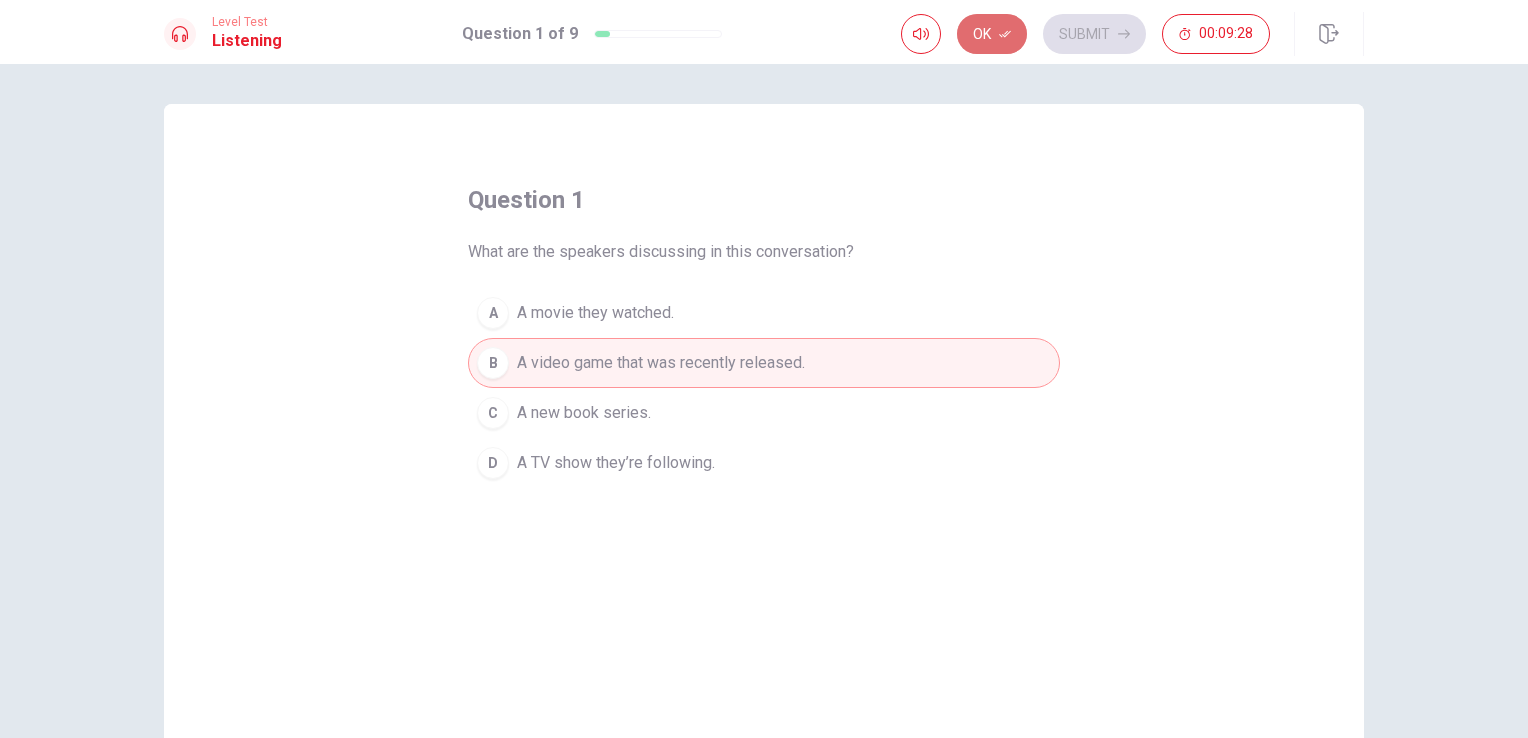 click 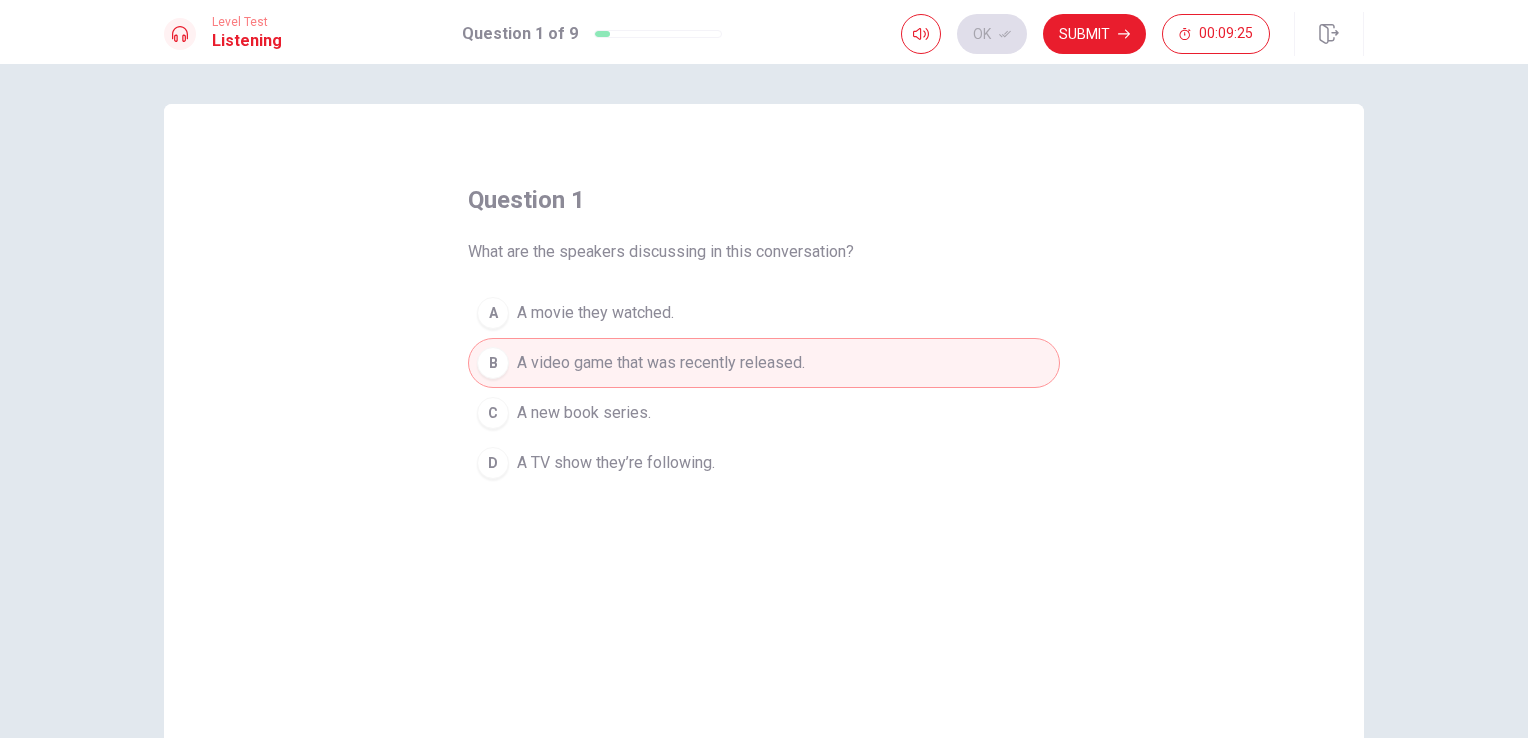 click on "A video game that was recently released." at bounding box center (661, 363) 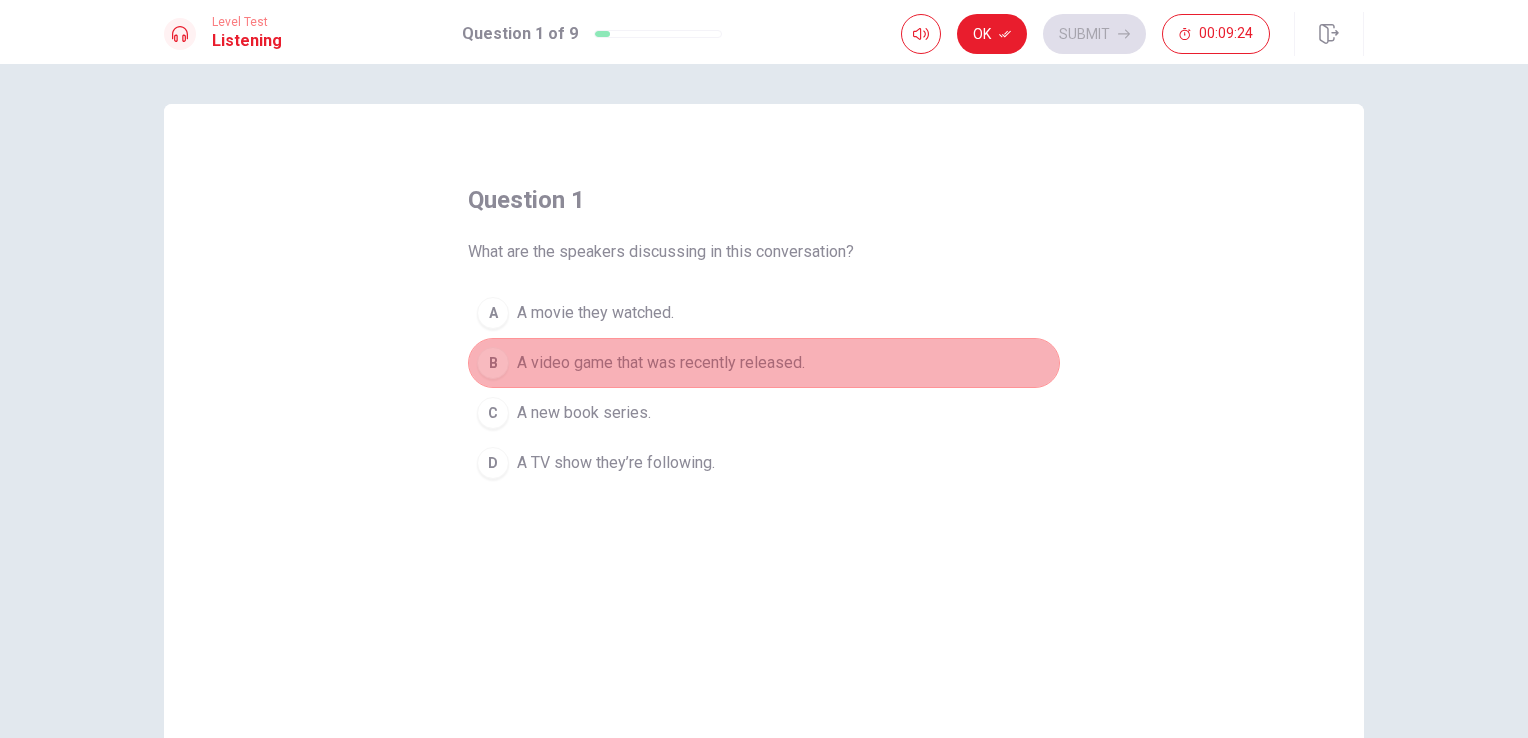 click on "A video game that was recently released." at bounding box center (661, 363) 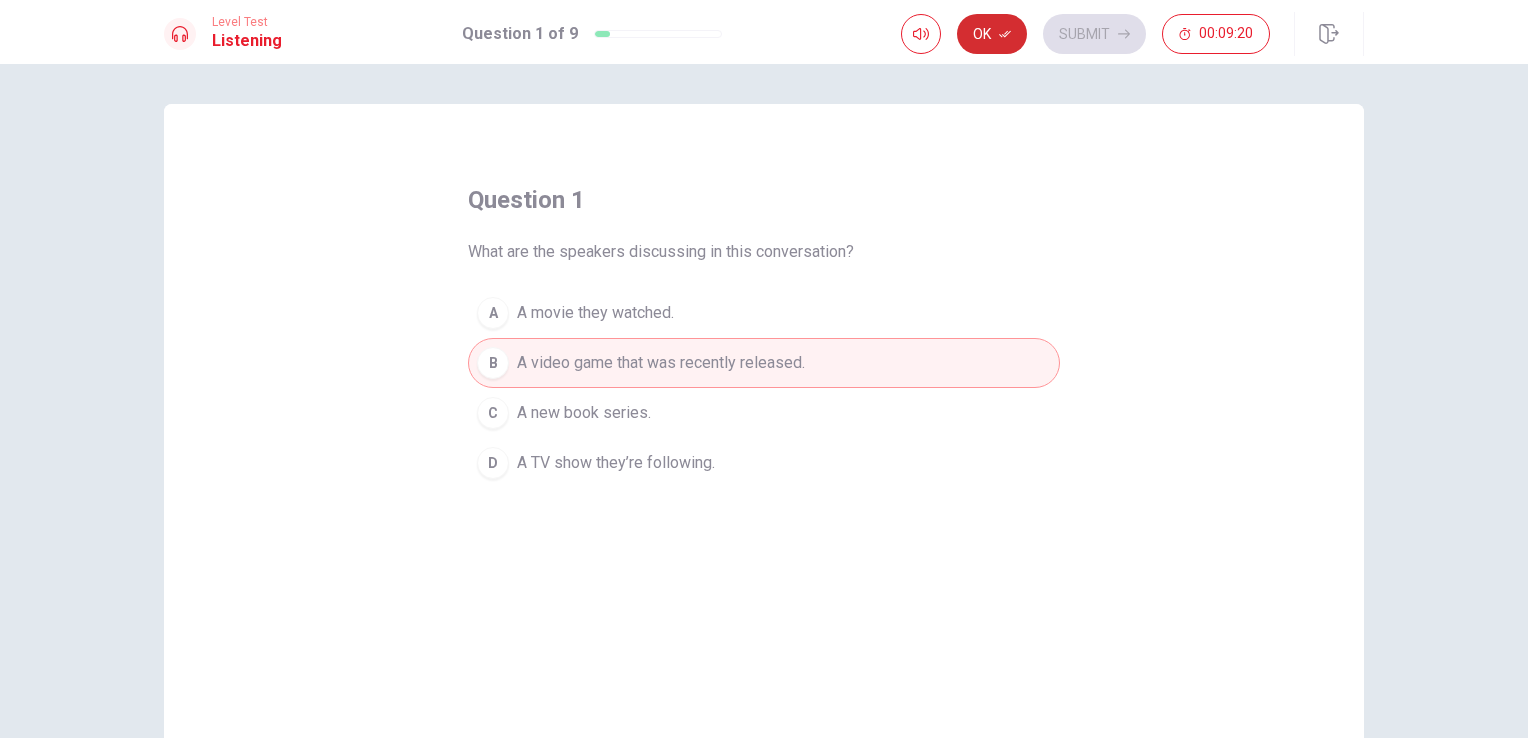 click on "Ok" at bounding box center (992, 34) 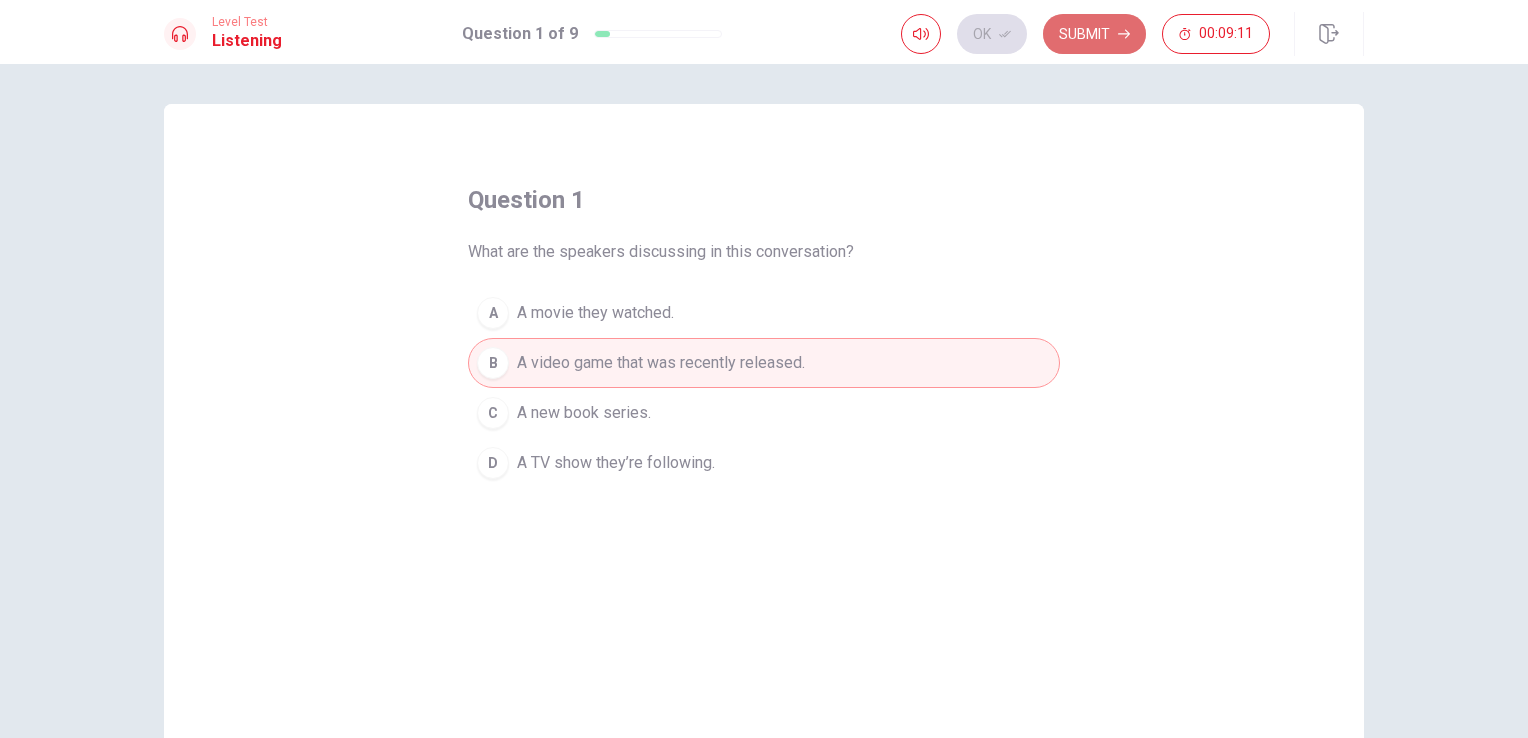 click on "Submit" at bounding box center [1094, 34] 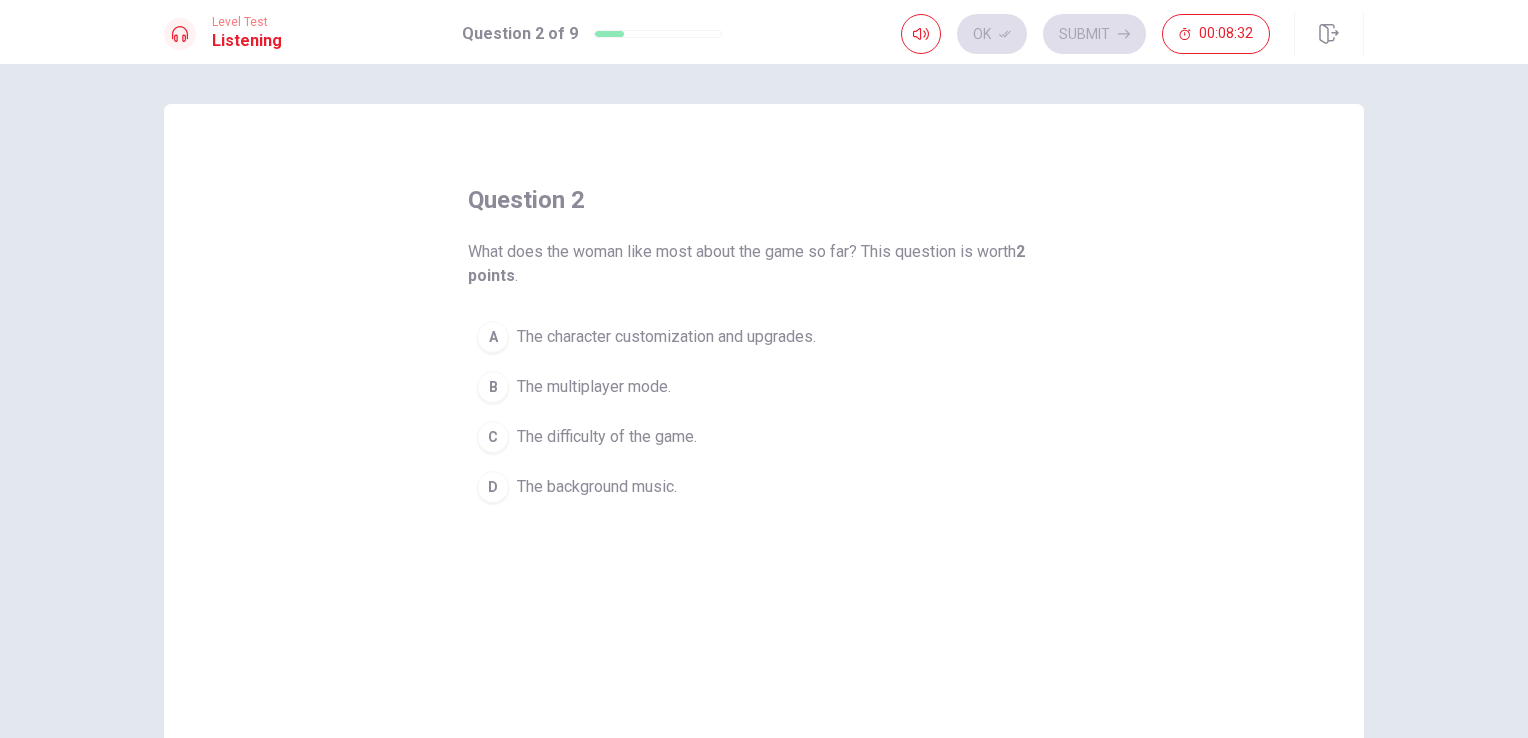click on "B" at bounding box center [493, 387] 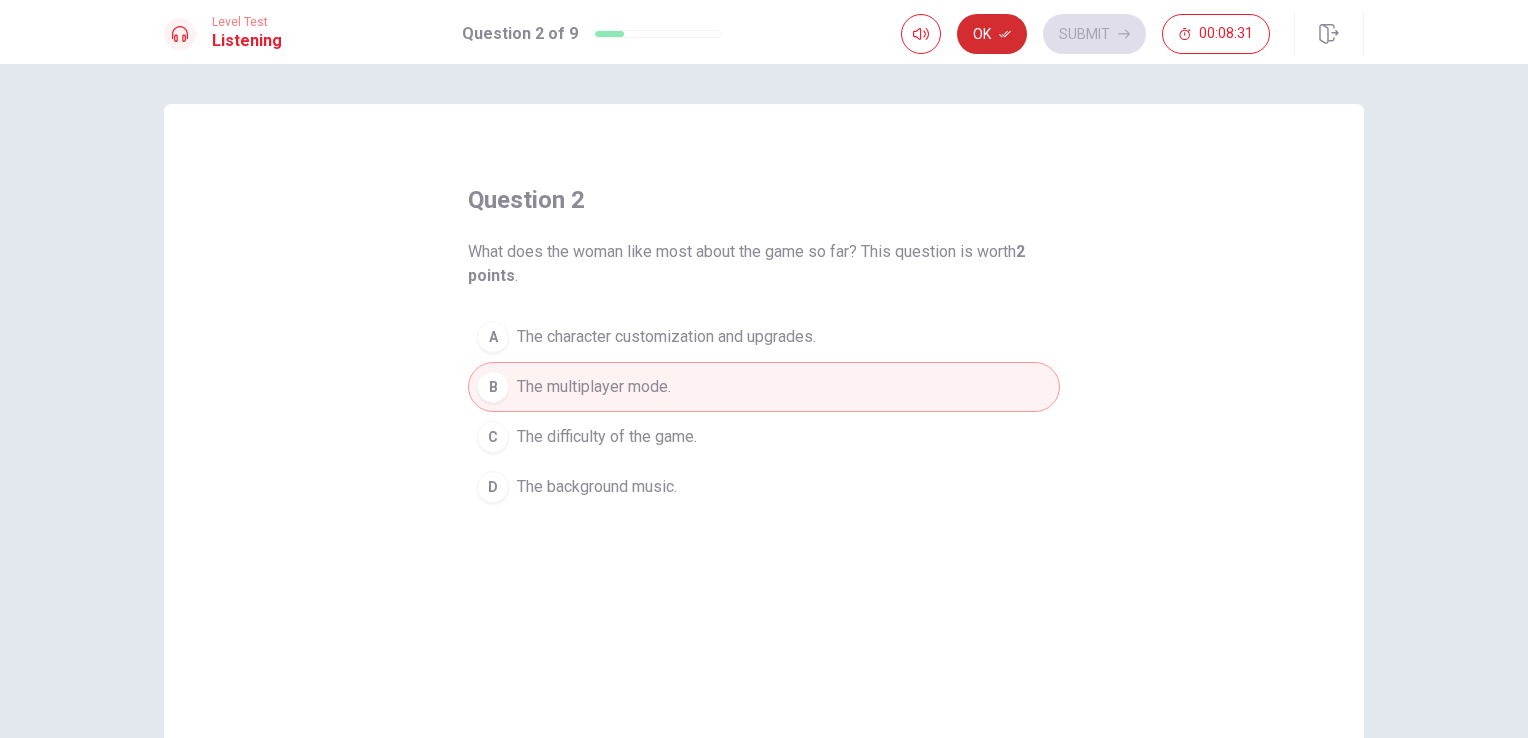 click on "Ok" at bounding box center [992, 34] 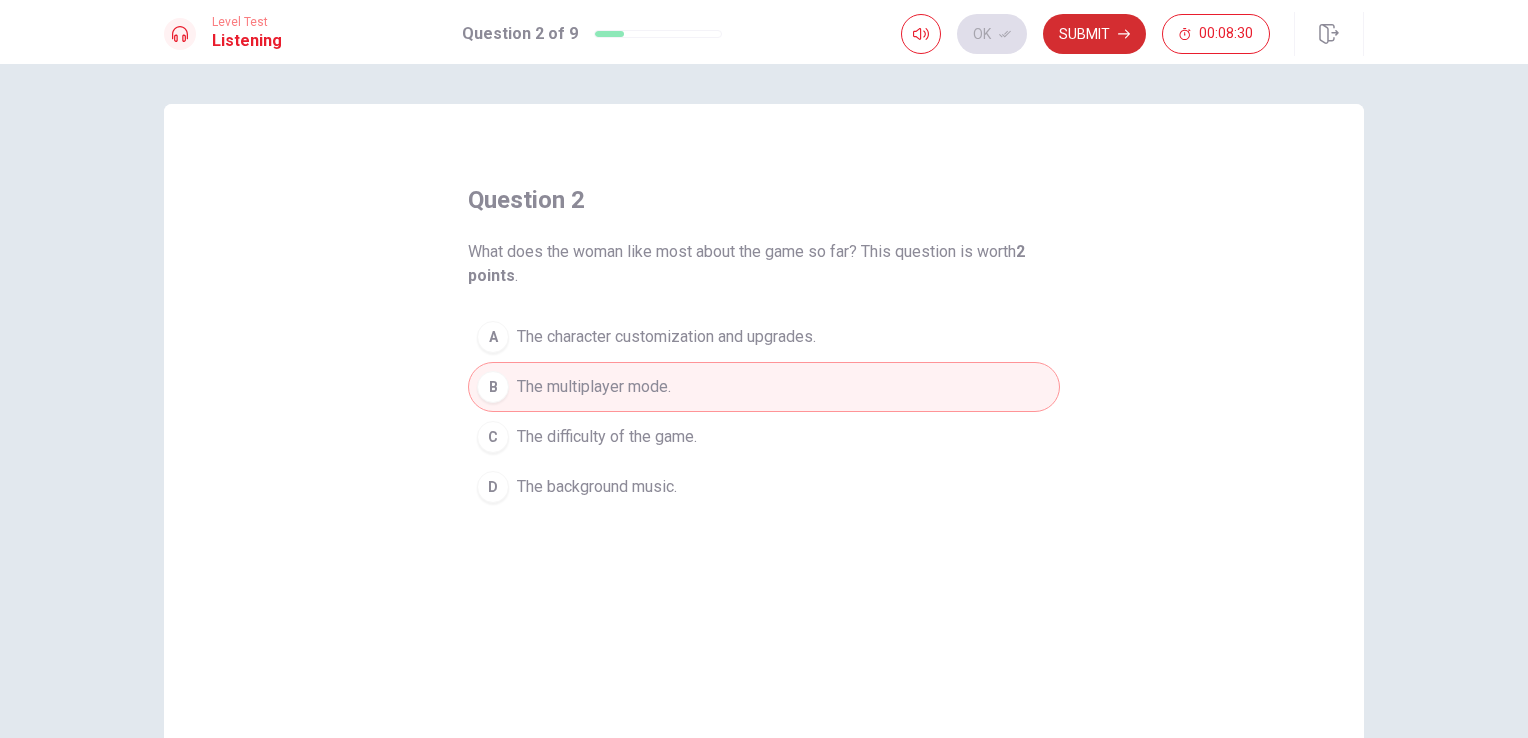 click on "Submit" at bounding box center [1094, 34] 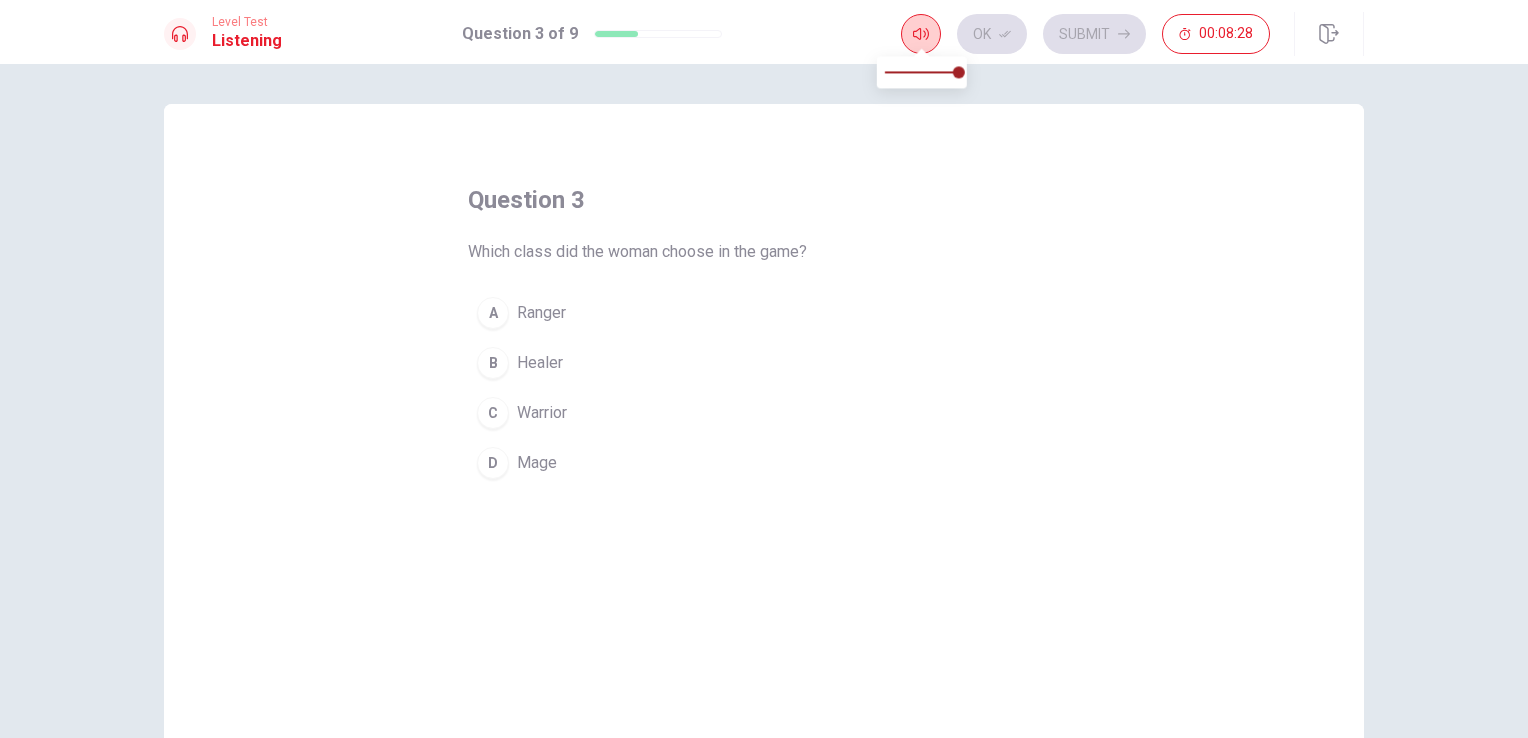 click at bounding box center (922, 50) 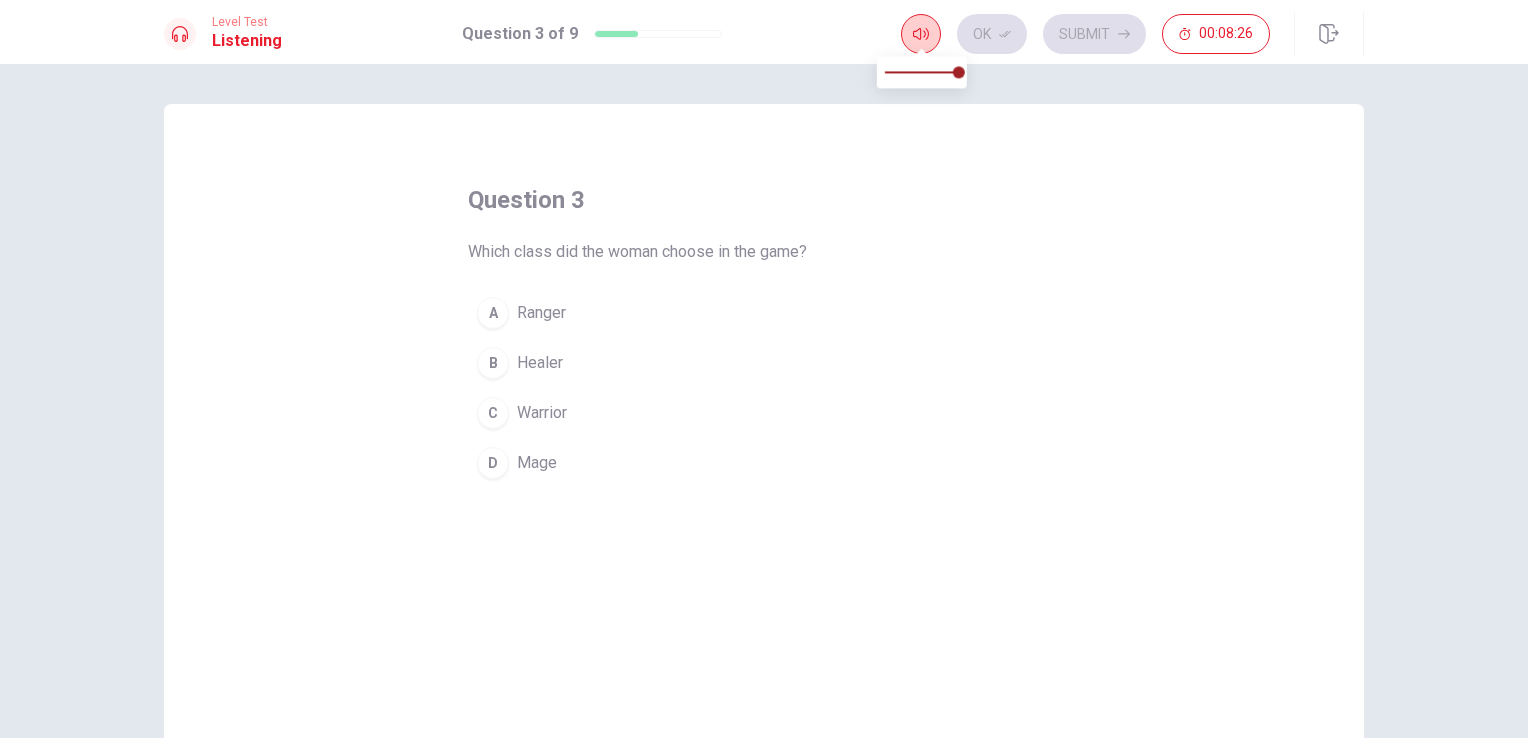 click 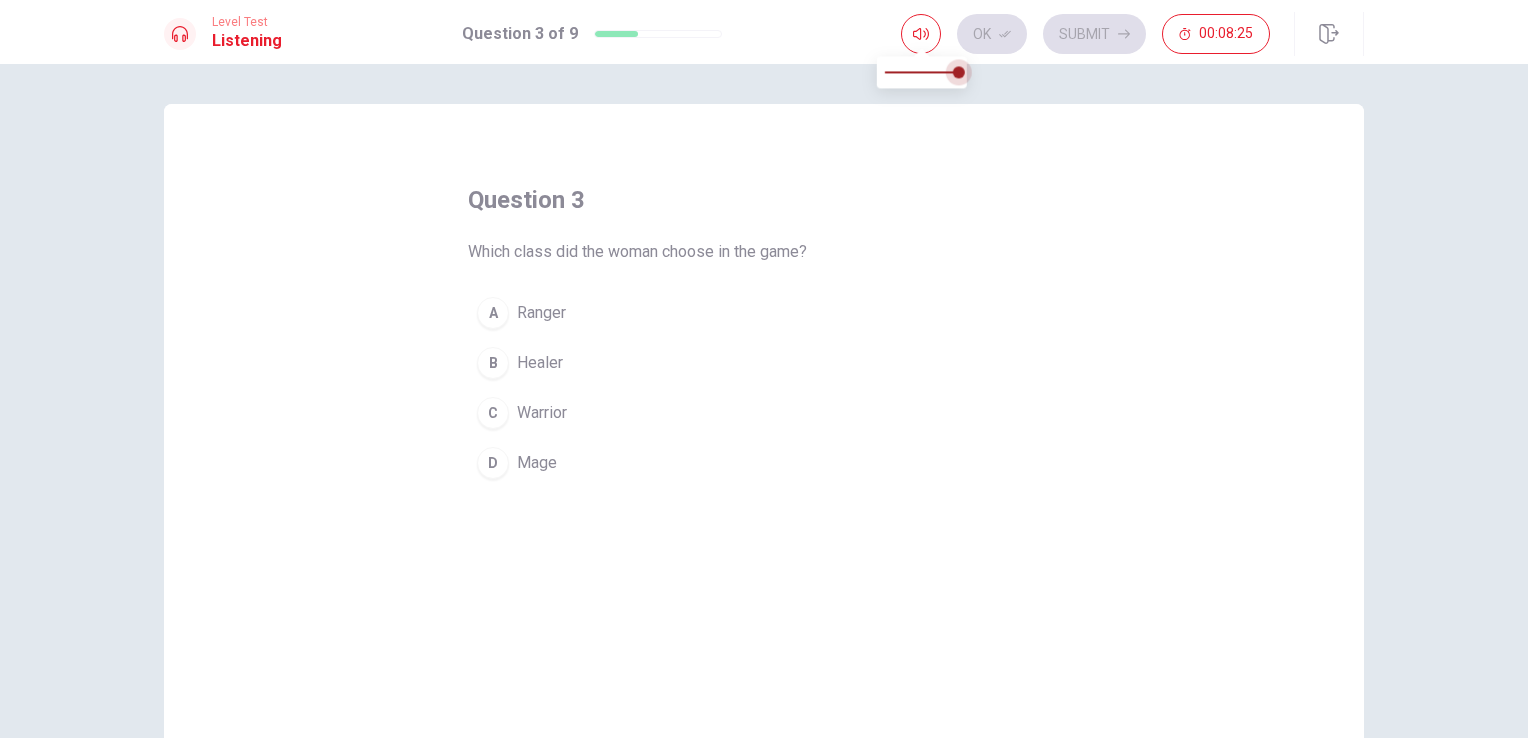 type on "1" 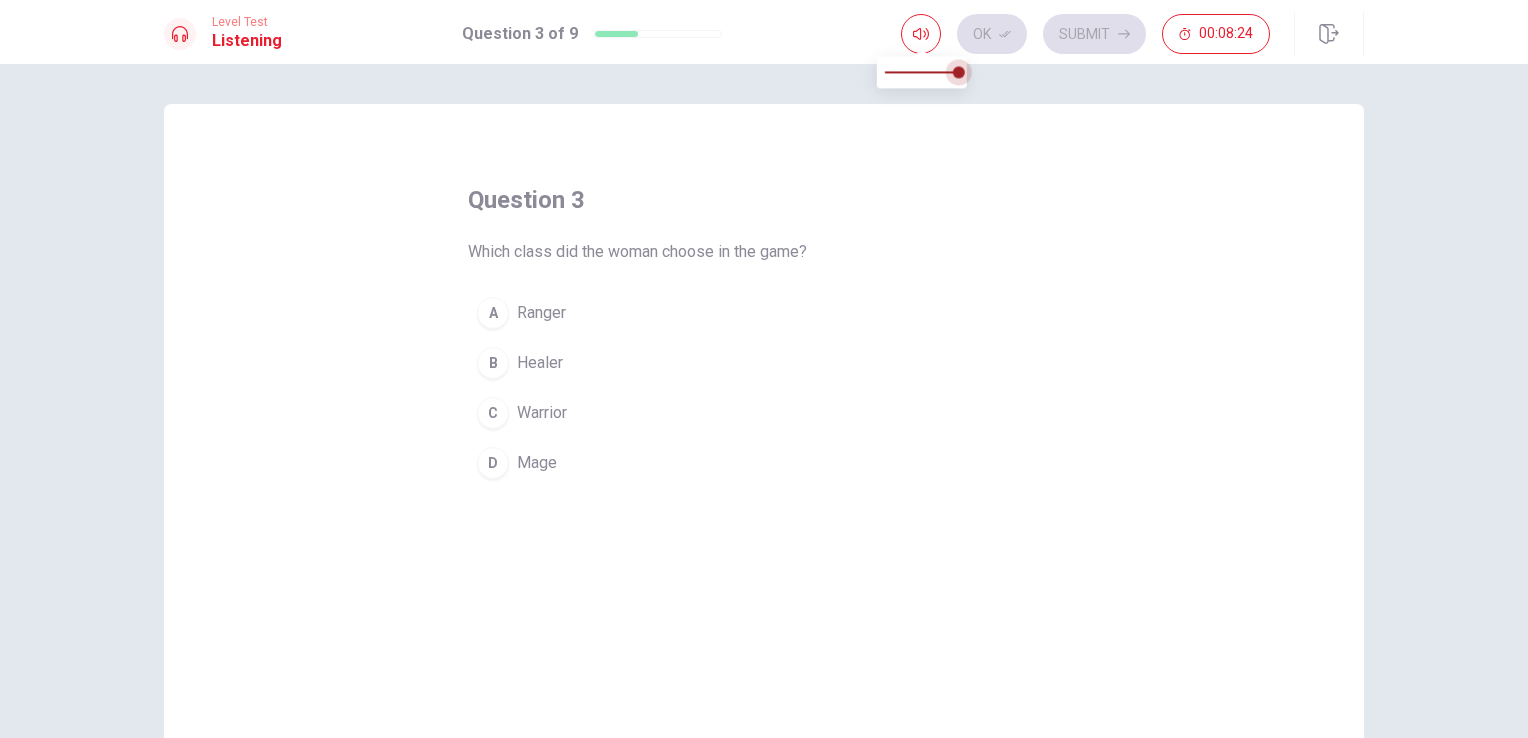 drag, startPoint x: 958, startPoint y: 71, endPoint x: 976, endPoint y: 68, distance: 18.248287 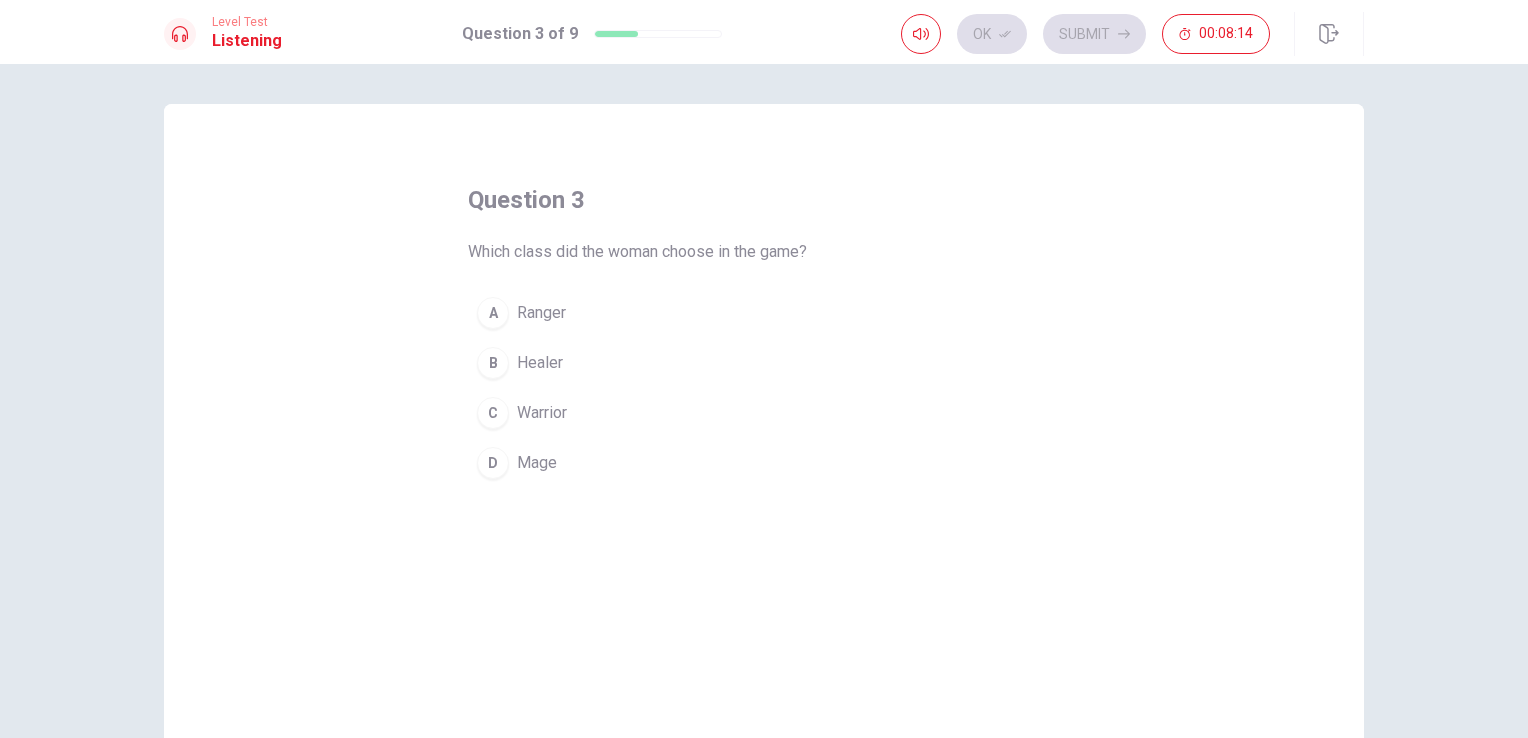 click on "A" at bounding box center (493, 313) 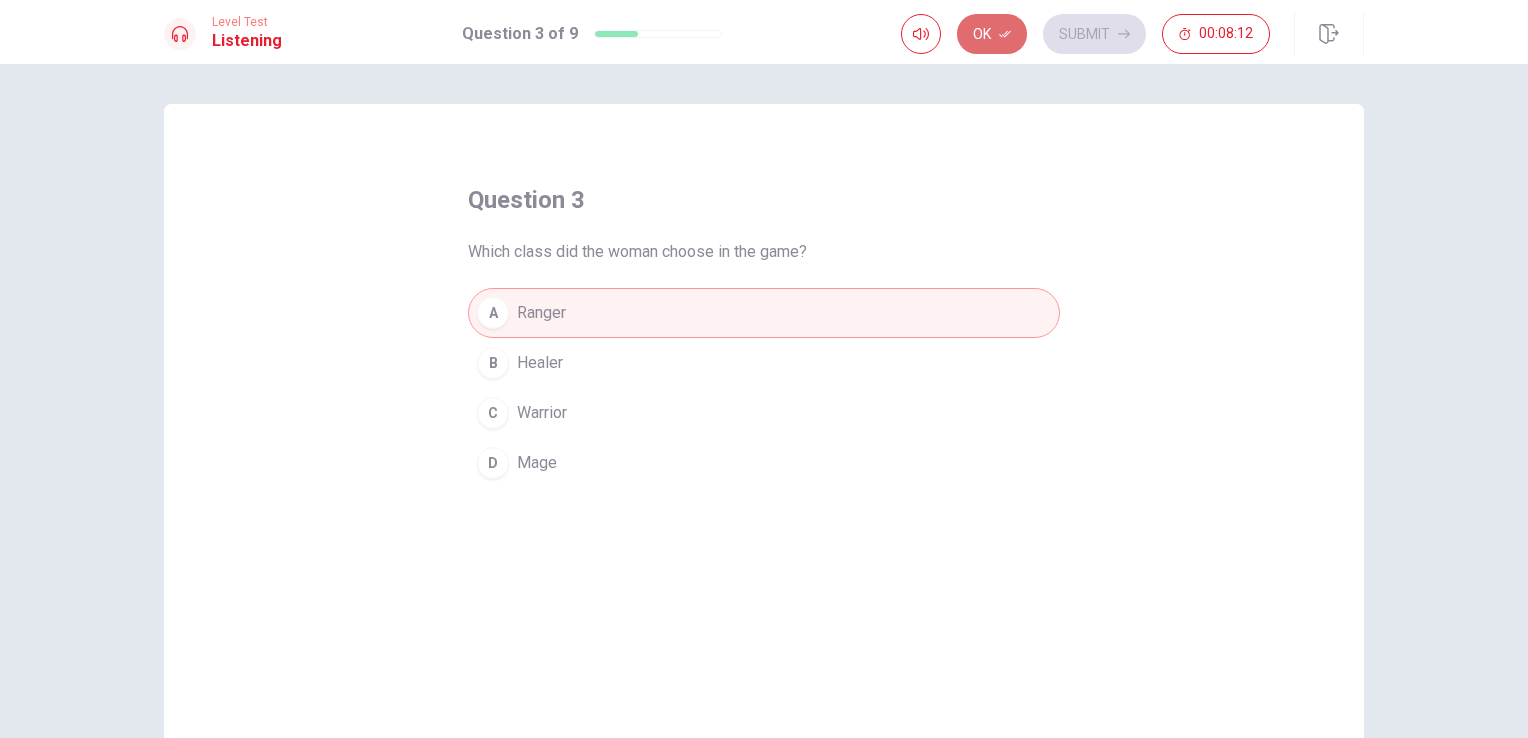 click on "Ok" at bounding box center (992, 34) 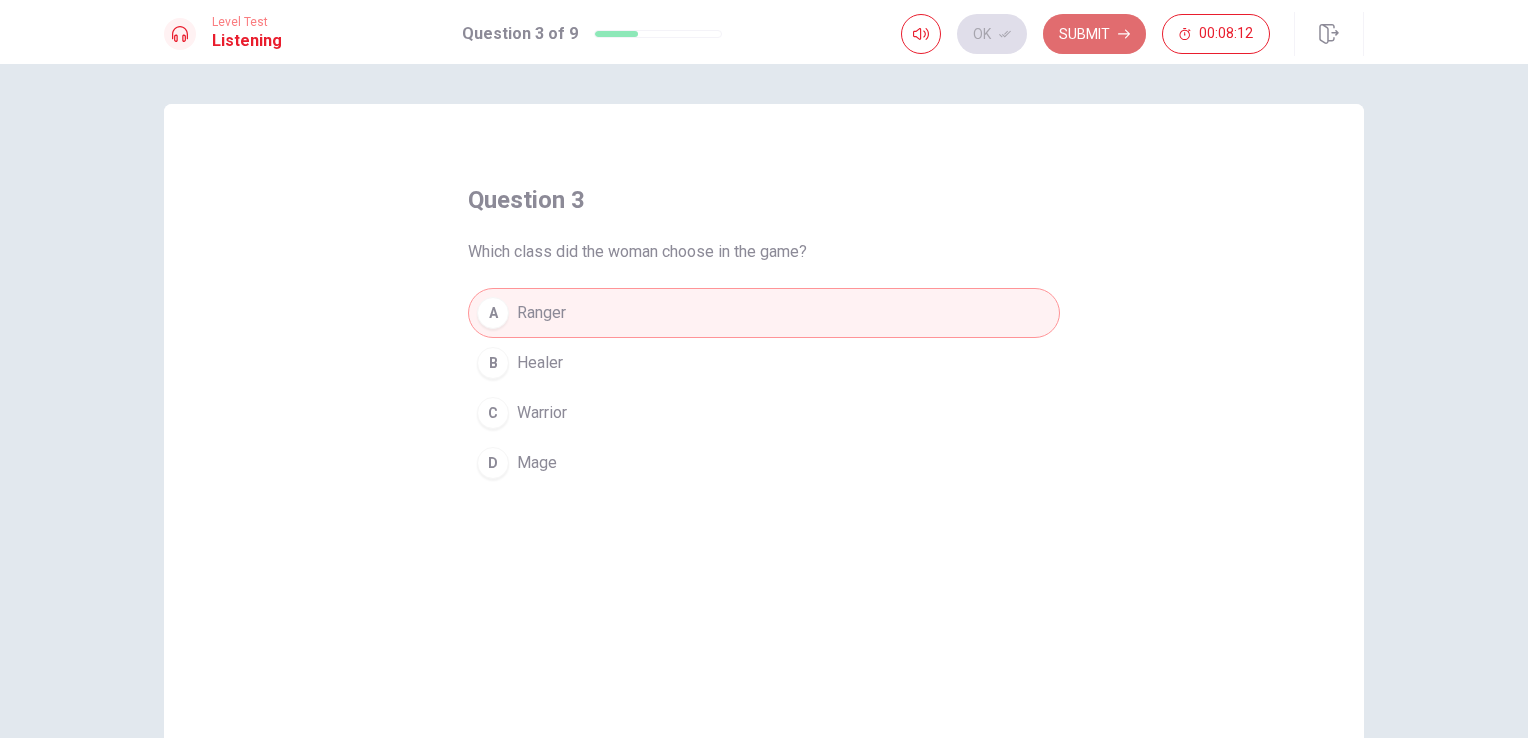 click on "Submit" at bounding box center [1094, 34] 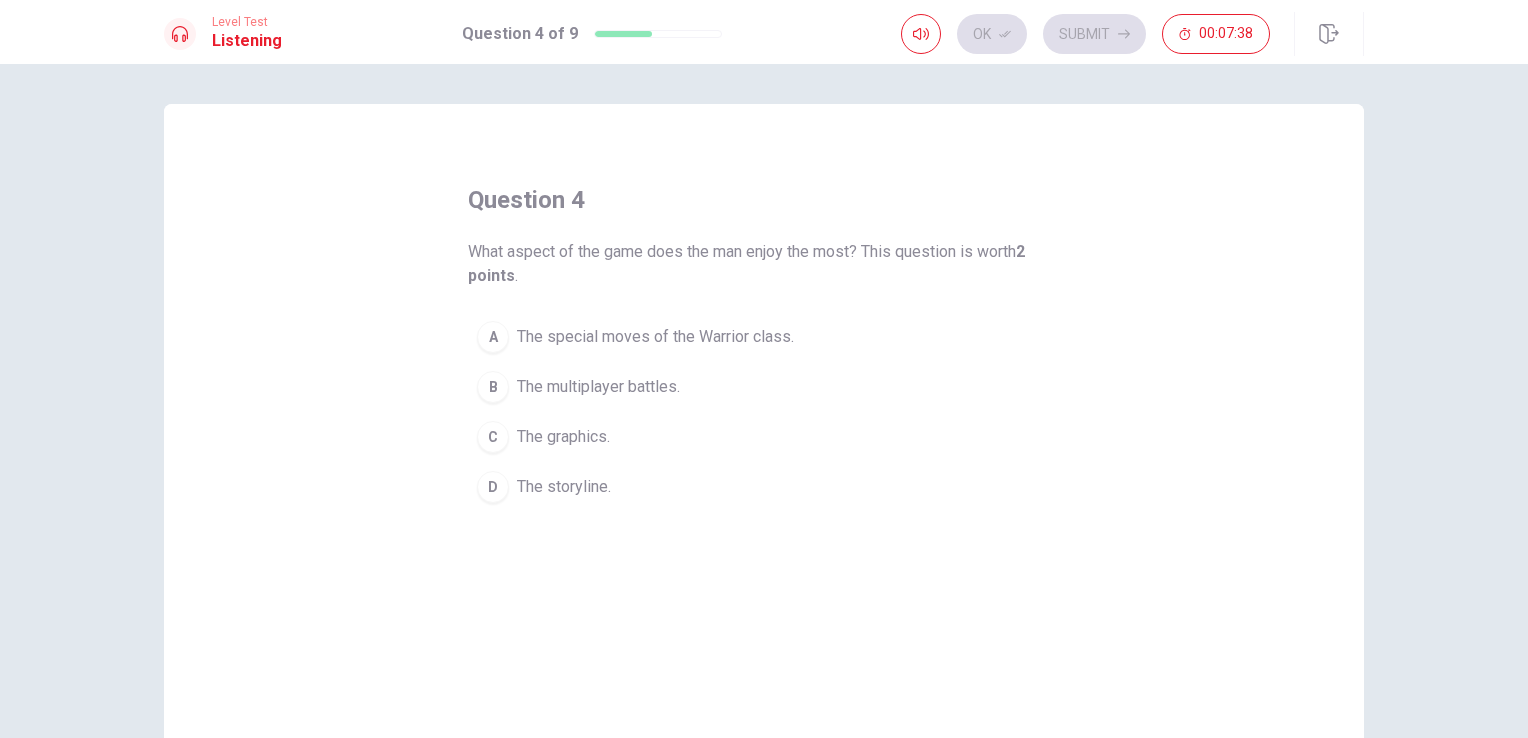 click on "A" at bounding box center [493, 337] 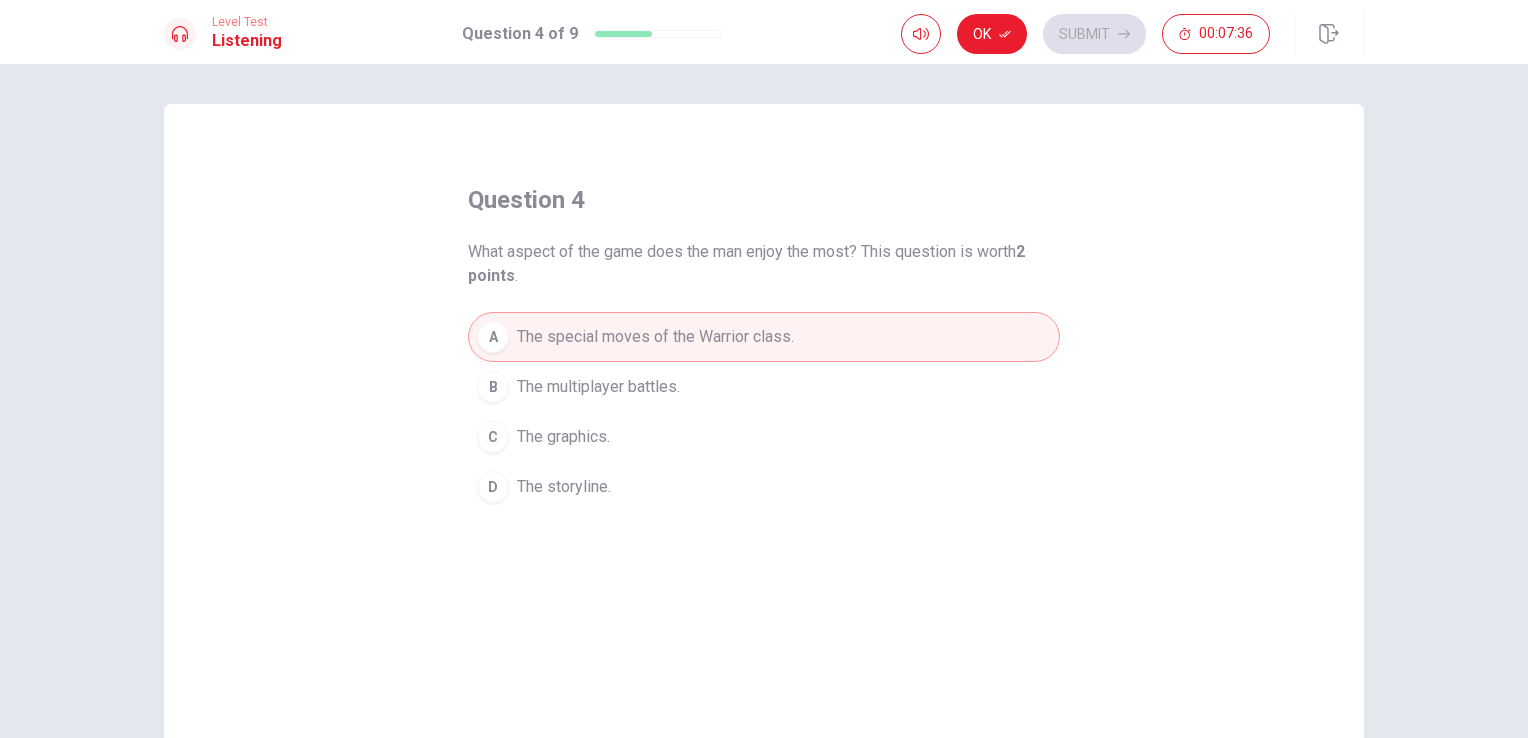 click on "C The graphics." at bounding box center (764, 437) 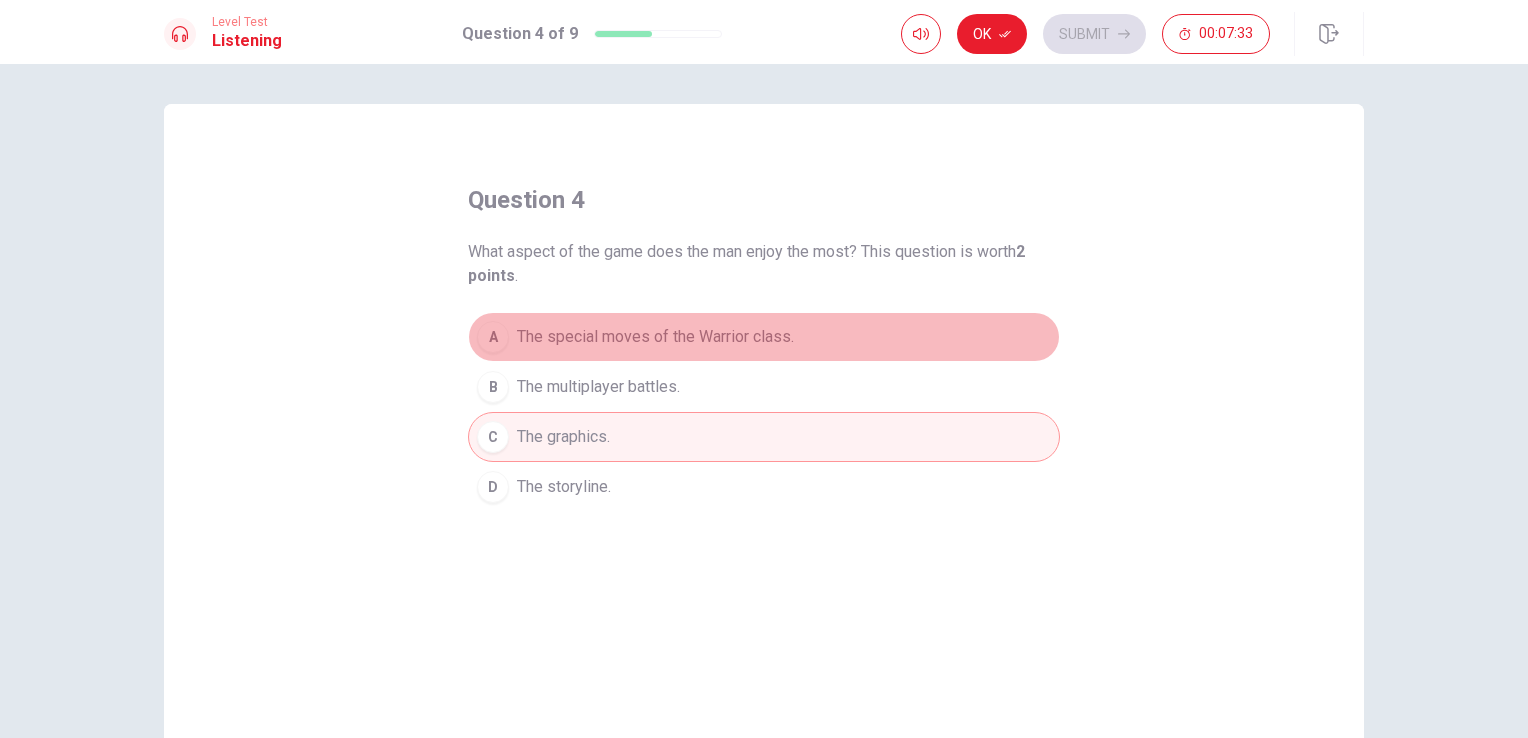 click on "A" at bounding box center [493, 337] 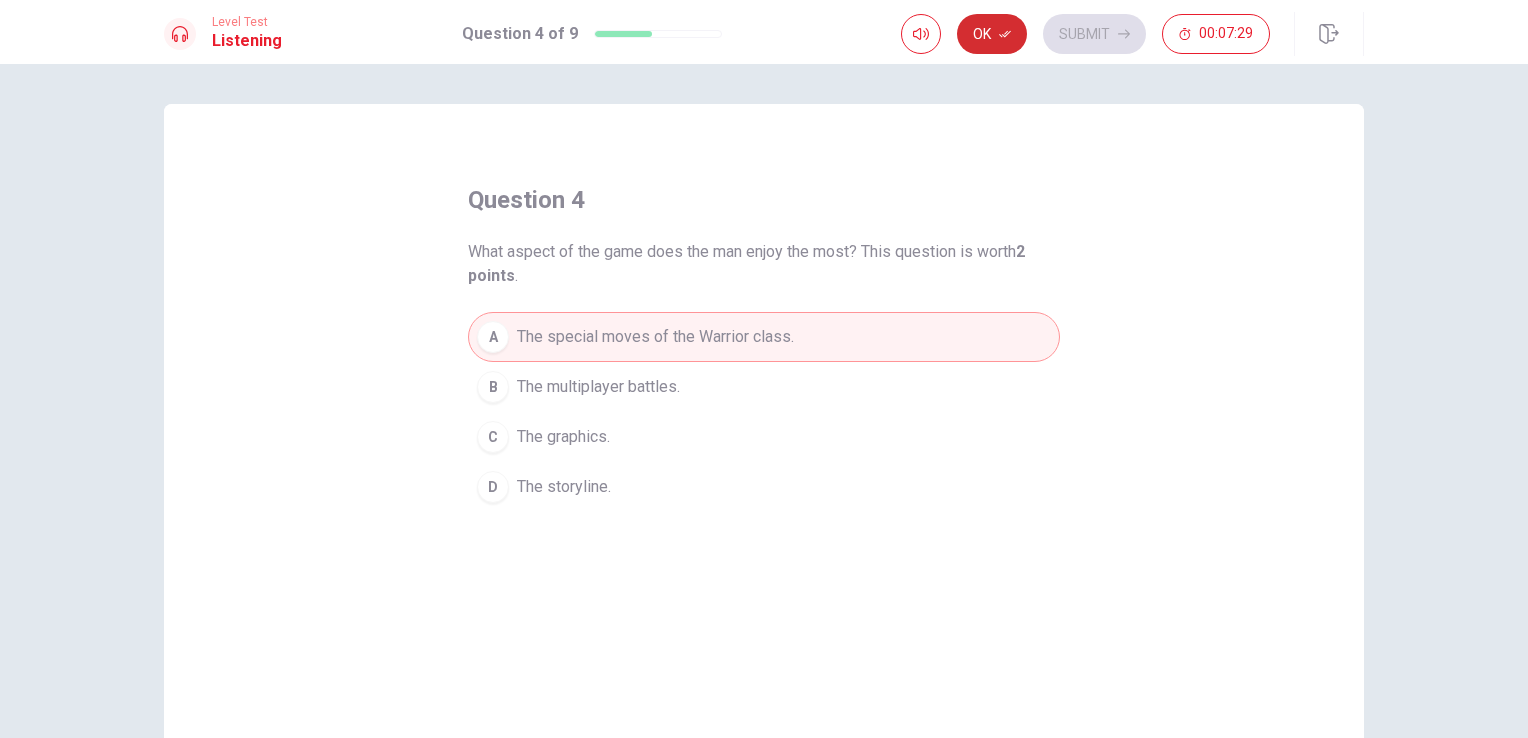 click on "Ok" at bounding box center (992, 34) 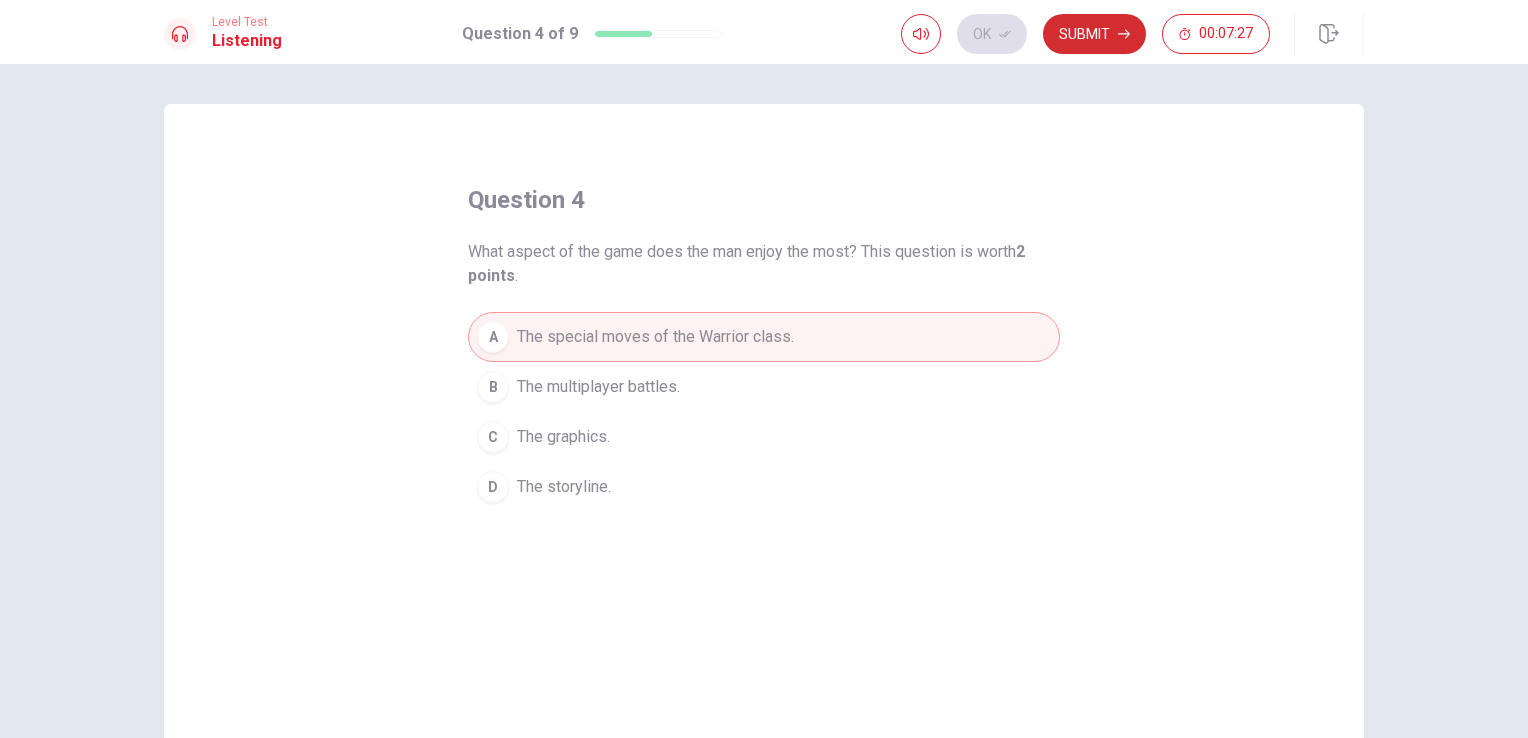 click on "Submit" at bounding box center [1094, 34] 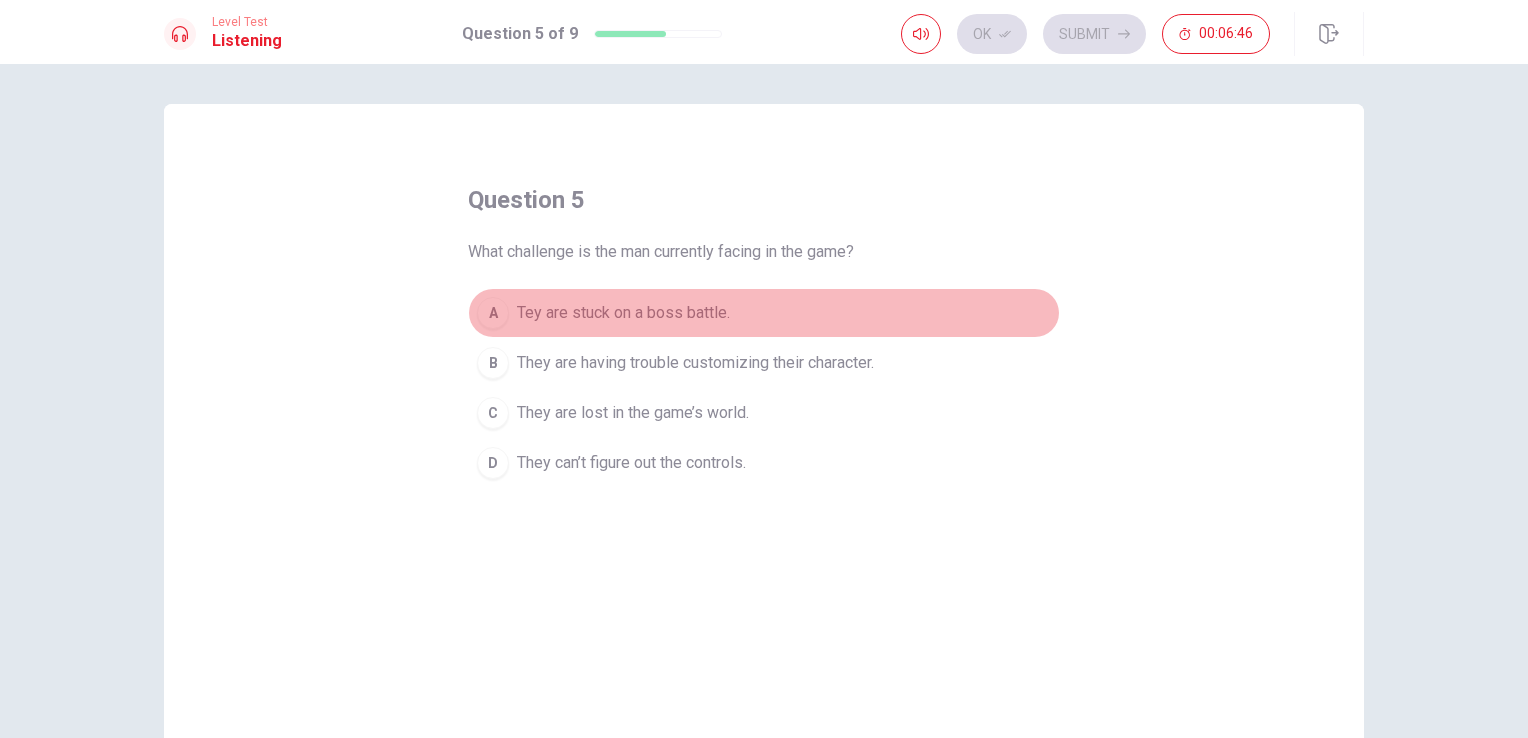 click on "A" at bounding box center [493, 313] 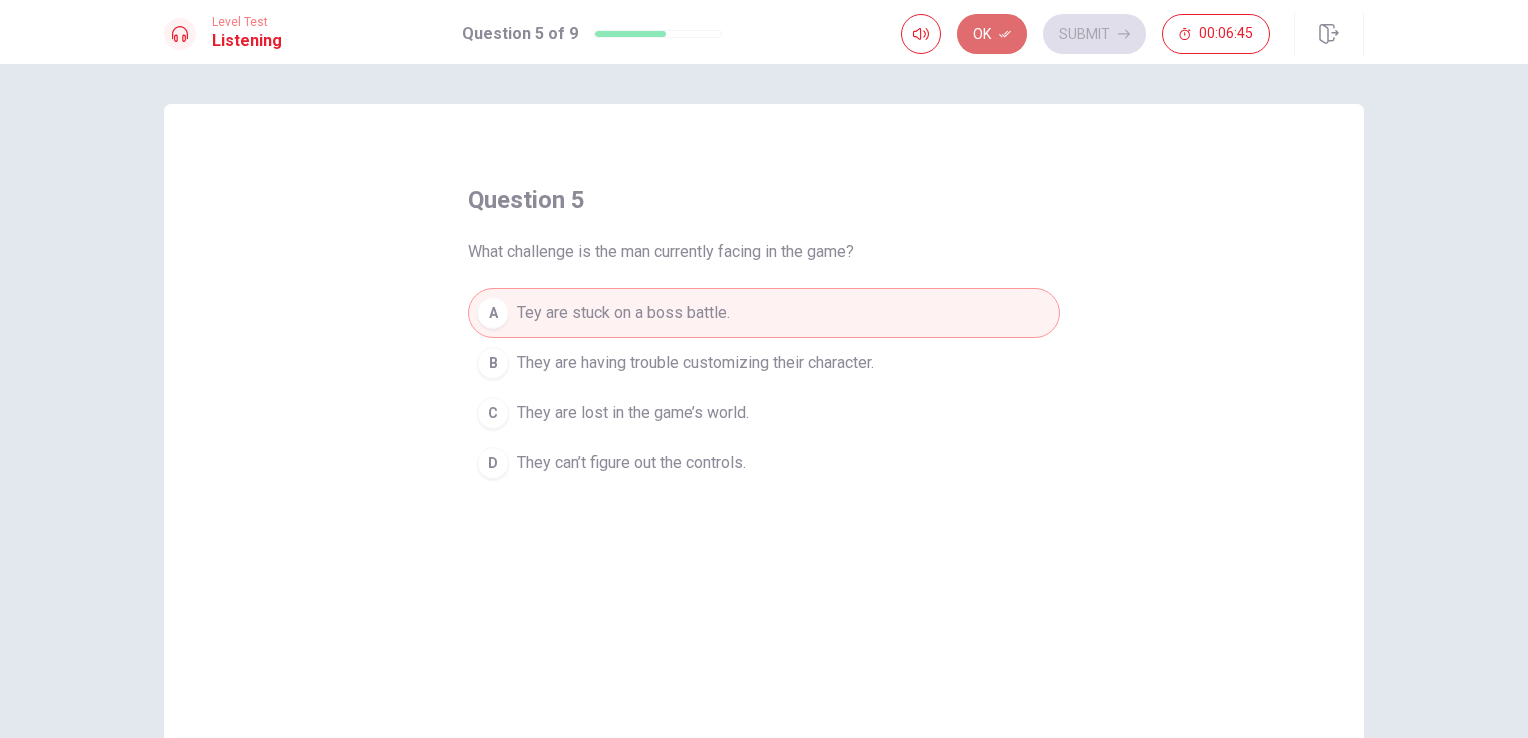 click on "Ok" at bounding box center (992, 34) 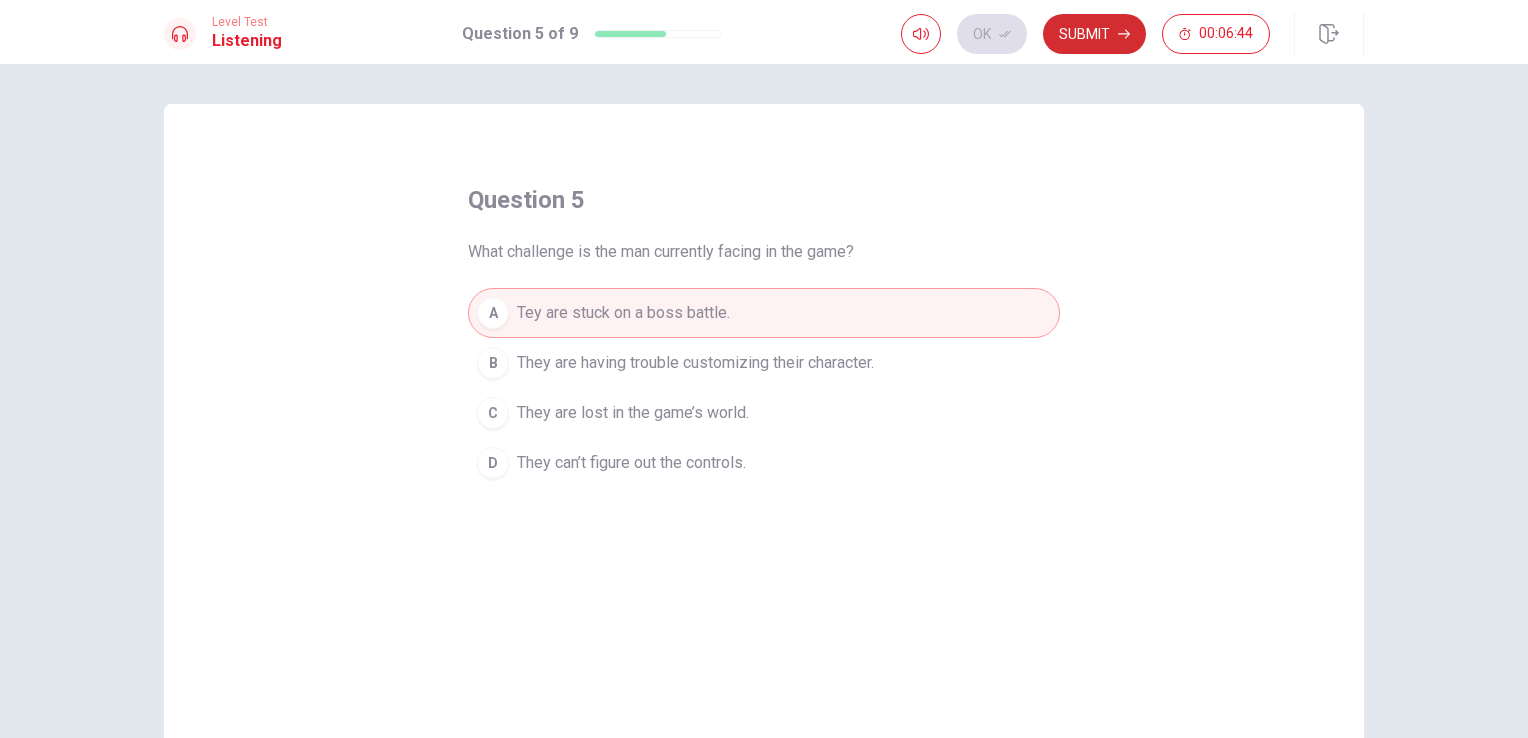 click on "Submit" at bounding box center [1094, 34] 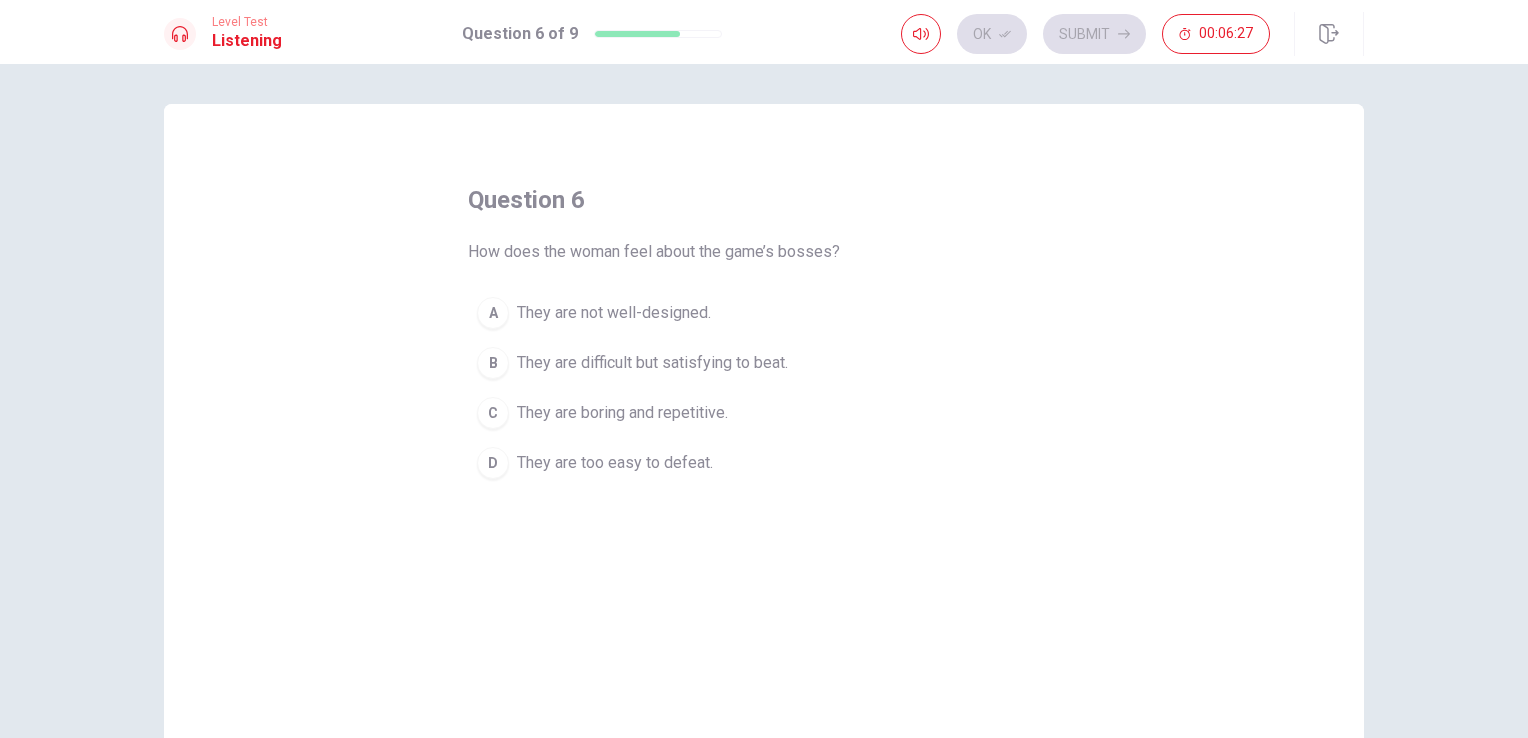 click on "A" at bounding box center [493, 313] 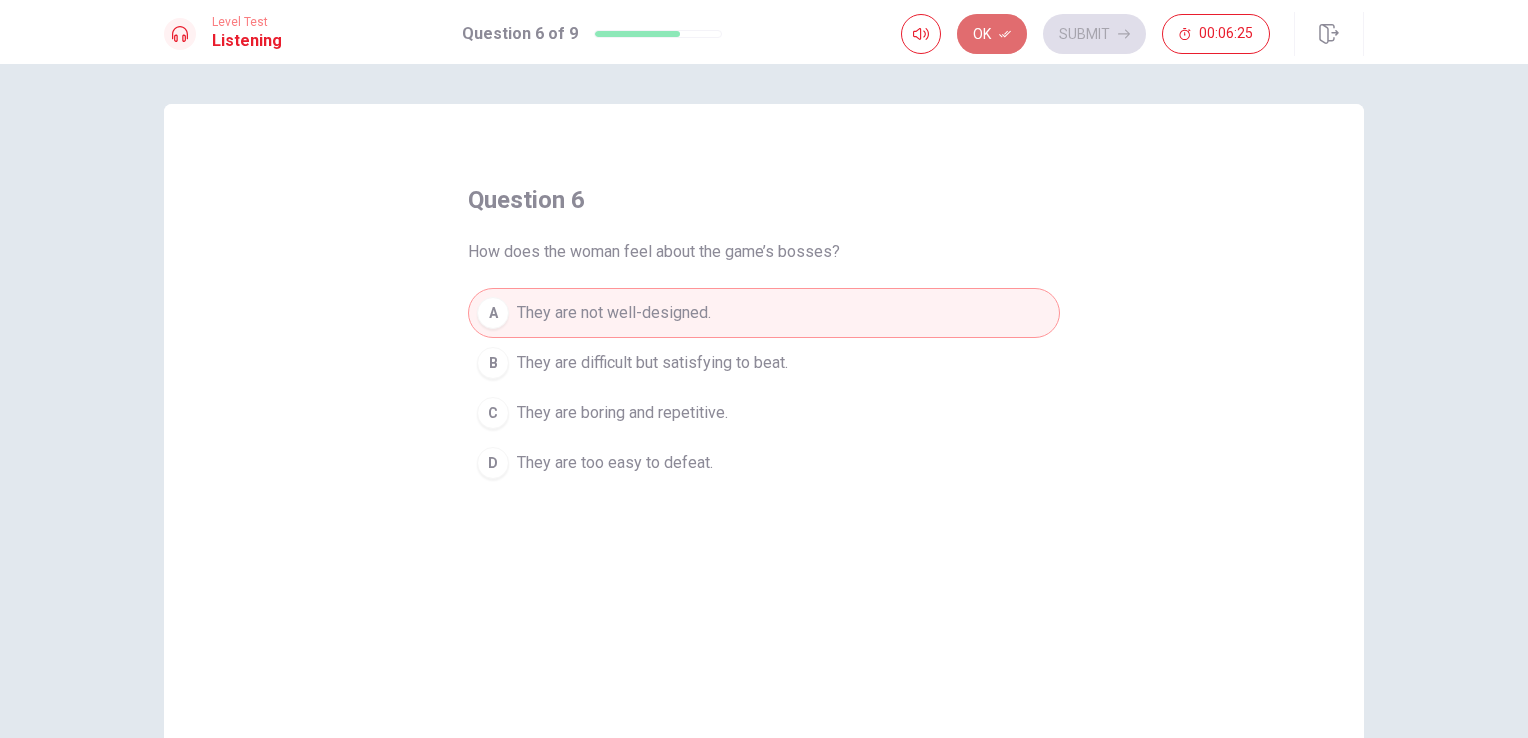 click on "Ok" at bounding box center (992, 34) 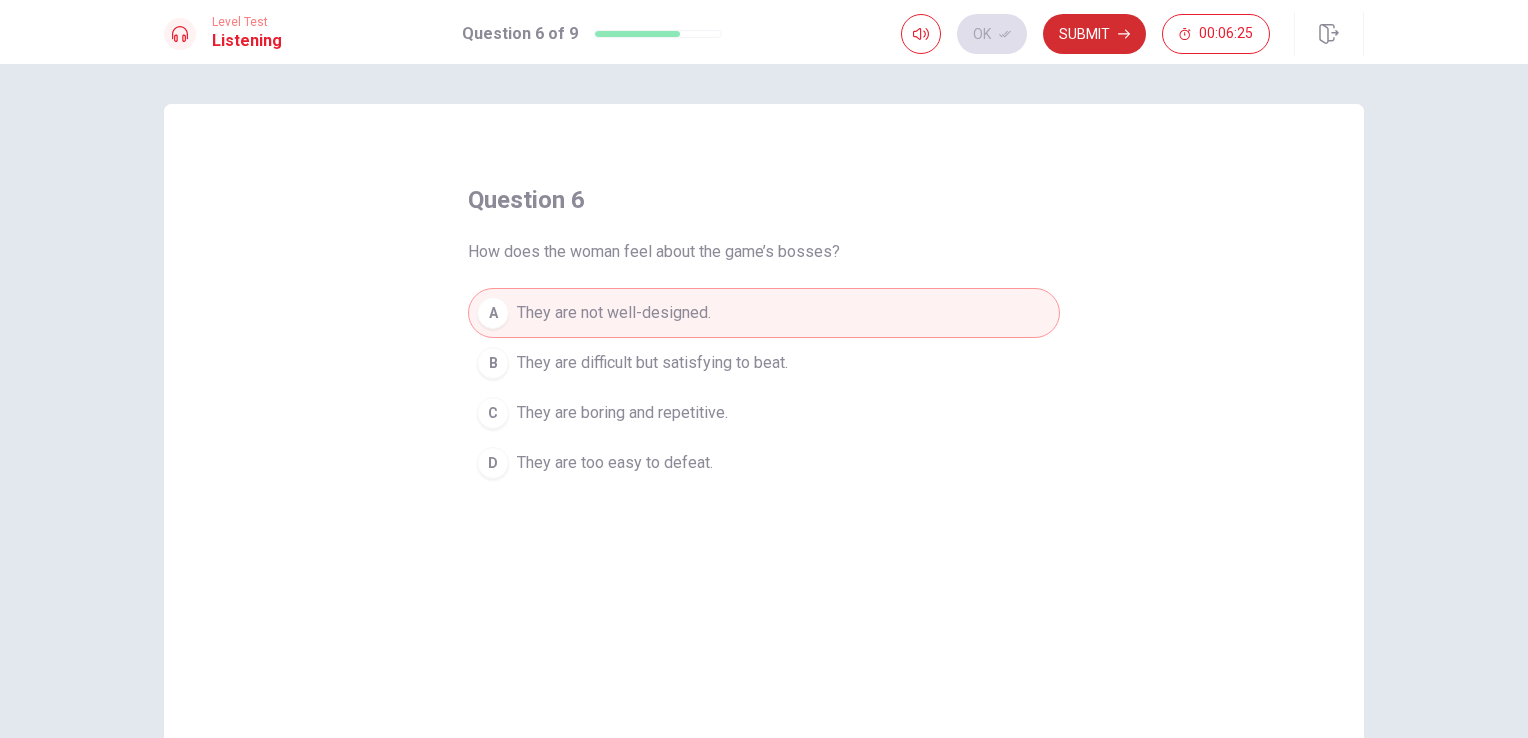 click on "Submit" at bounding box center [1094, 34] 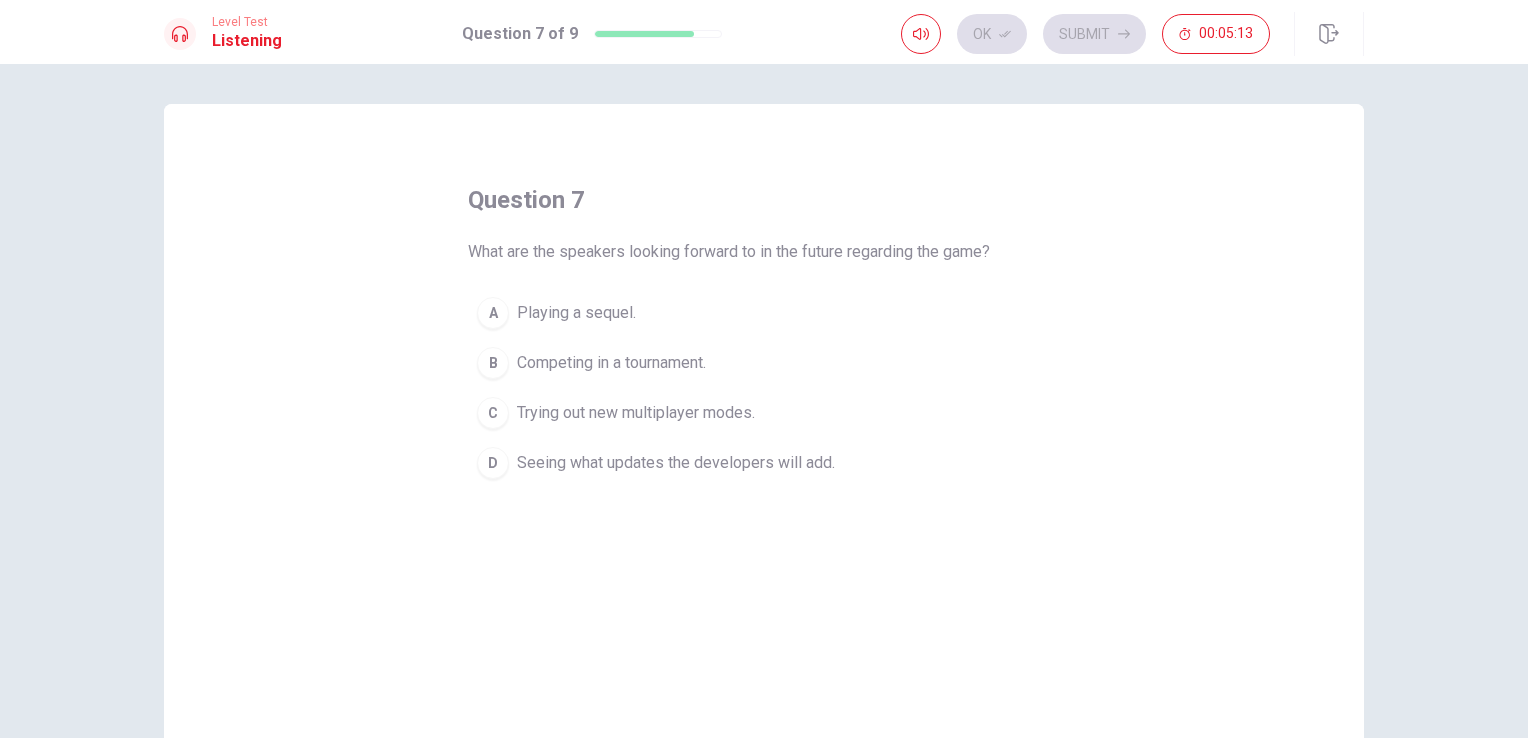 click on "D" at bounding box center [493, 463] 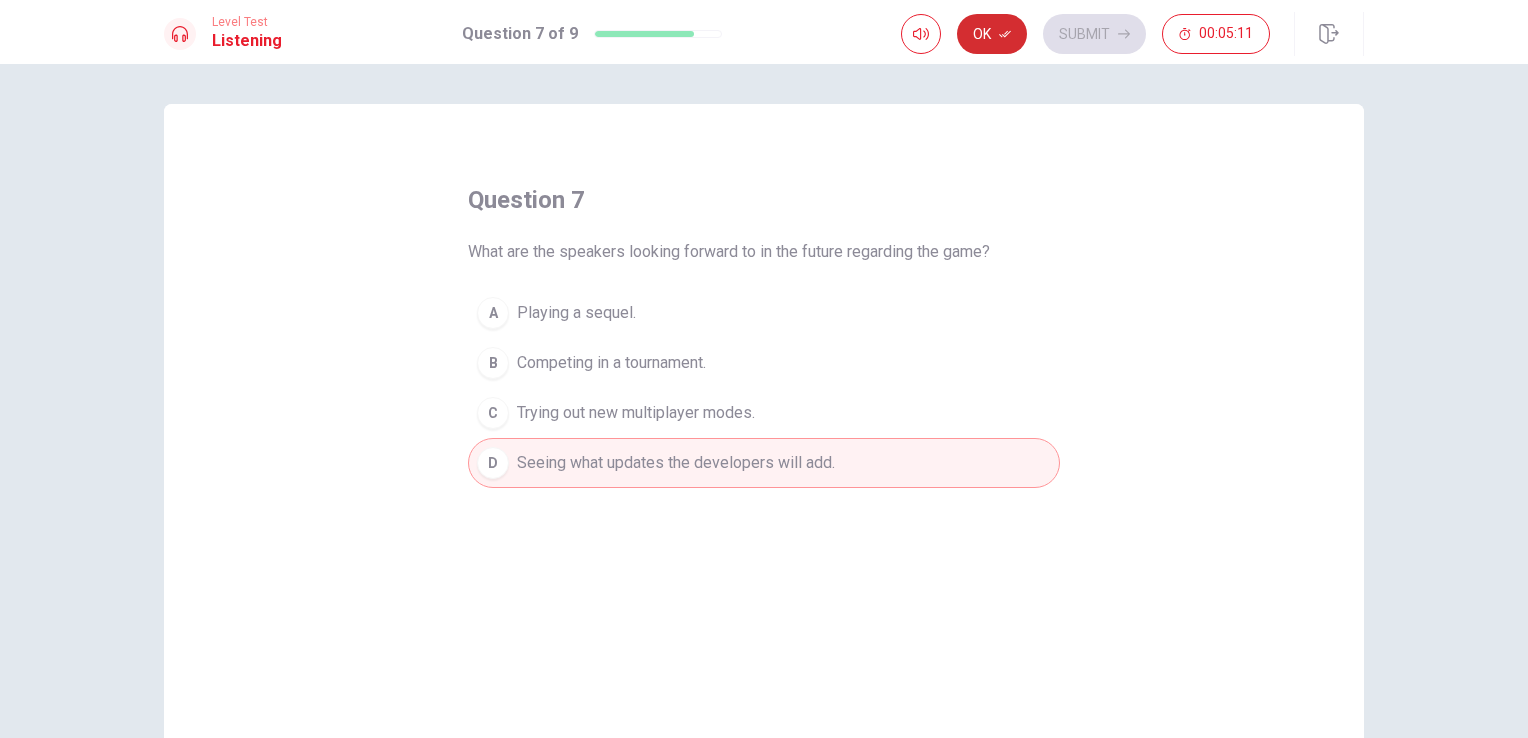 click on "Ok" at bounding box center (992, 34) 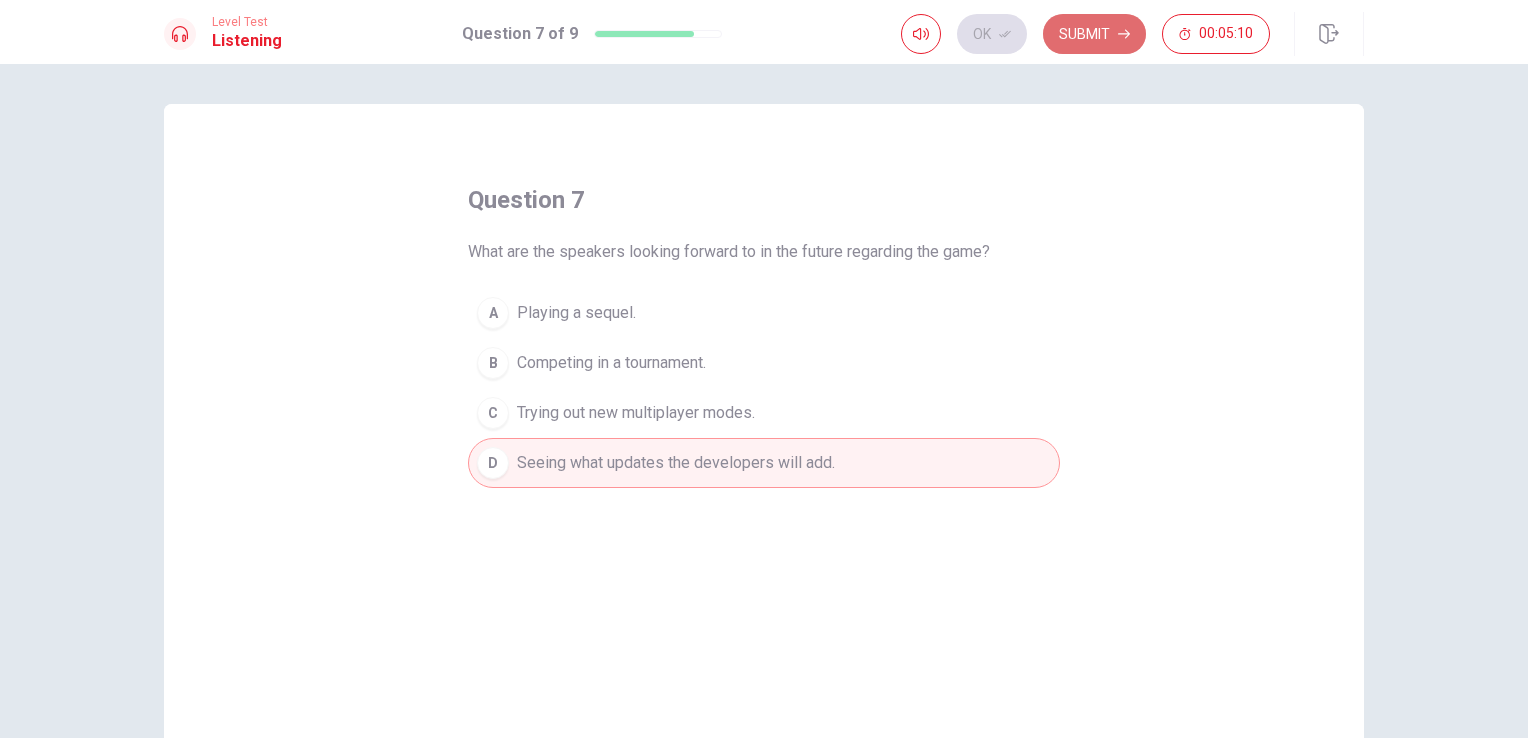 click on "Submit" at bounding box center [1094, 34] 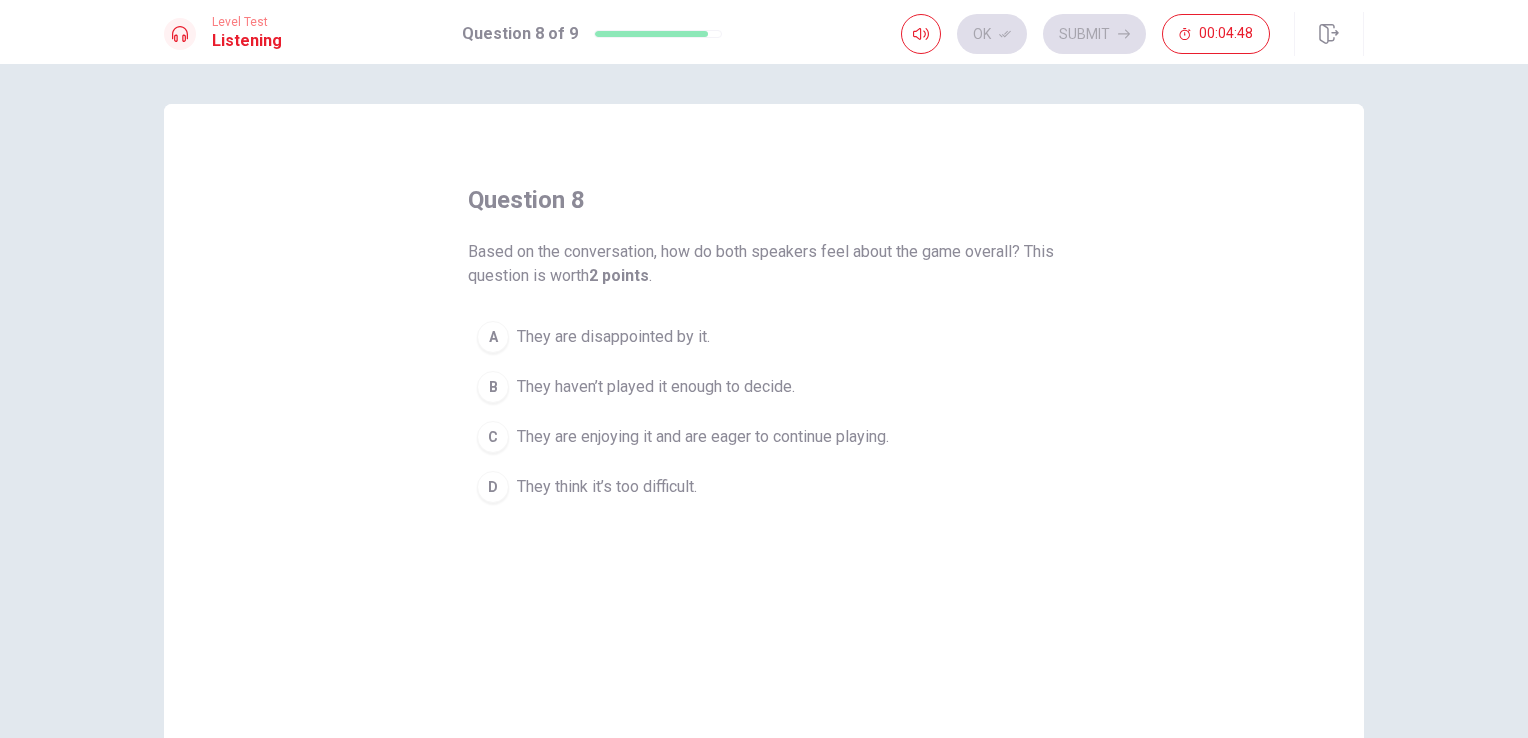 click on "C" at bounding box center (493, 437) 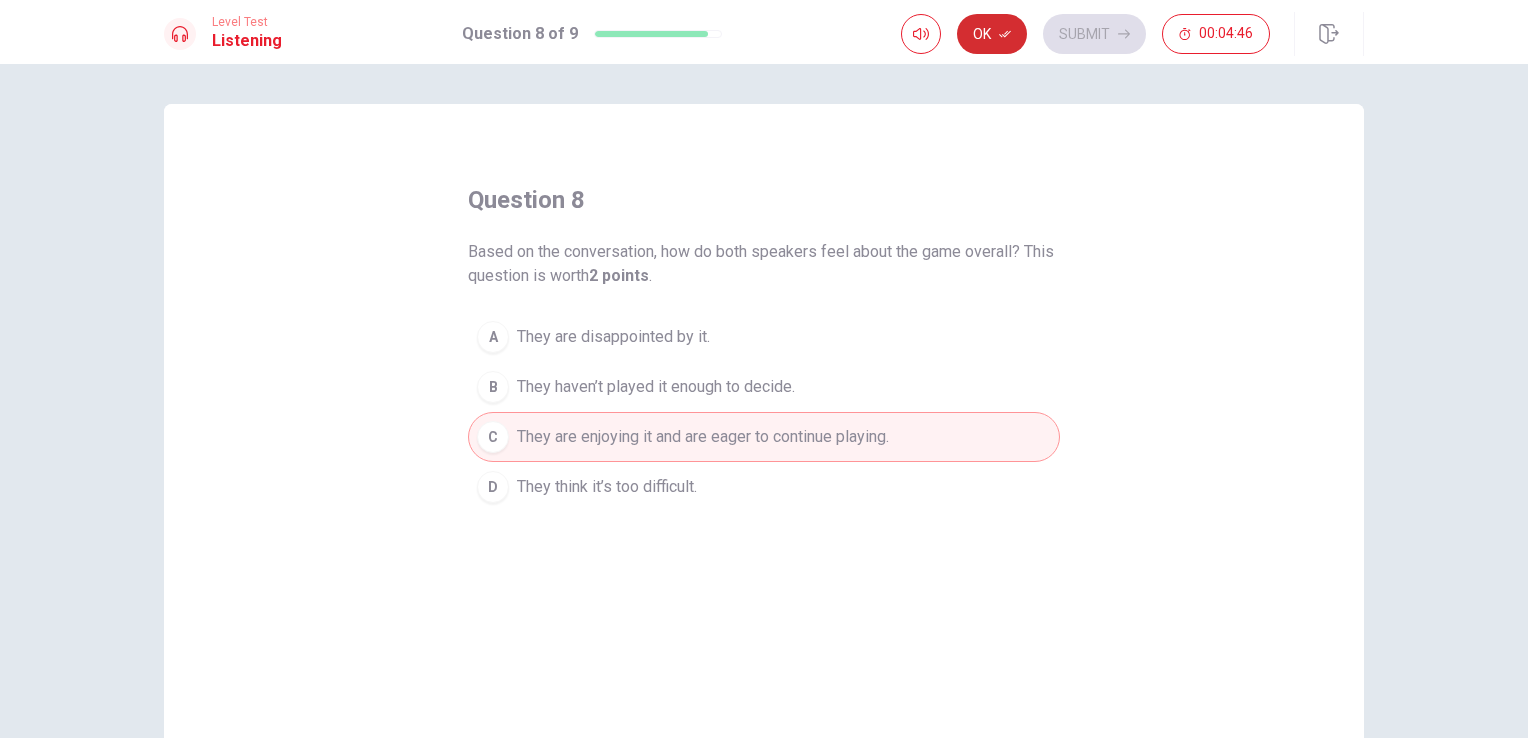 click on "Ok" at bounding box center (992, 34) 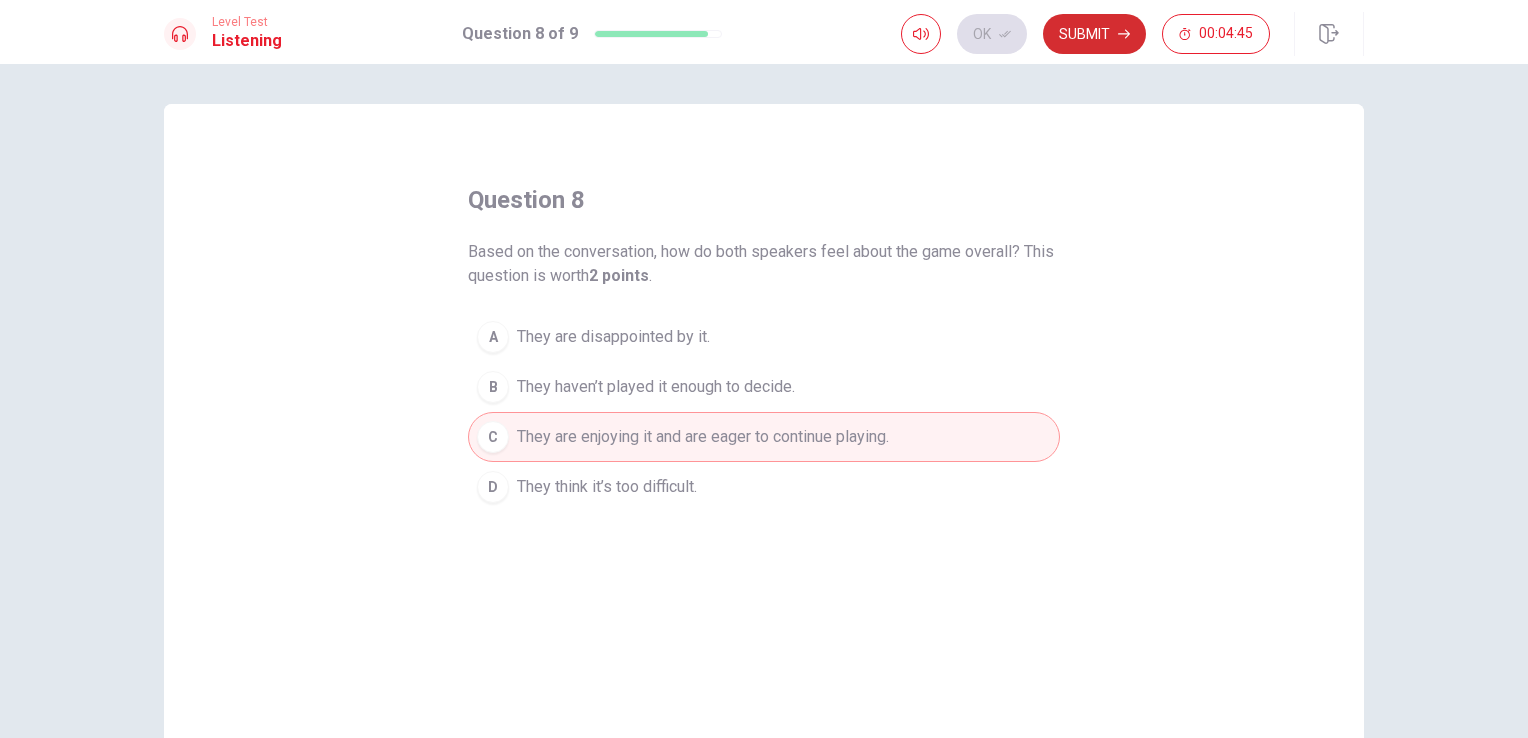 click on "Submit" at bounding box center (1094, 34) 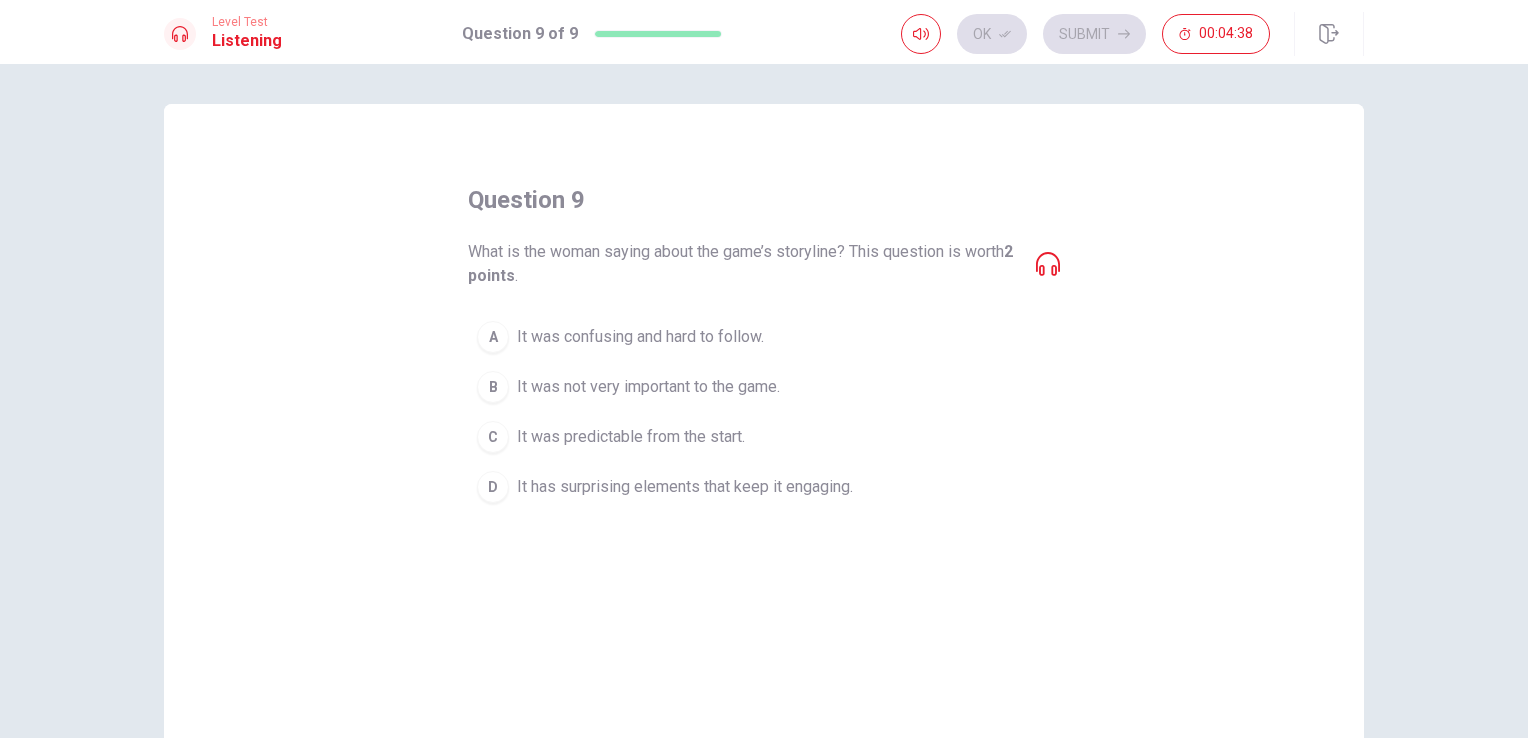 click 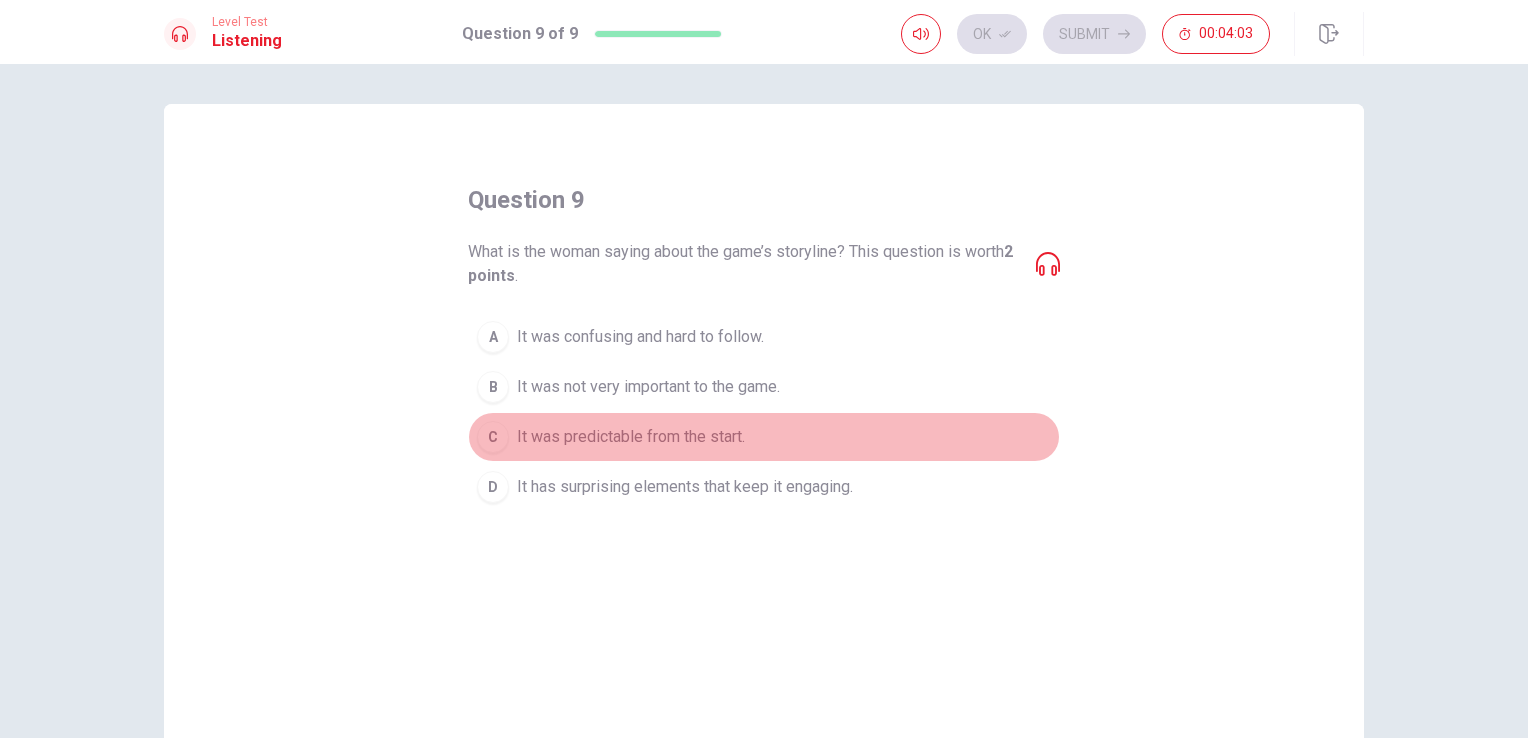 click on "C" at bounding box center (493, 437) 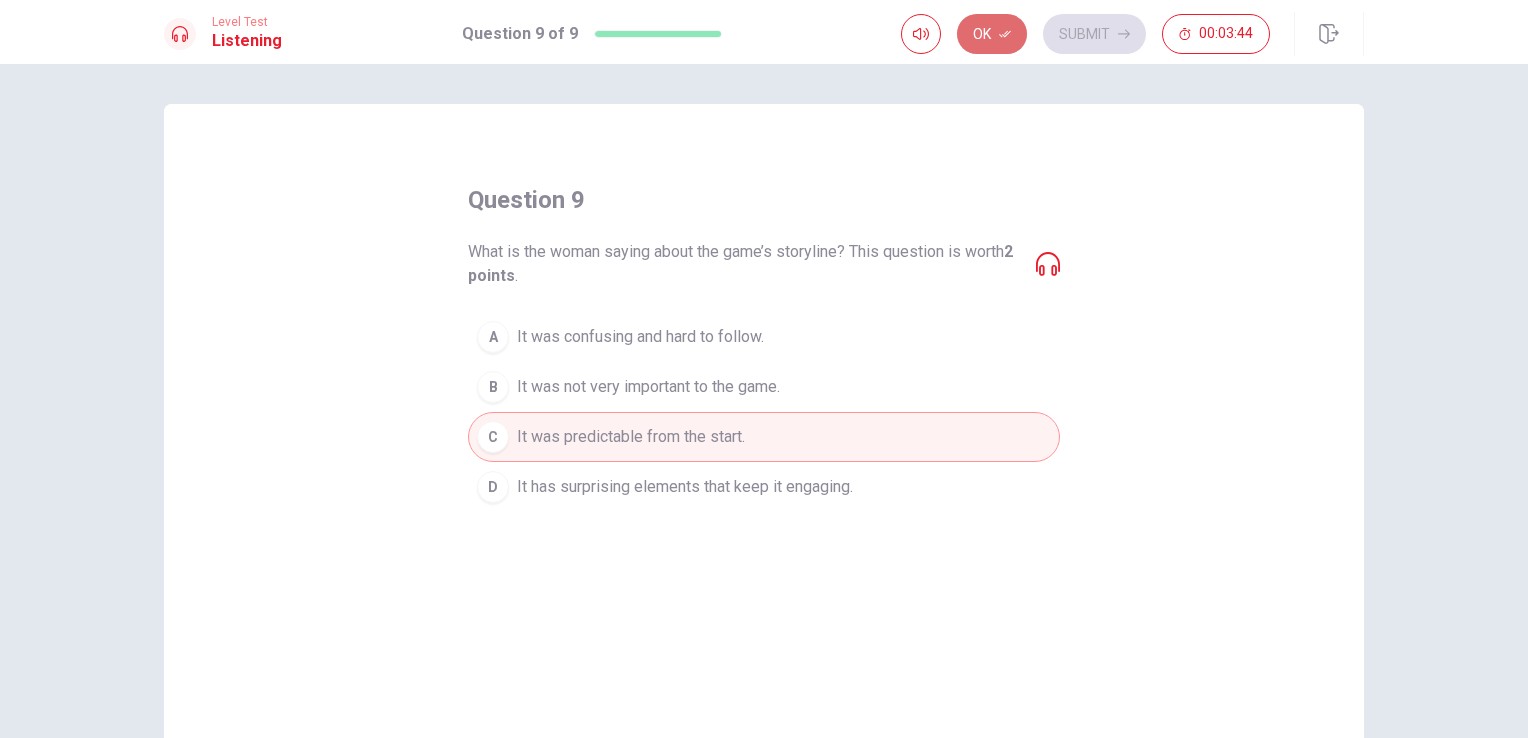 click on "Ok" at bounding box center (992, 34) 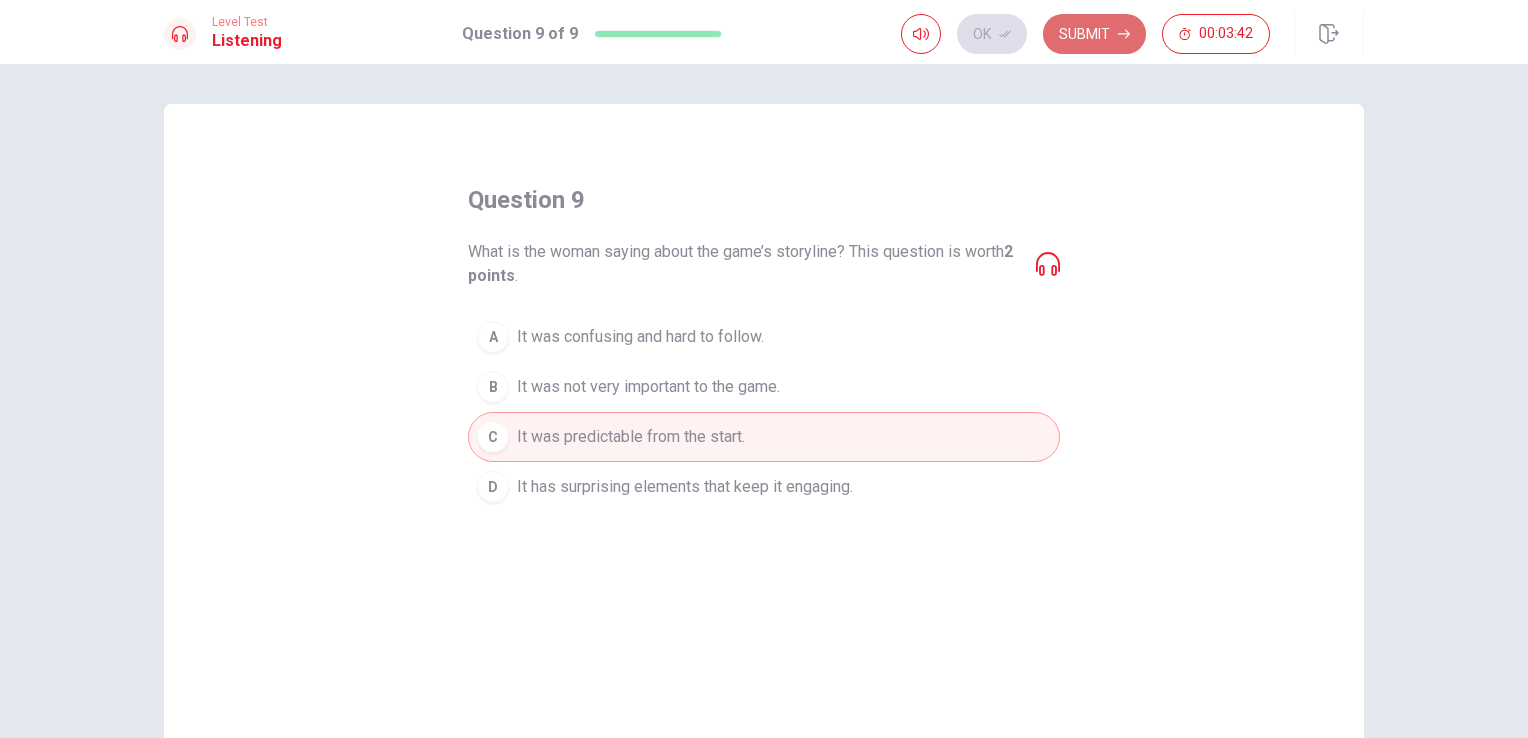click on "Submit" at bounding box center (1094, 34) 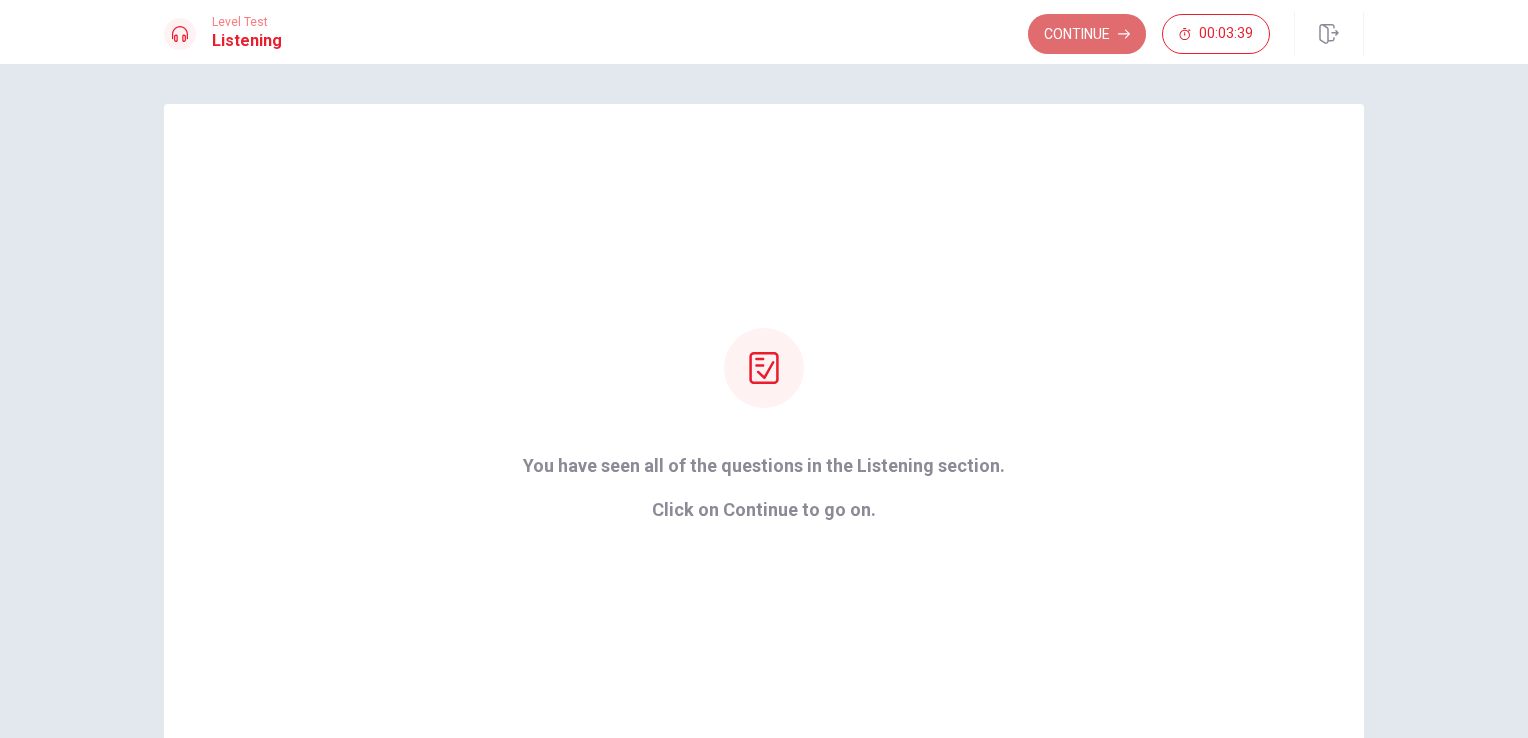 click on "Continue" at bounding box center (1087, 34) 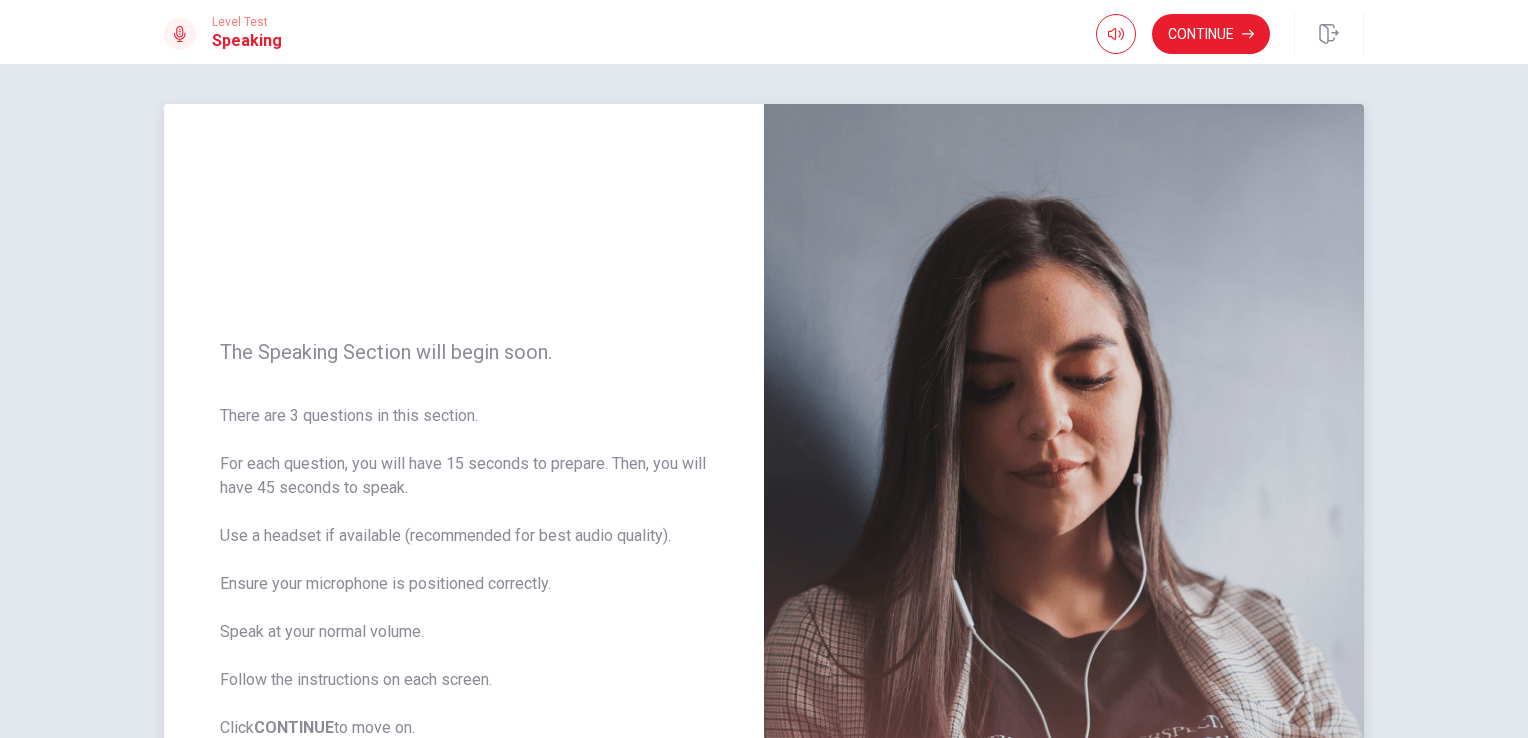 scroll, scrollTop: 100, scrollLeft: 0, axis: vertical 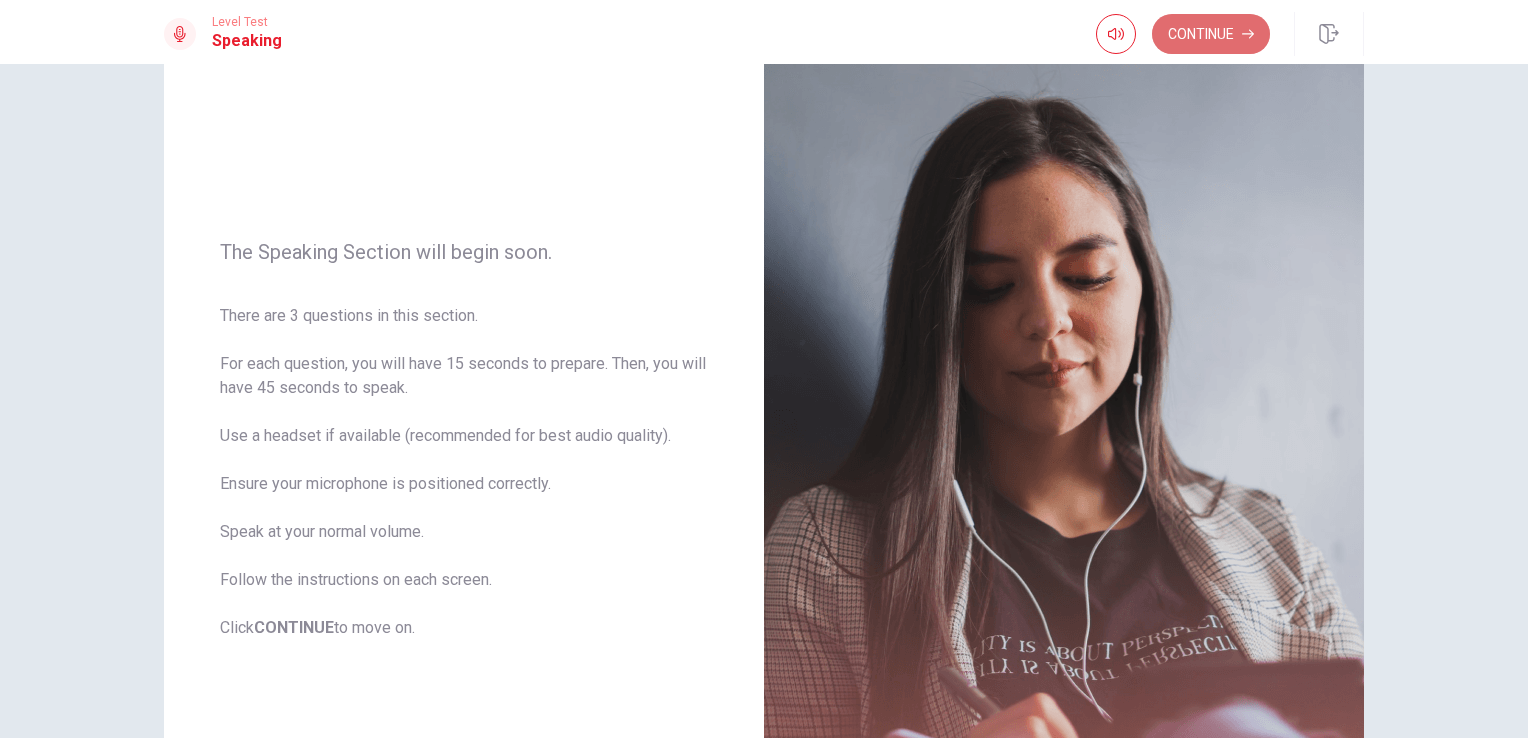 click on "Continue" at bounding box center [1211, 34] 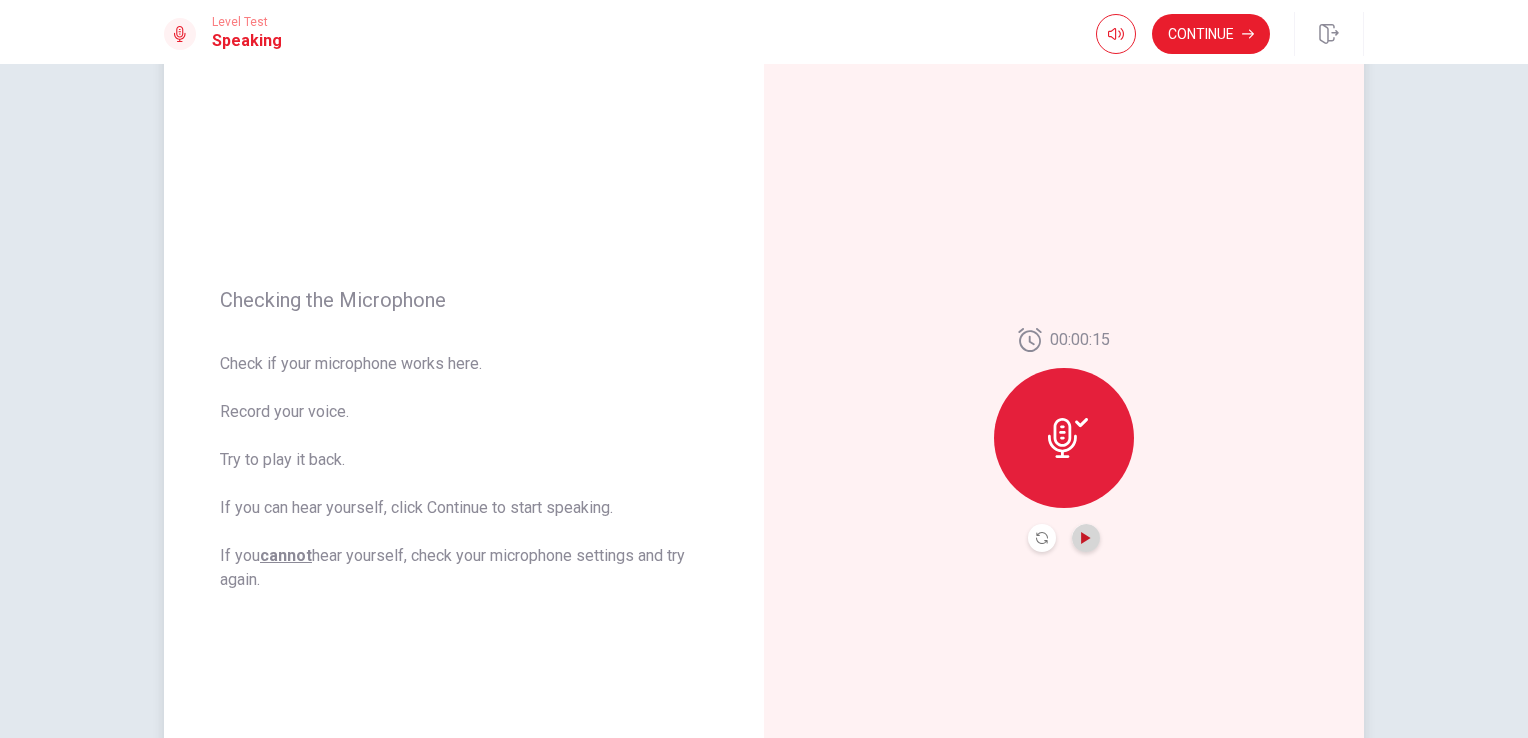 click 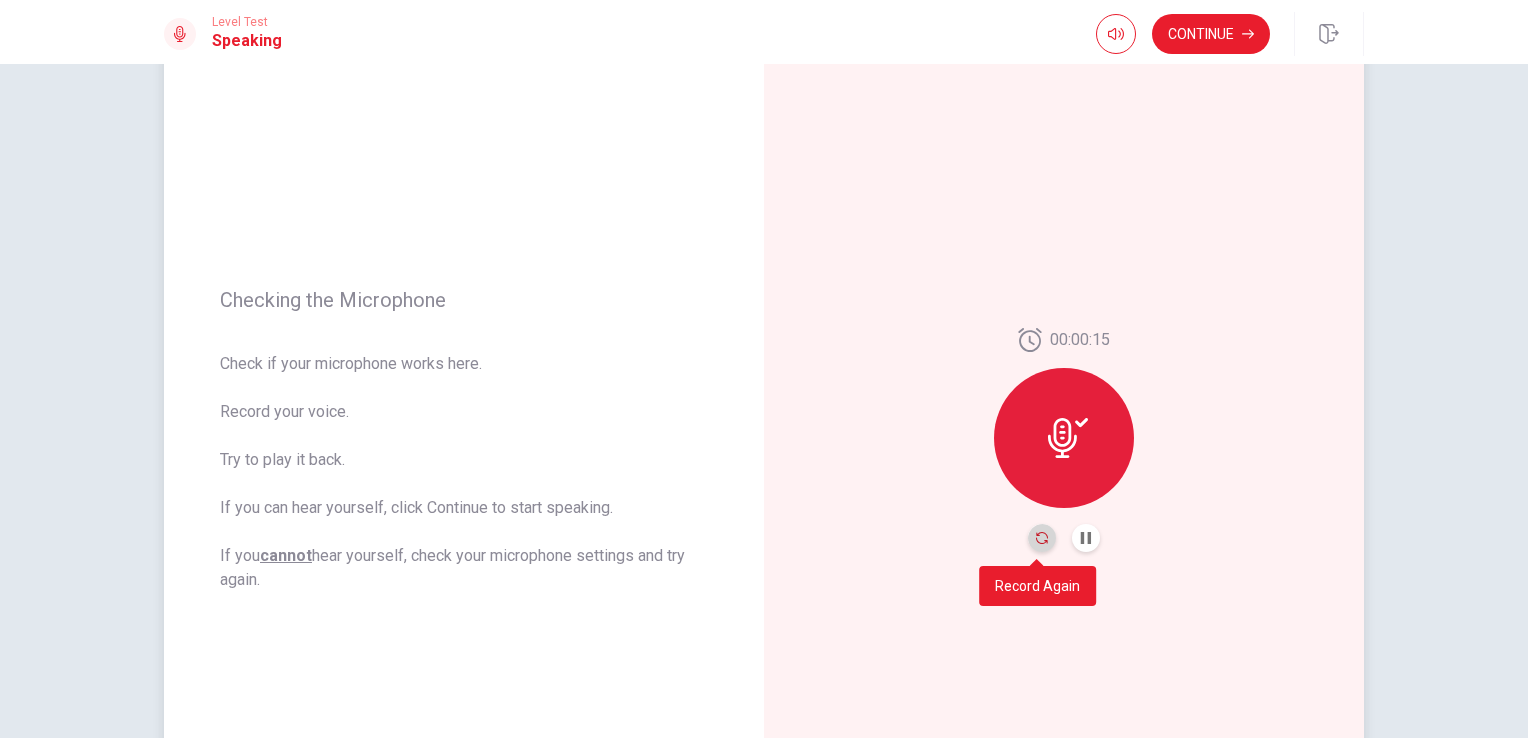 click 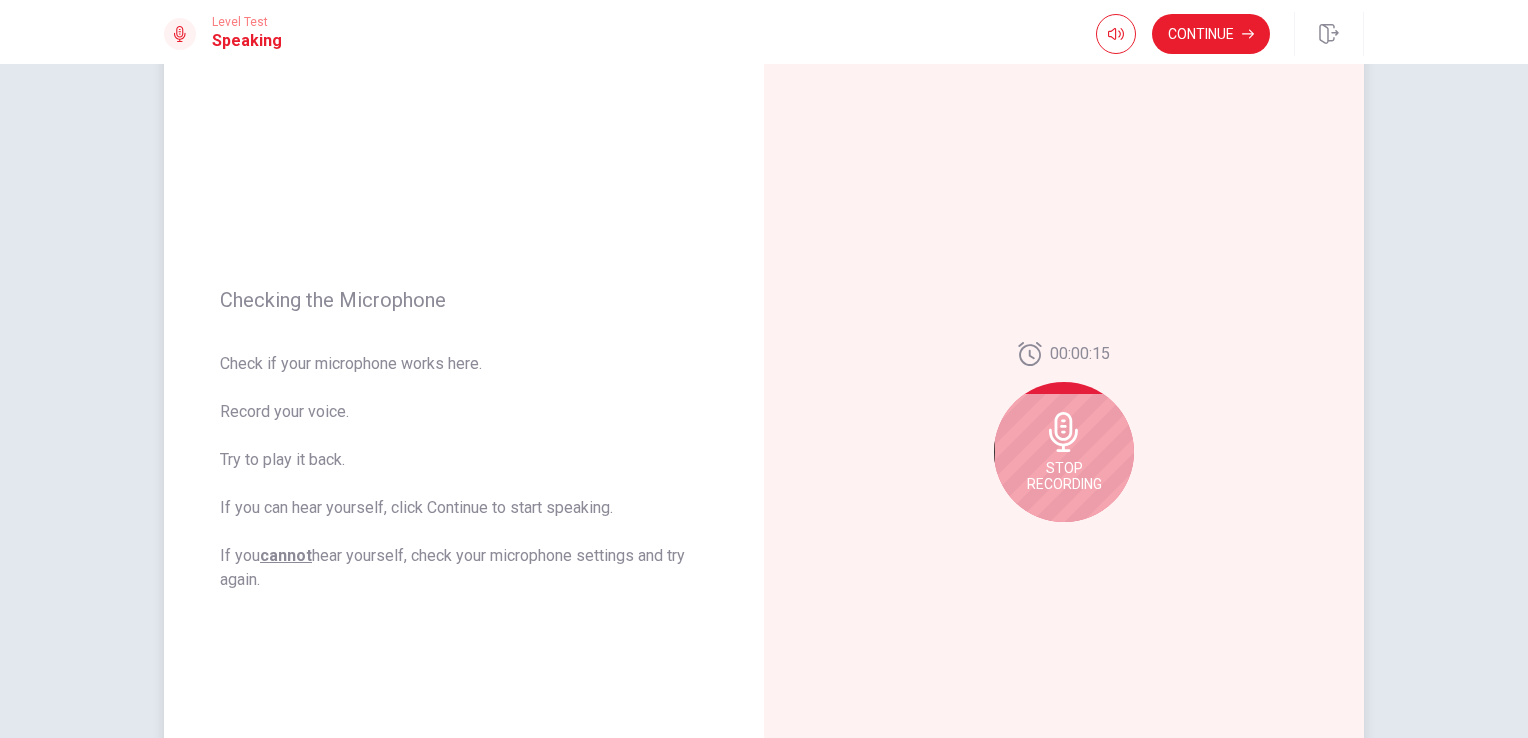 click on "Stop   Recording" at bounding box center (1064, 476) 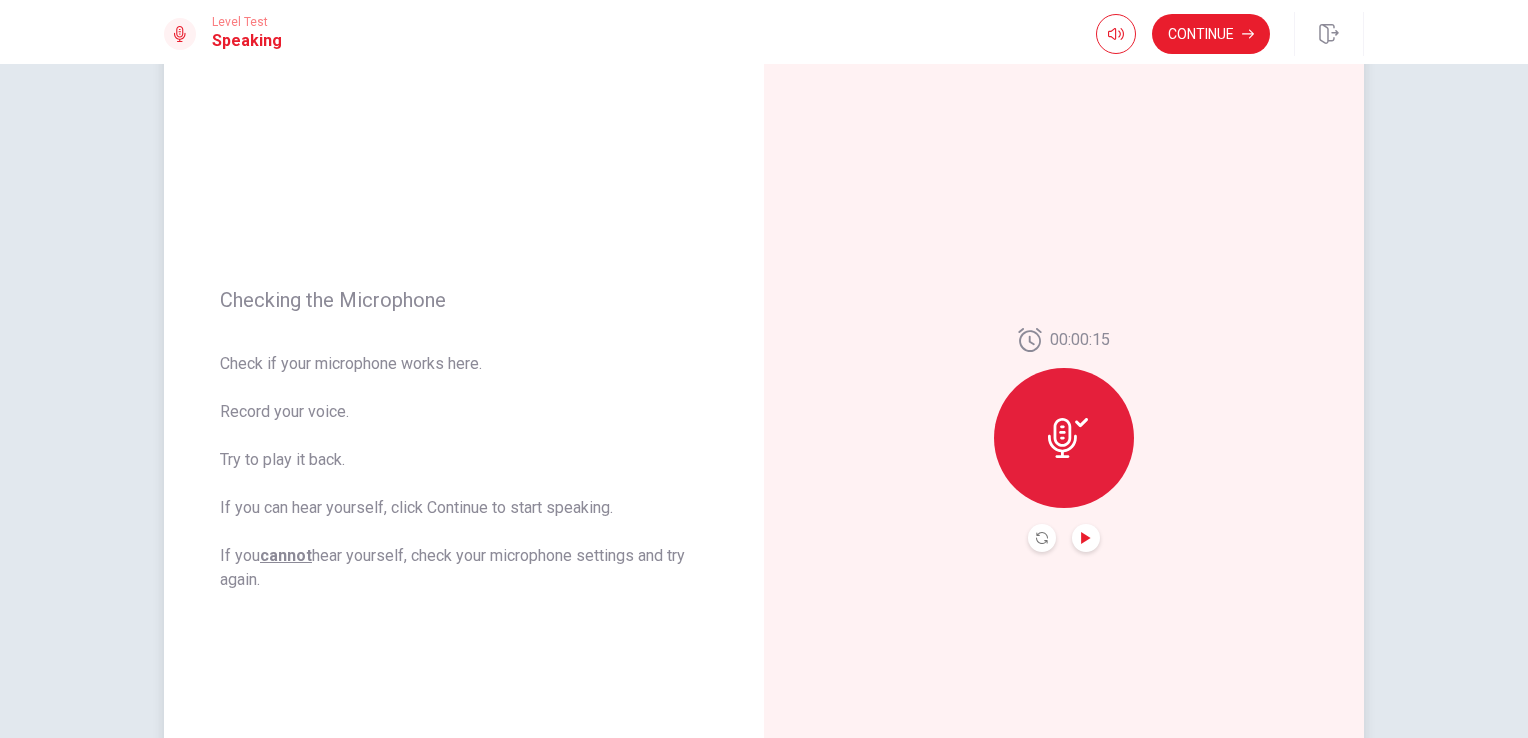 click 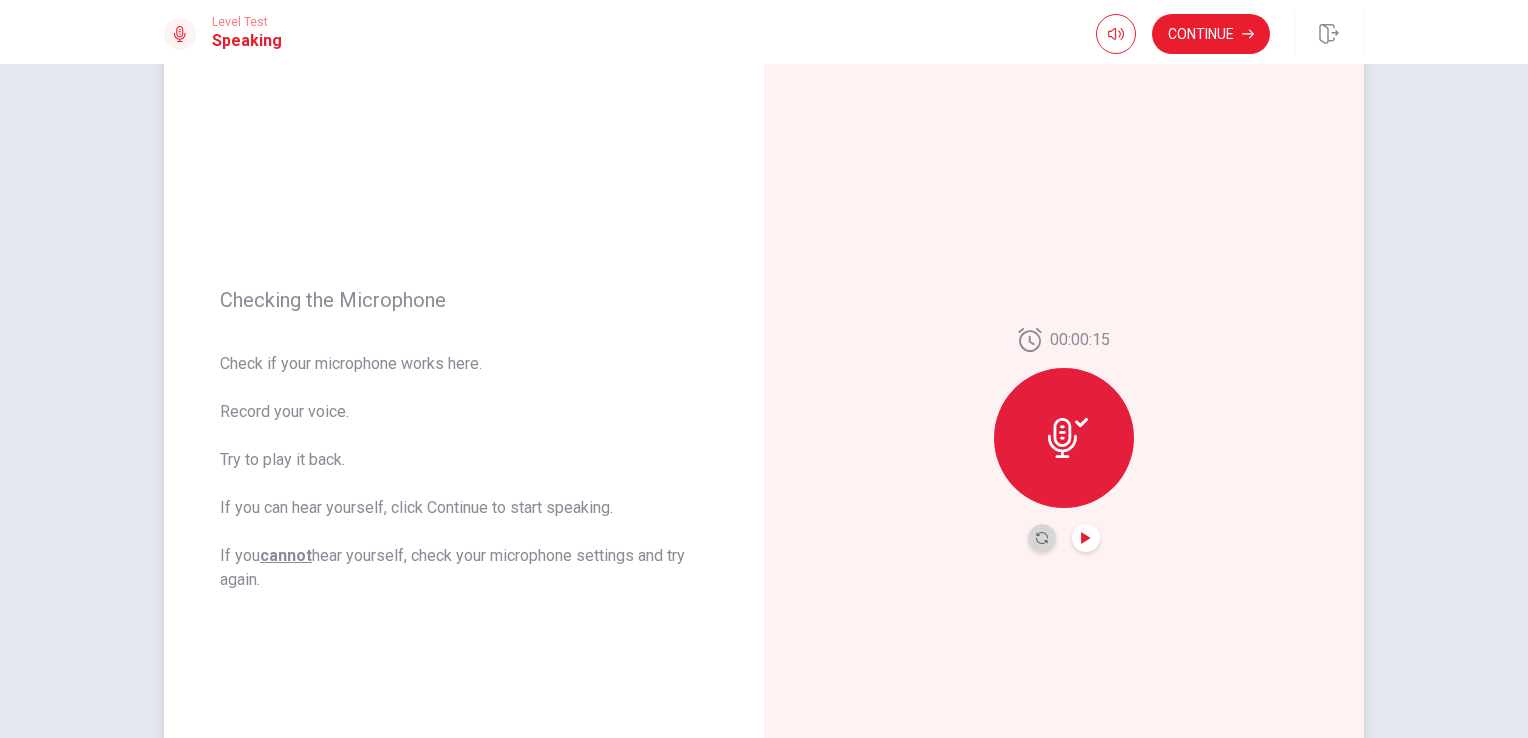 click at bounding box center (1042, 538) 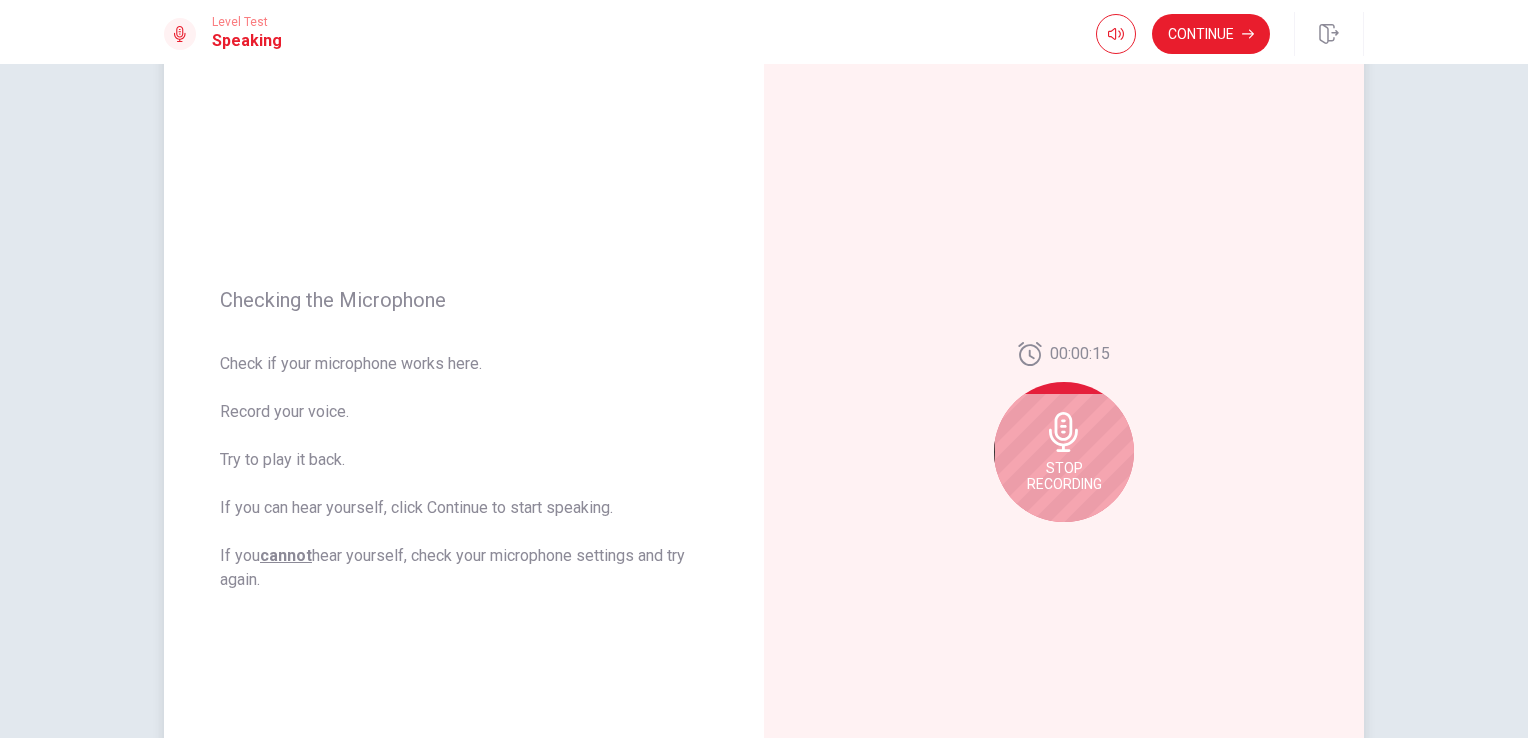 click on "Stop   Recording" at bounding box center [1064, 452] 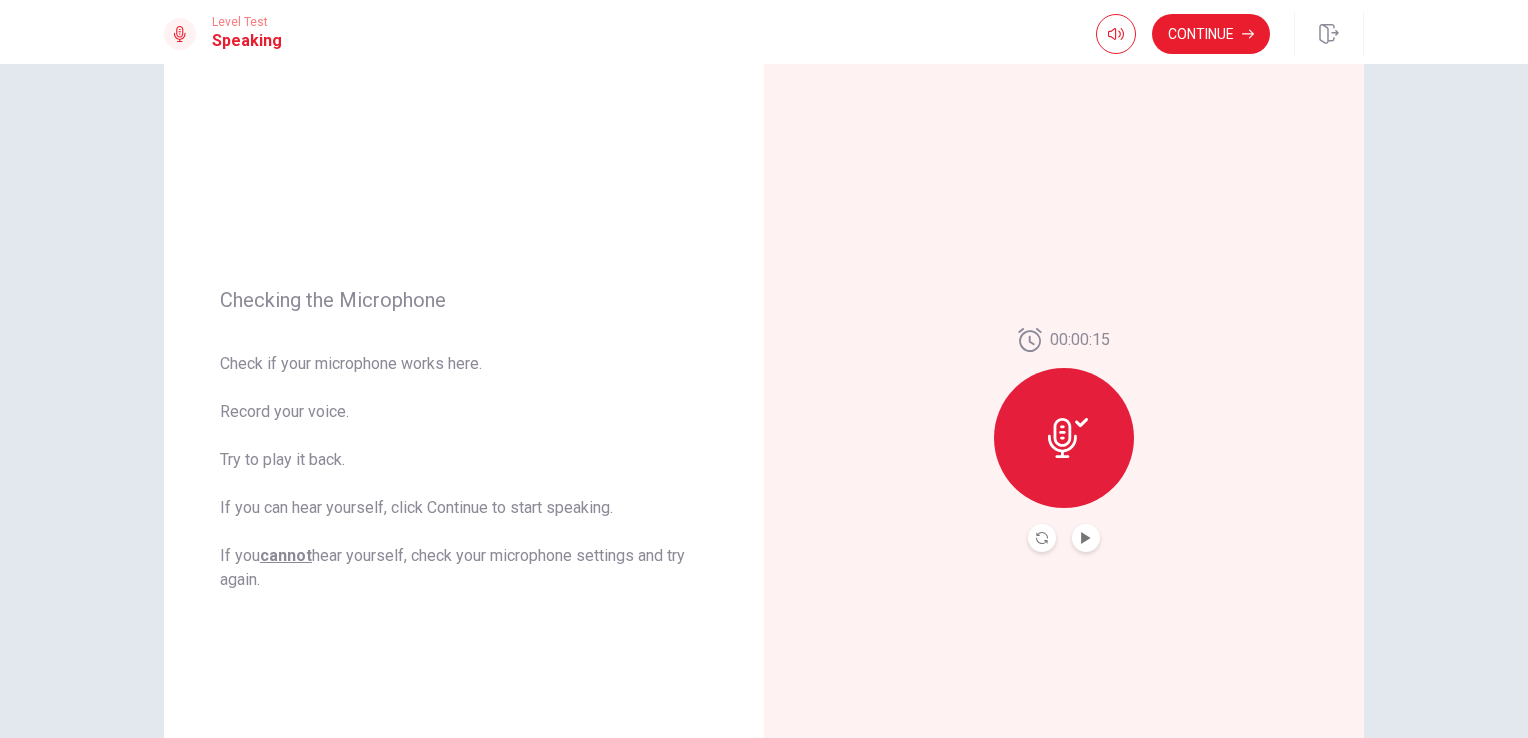 click at bounding box center [1042, 538] 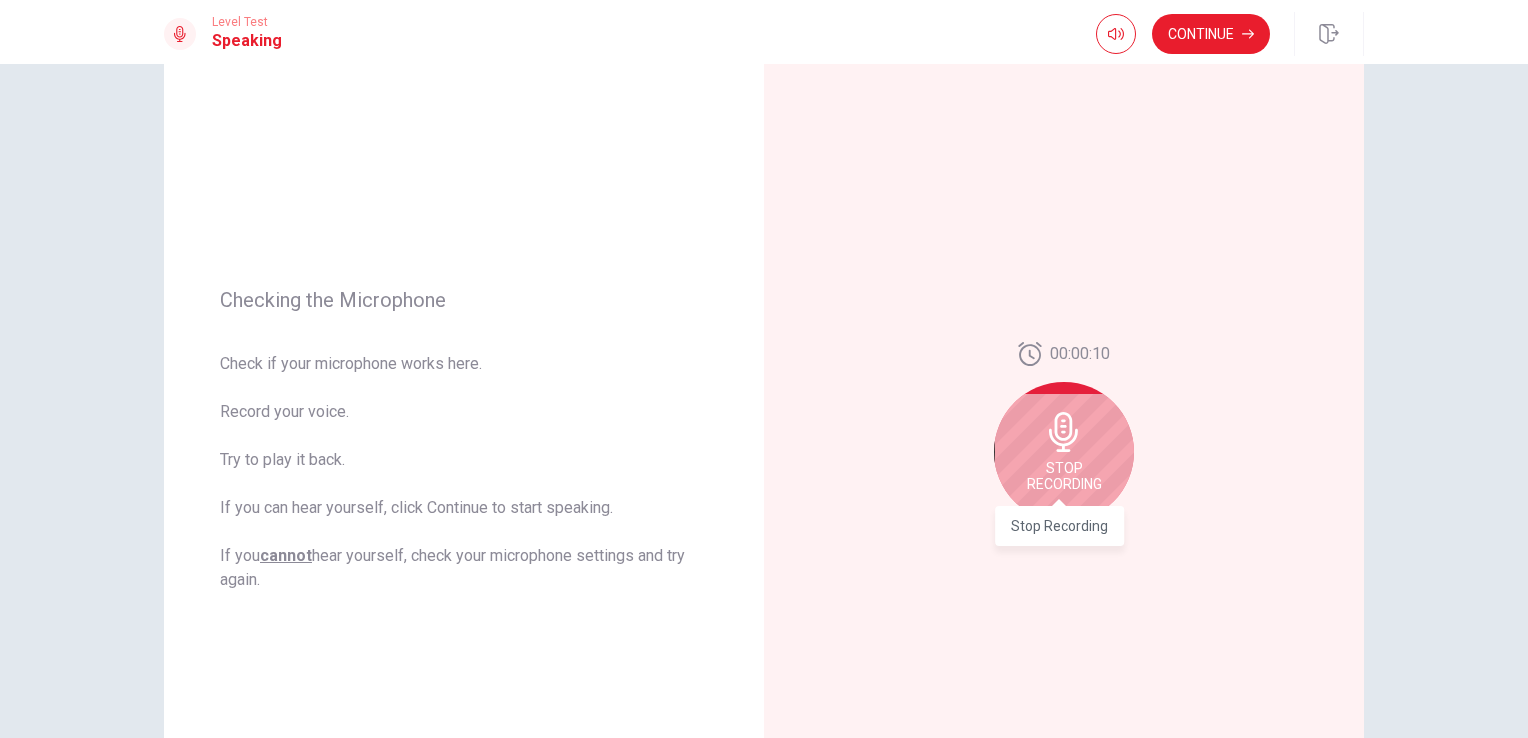 click on "Stop Recording" at bounding box center [1059, 519] 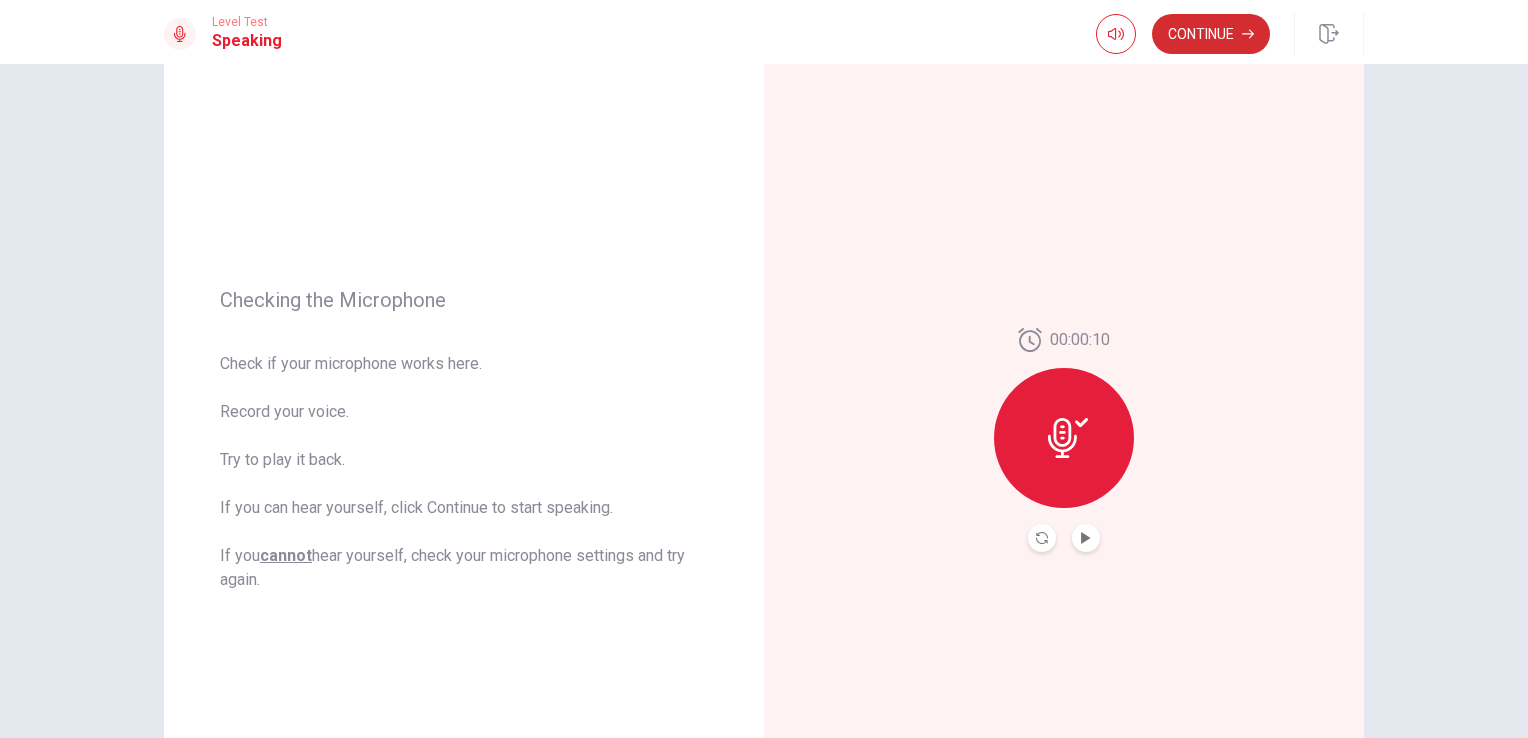 click on "Continue" at bounding box center [1211, 34] 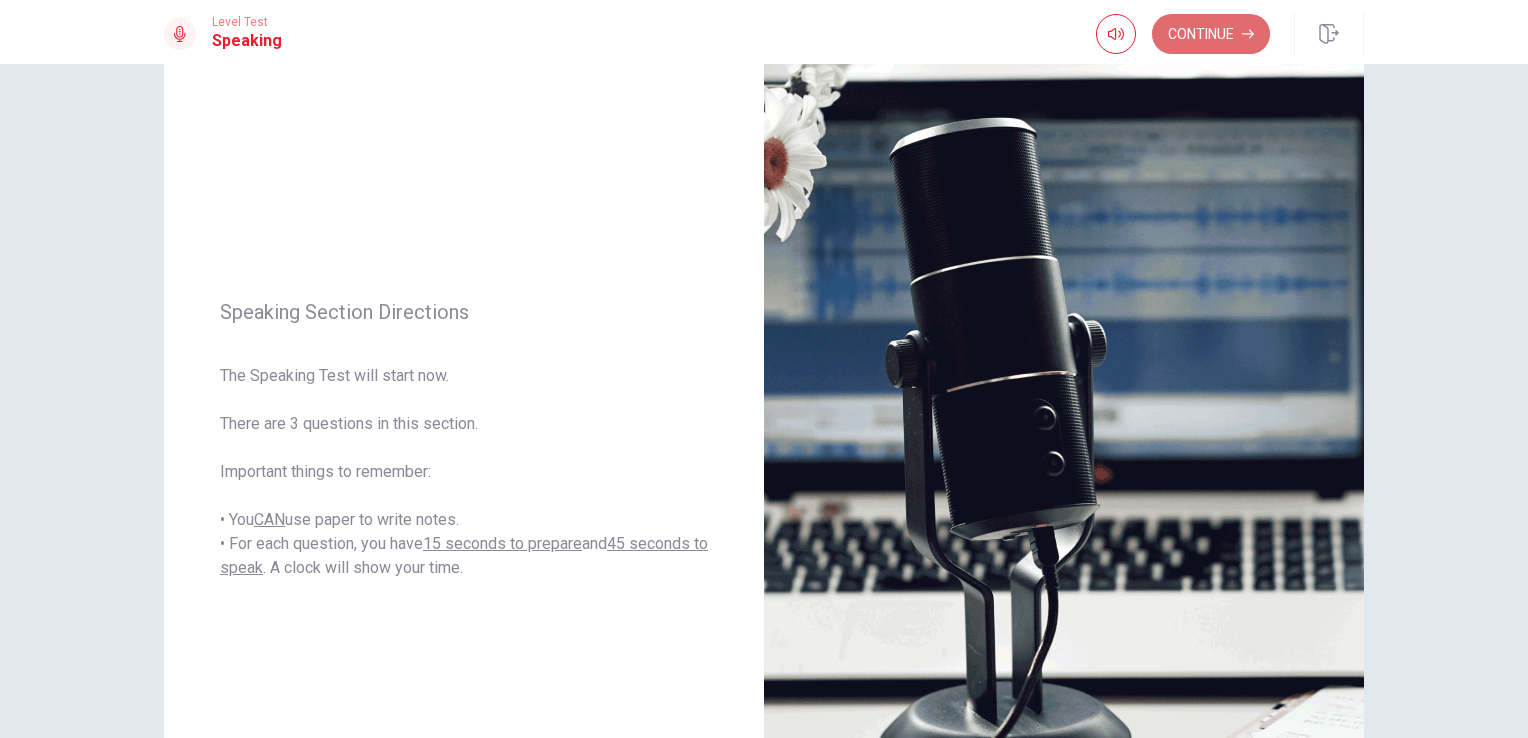 click on "Continue" at bounding box center [1211, 34] 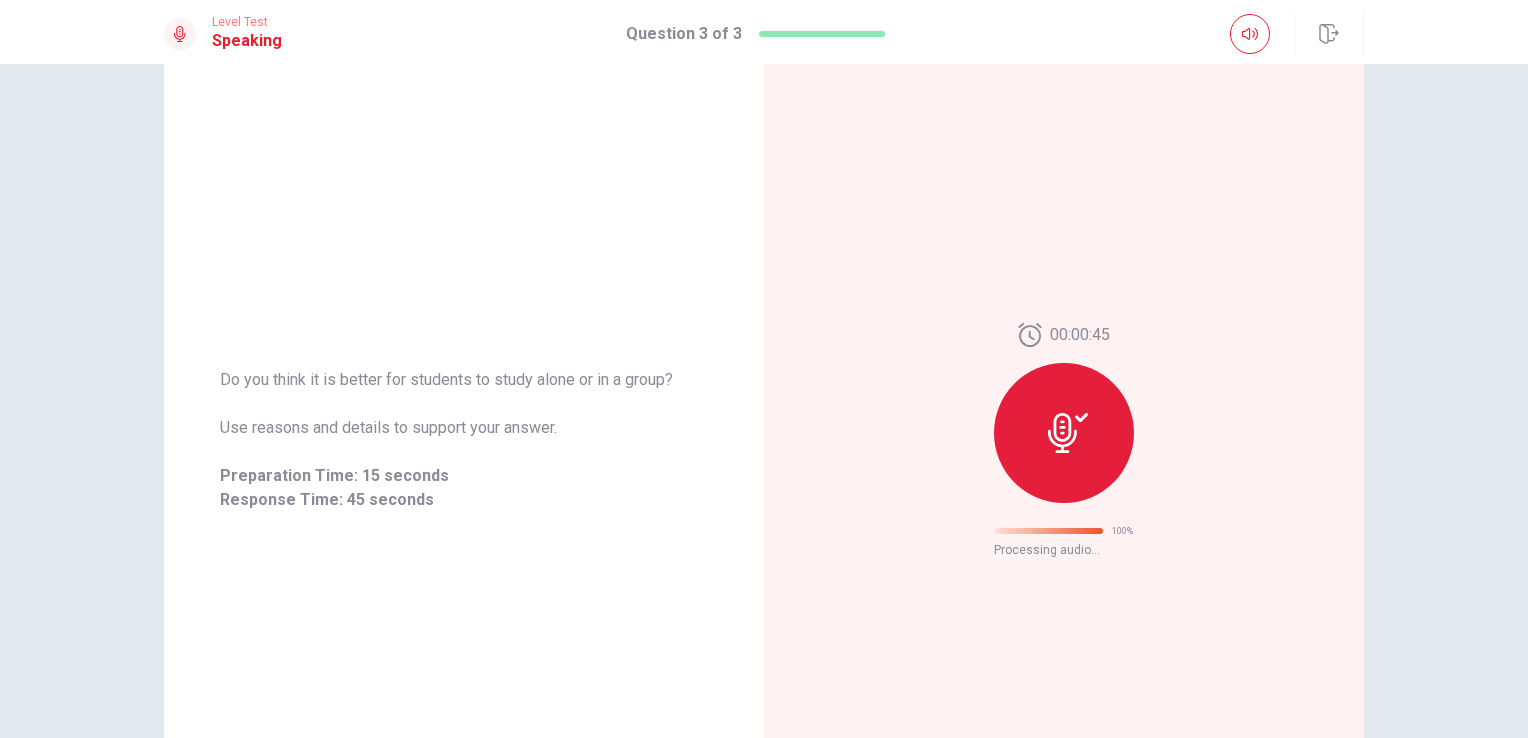 scroll, scrollTop: 0, scrollLeft: 0, axis: both 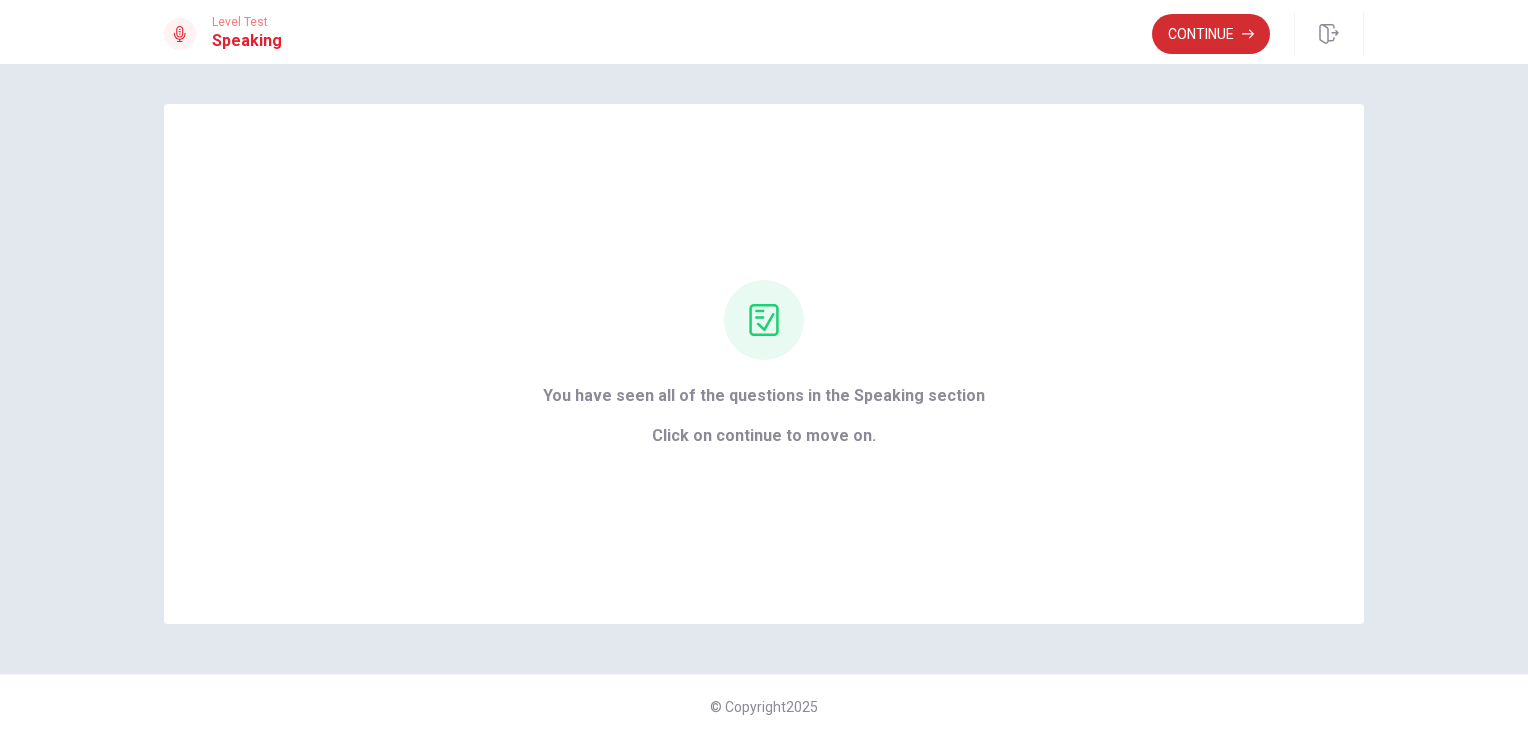 click on "Continue" at bounding box center (1211, 34) 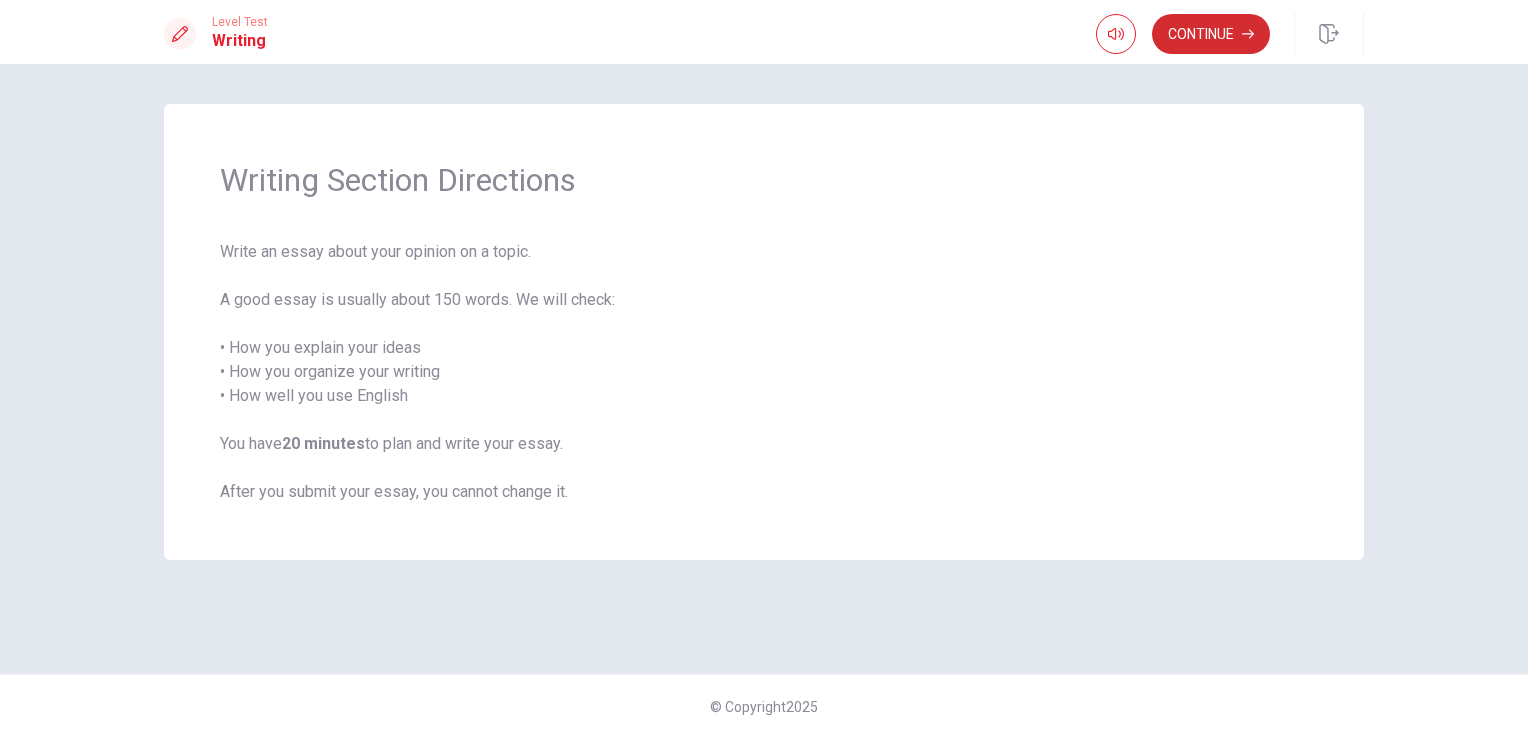 click on "Continue" at bounding box center [1211, 34] 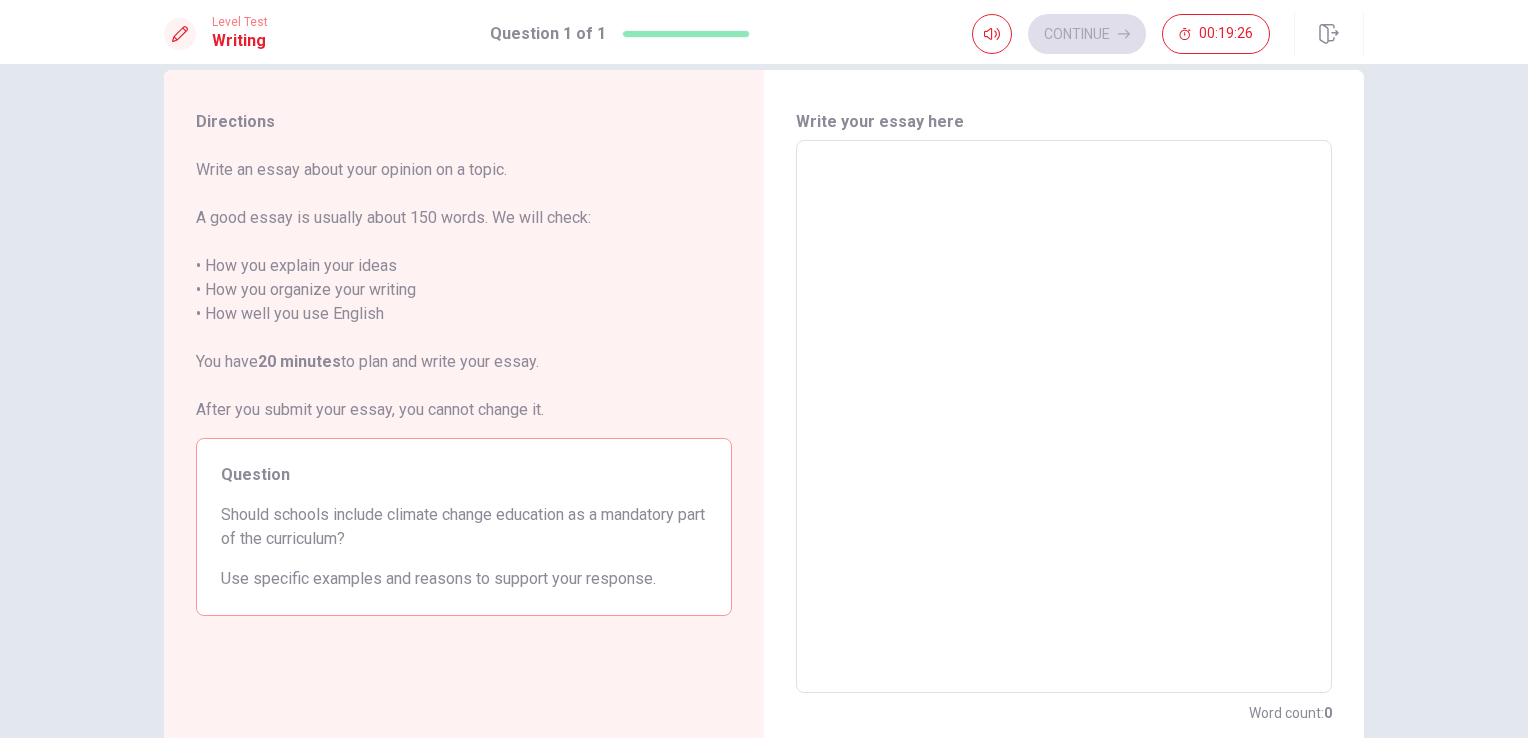 scroll, scrollTop: 0, scrollLeft: 0, axis: both 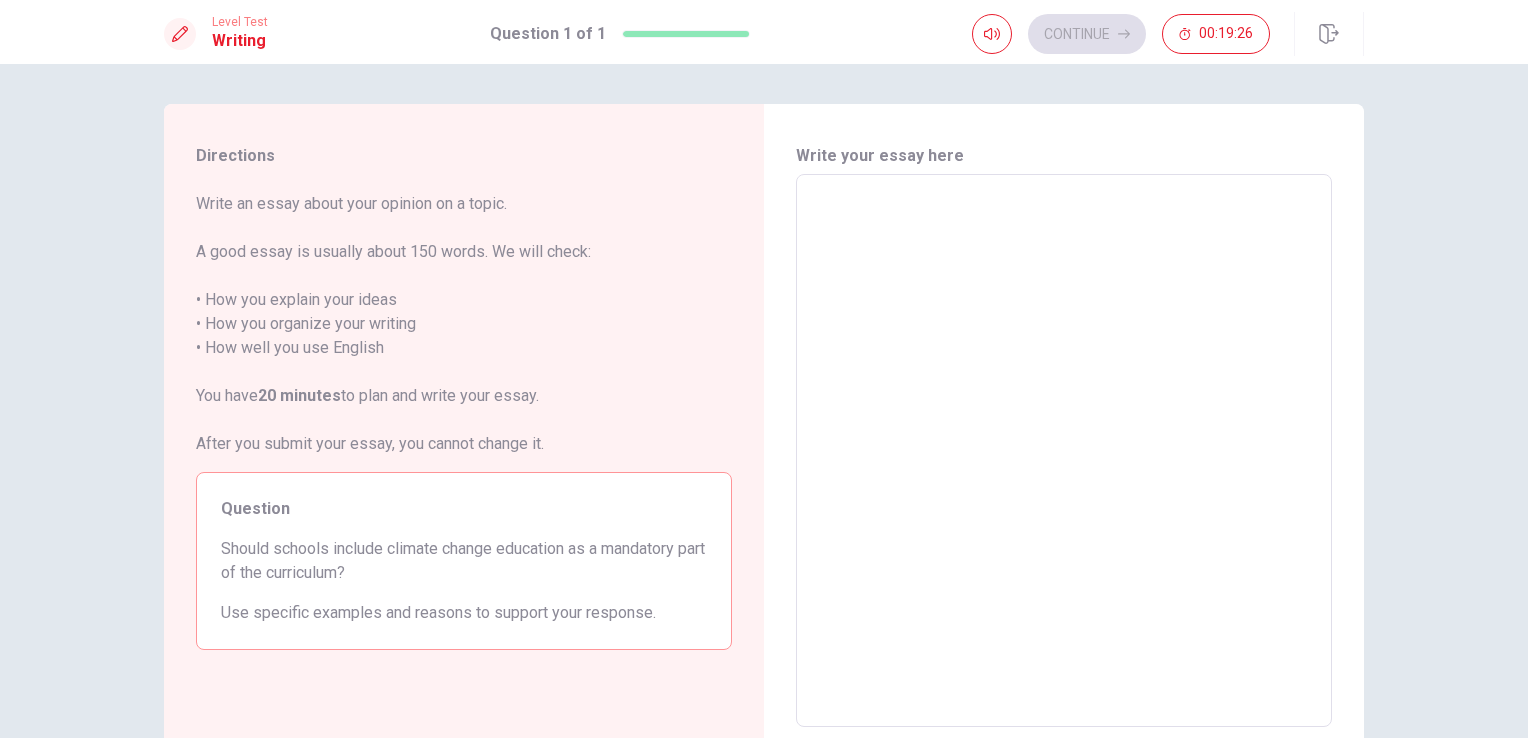 click at bounding box center (1064, 451) 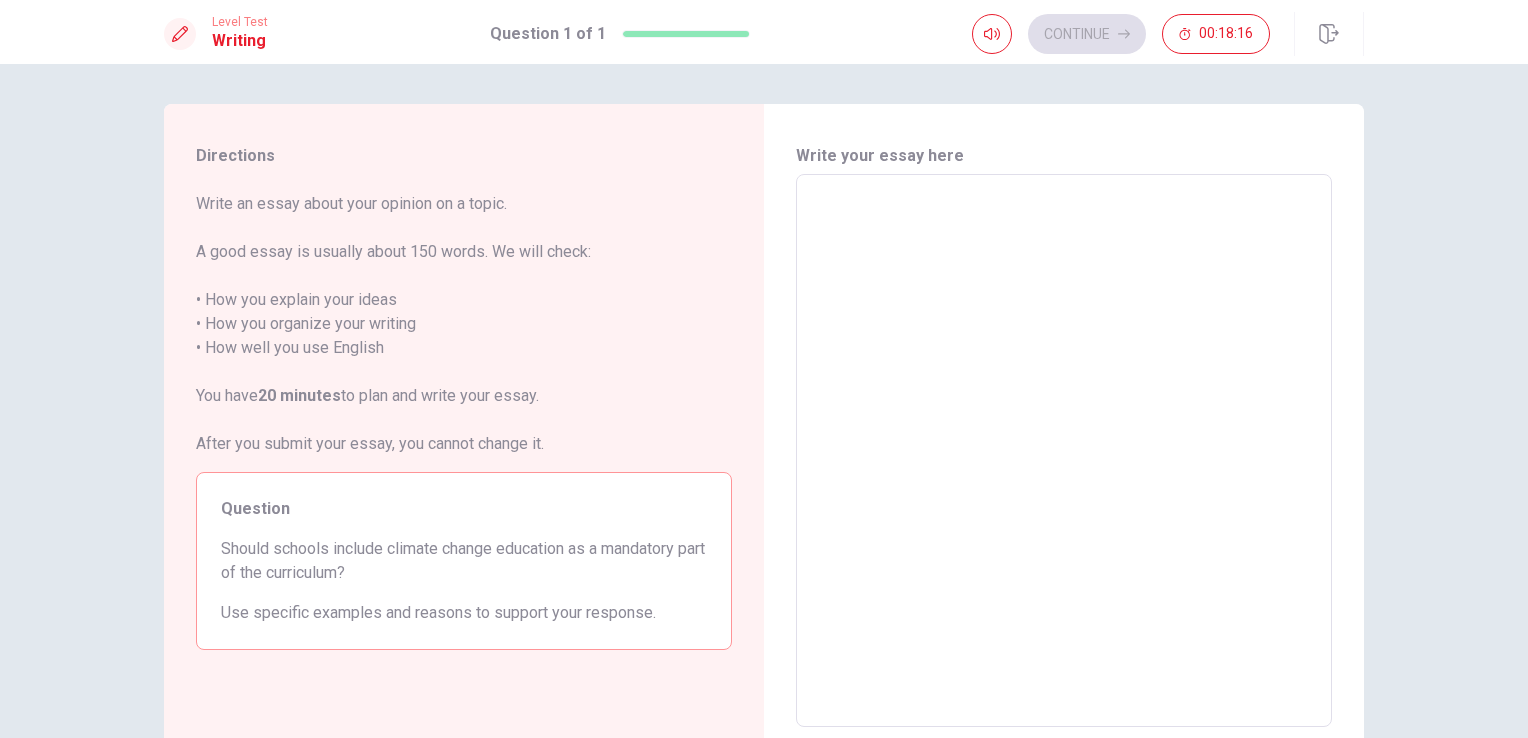 type on "i" 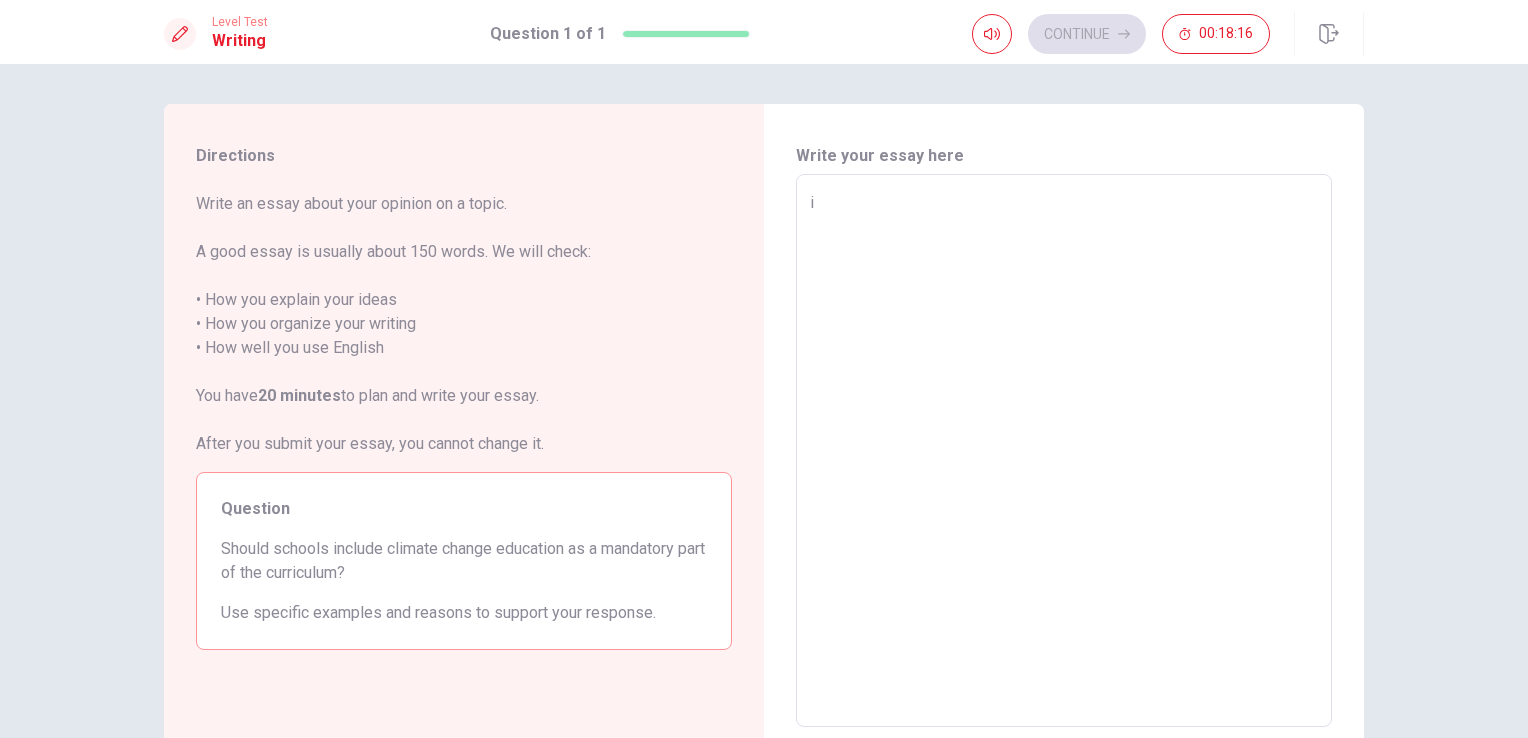 type on "x" 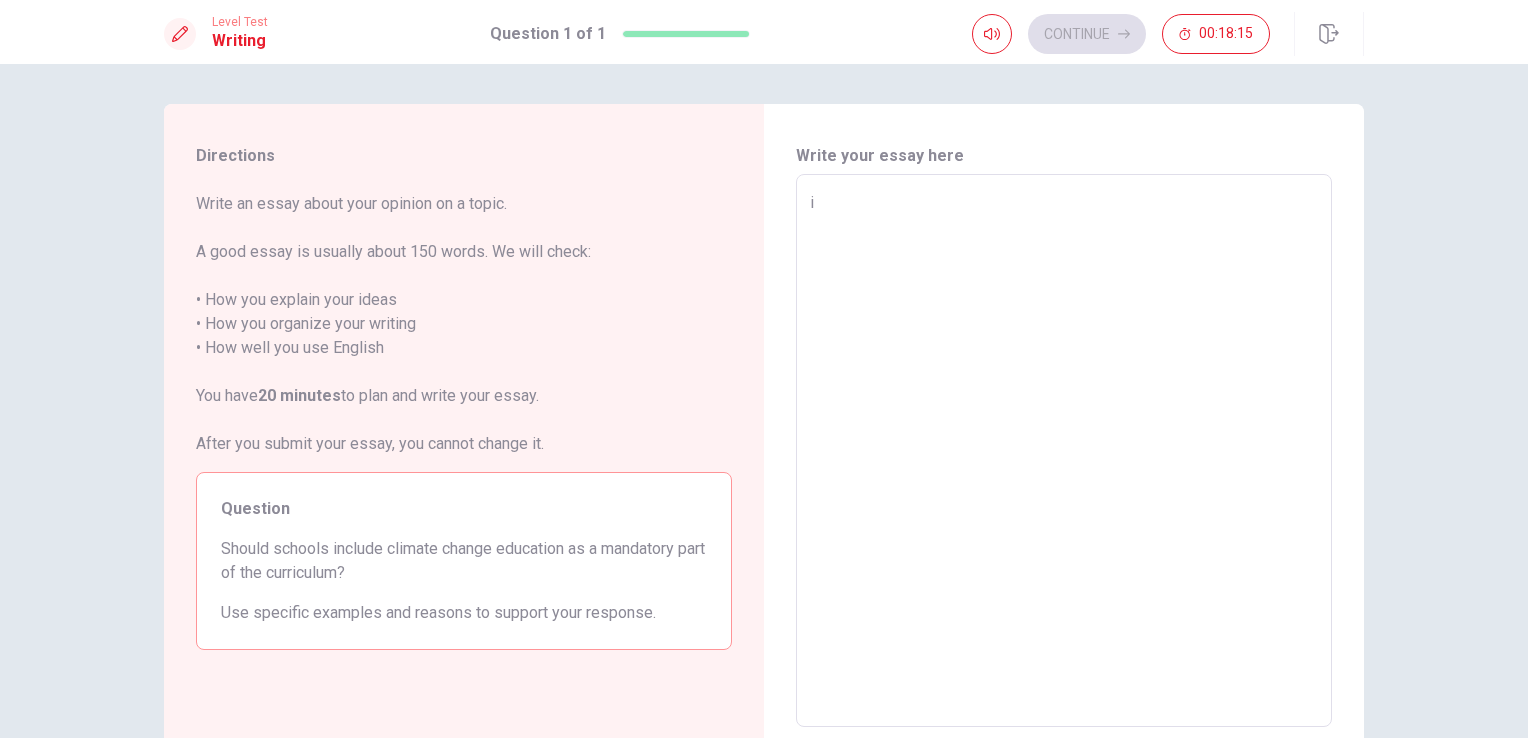 type on "x" 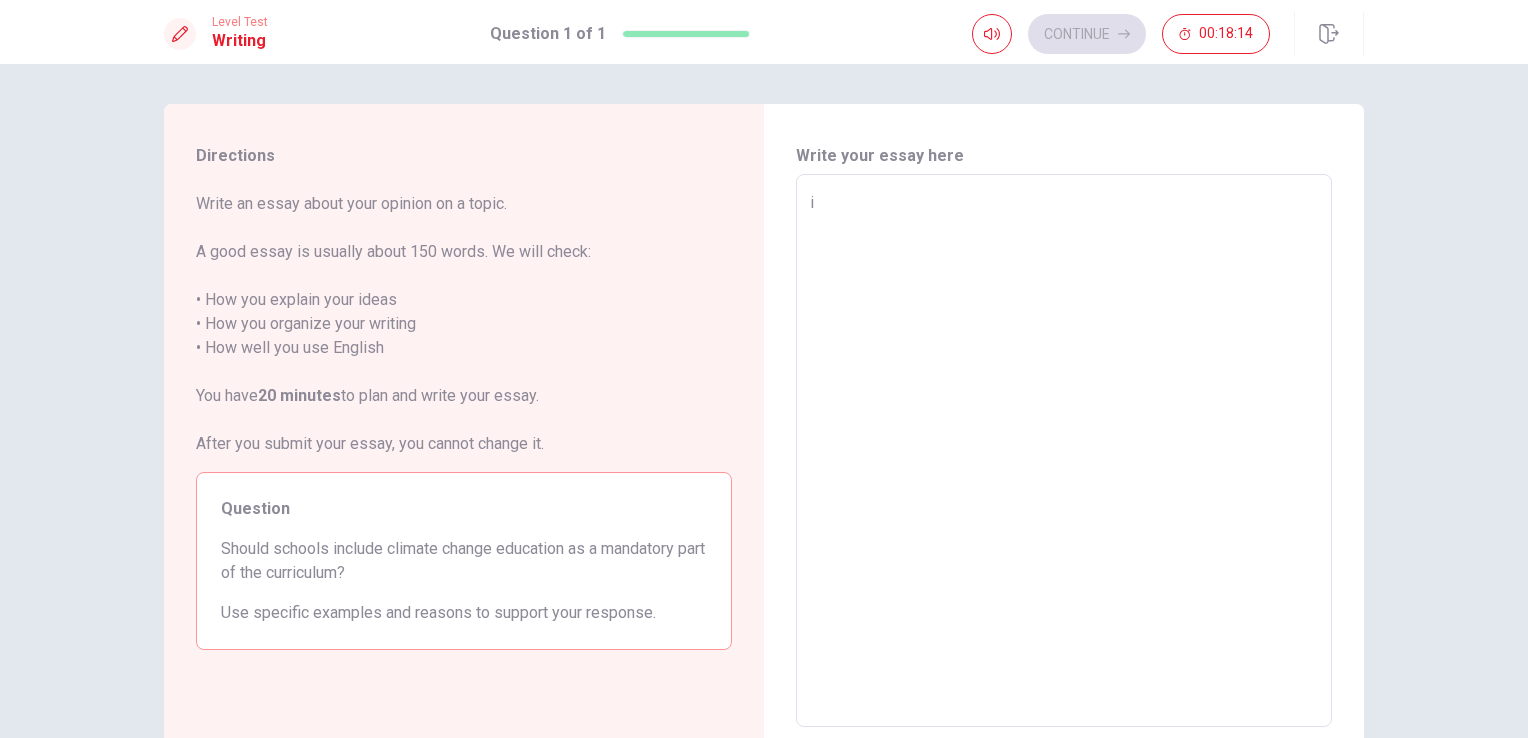 type on "i" 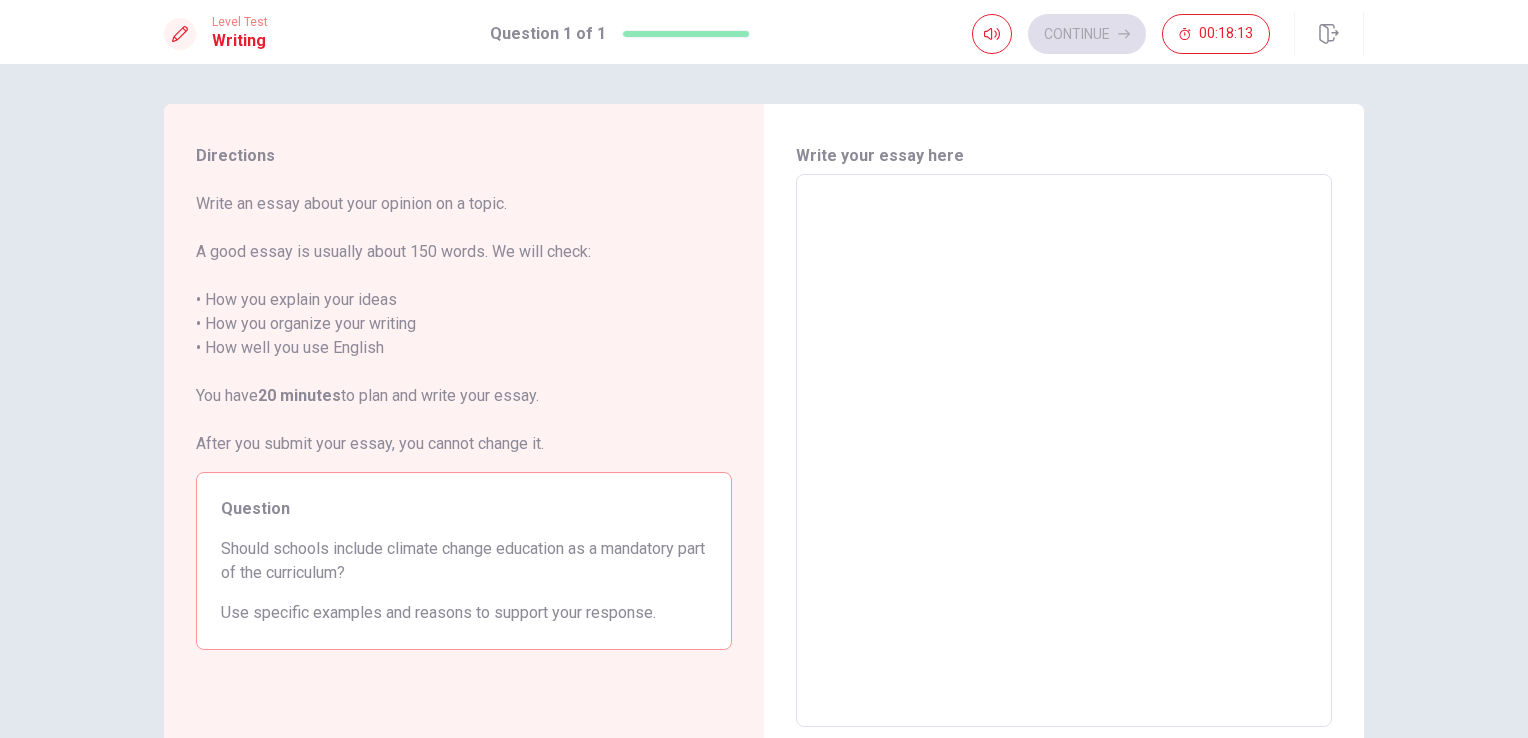 type on "い" 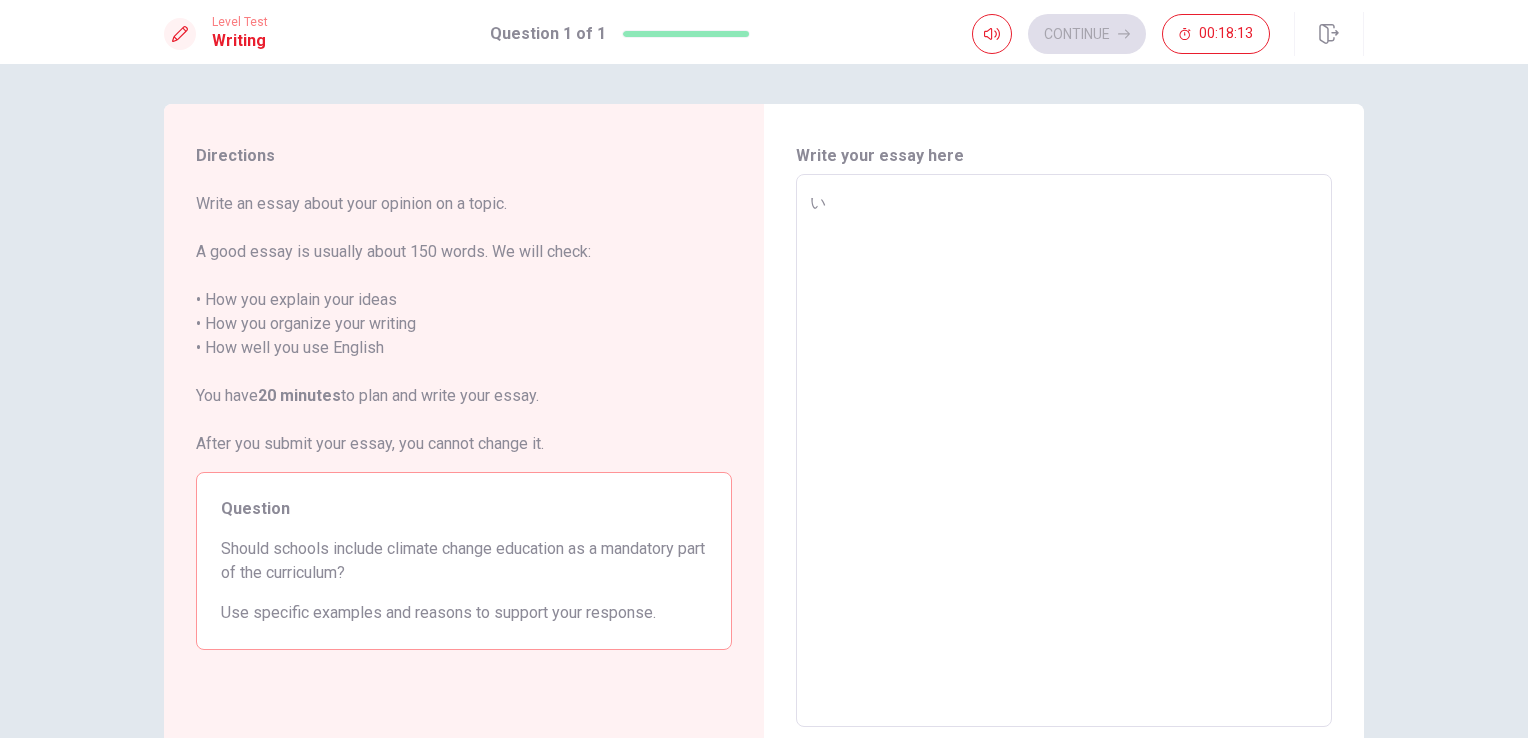 type on "x" 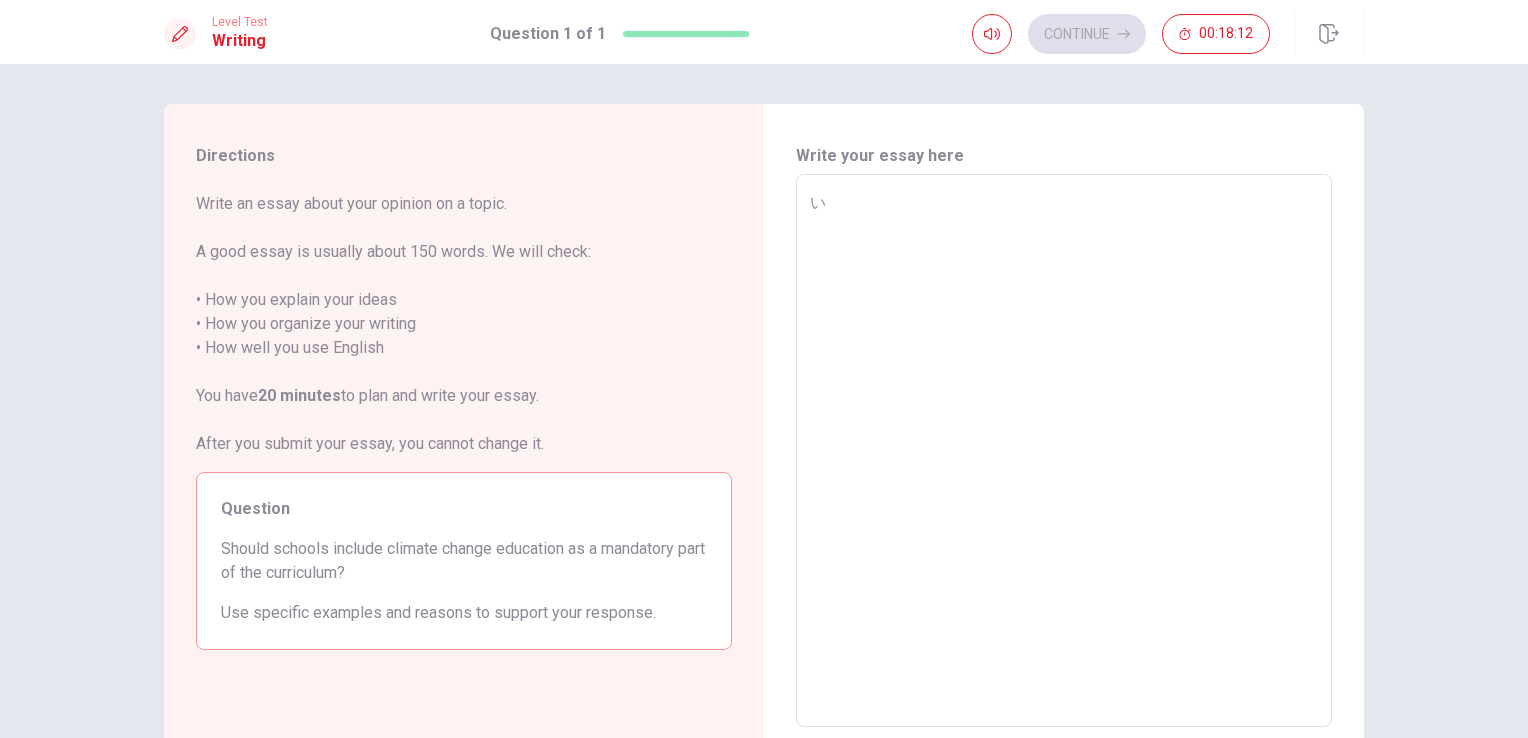 type on "いｔ" 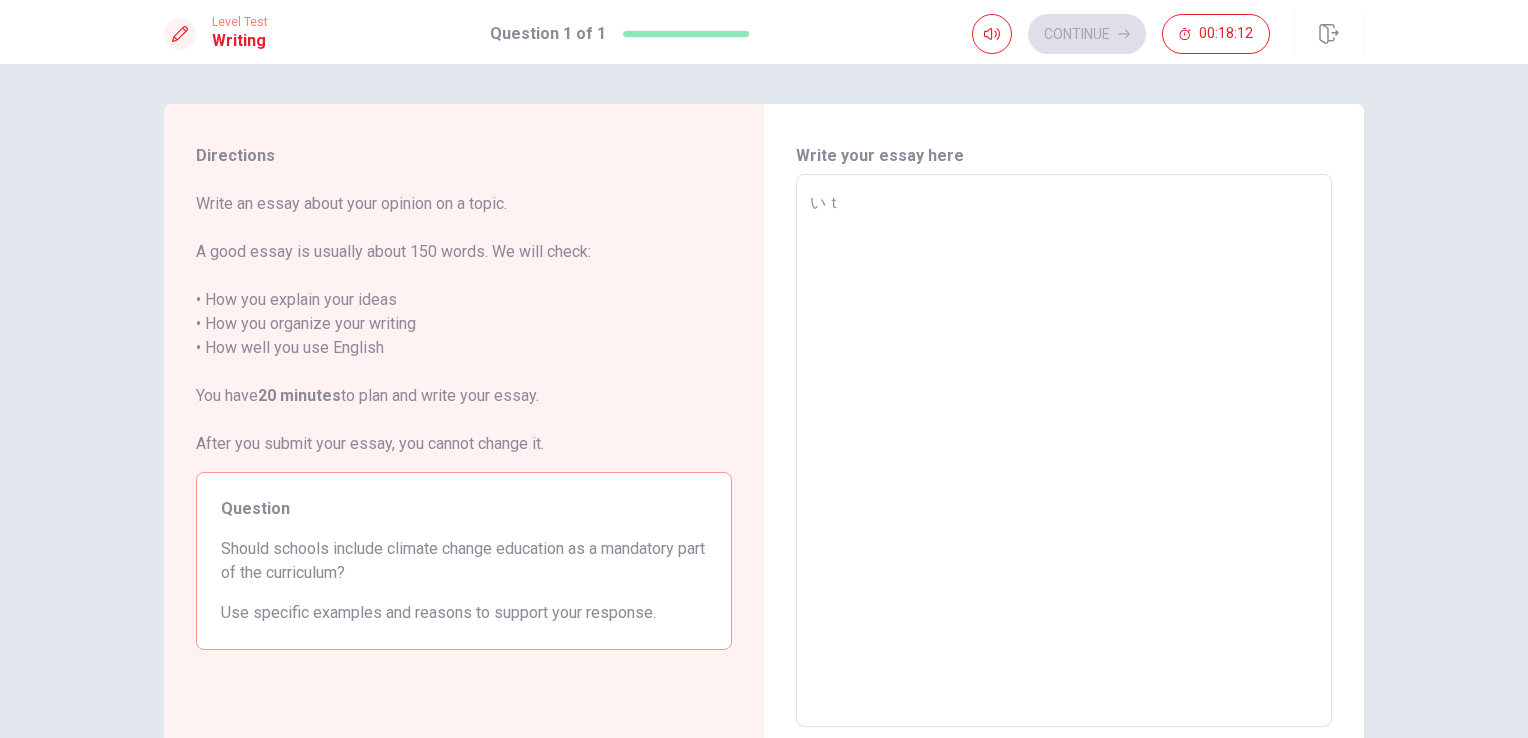 type on "x" 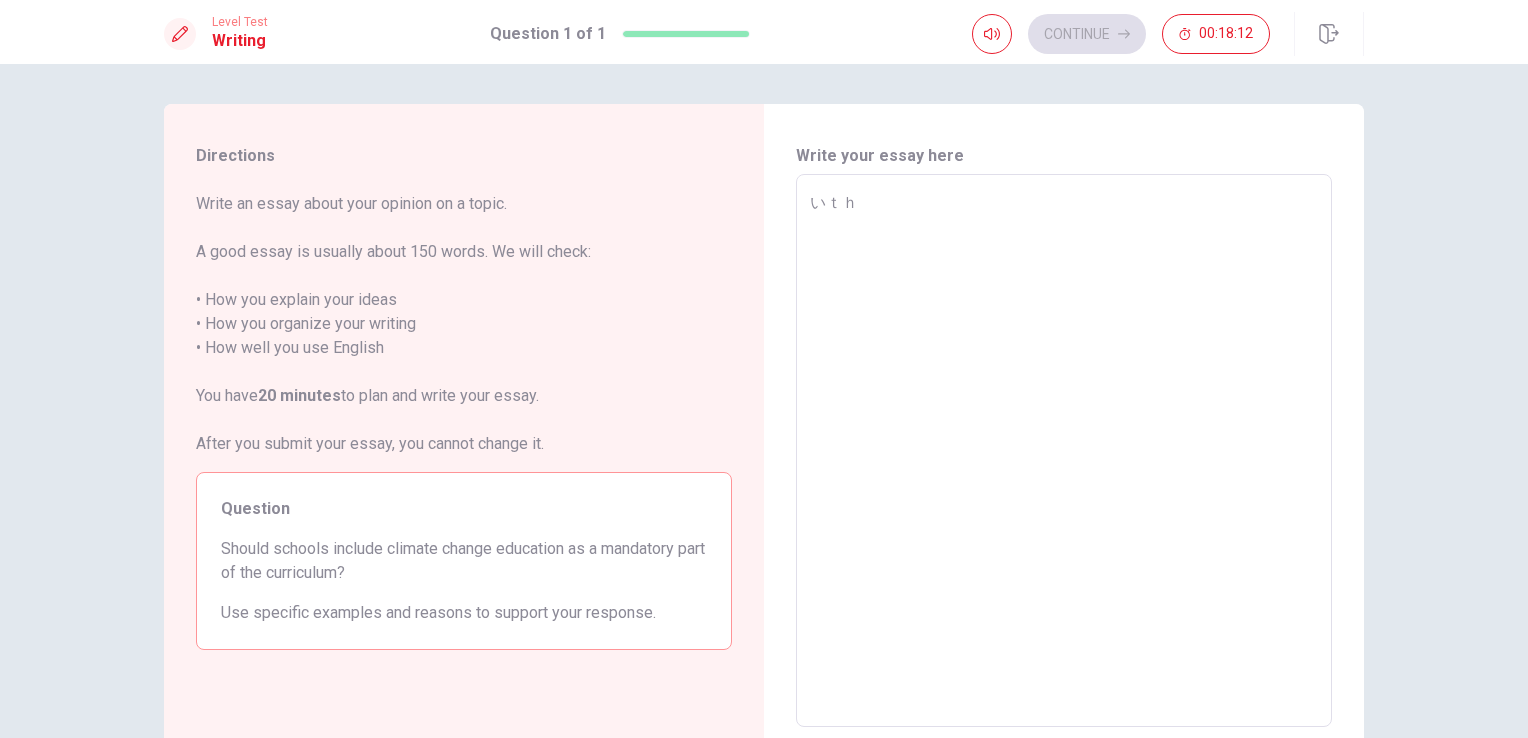 type on "x" 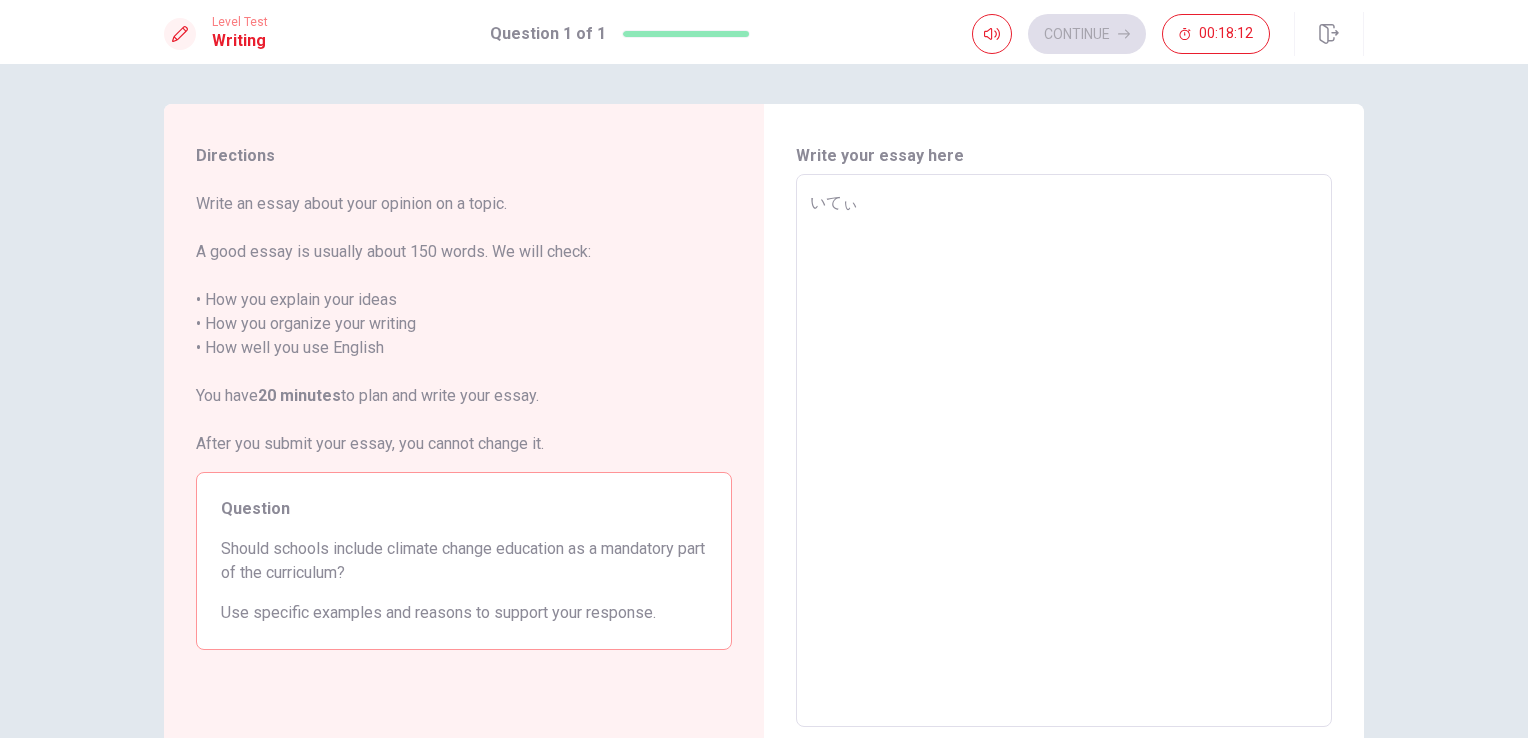 type on "x" 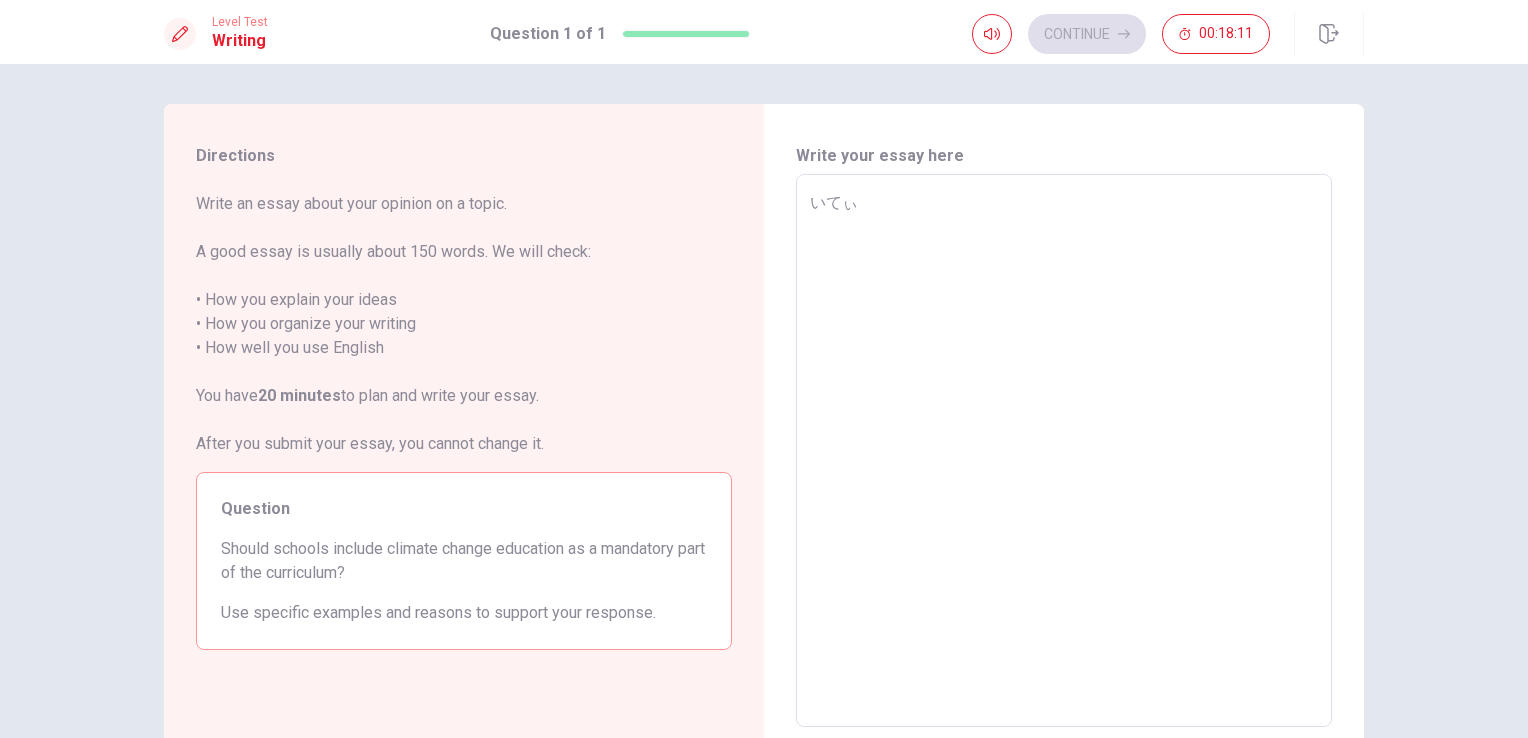 type on "いてぃｎ" 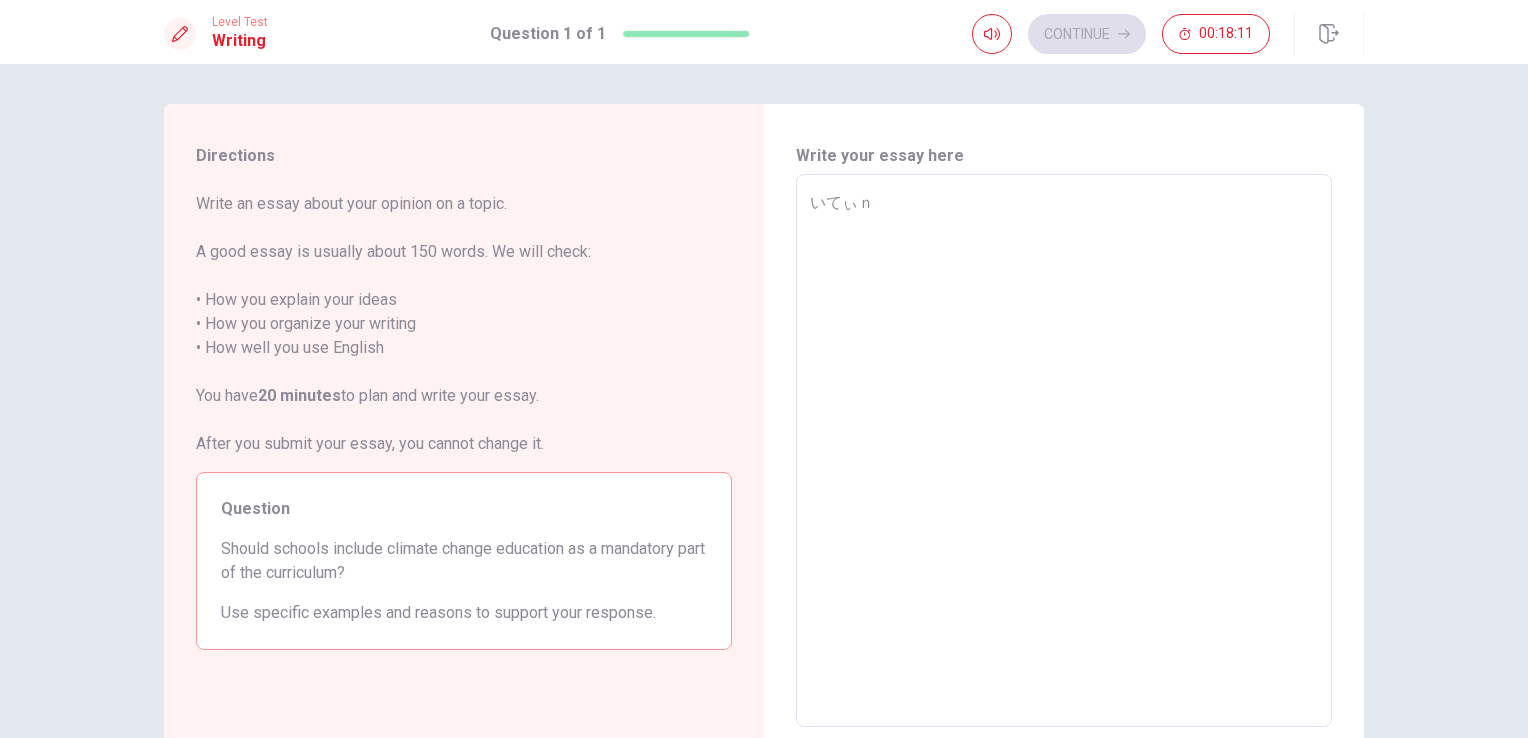 type on "x" 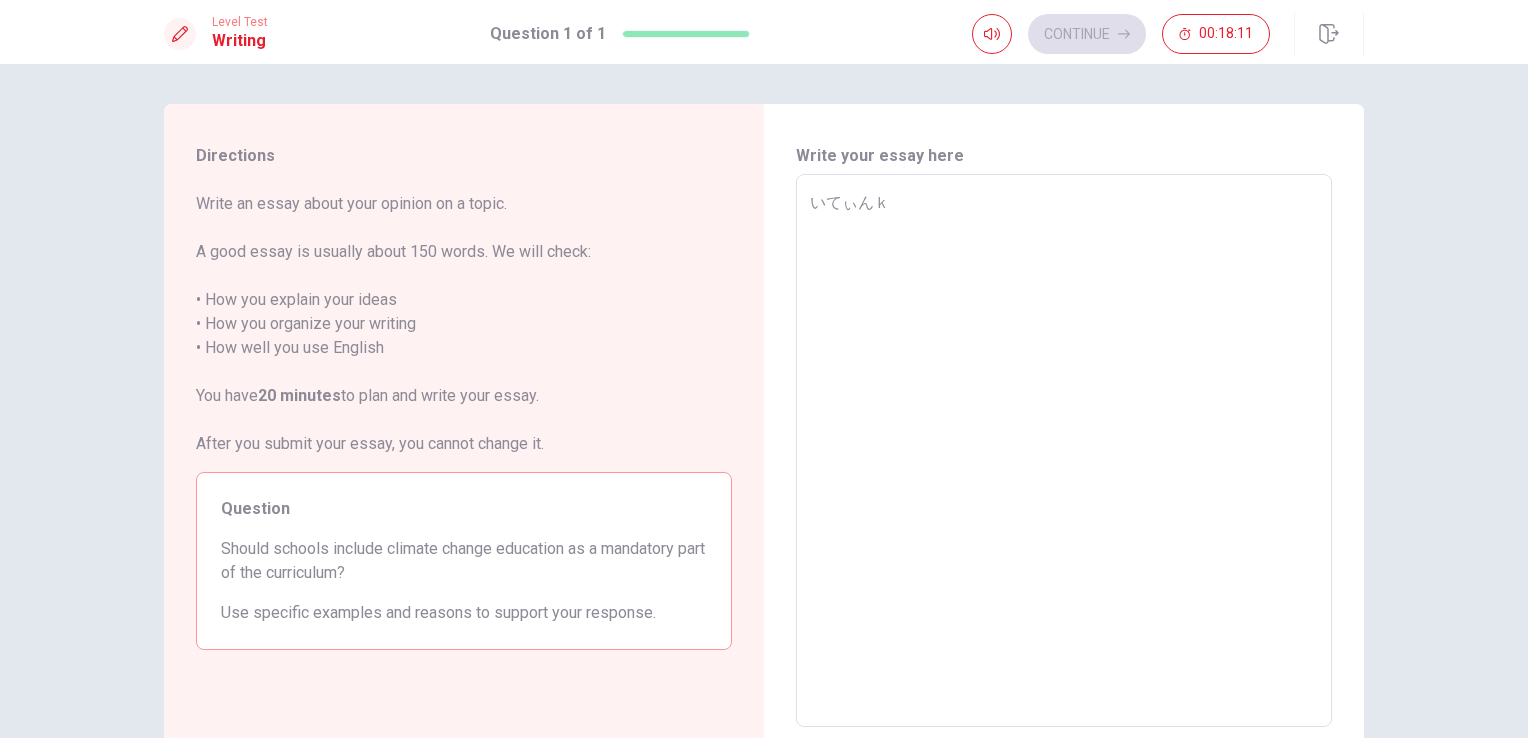 type on "いティンk" 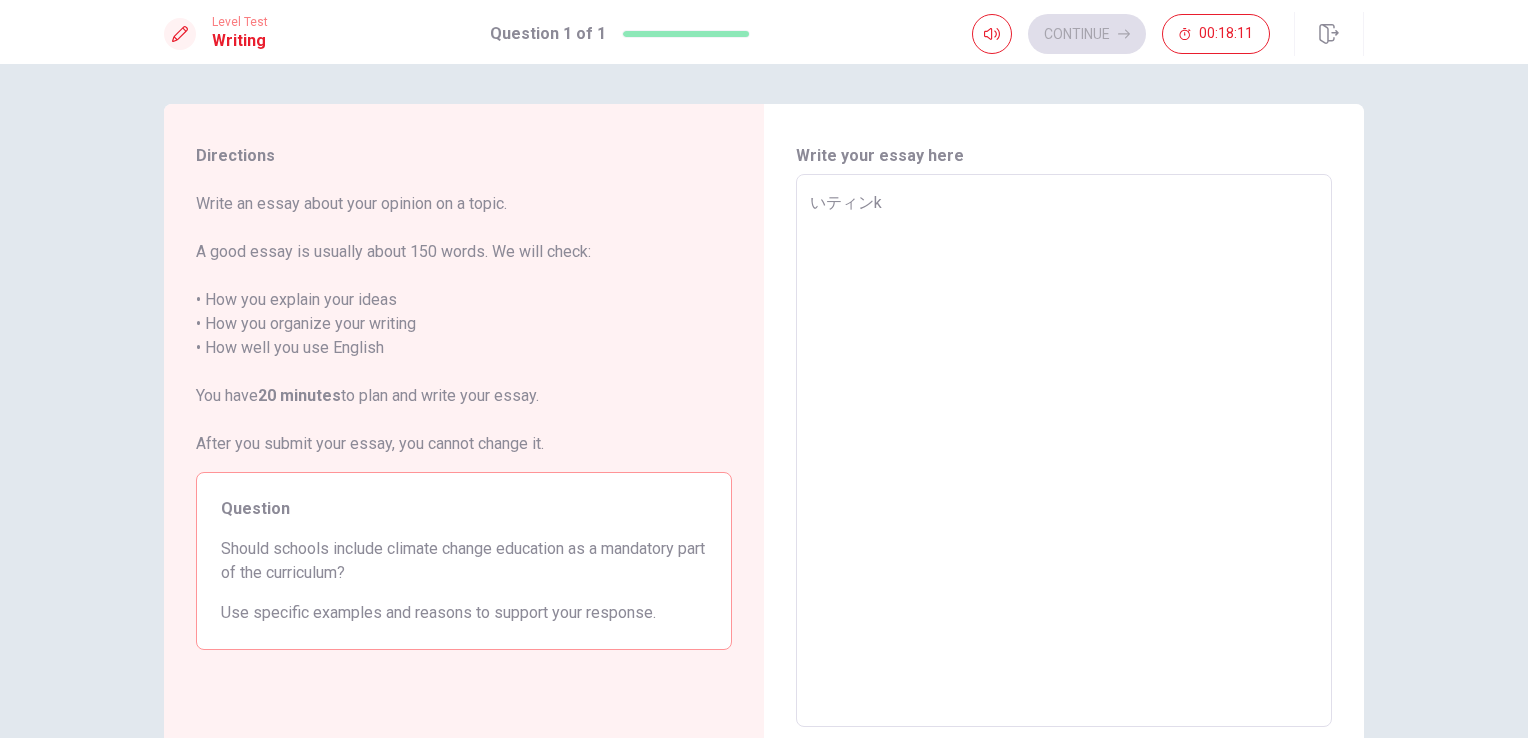 type on "x" 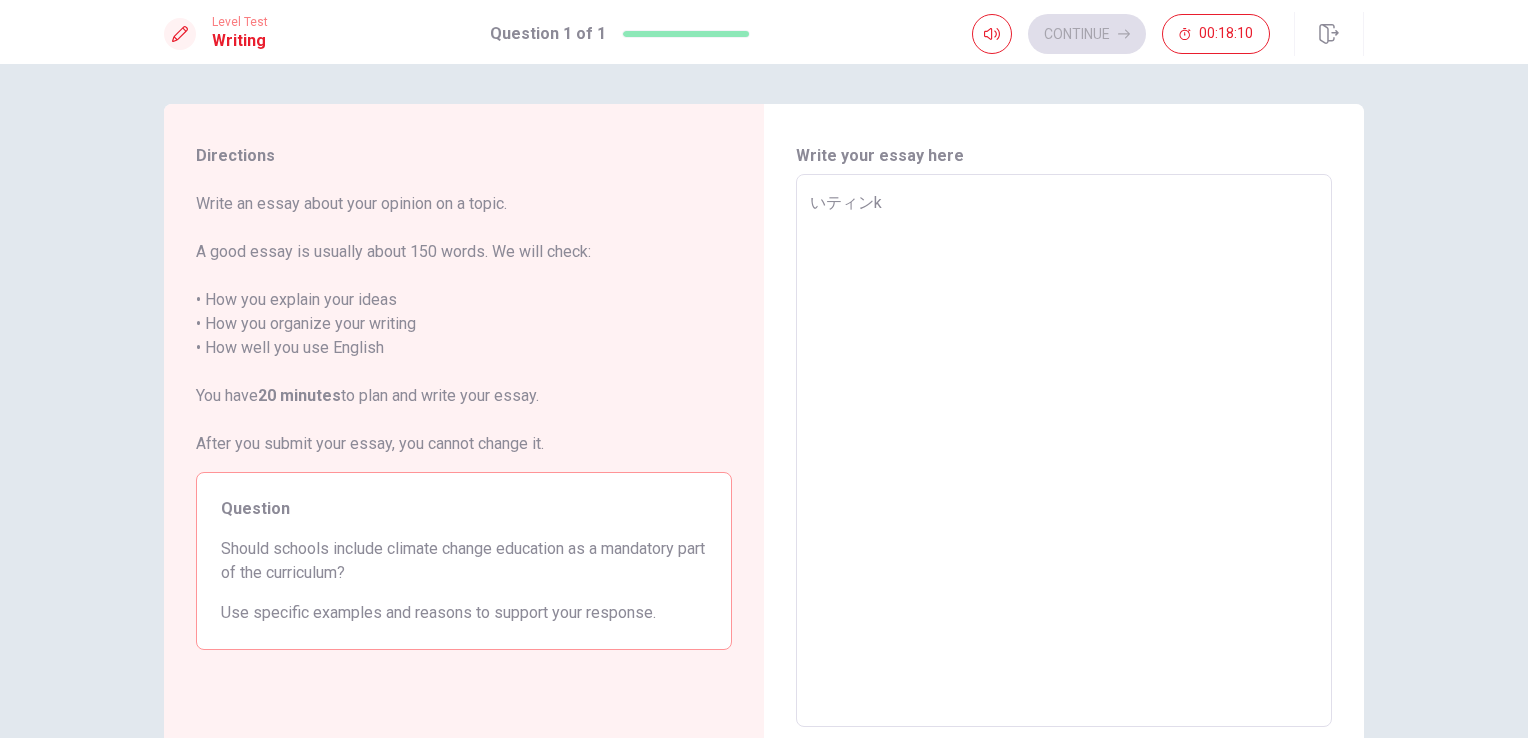 type on "いティン" 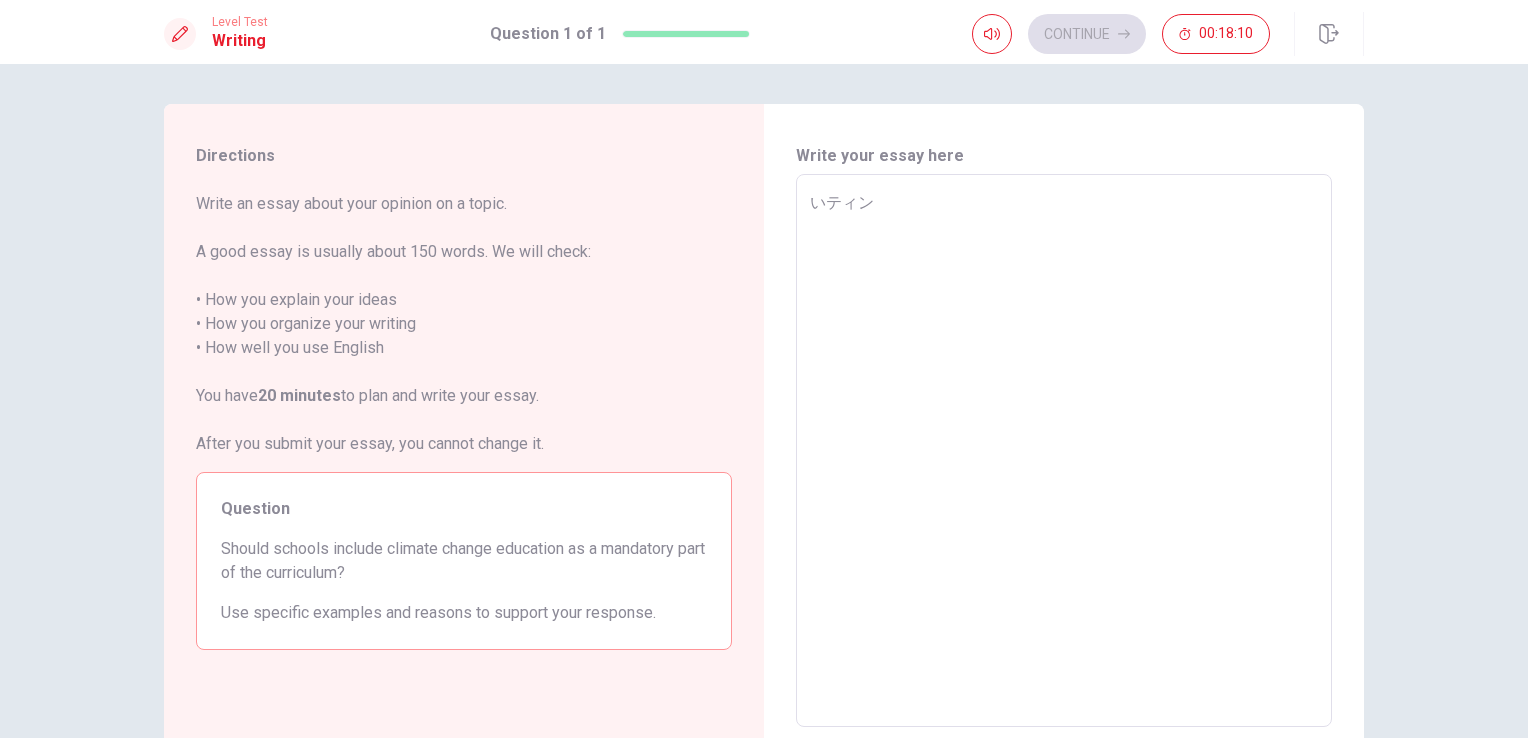 type on "x" 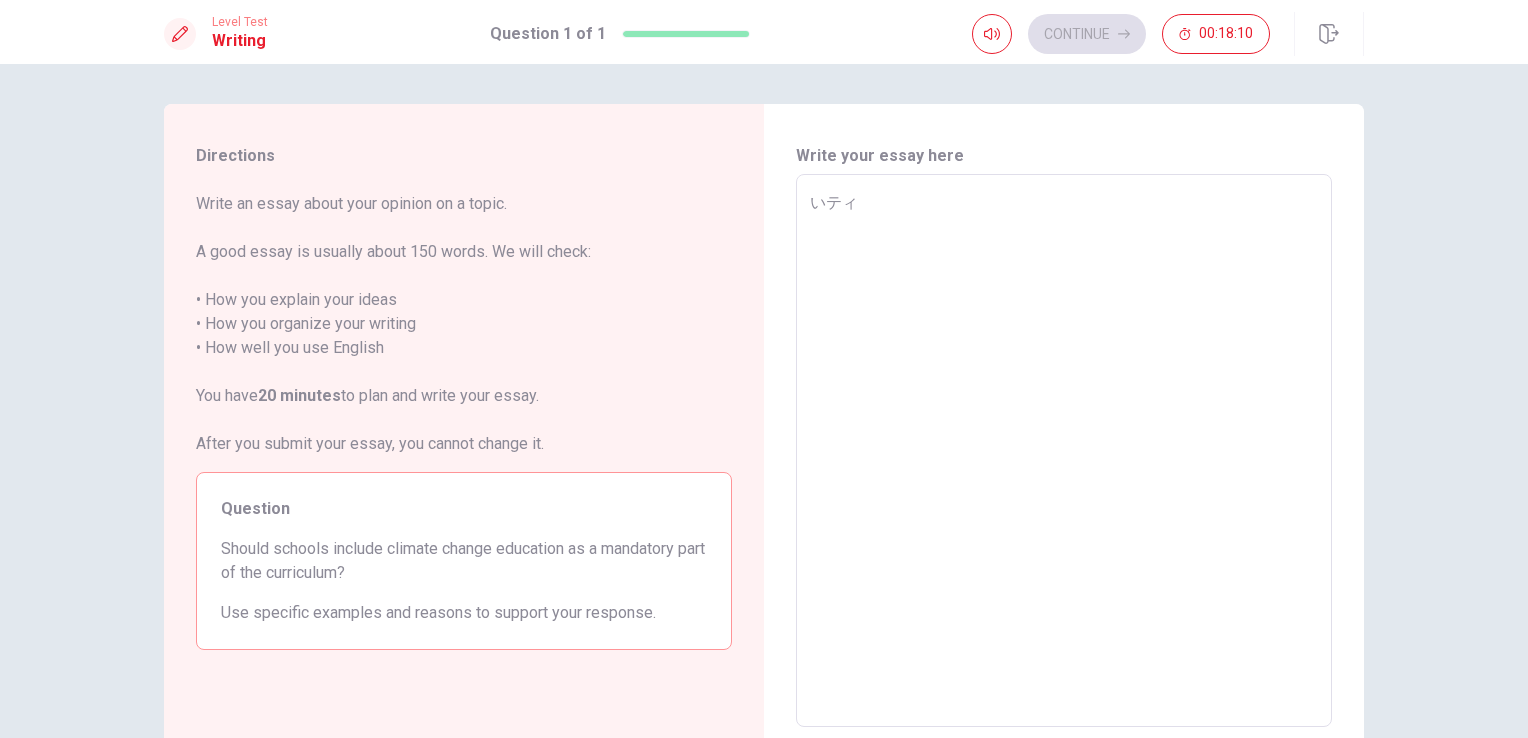 type on "x" 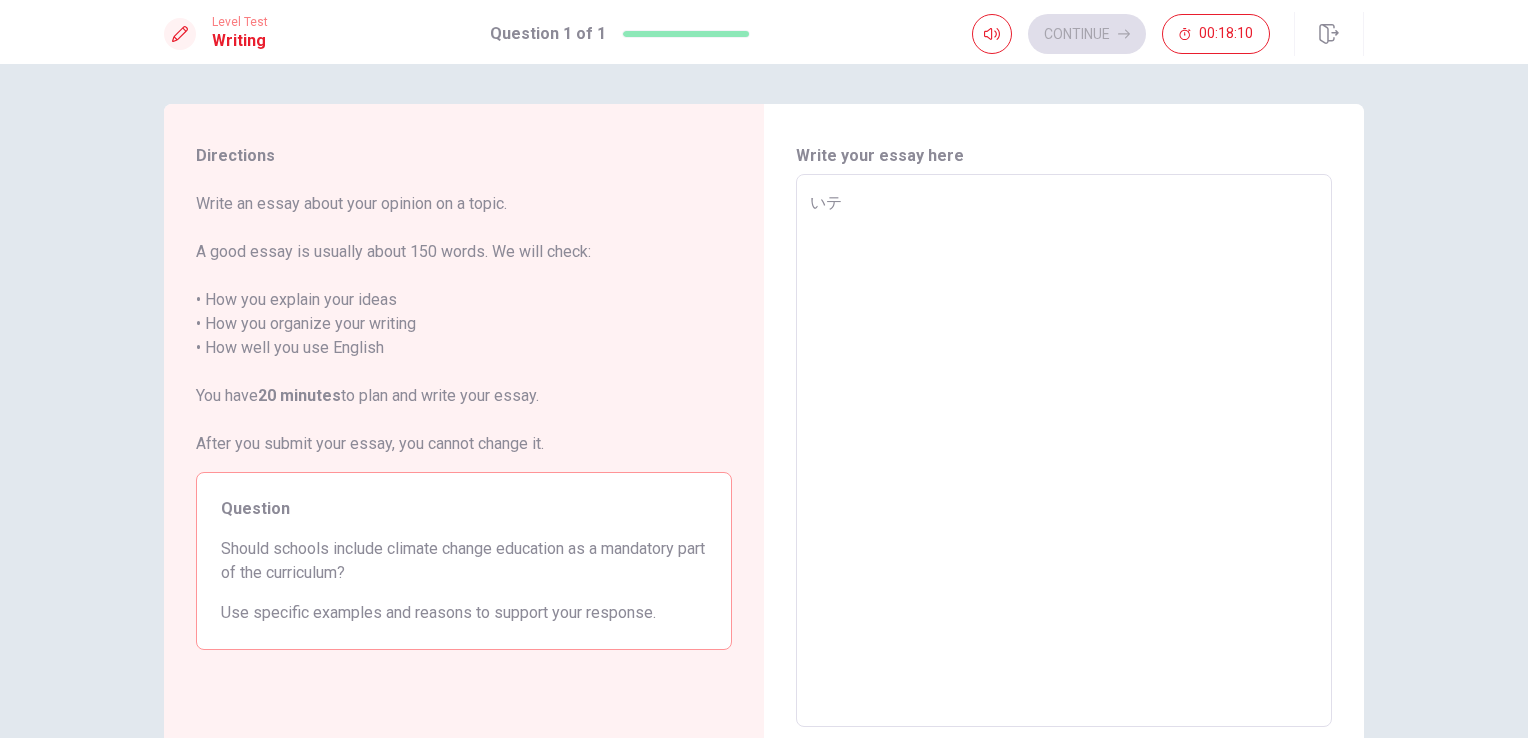 type on "い" 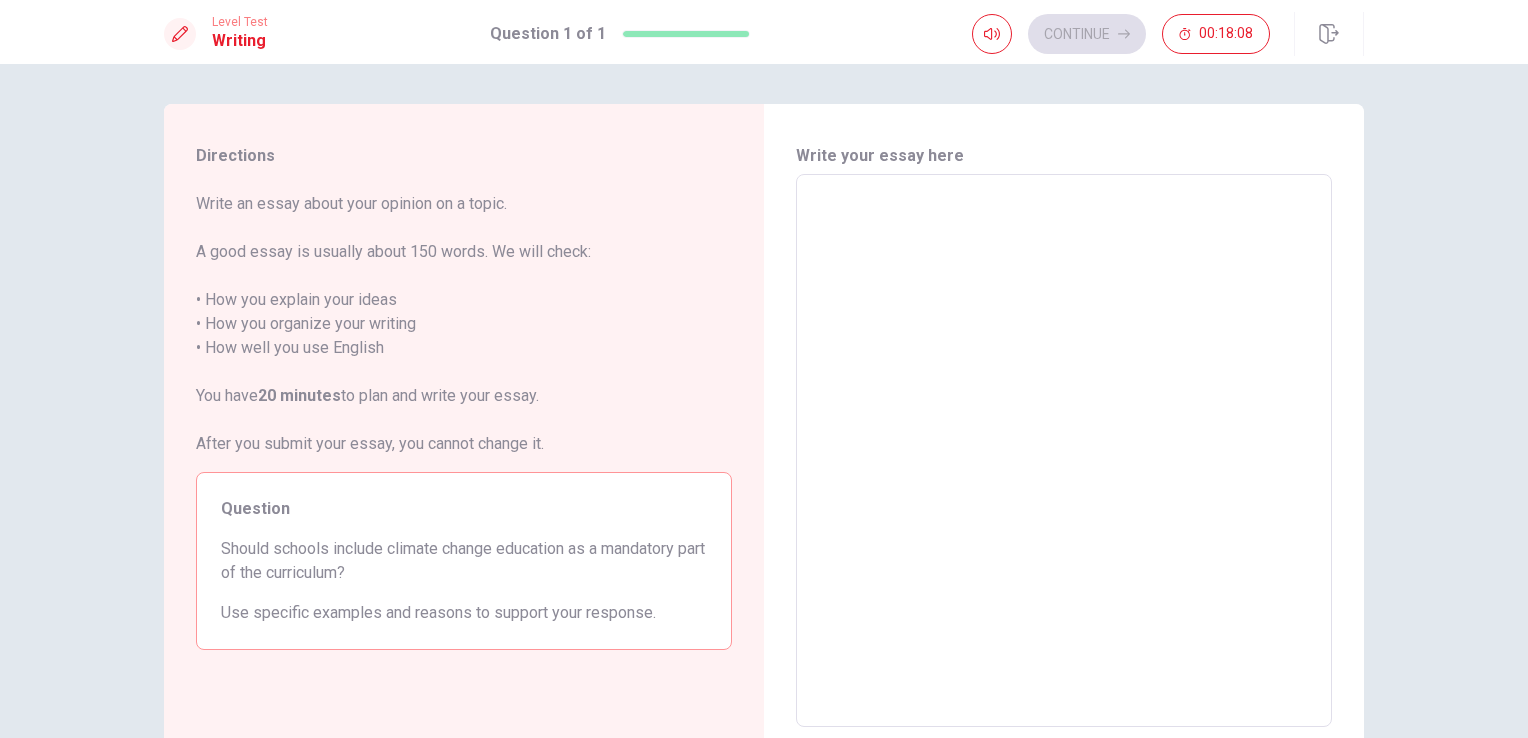 type 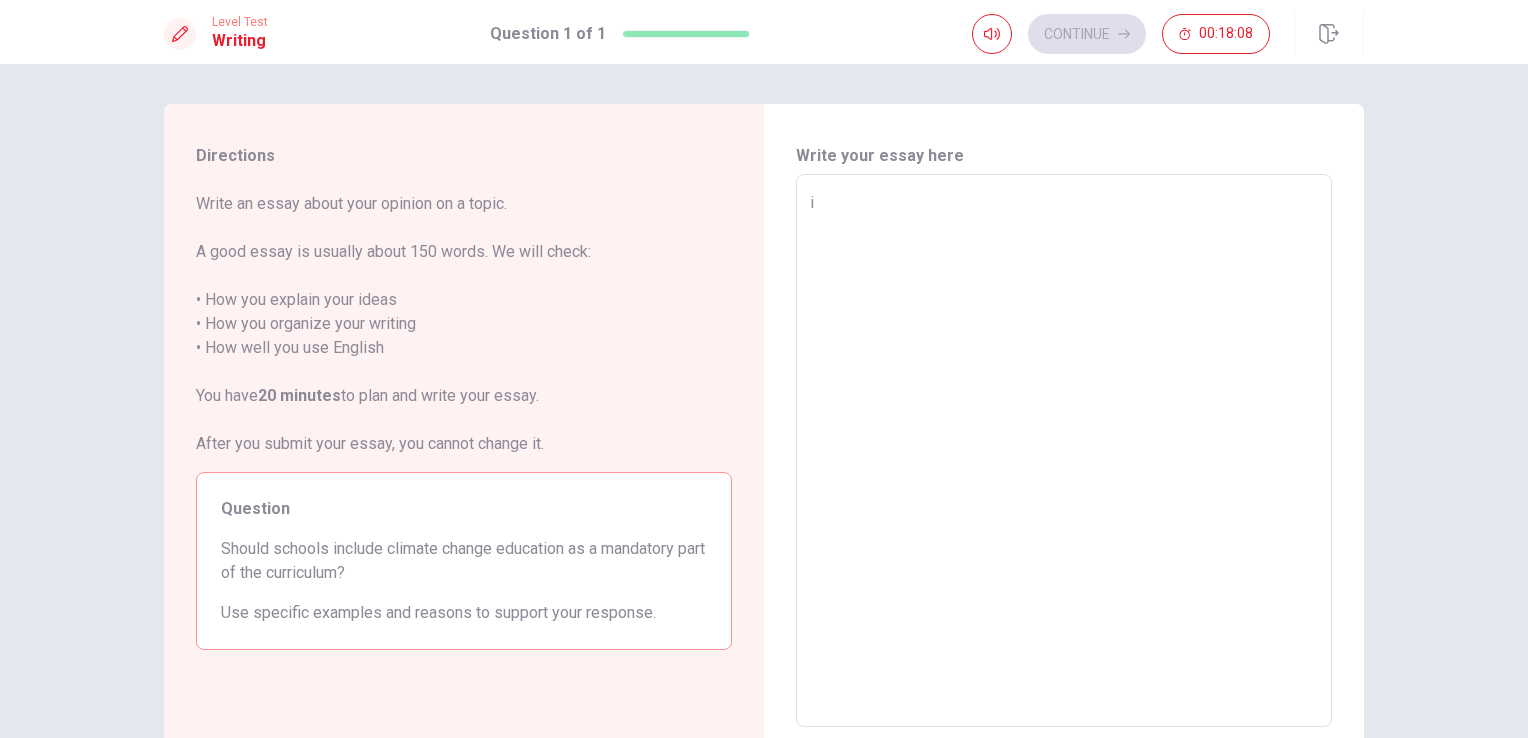 type on "x" 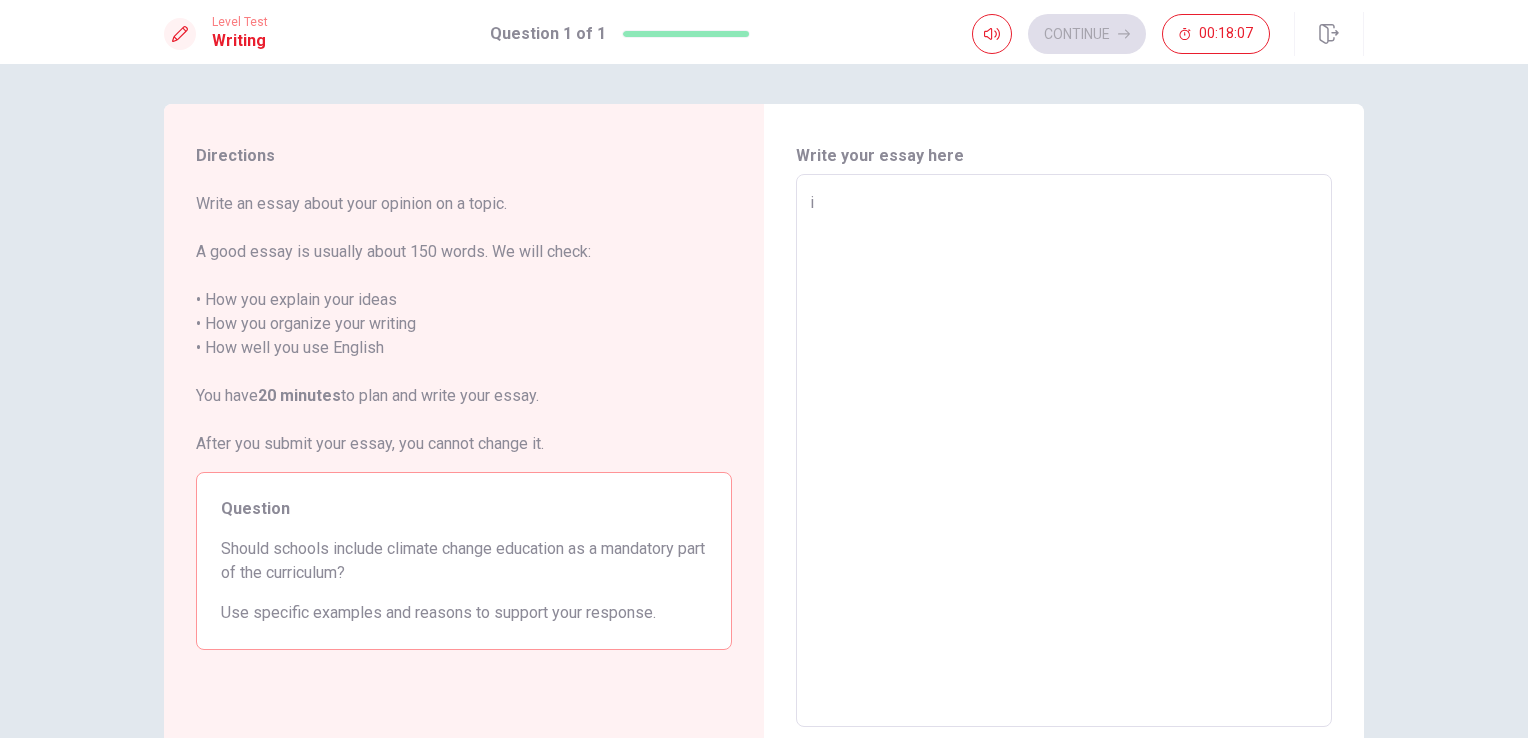 type on "it" 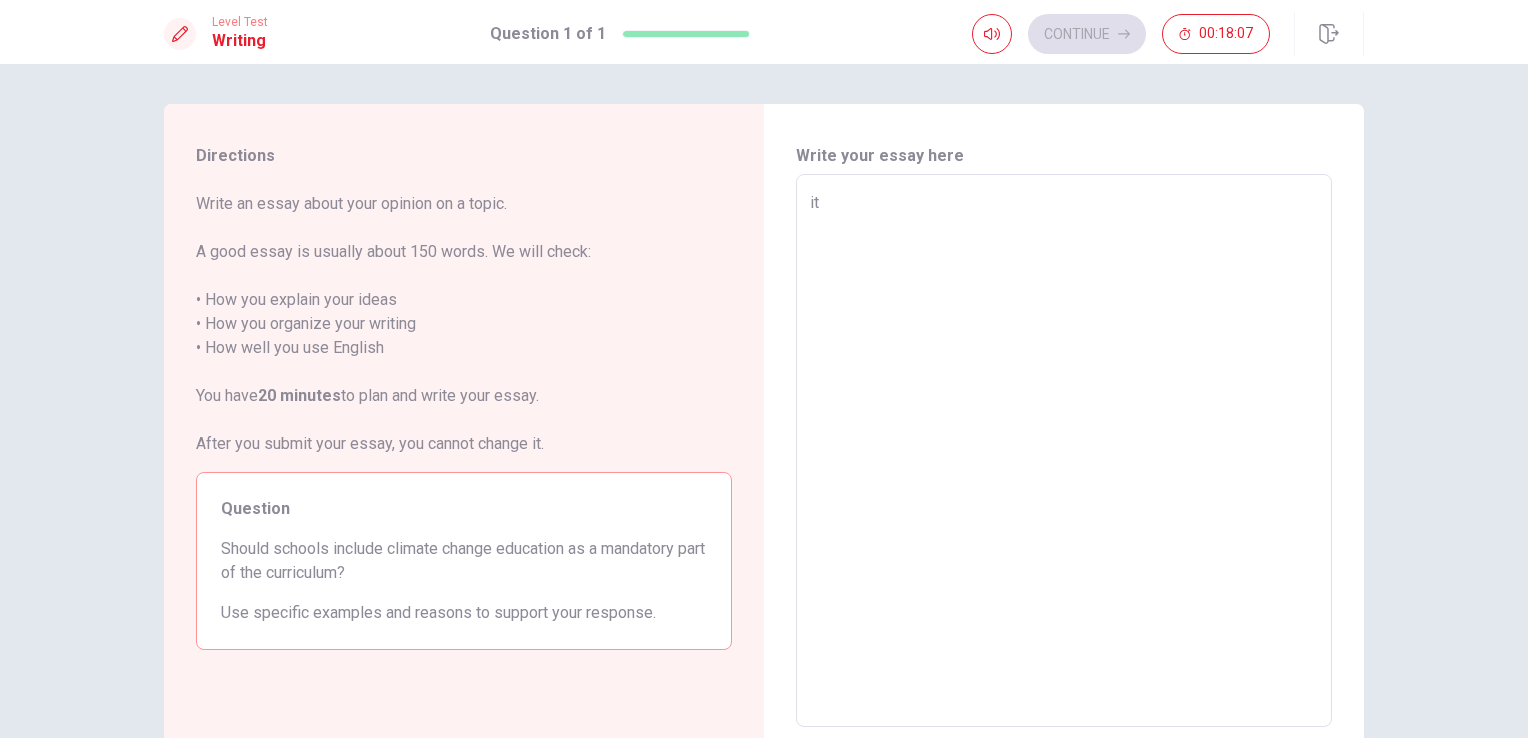 type on "x" 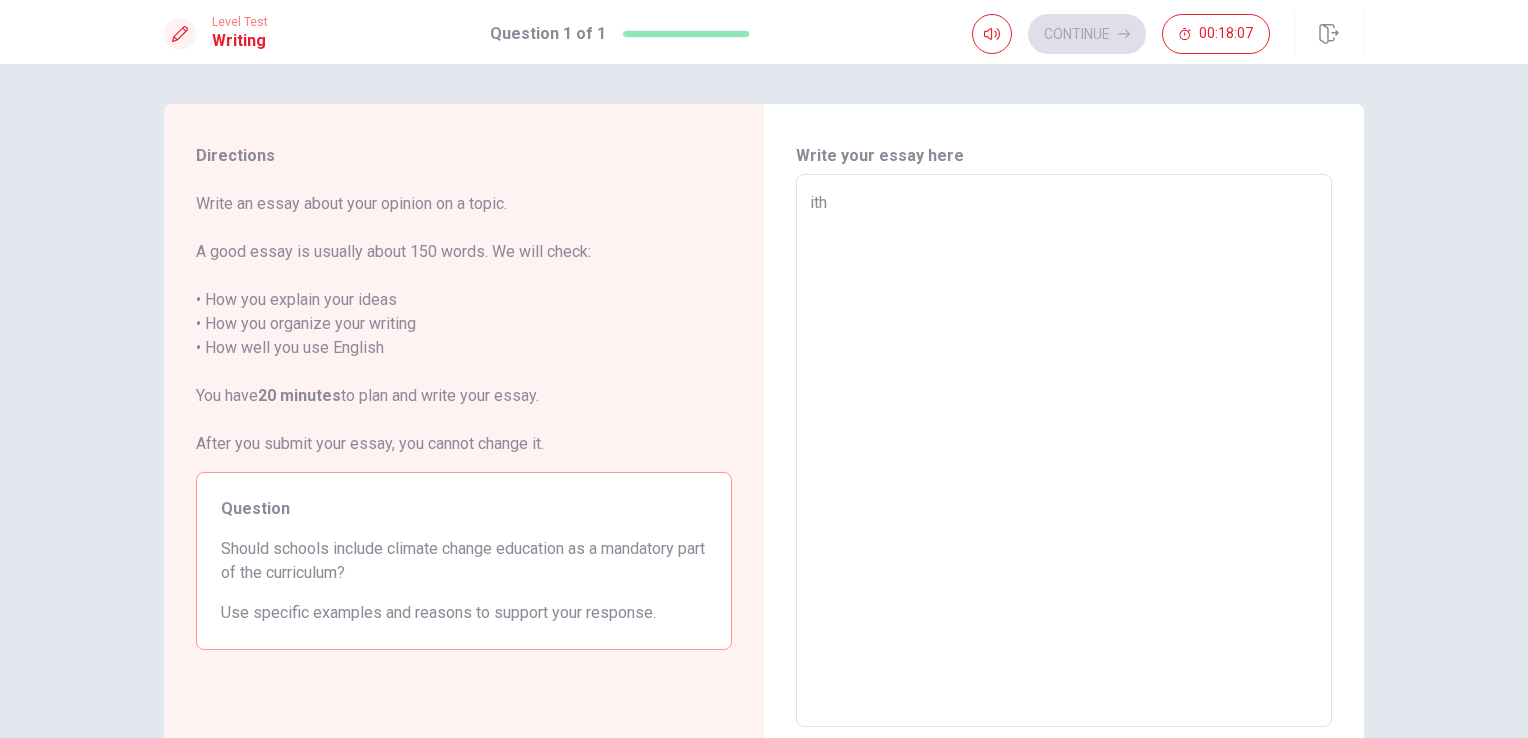 type on "x" 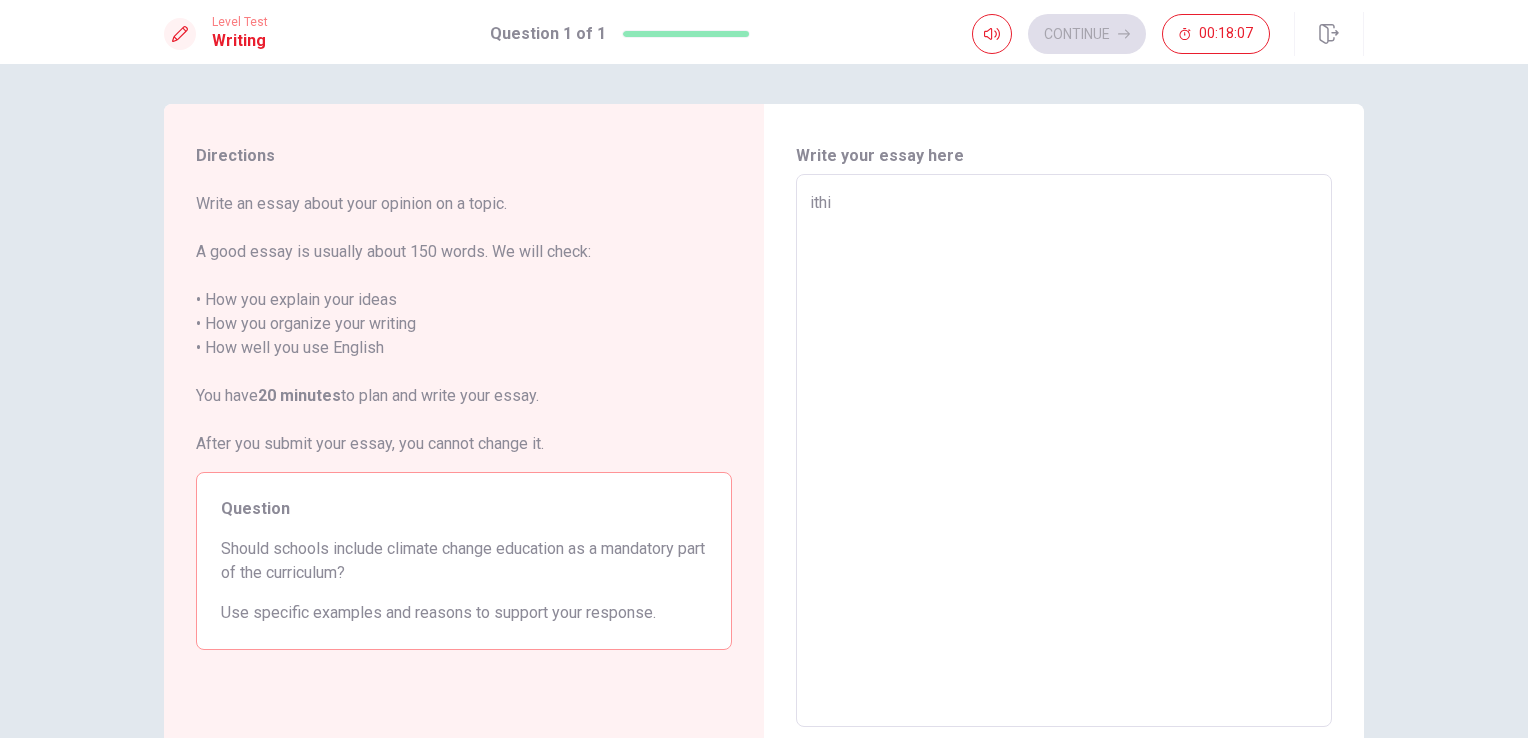 type on "x" 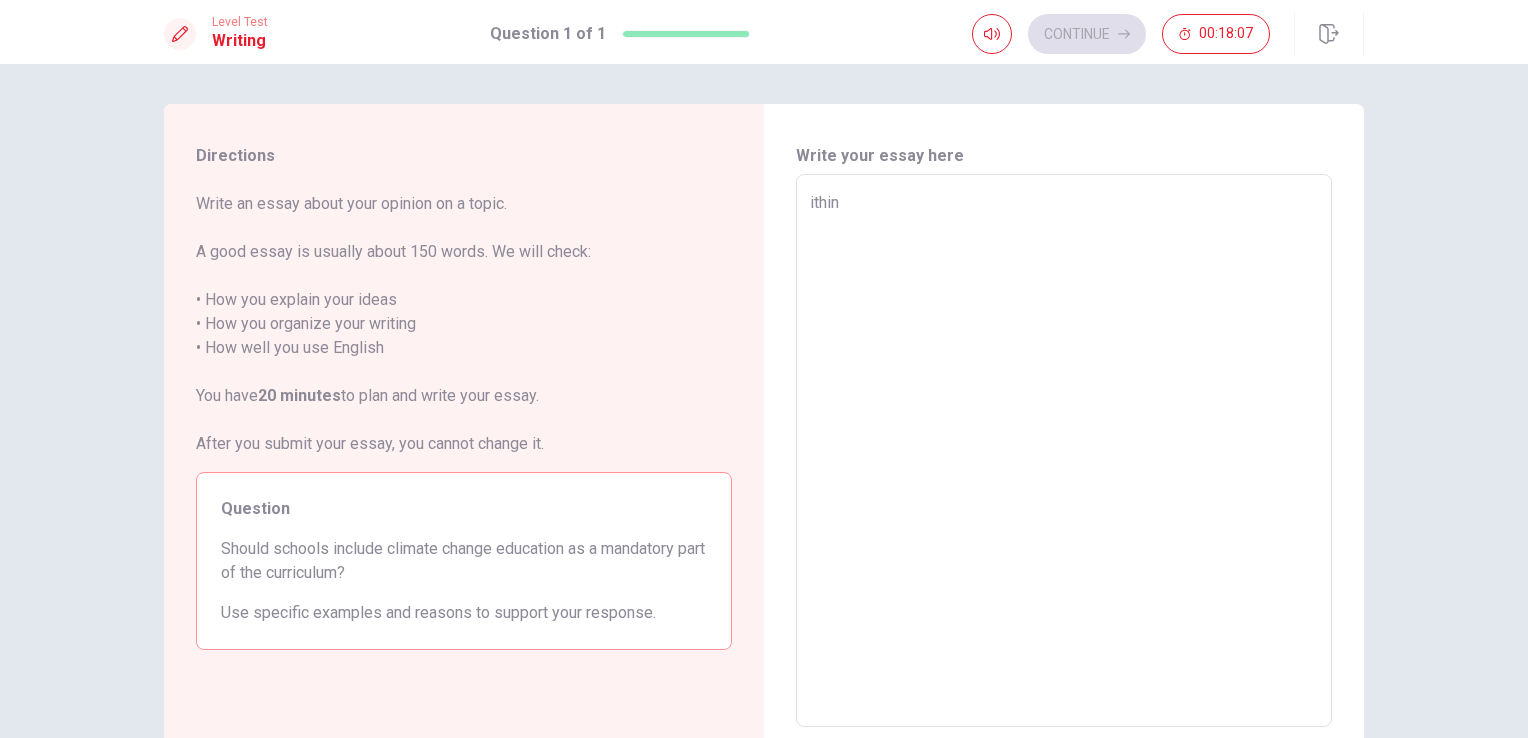 type on "x" 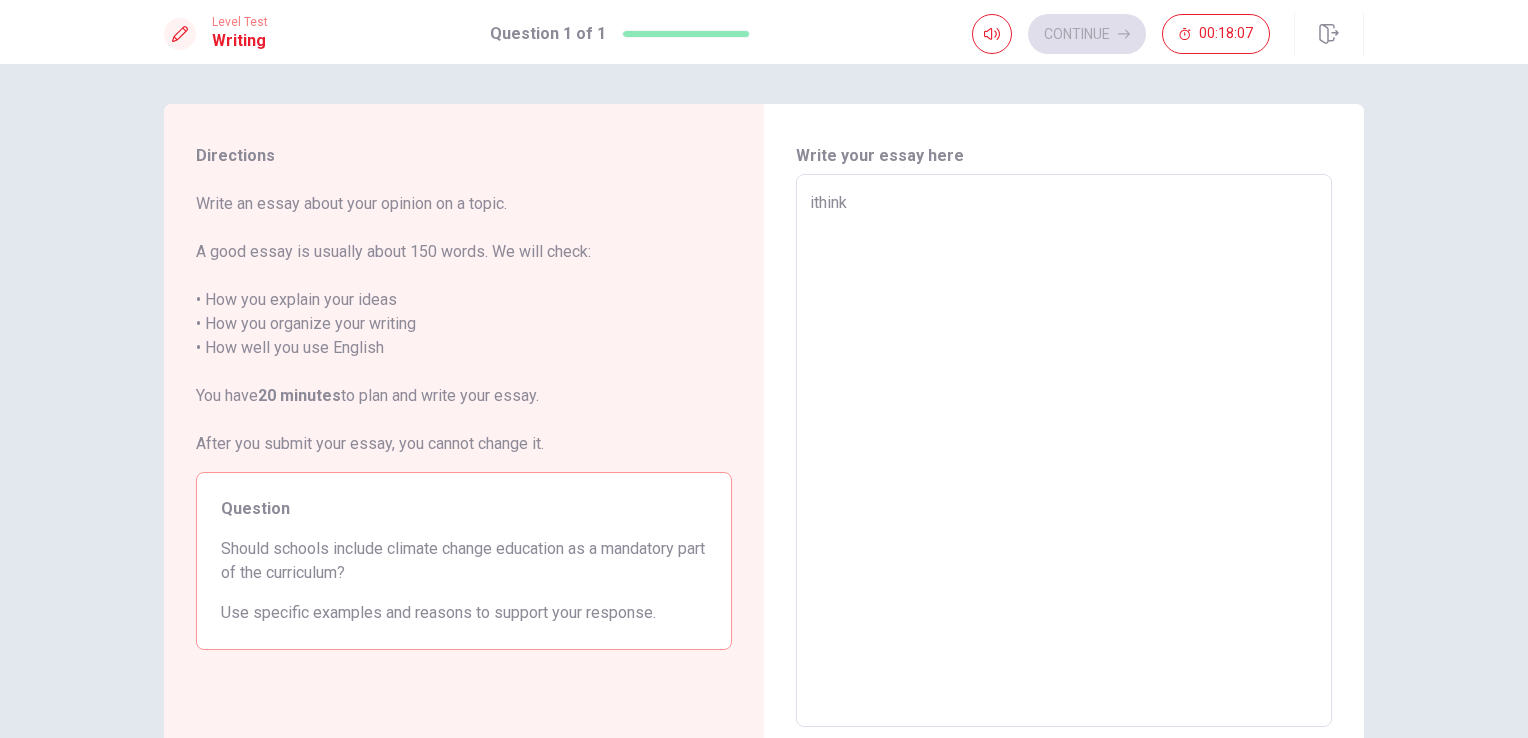type on "x" 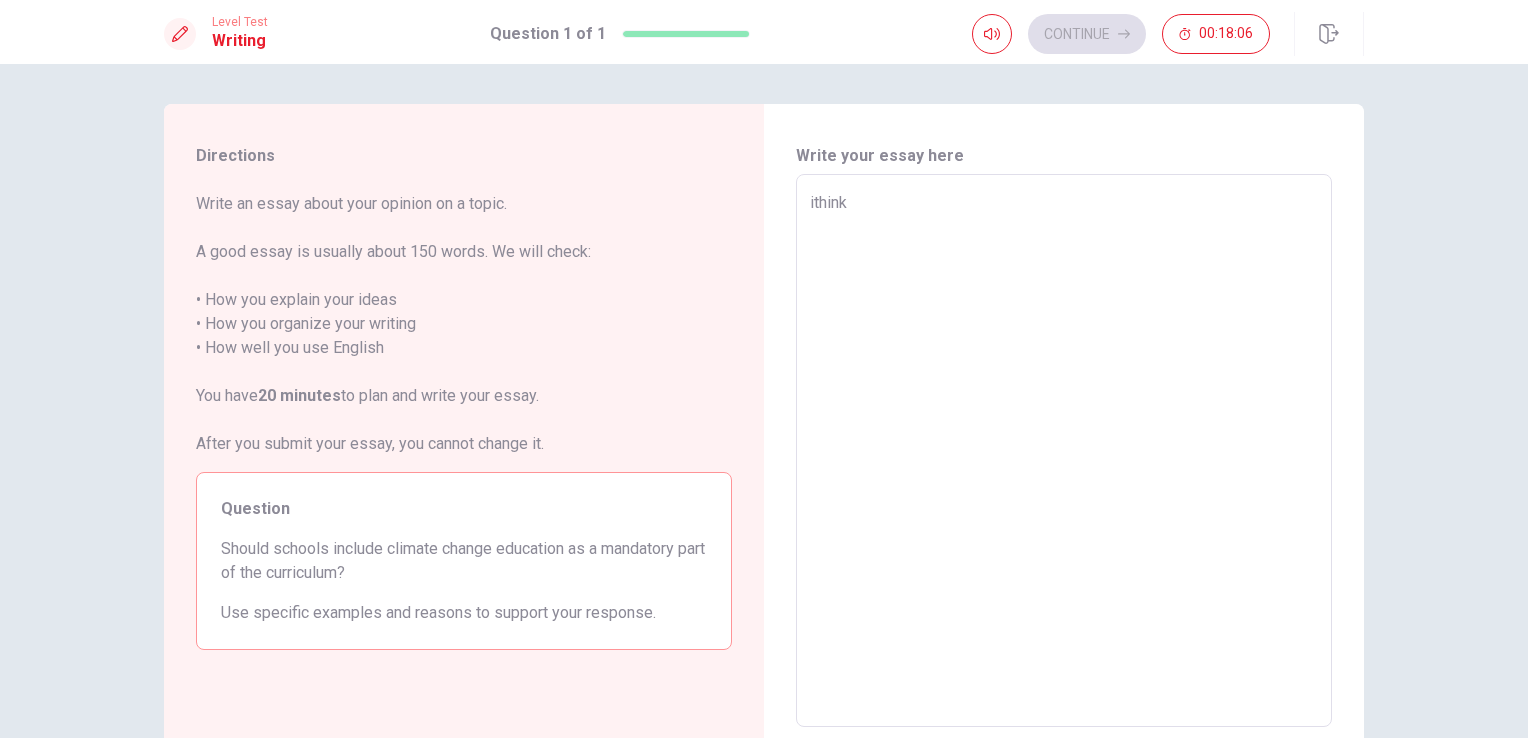 type on "x" 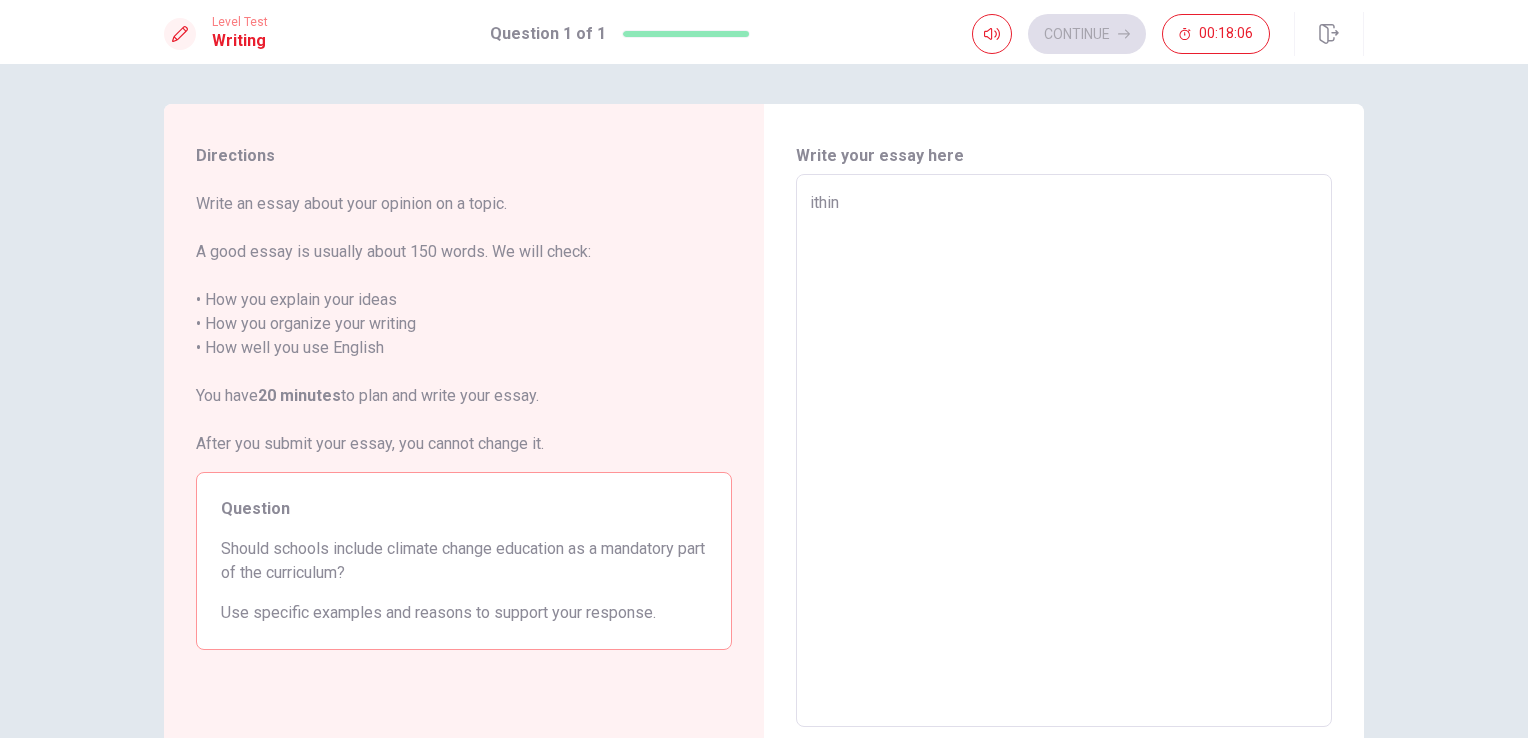 type on "x" 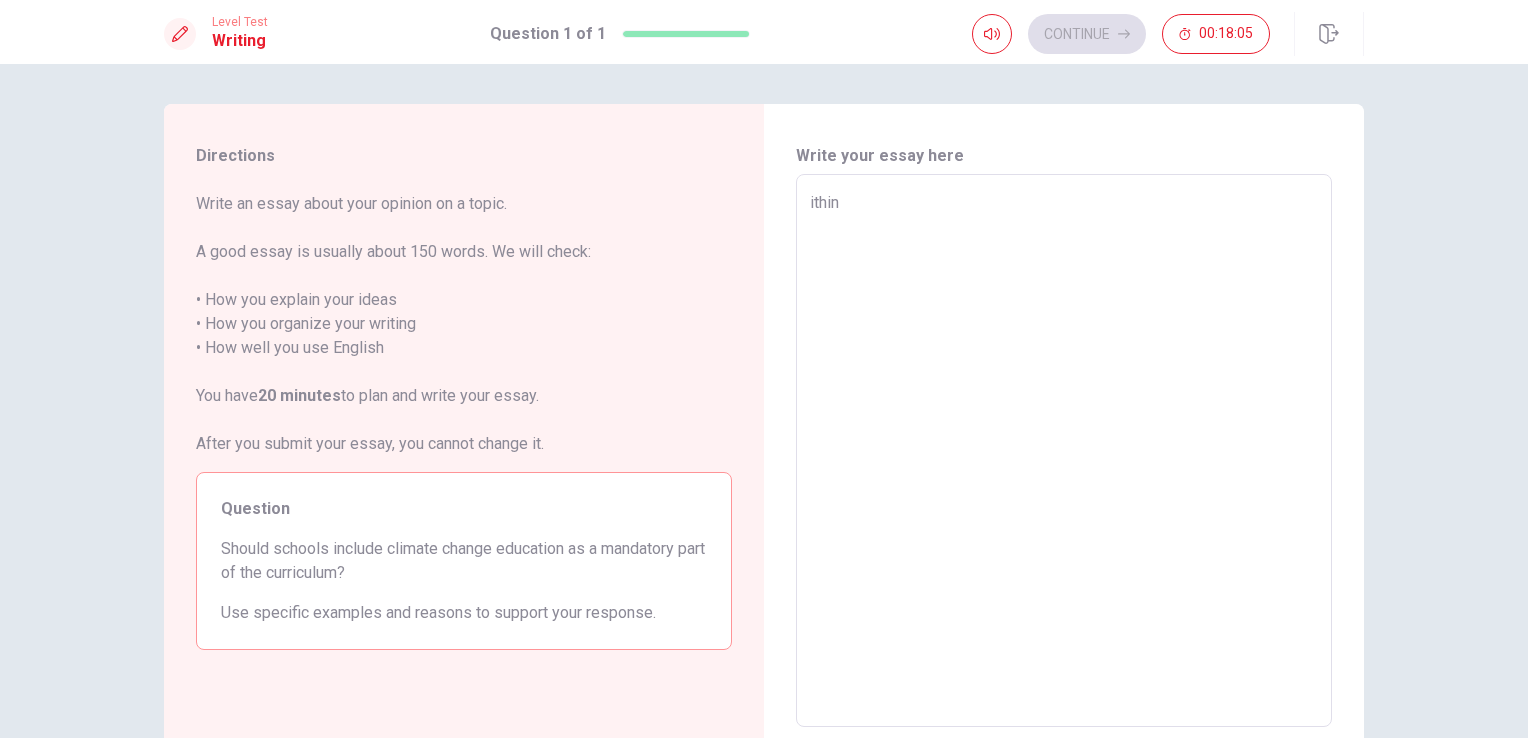 type on "ithi" 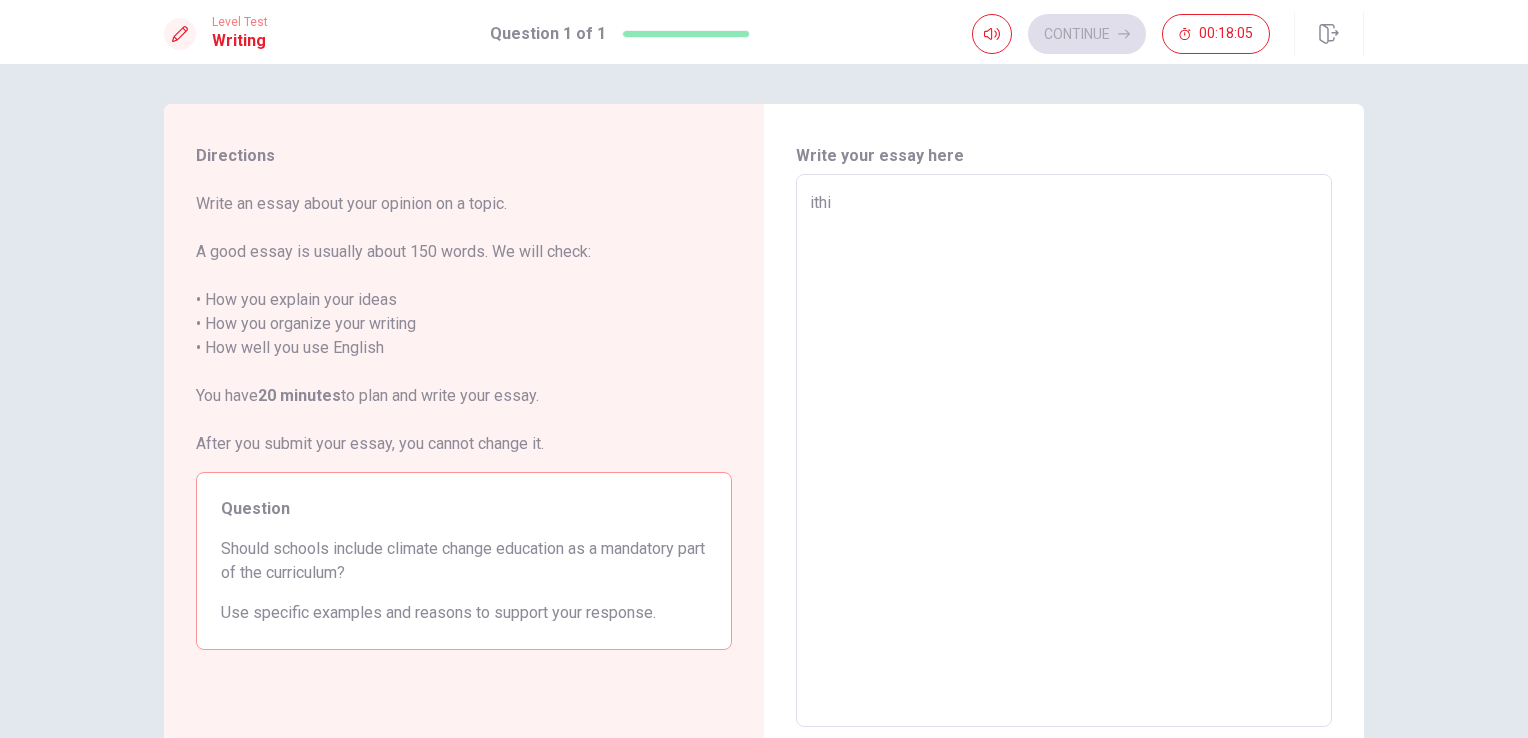 type on "x" 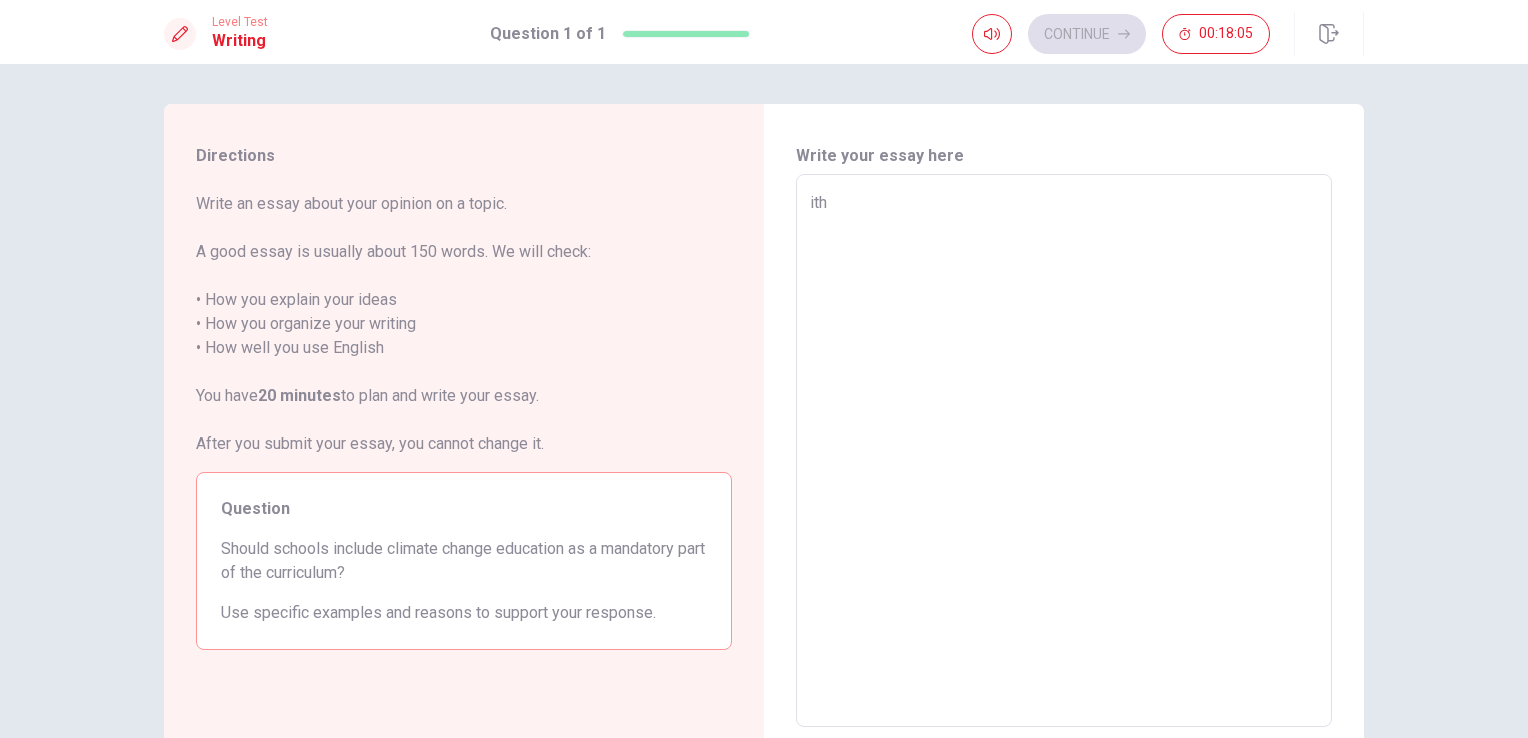 type on "x" 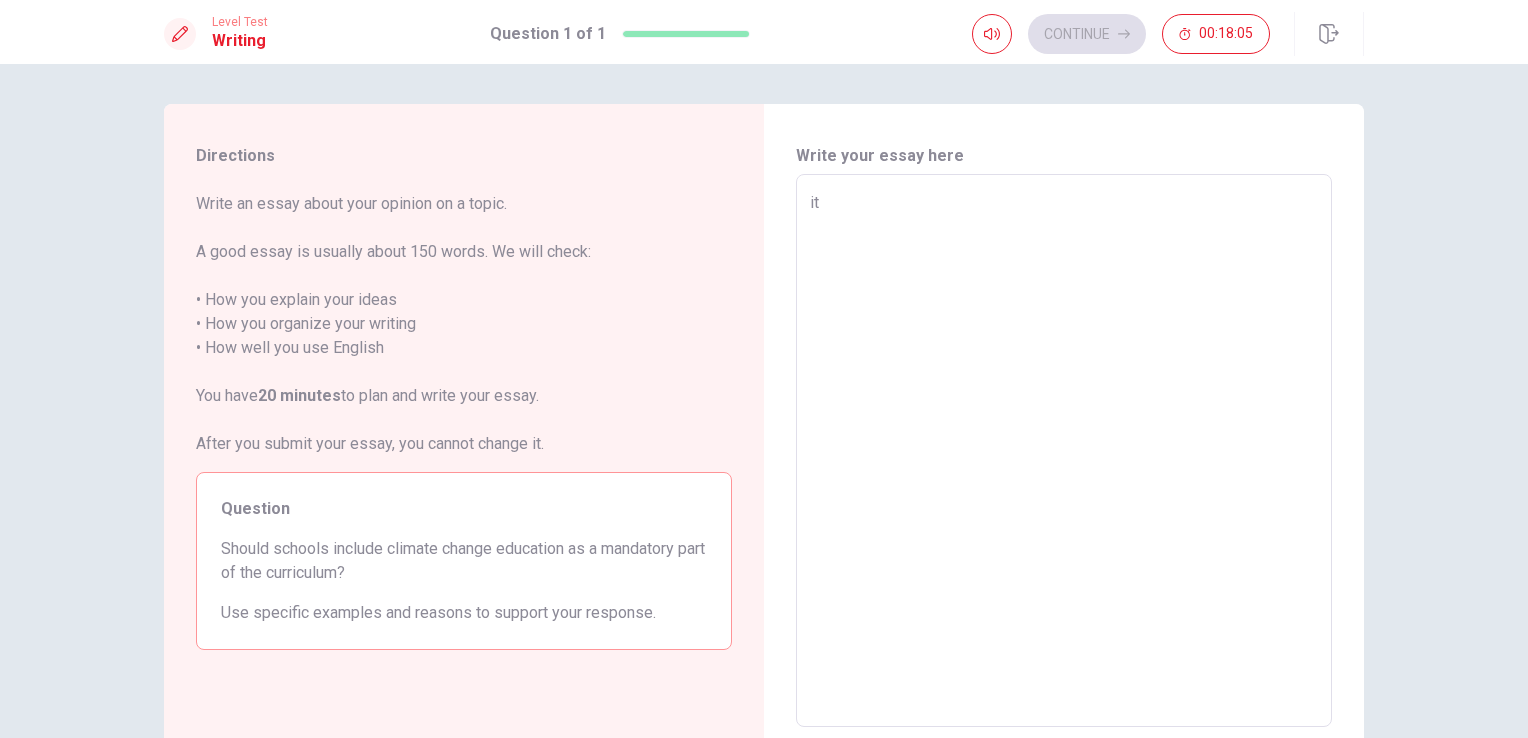 type on "x" 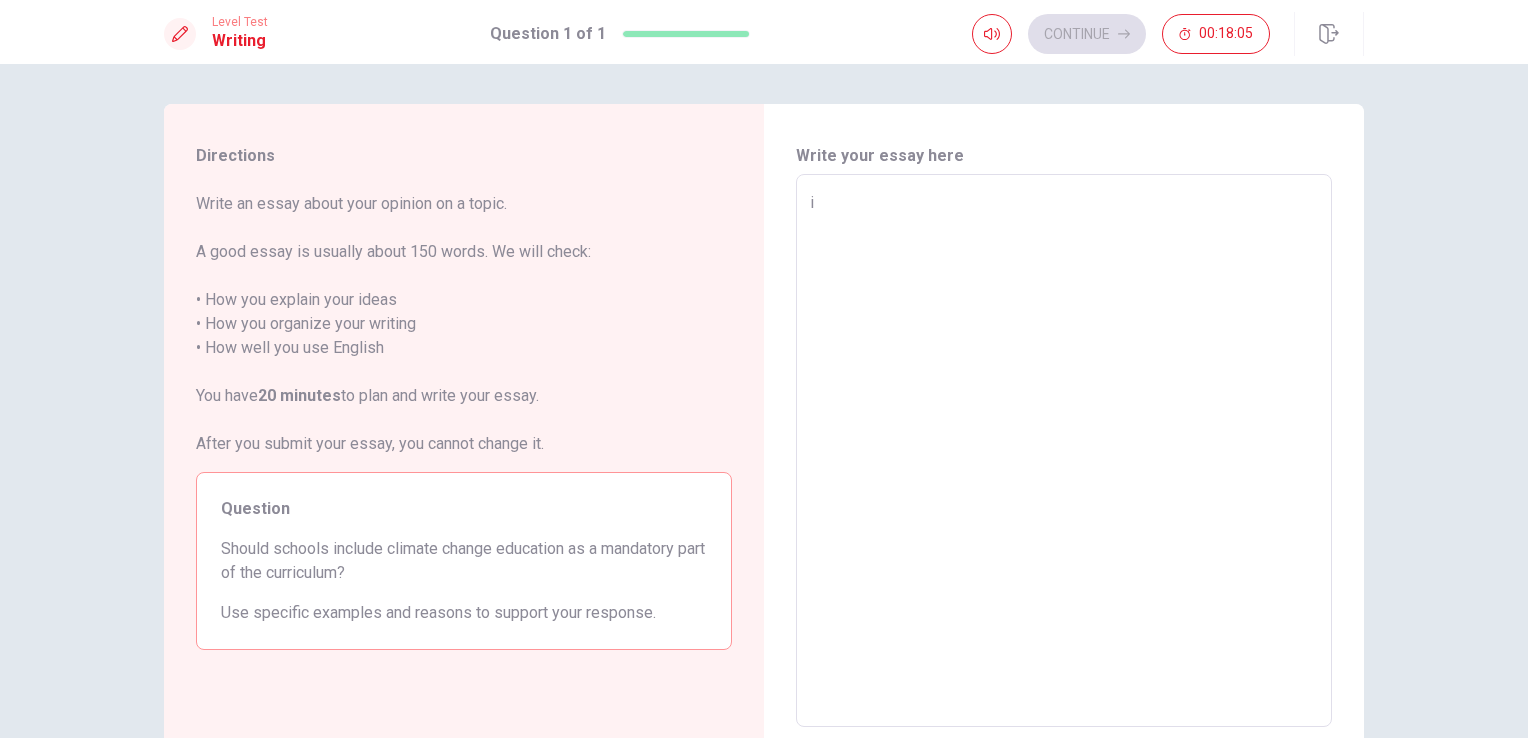 type on "x" 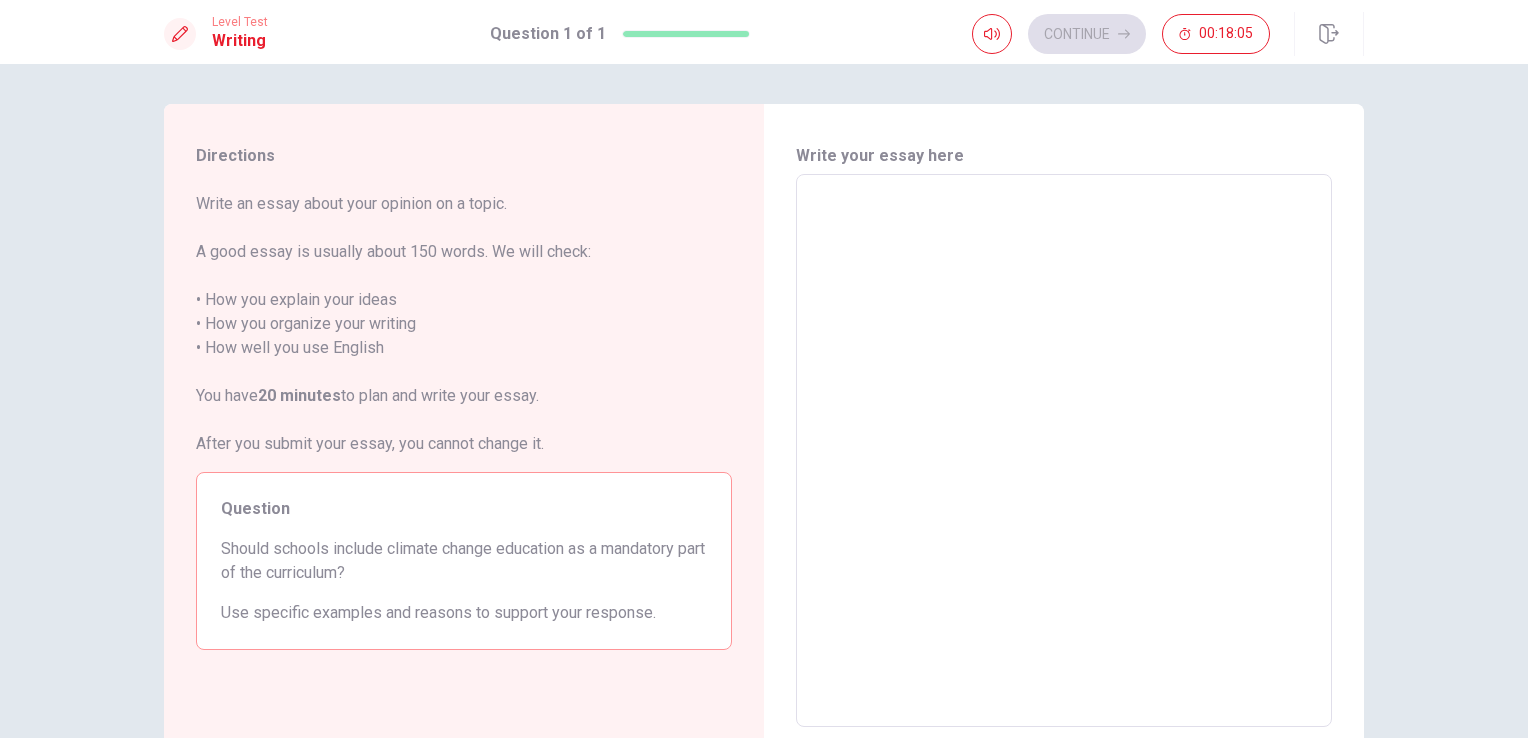 type on "x" 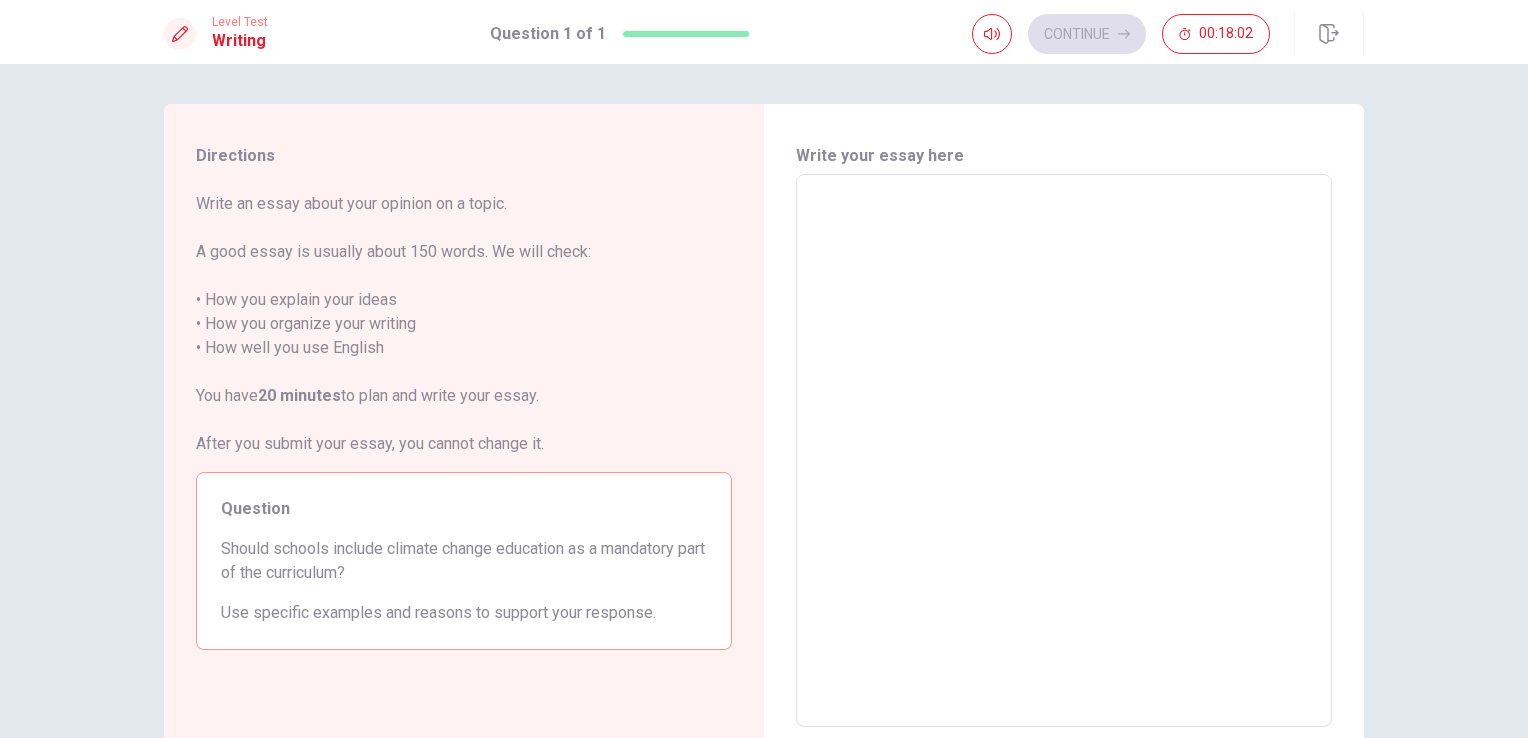 type on "i" 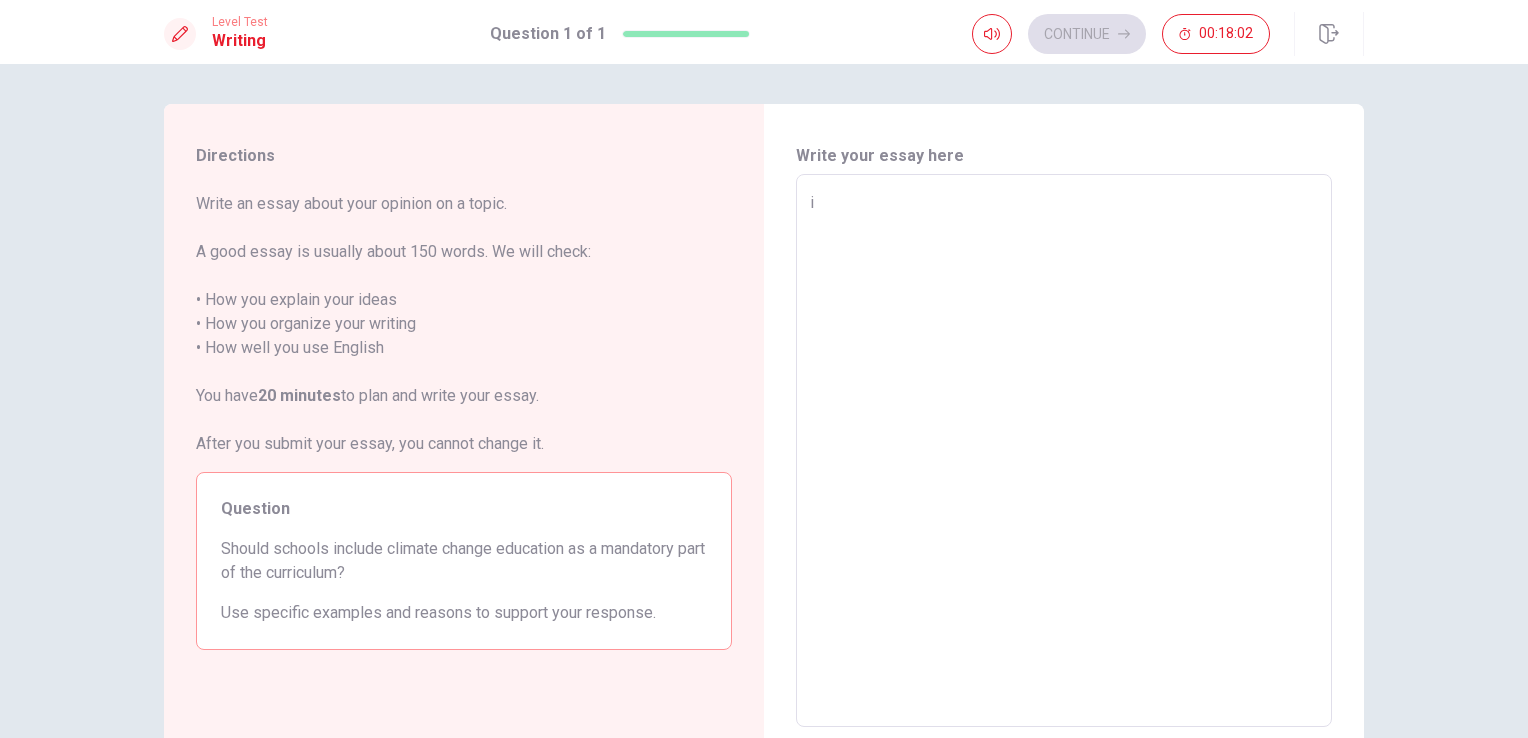 type on "x" 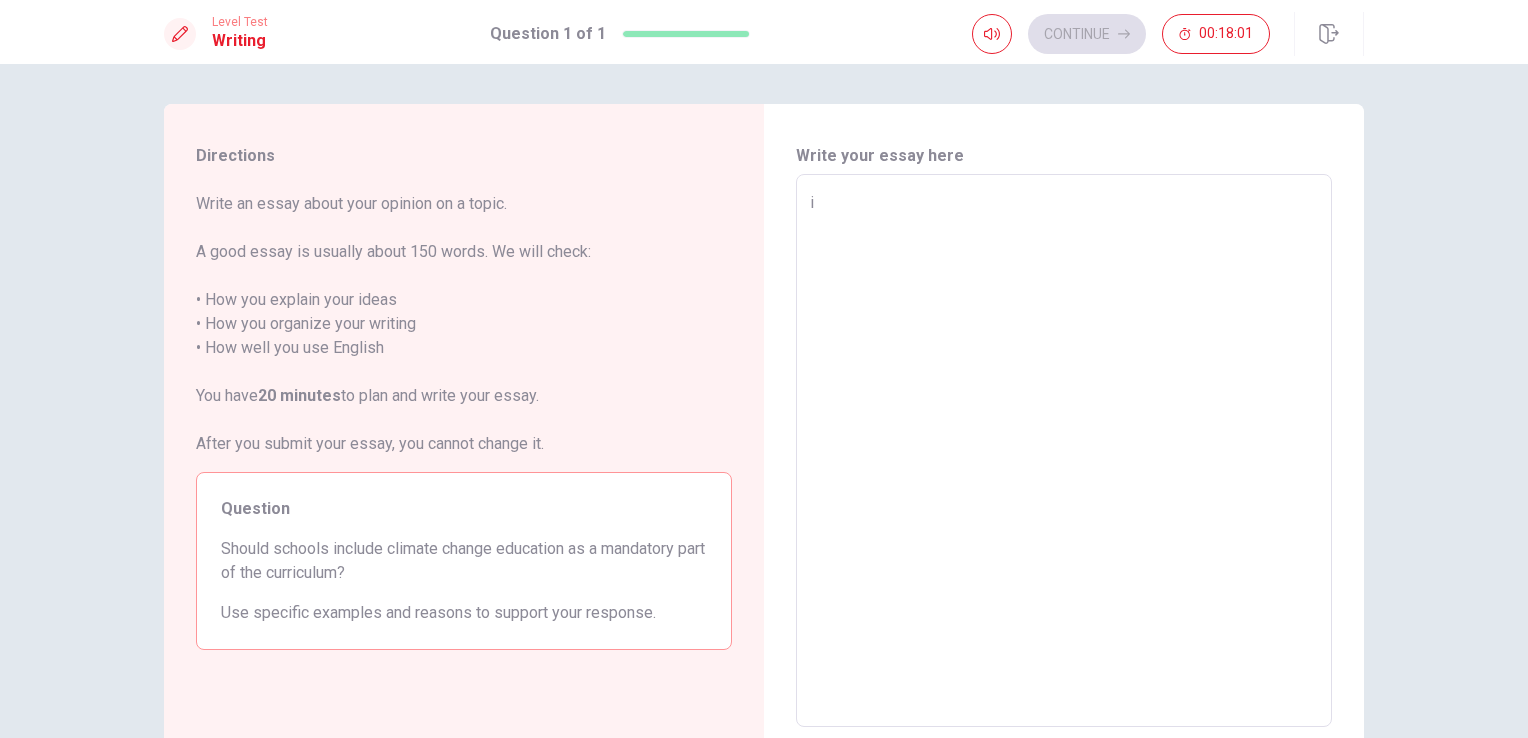 type on "i" 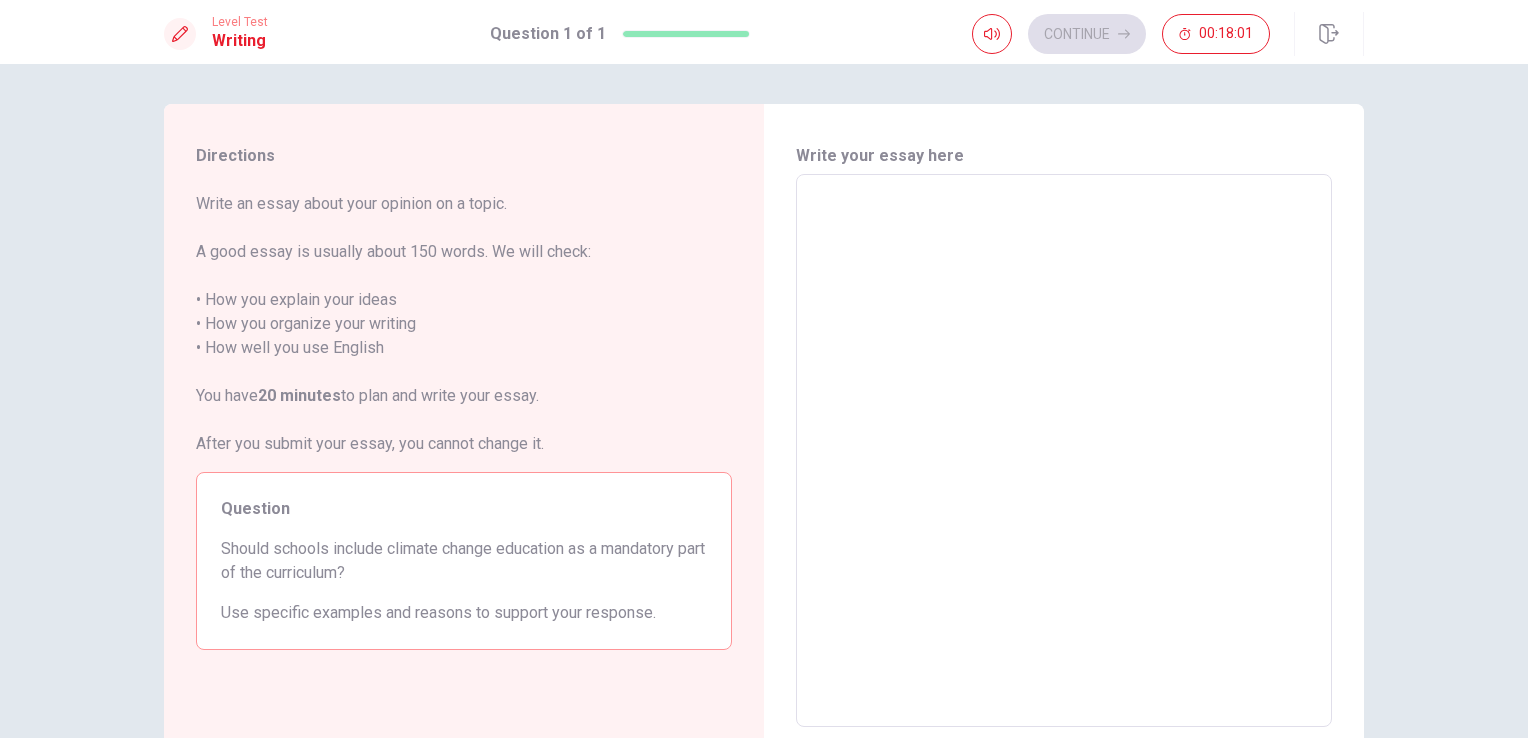 type on "い" 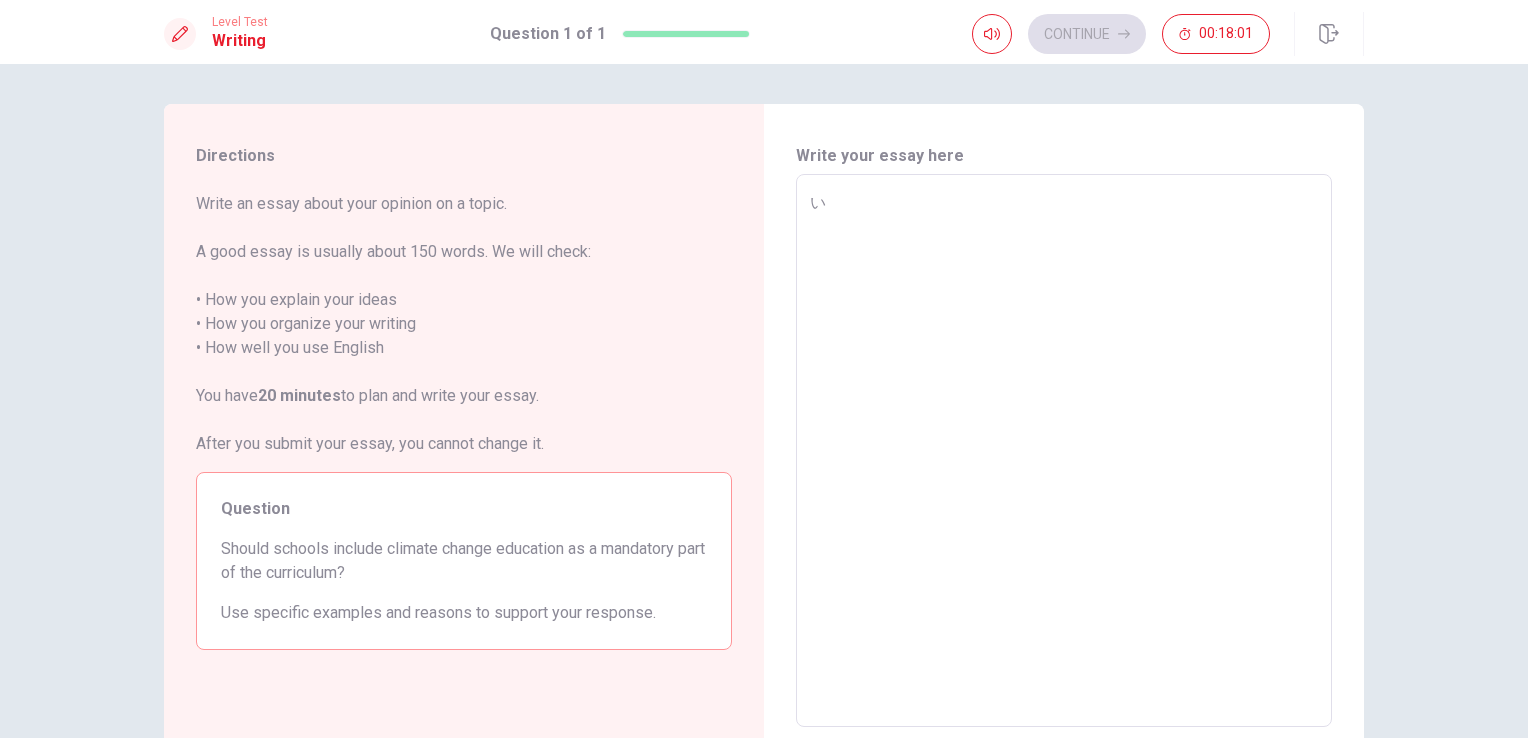 type on "x" 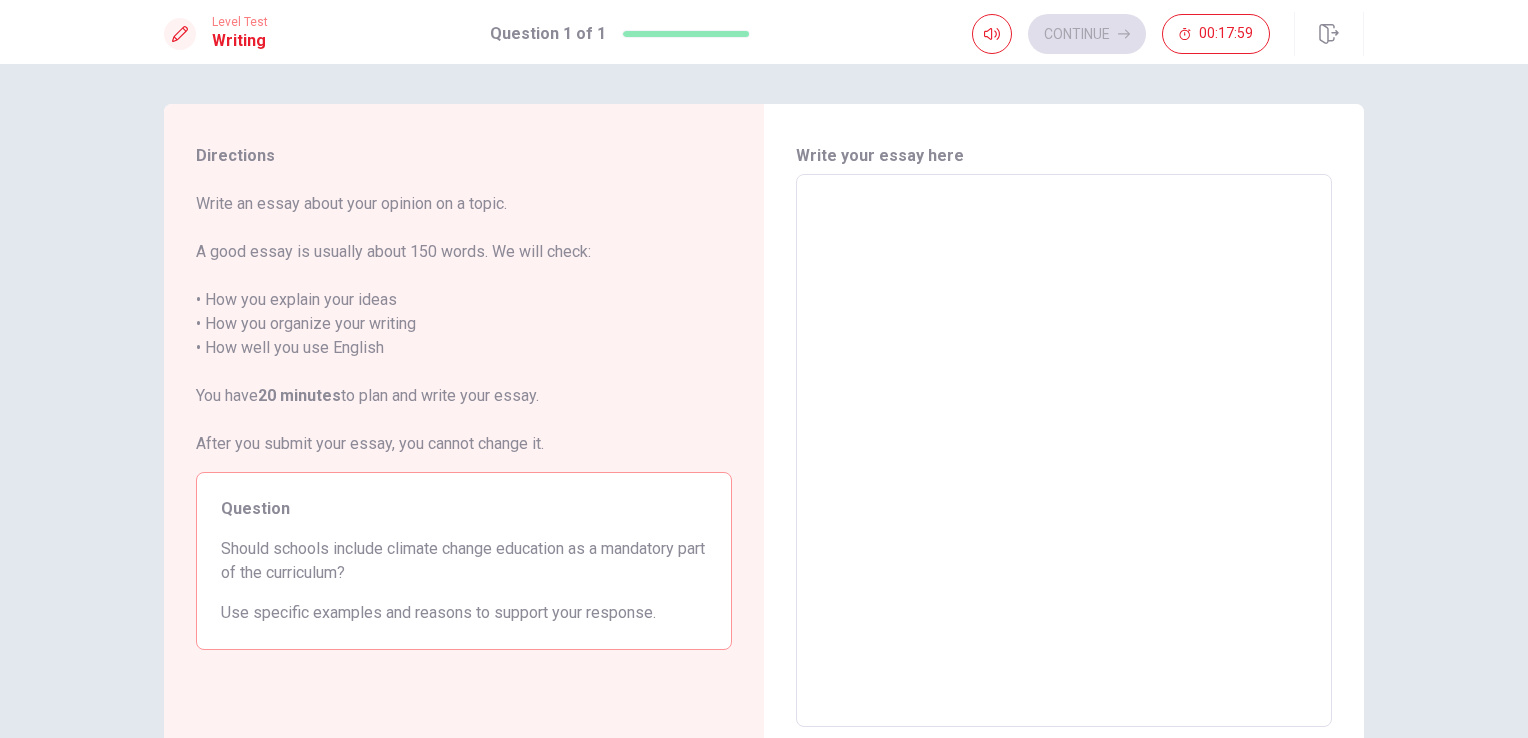 type on "I" 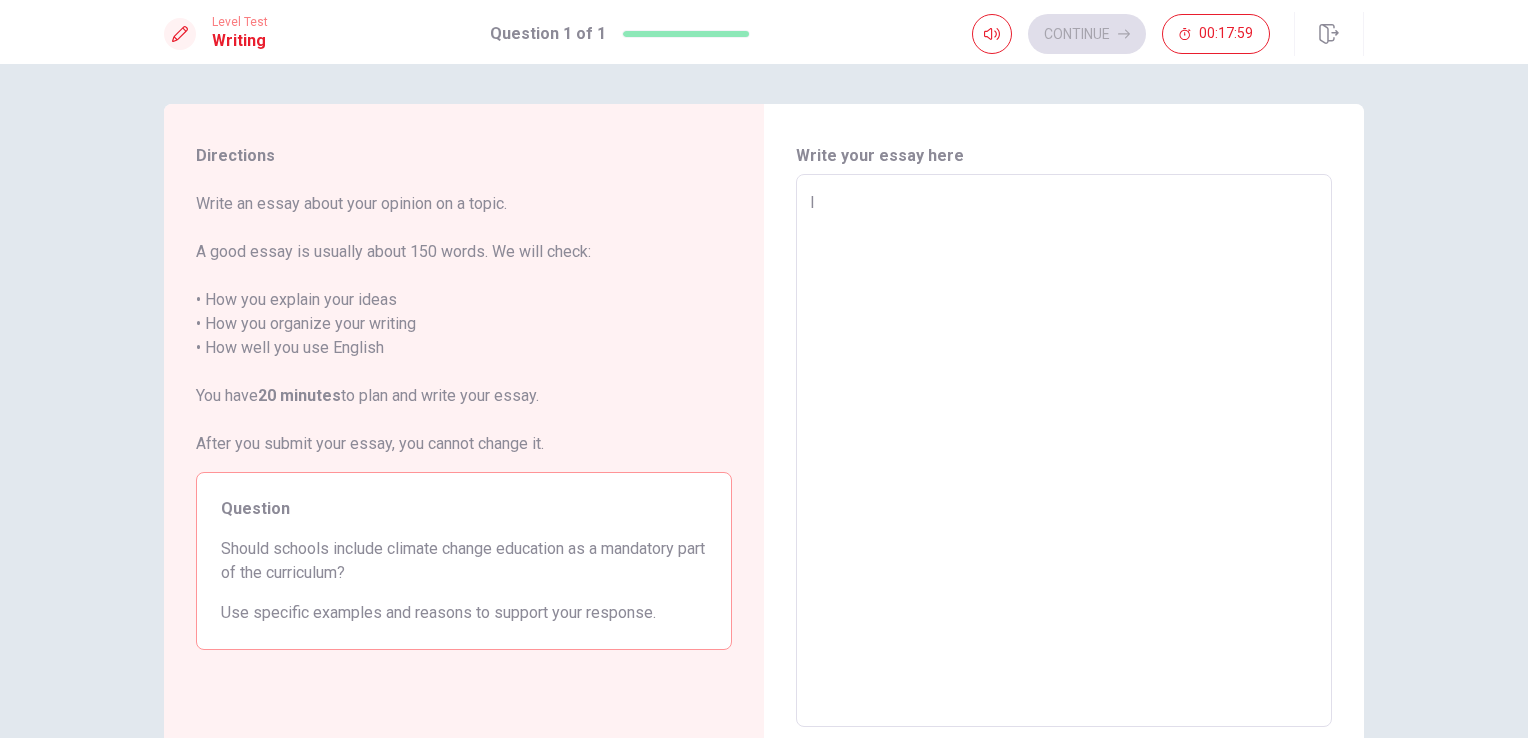 type on "x" 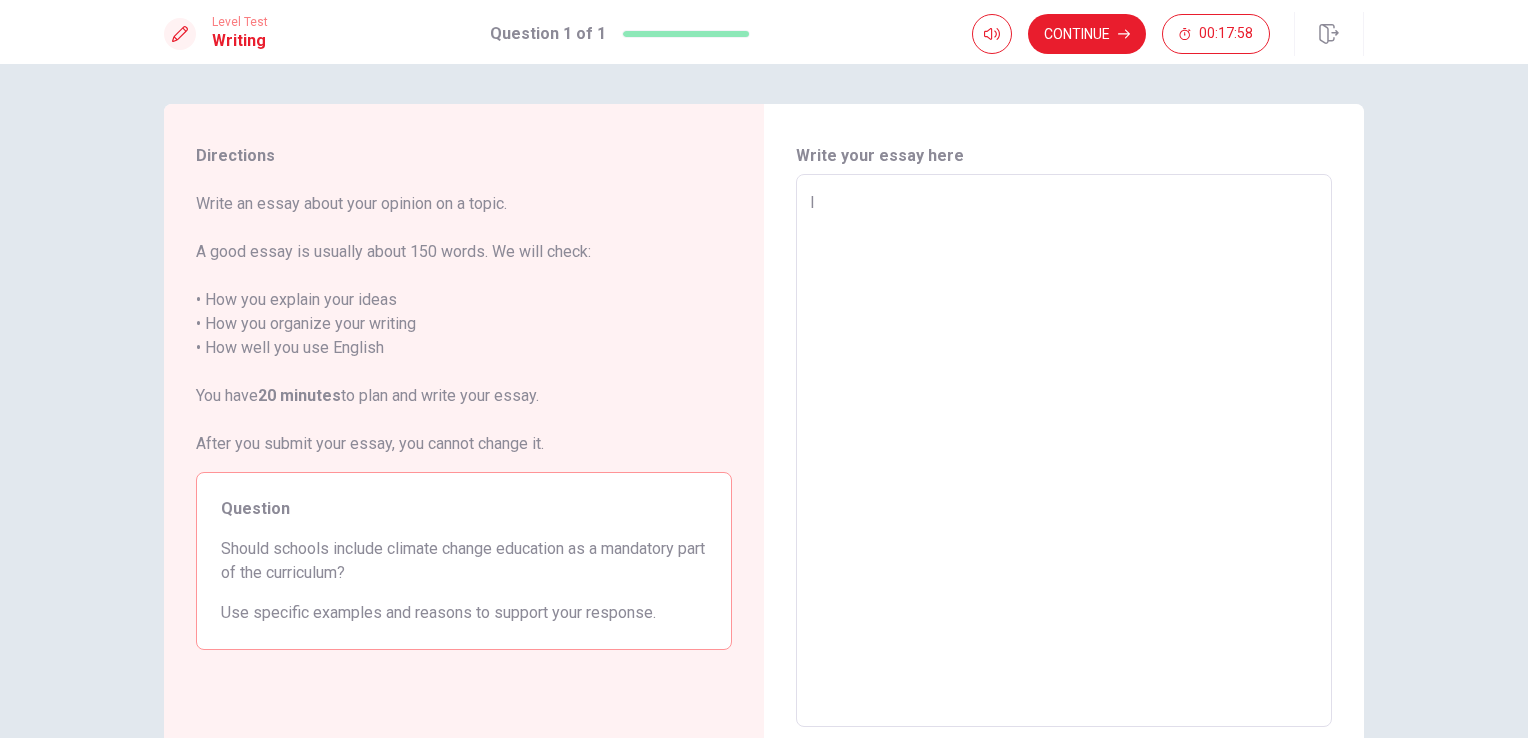 type on "I" 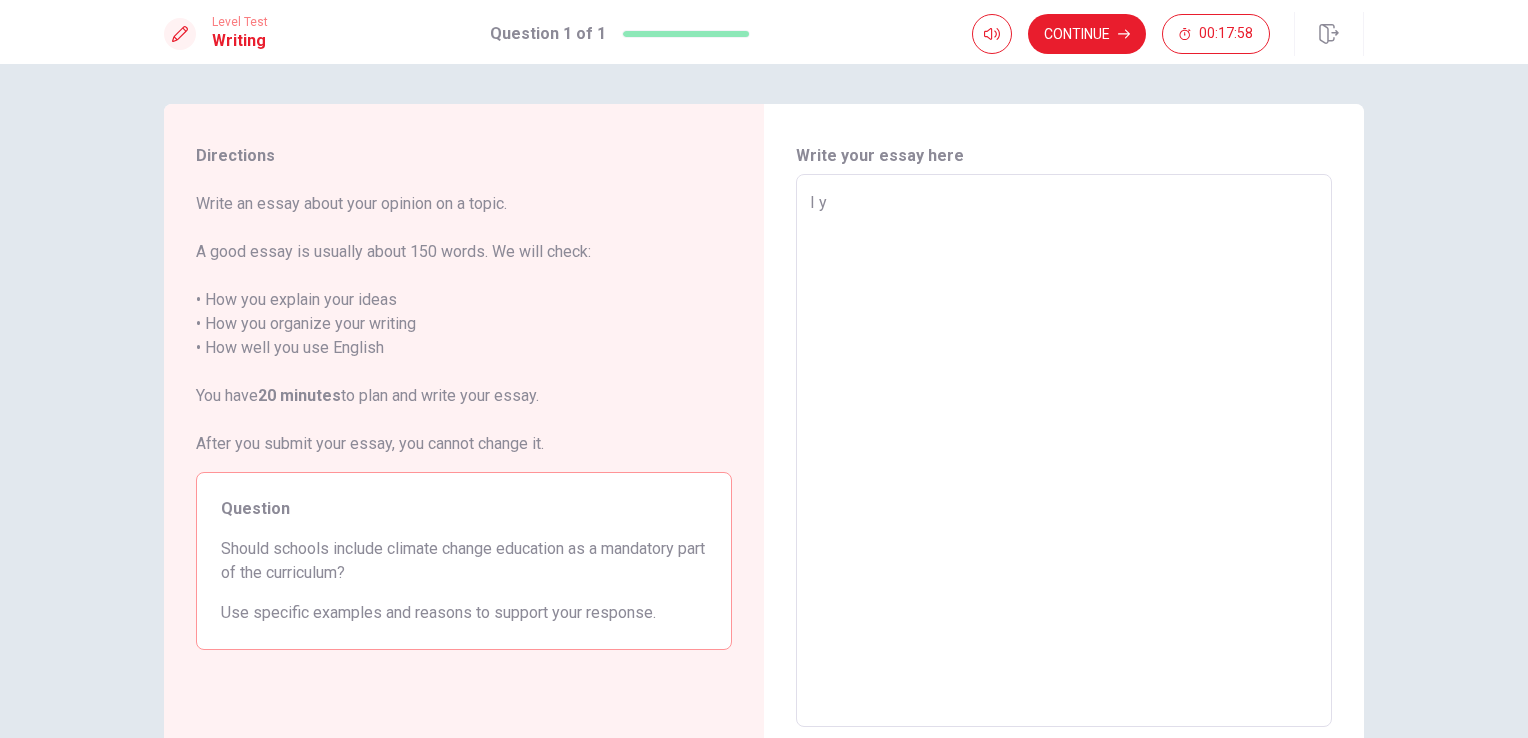 type on "x" 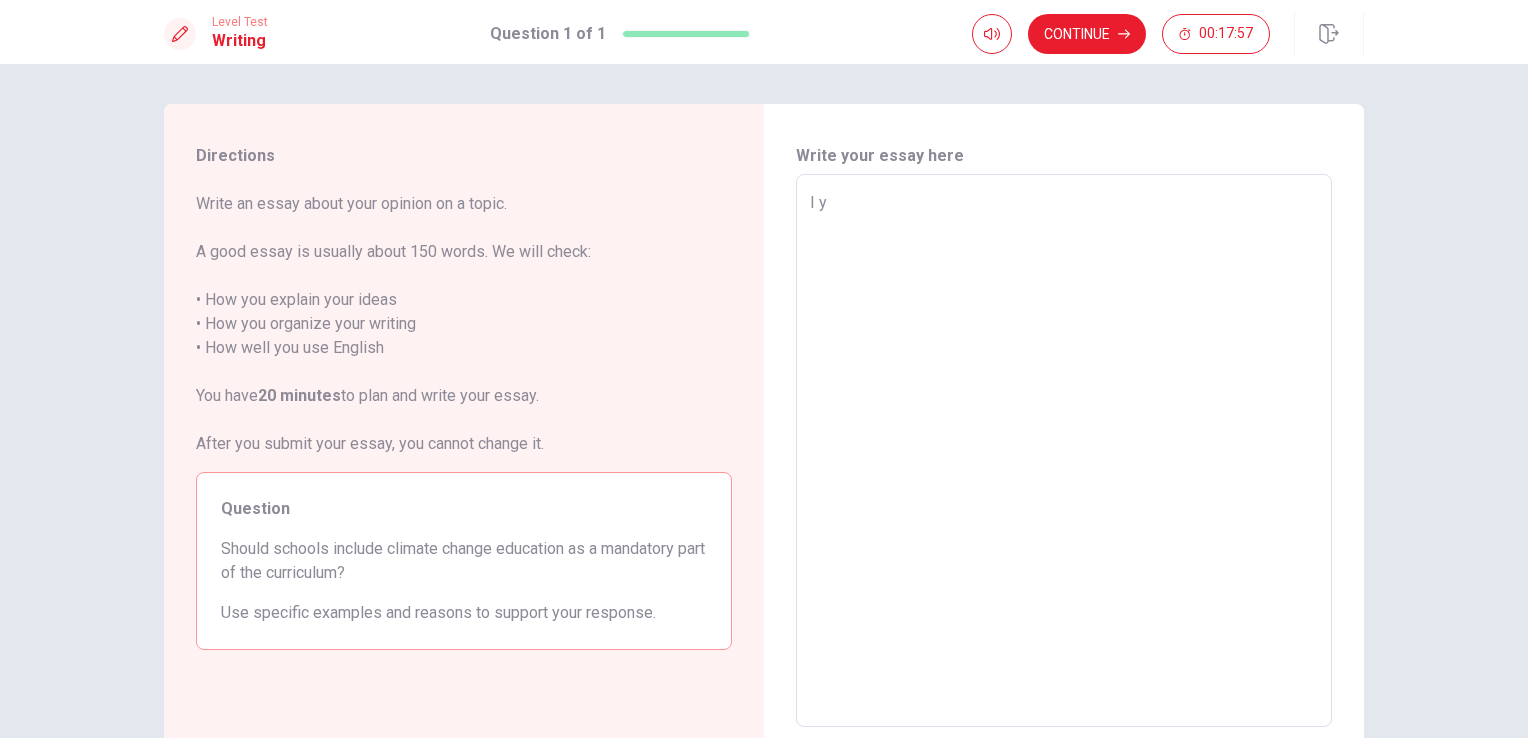 type on "I" 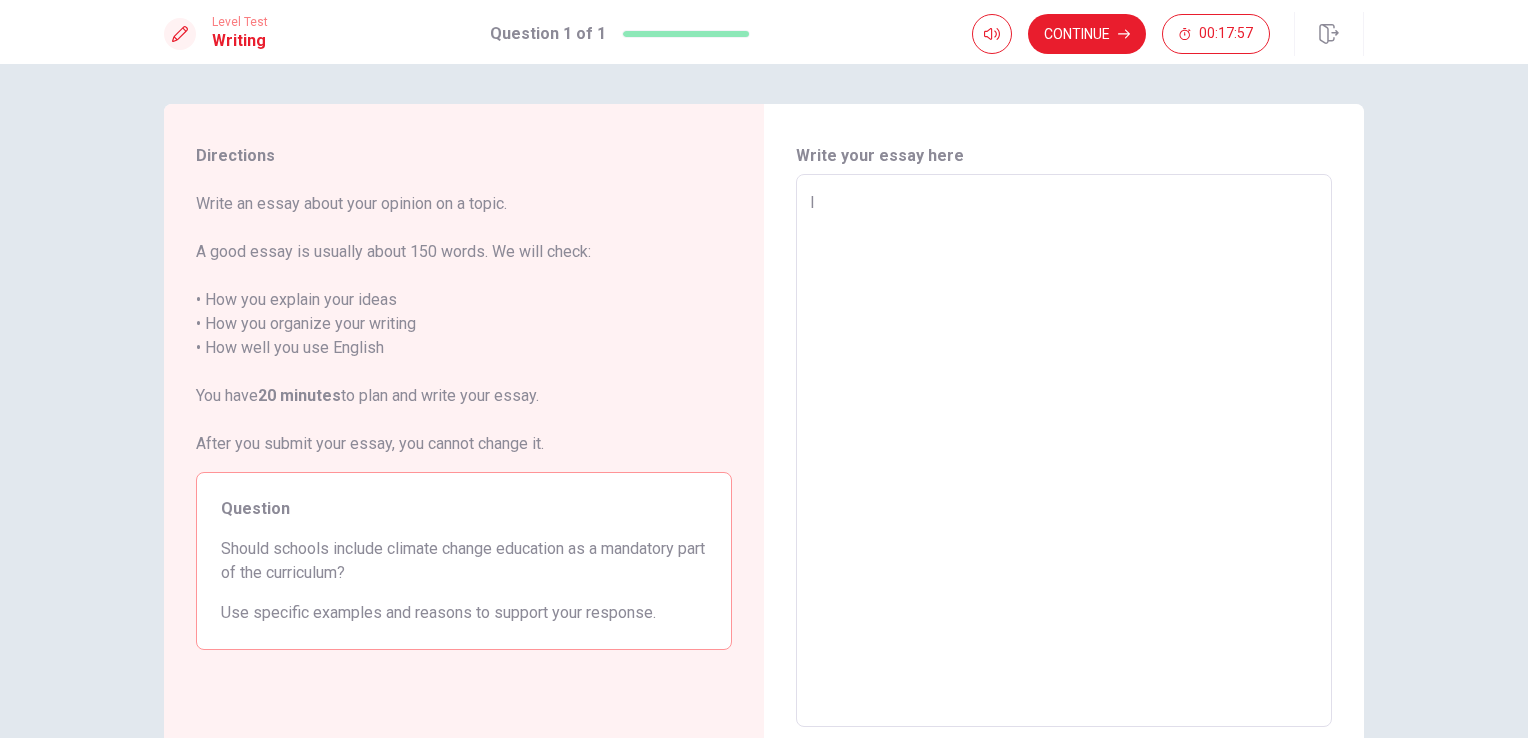 type on "x" 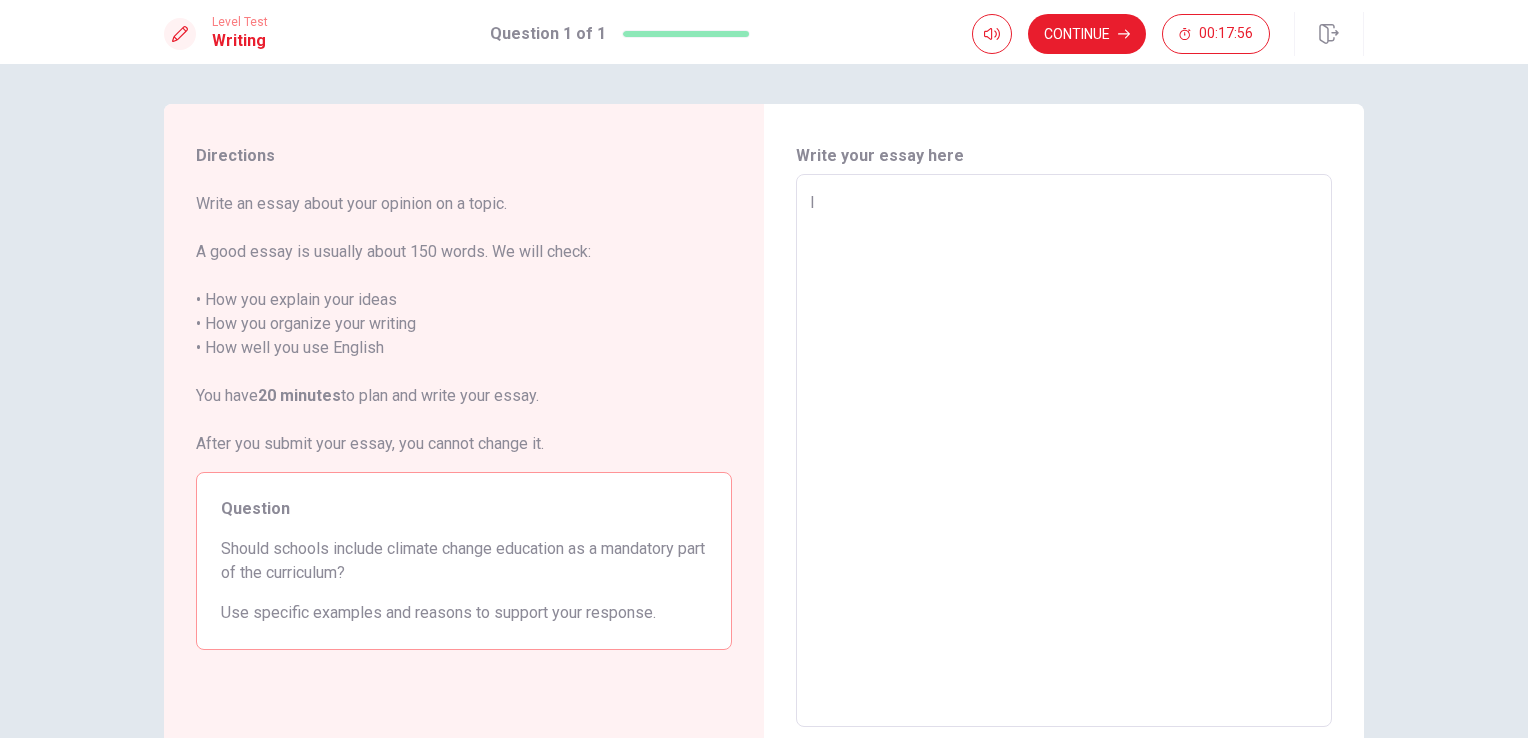 type on "I t" 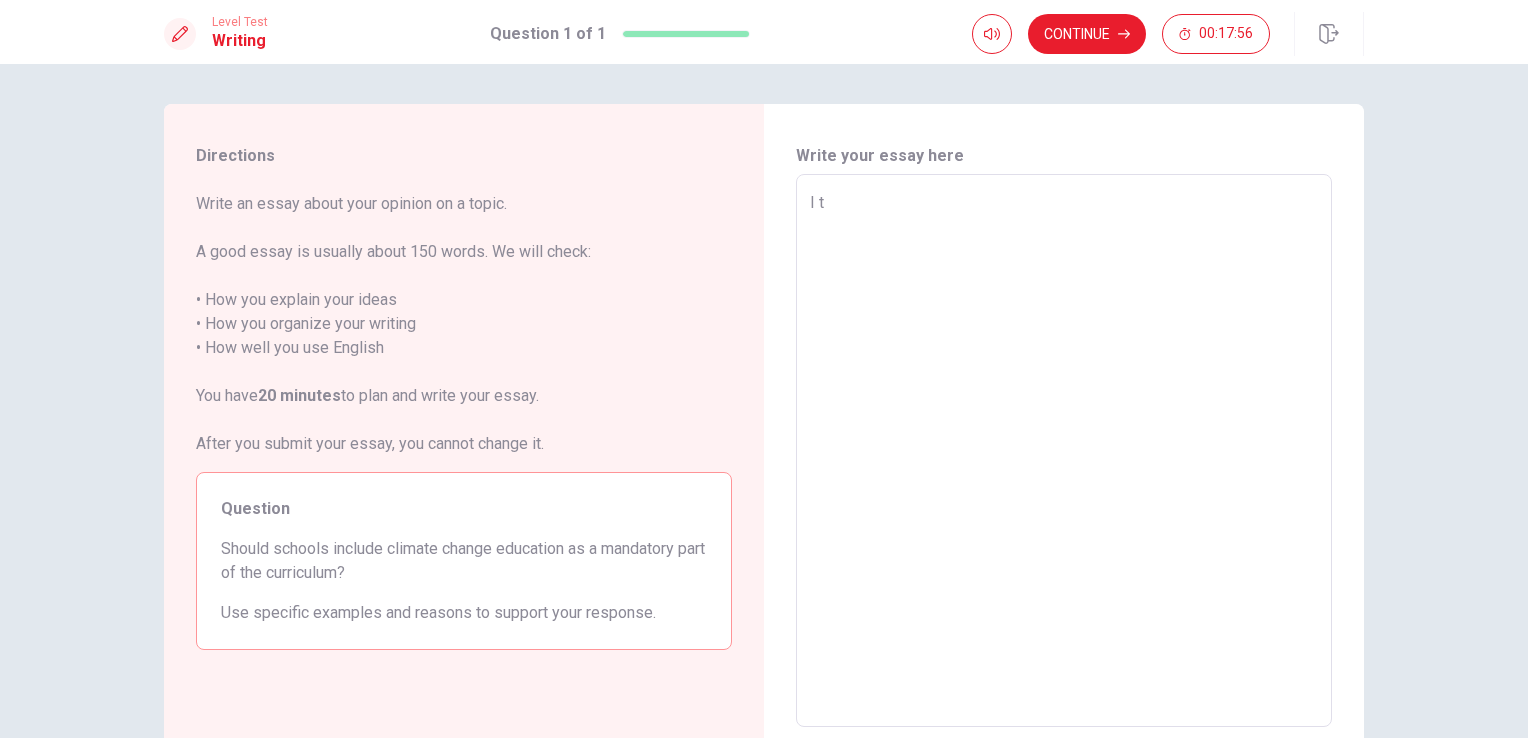 type on "x" 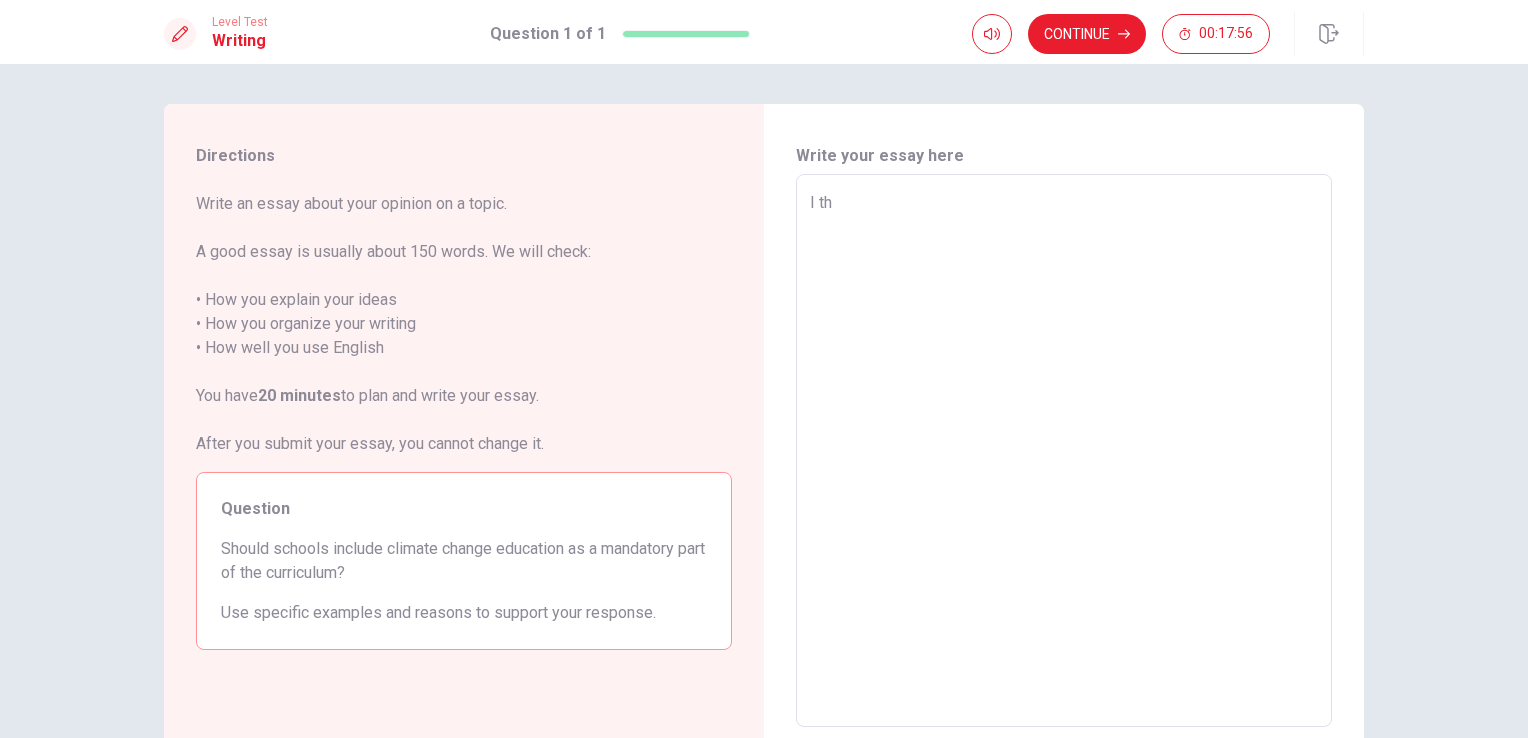 type on "x" 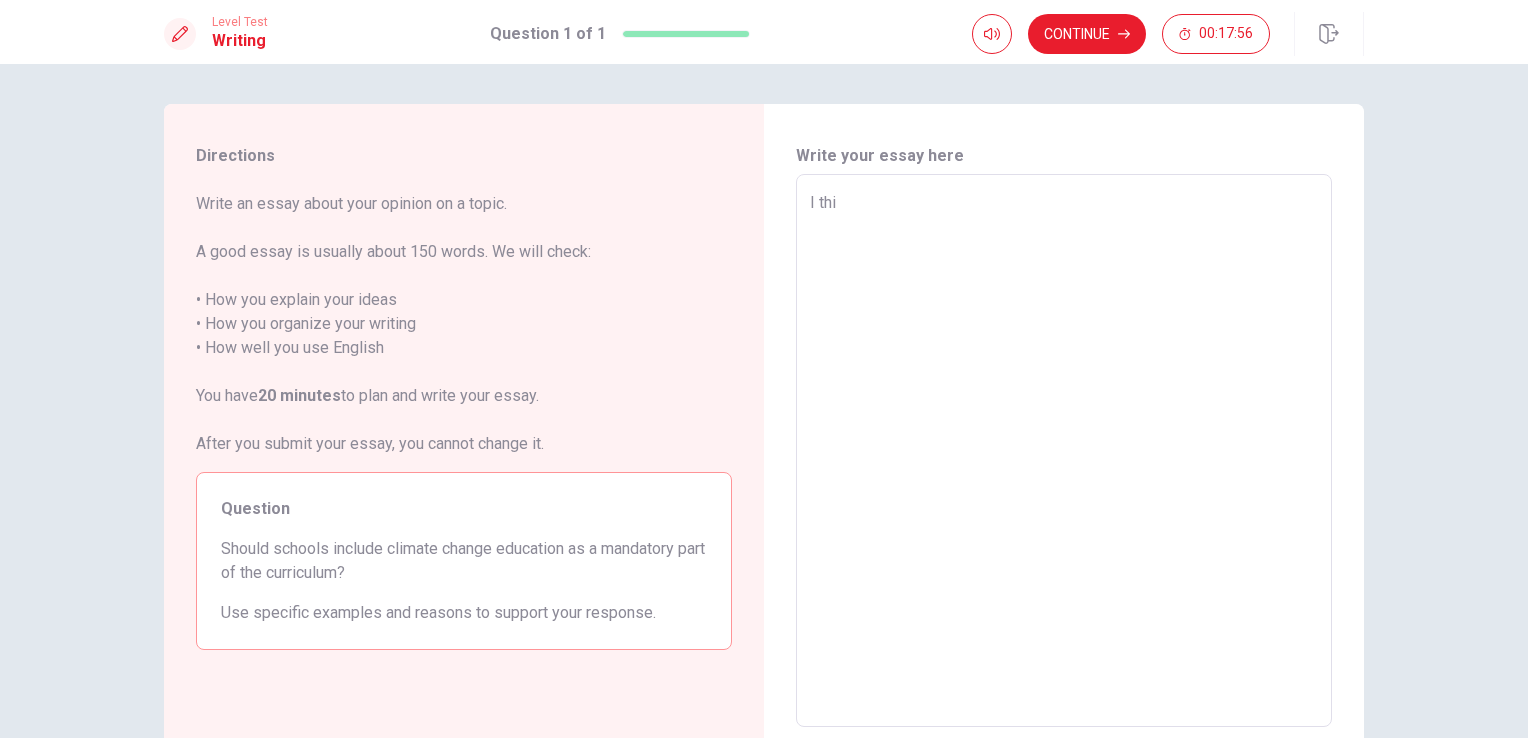 type on "x" 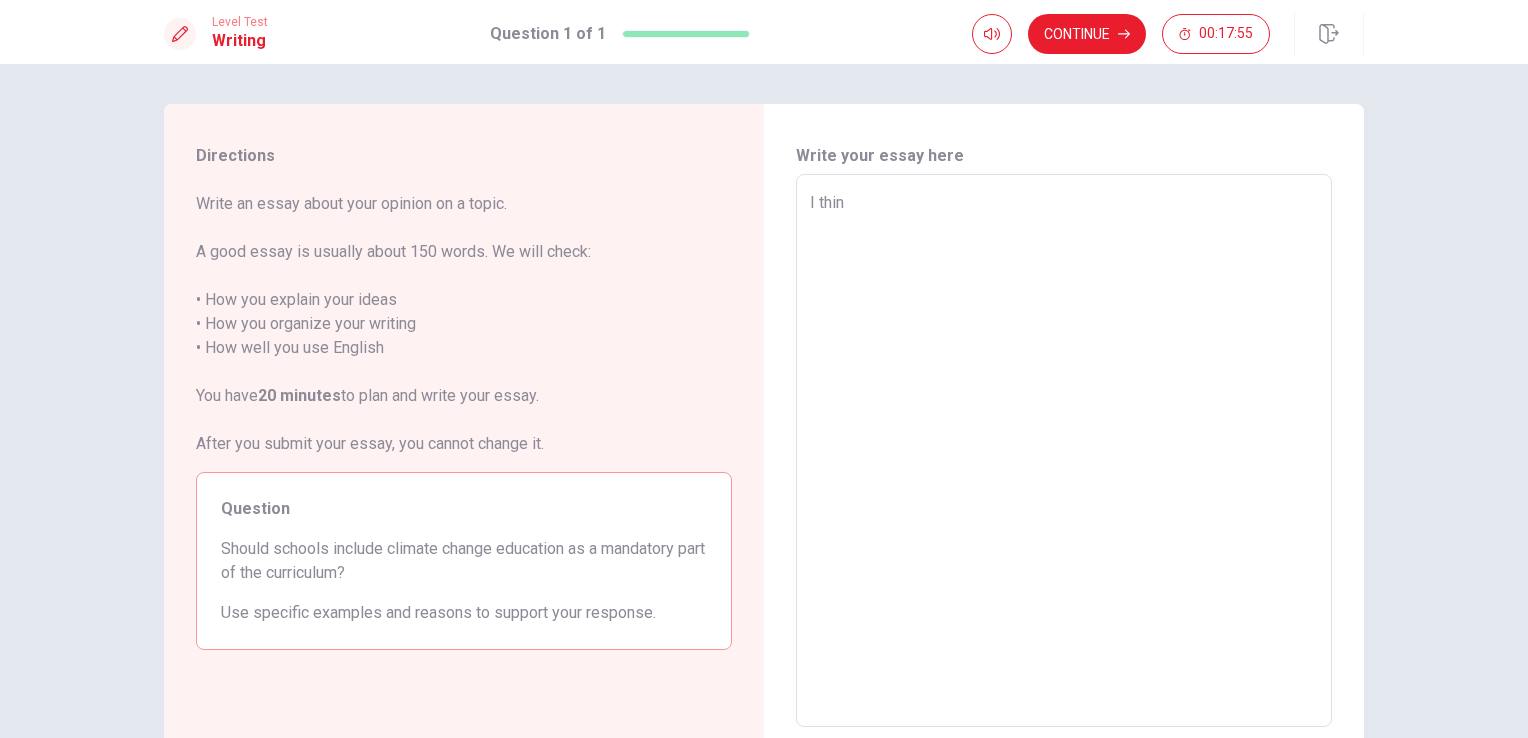 type on "x" 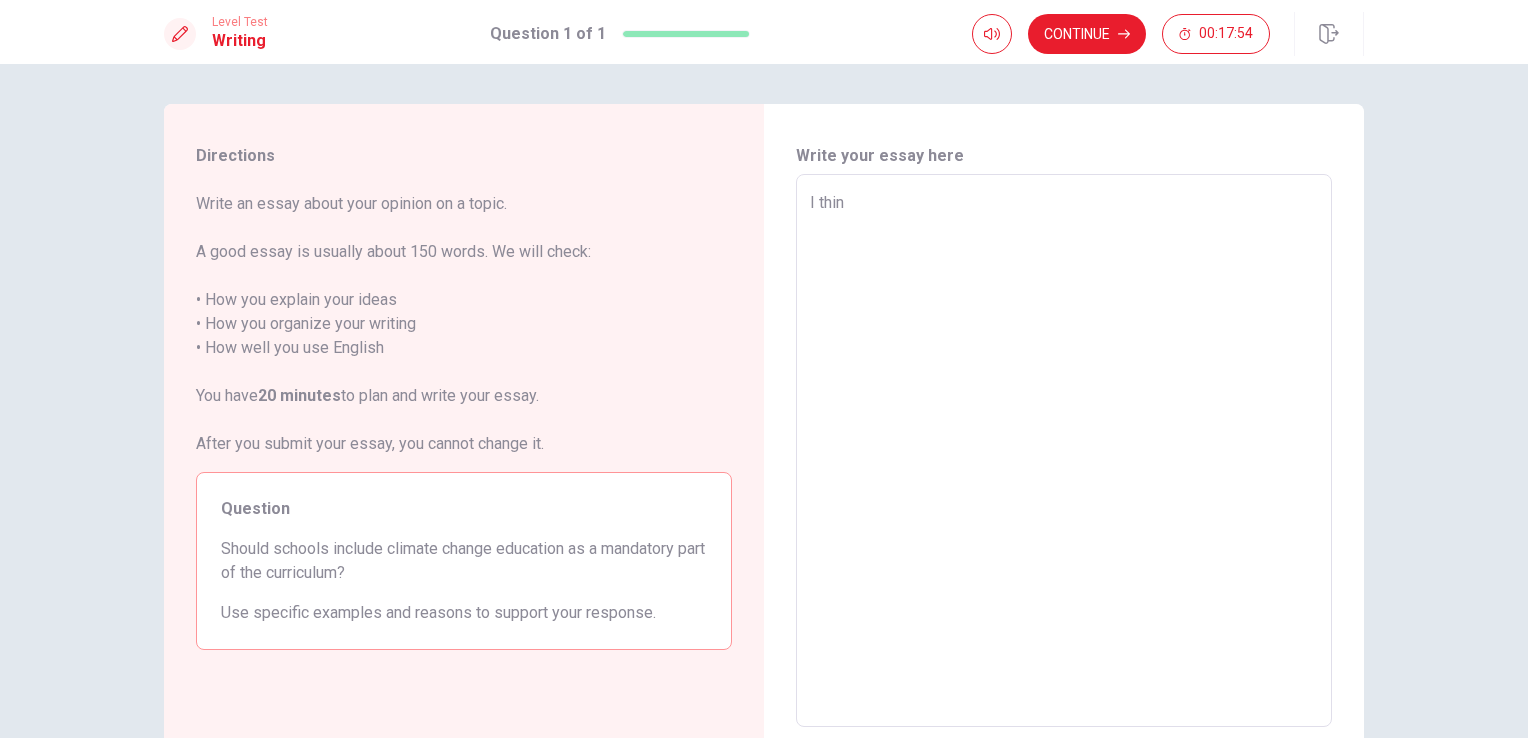 type on "I thin" 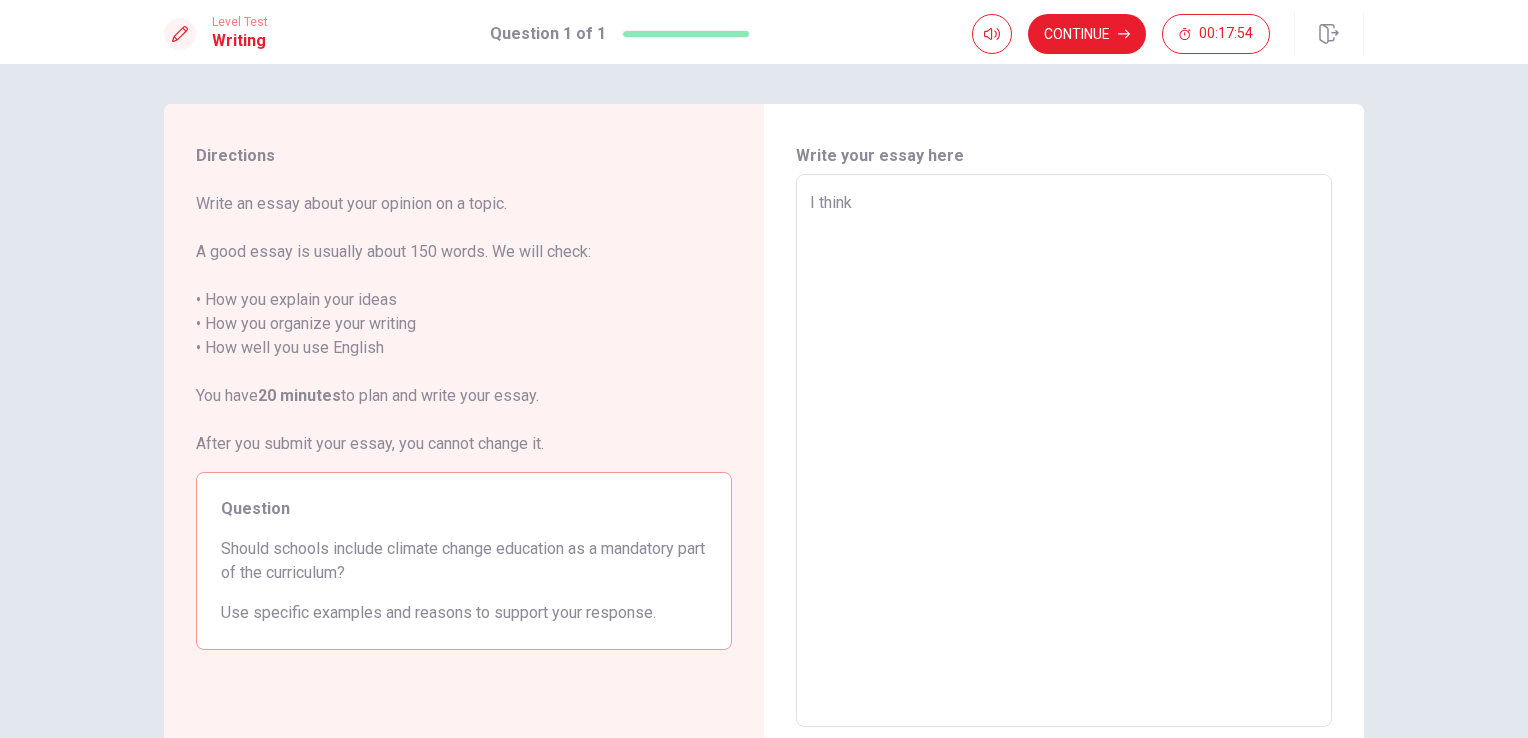 type on "x" 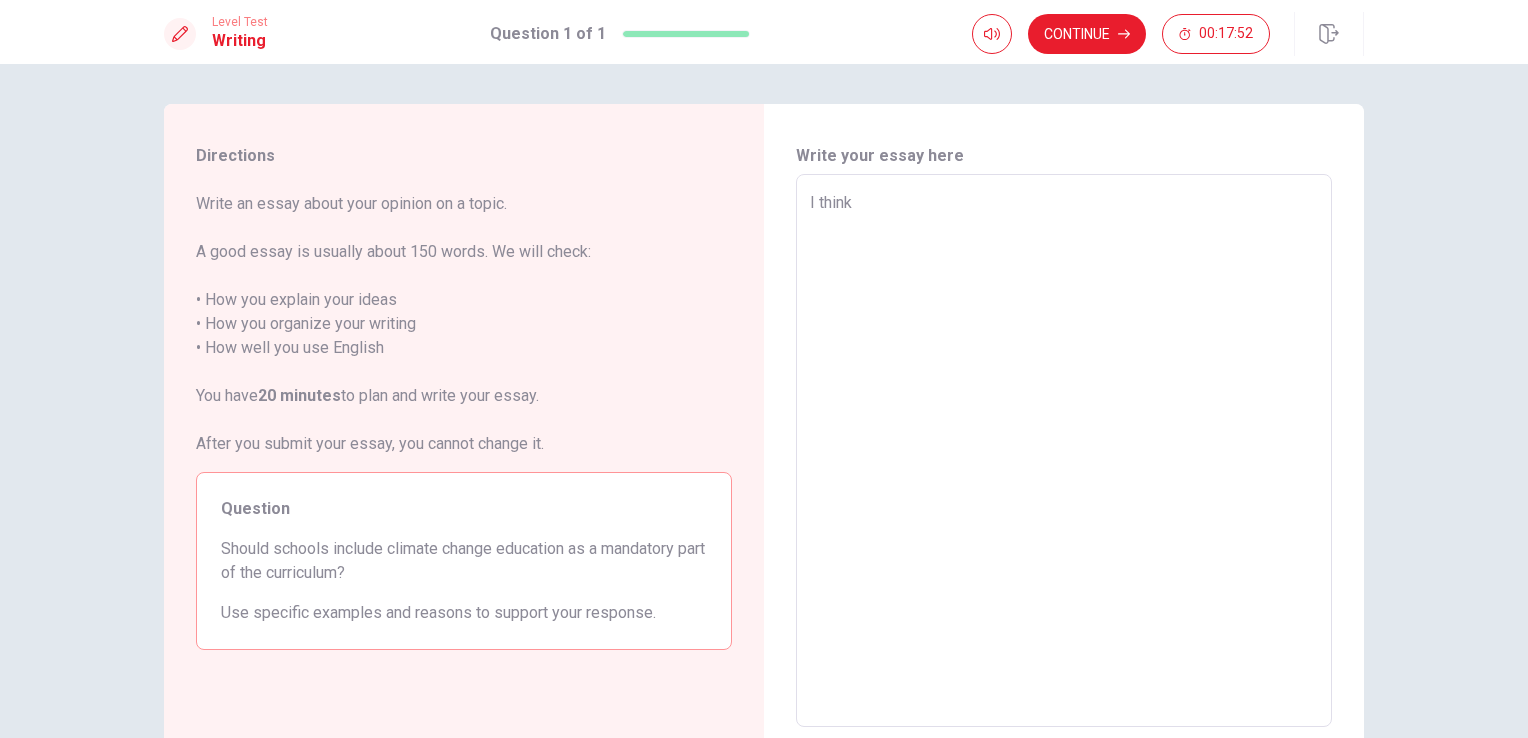 type on "x" 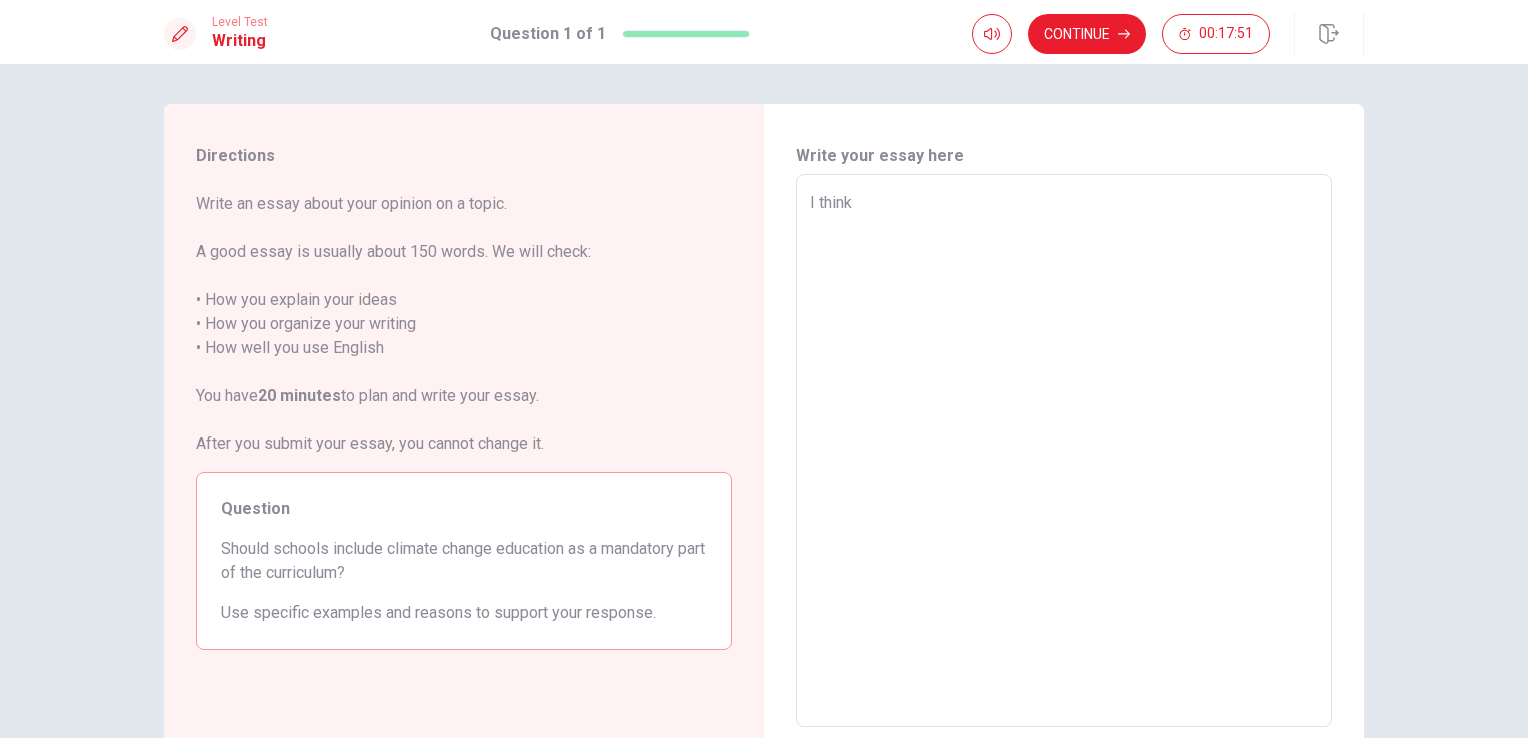 type on "I think s" 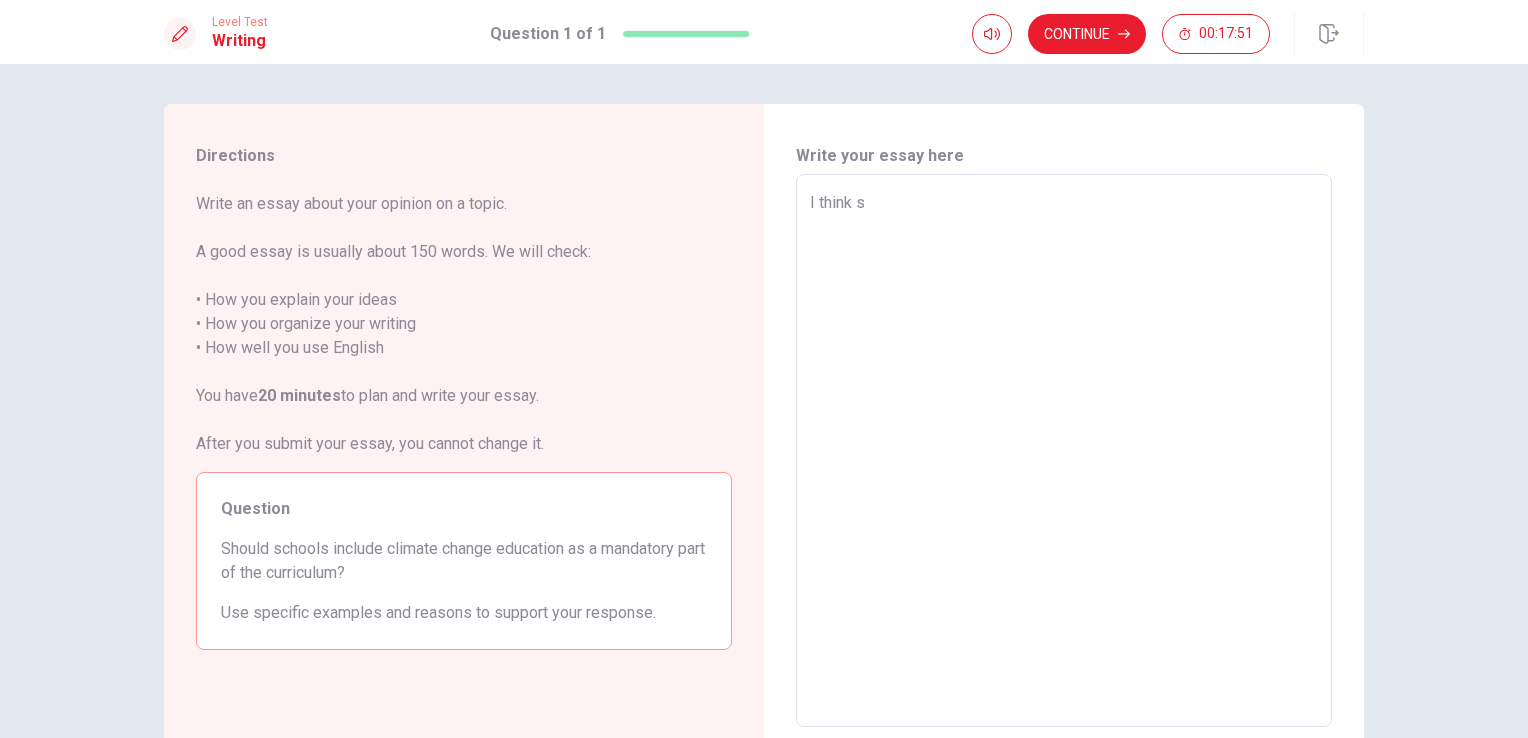 type on "x" 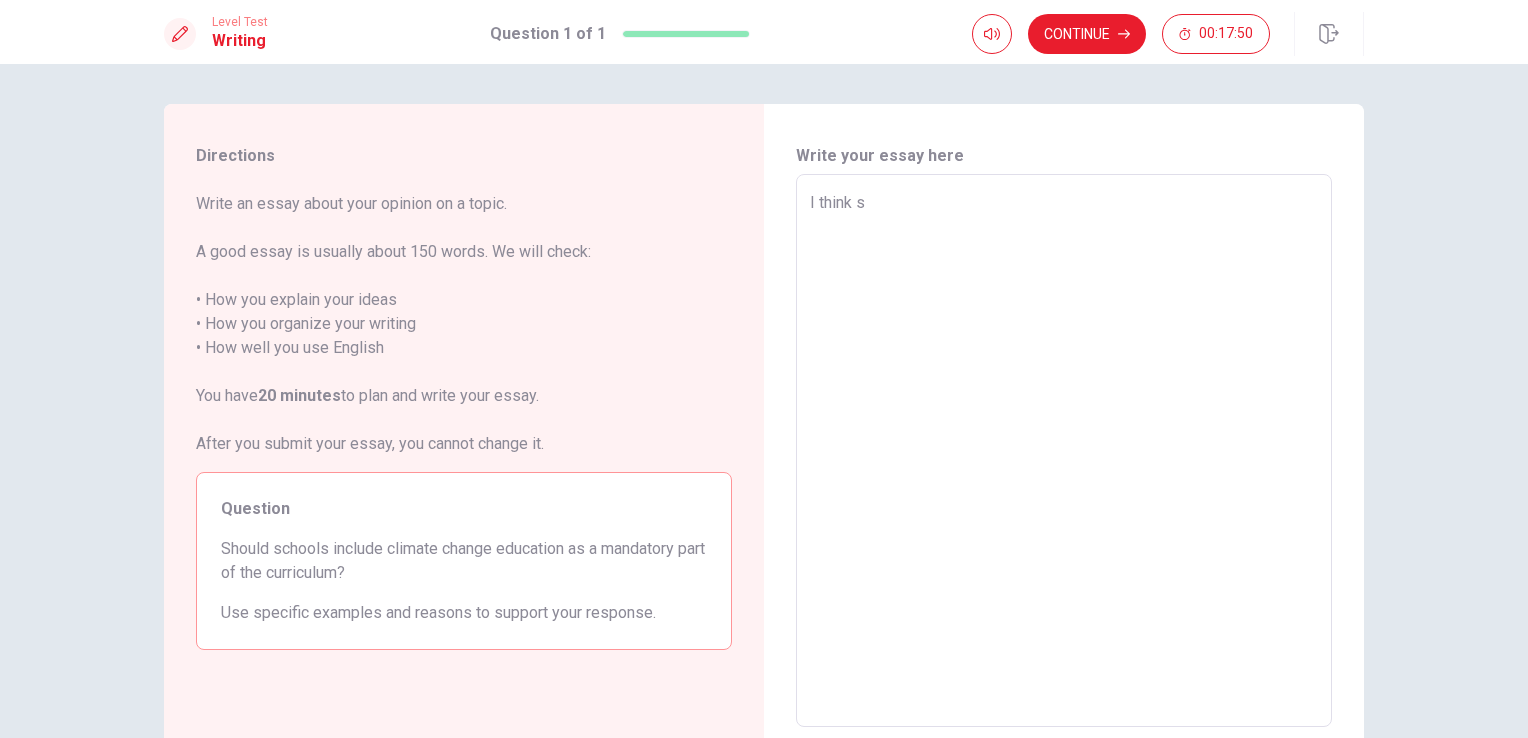 type on "I think sb" 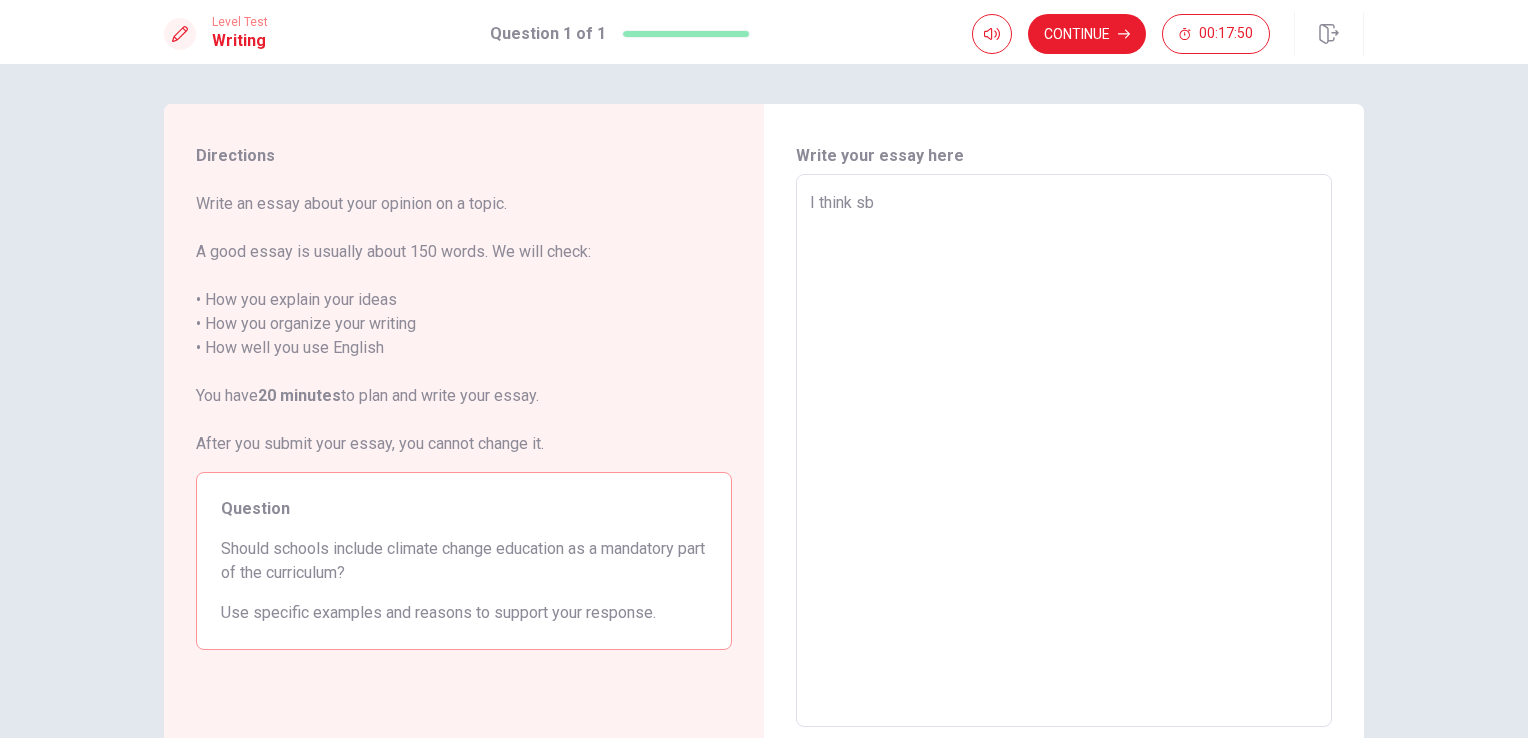type on "x" 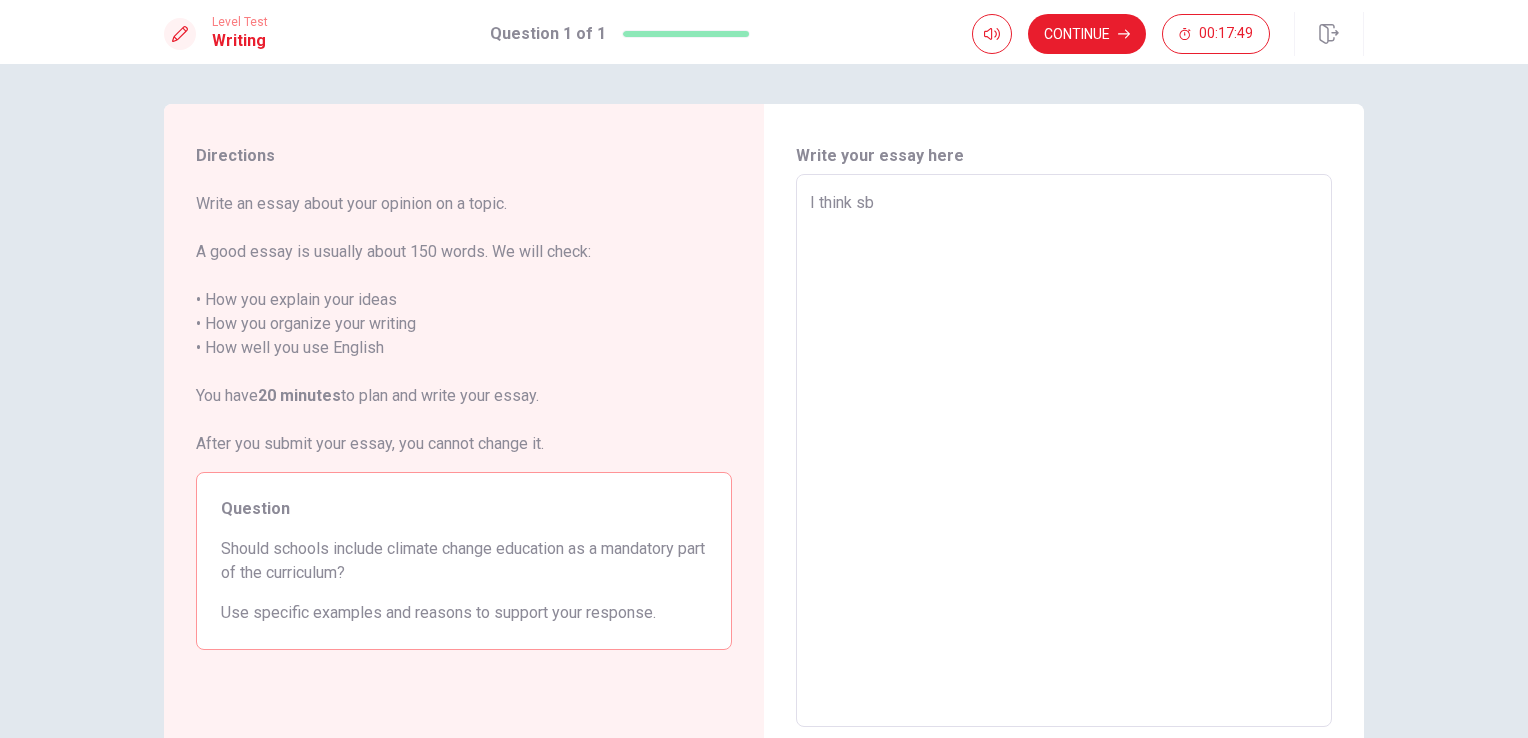 type on "I think s" 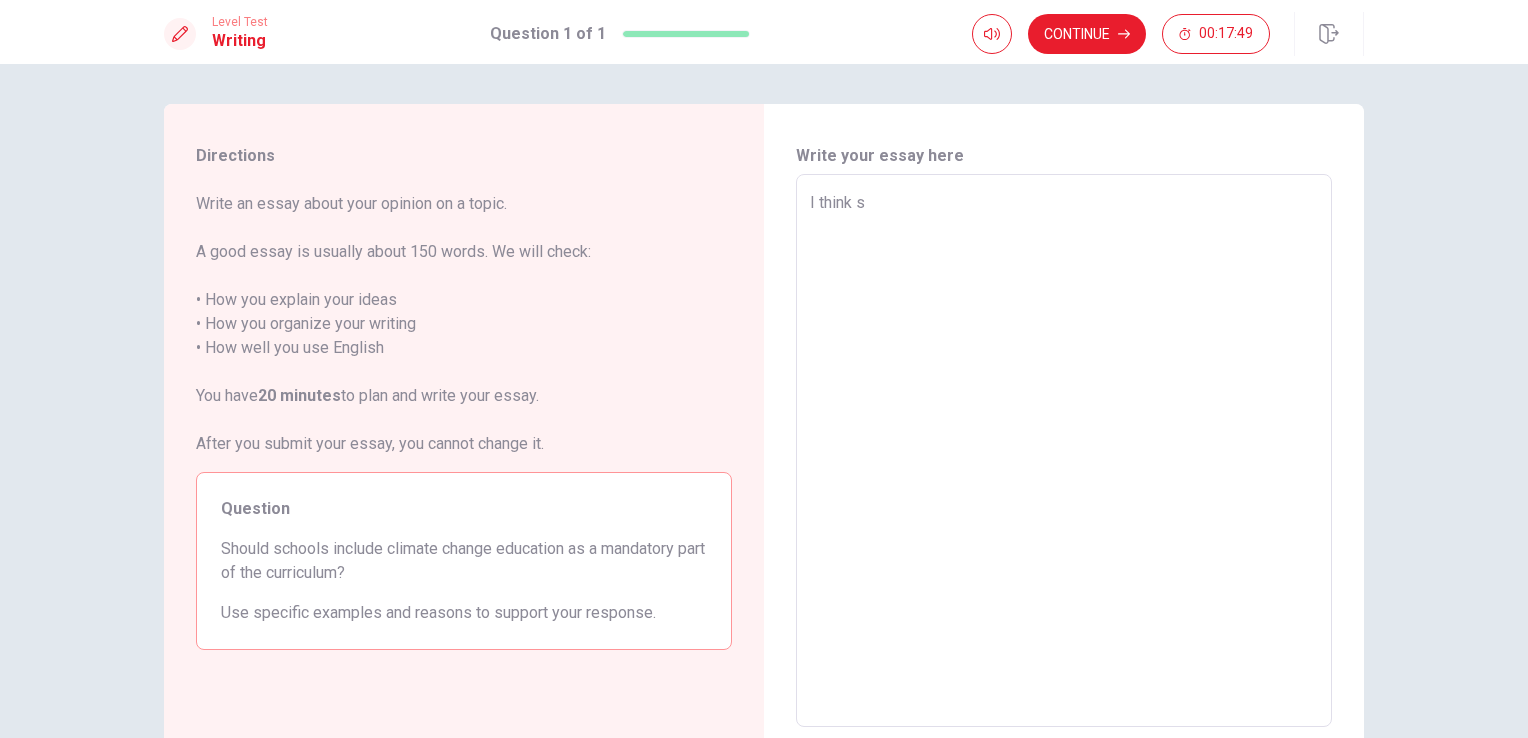 type on "x" 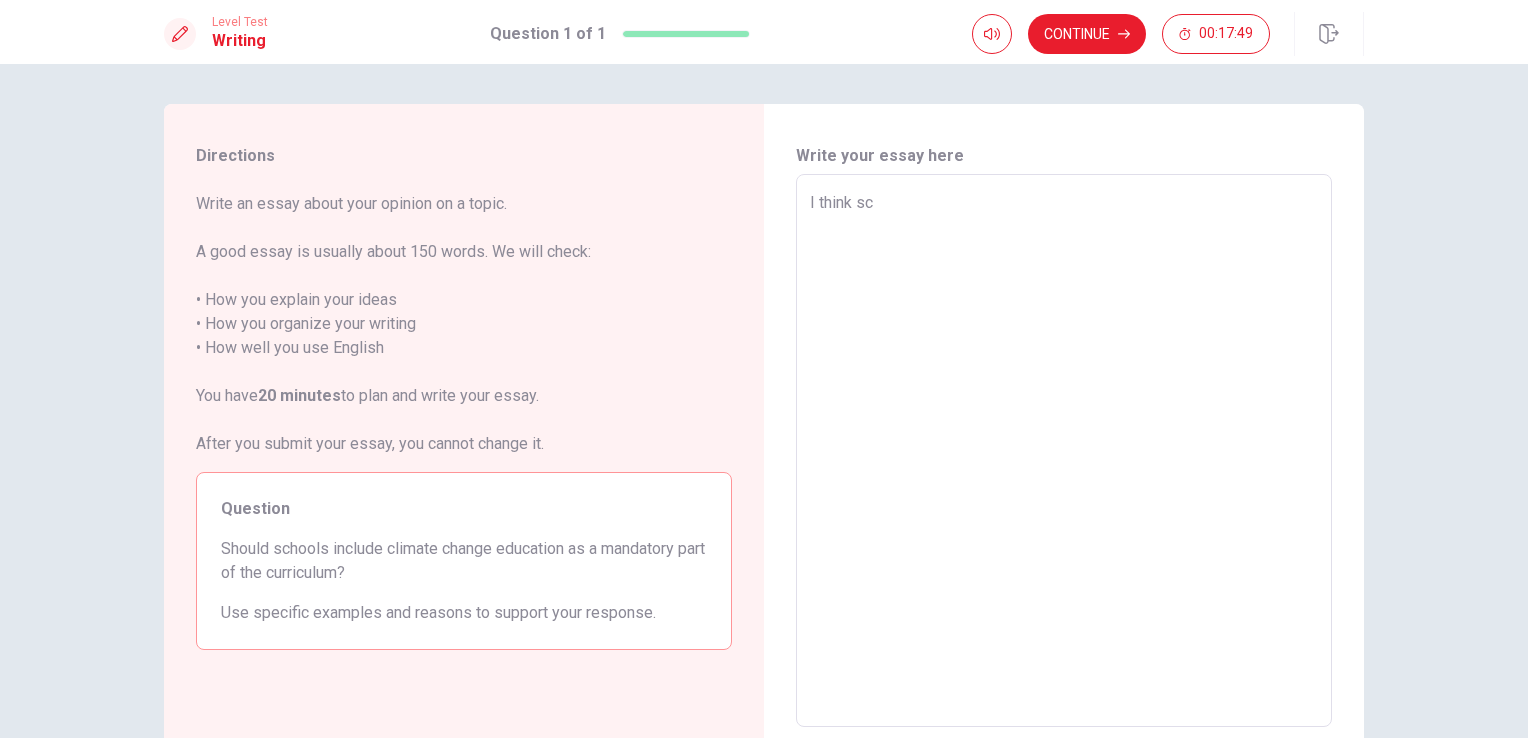 type on "x" 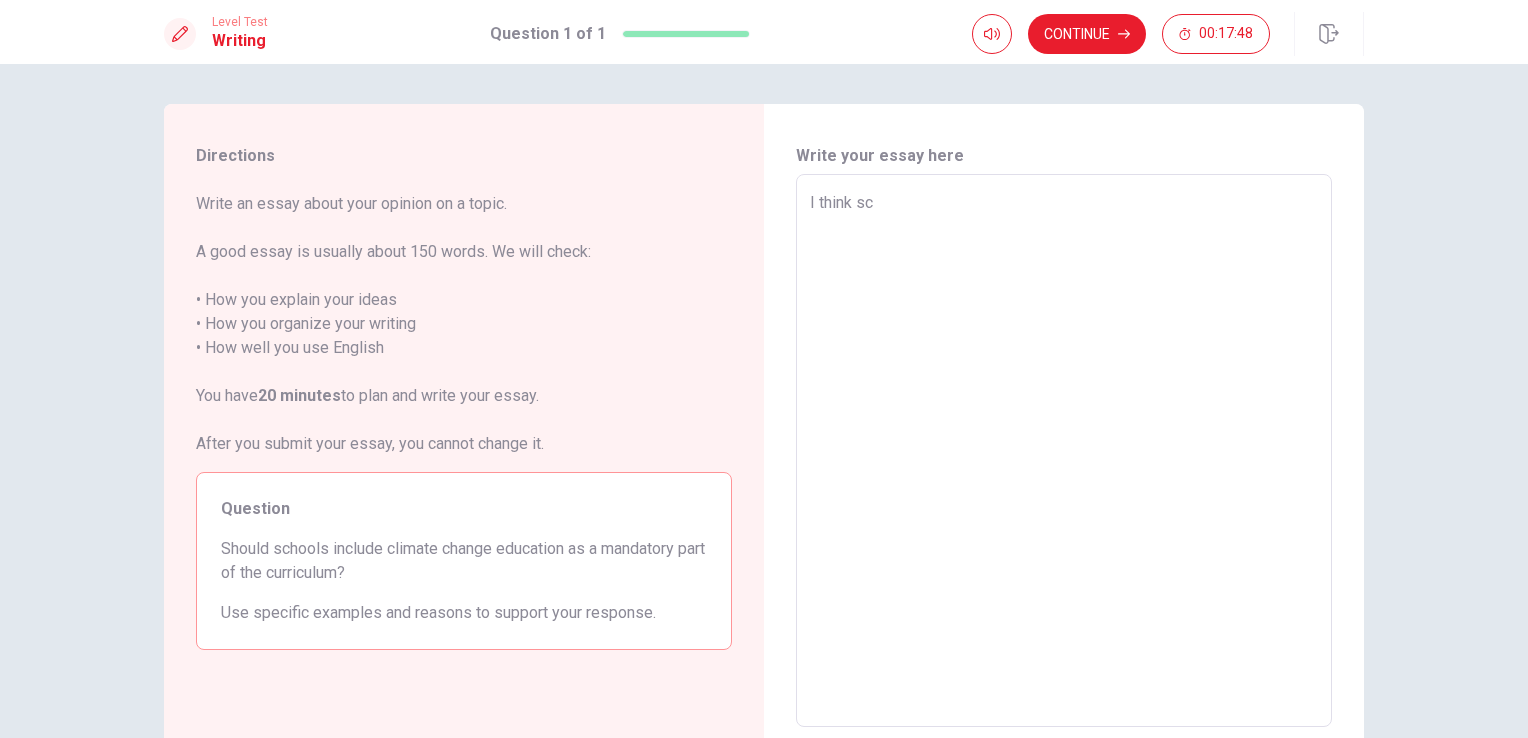 type on "I think sco" 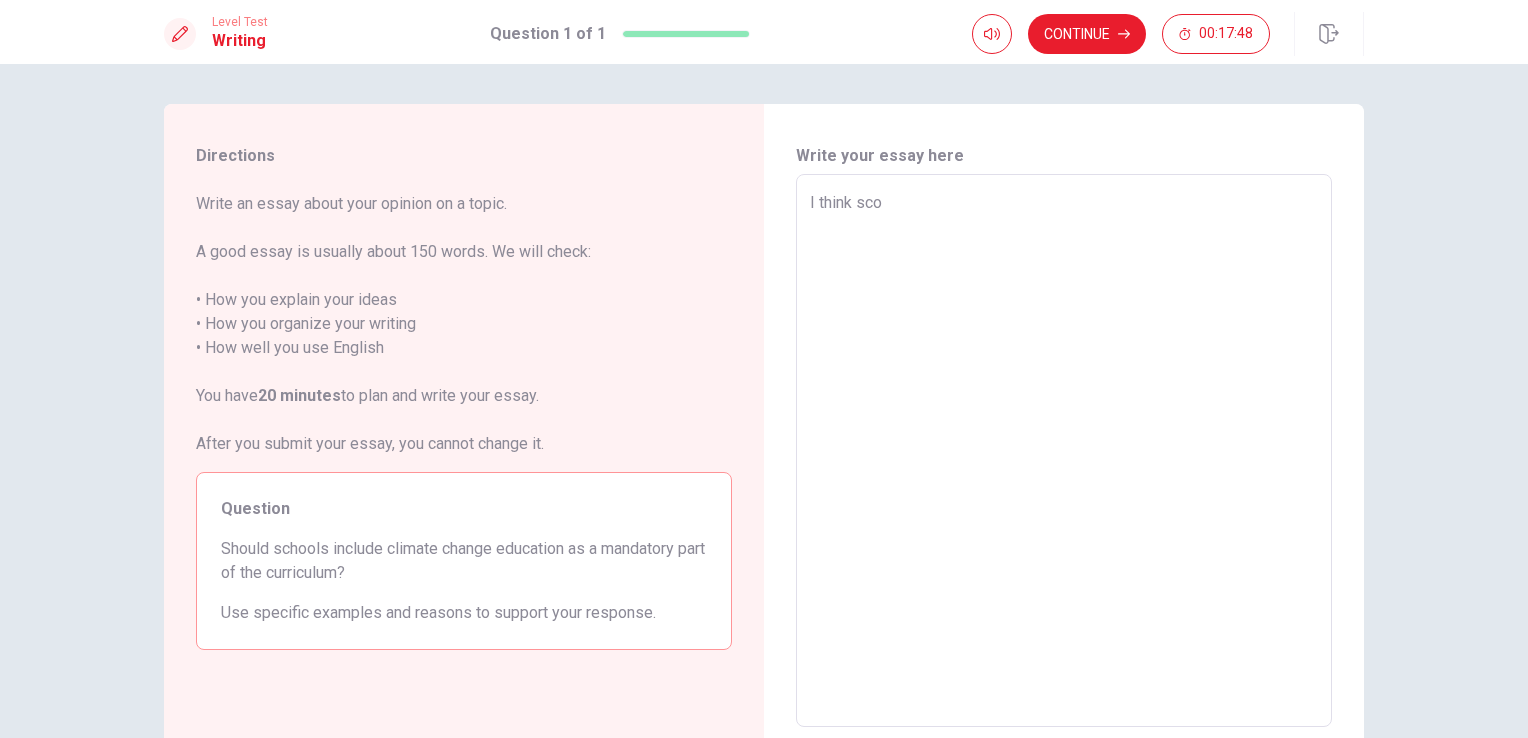 type on "x" 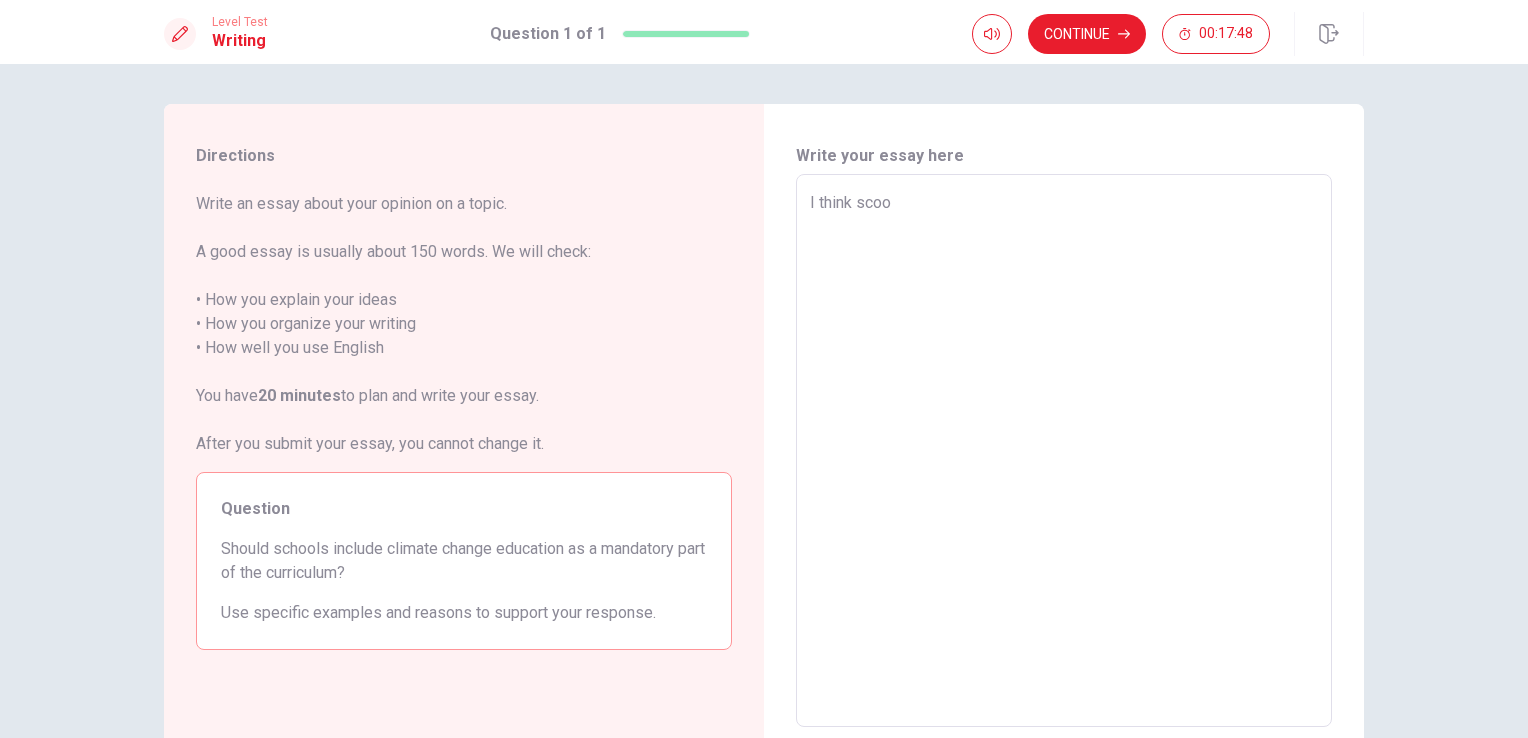 type on "I think scool" 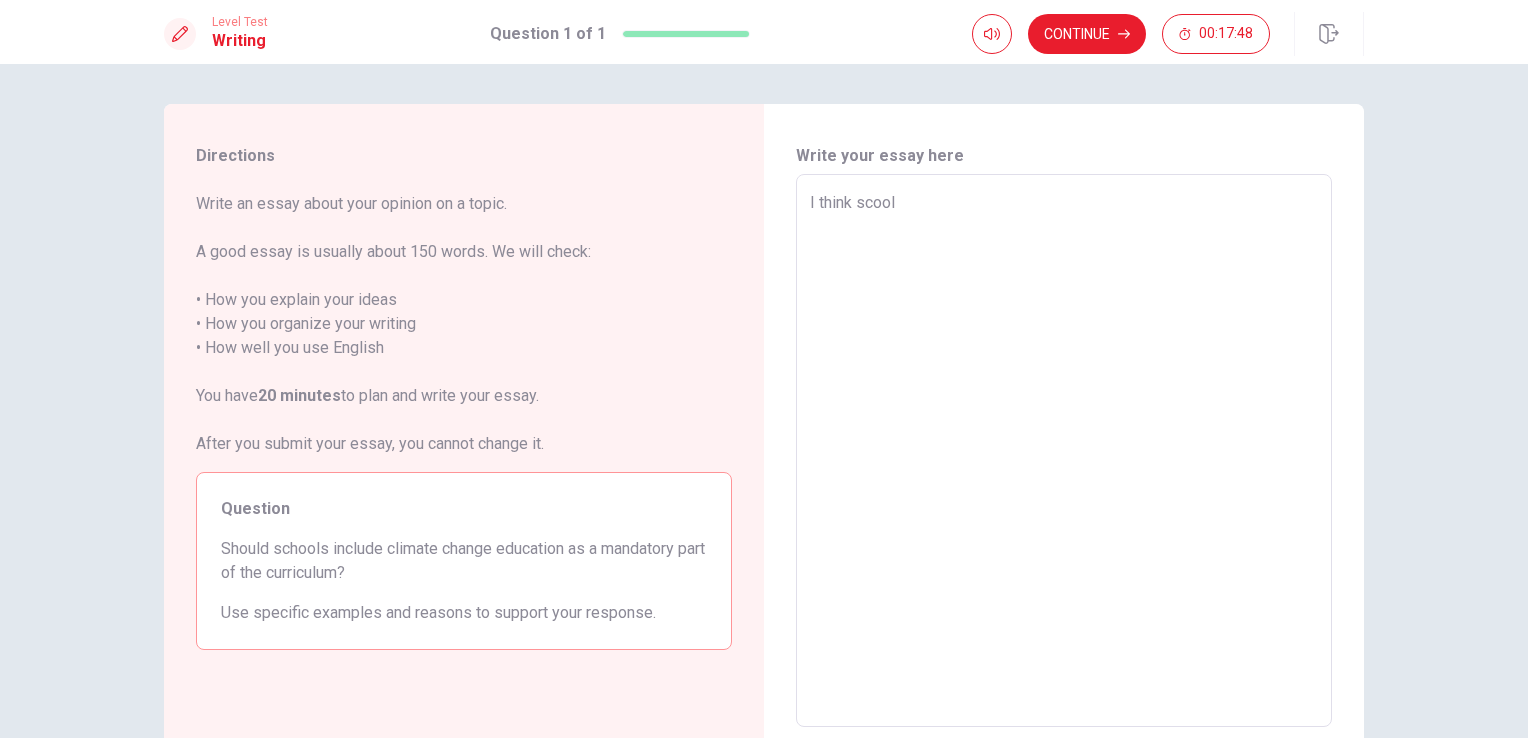 type on "x" 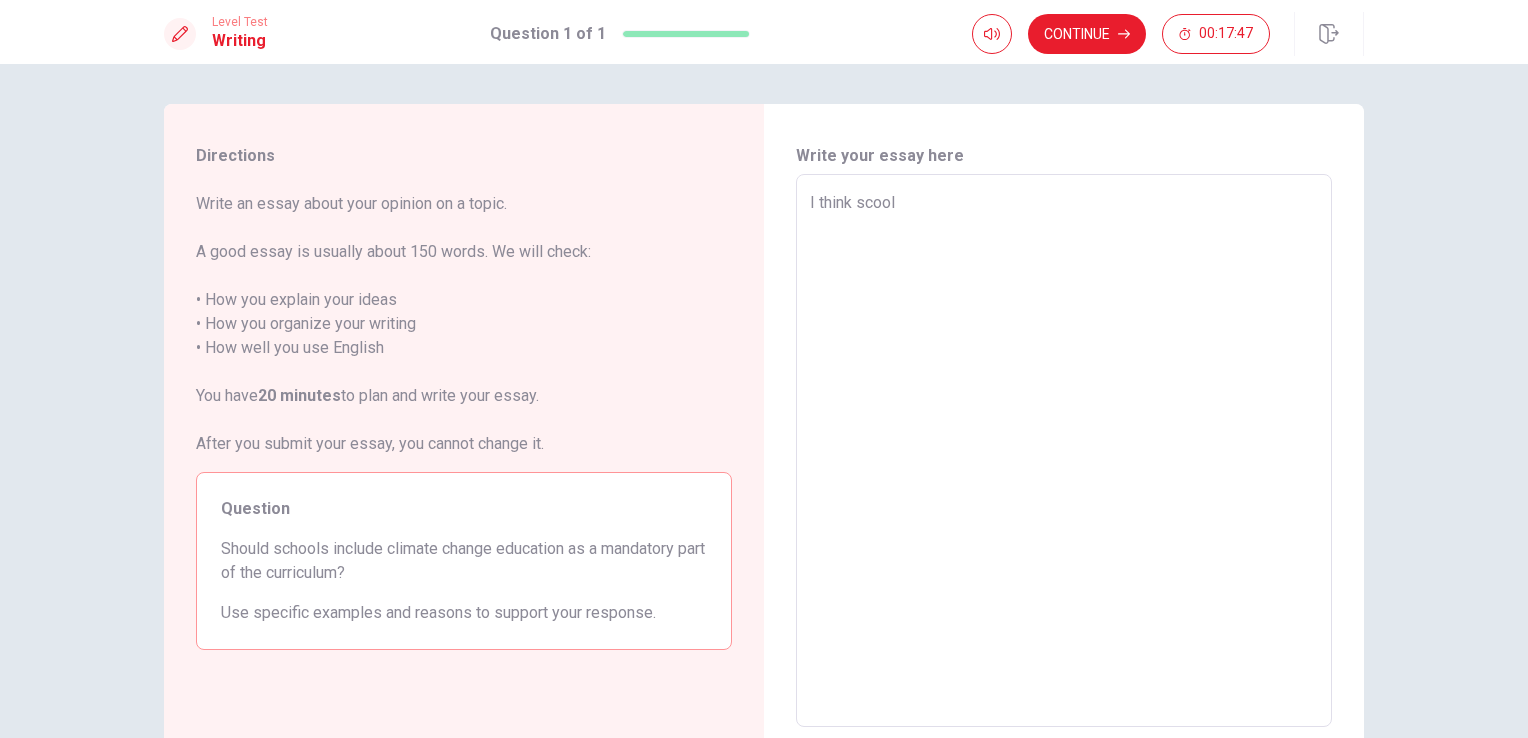 type on "I think scool" 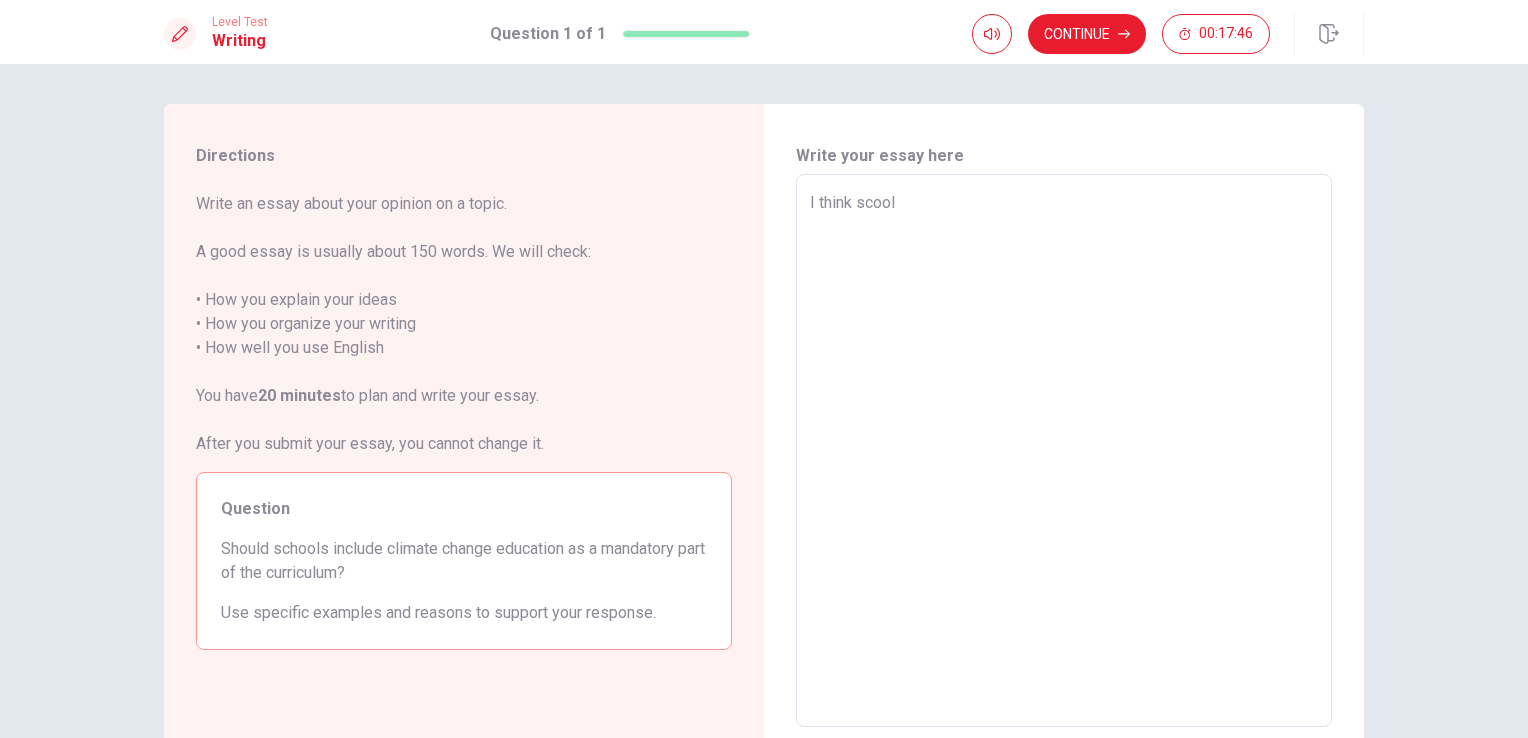 type on "I think scoo" 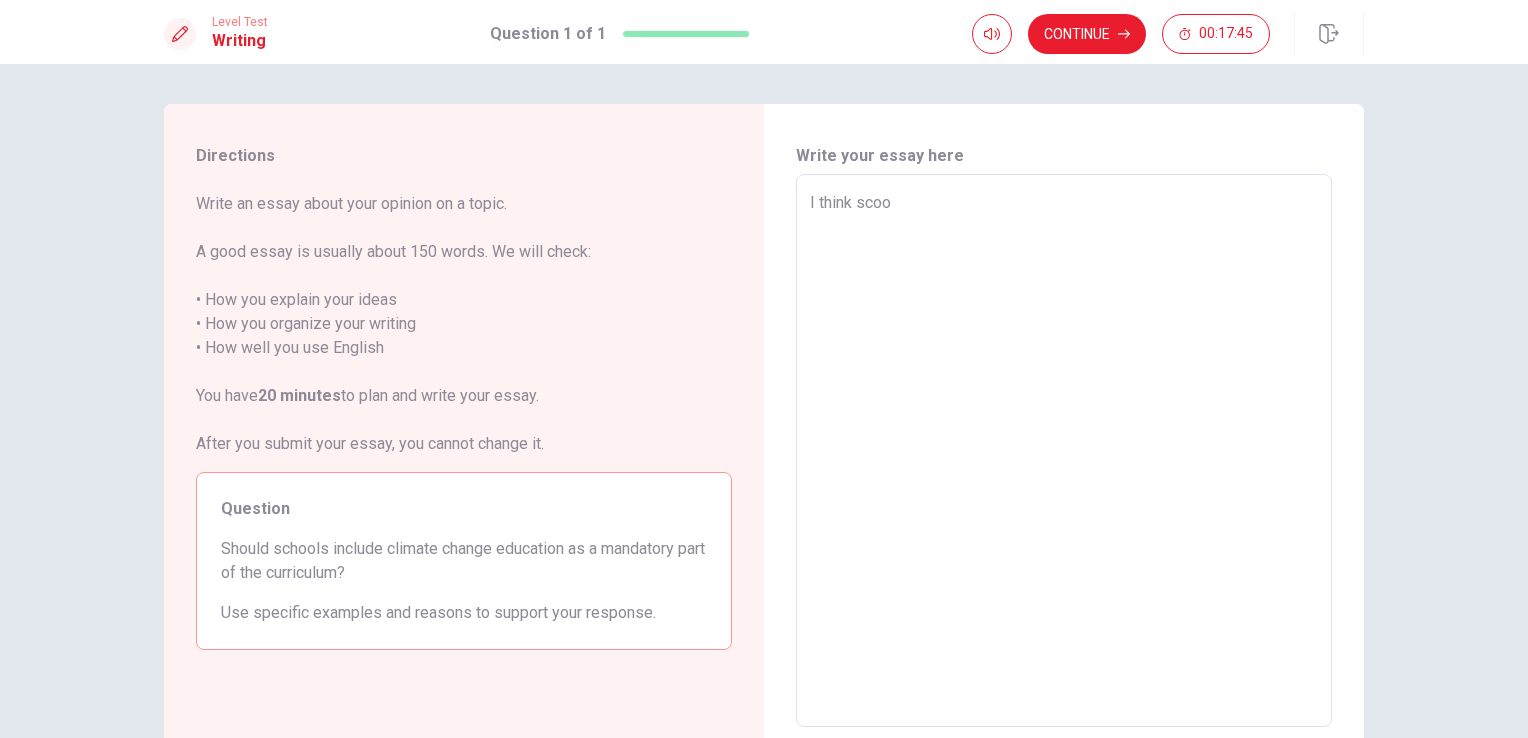 type on "x" 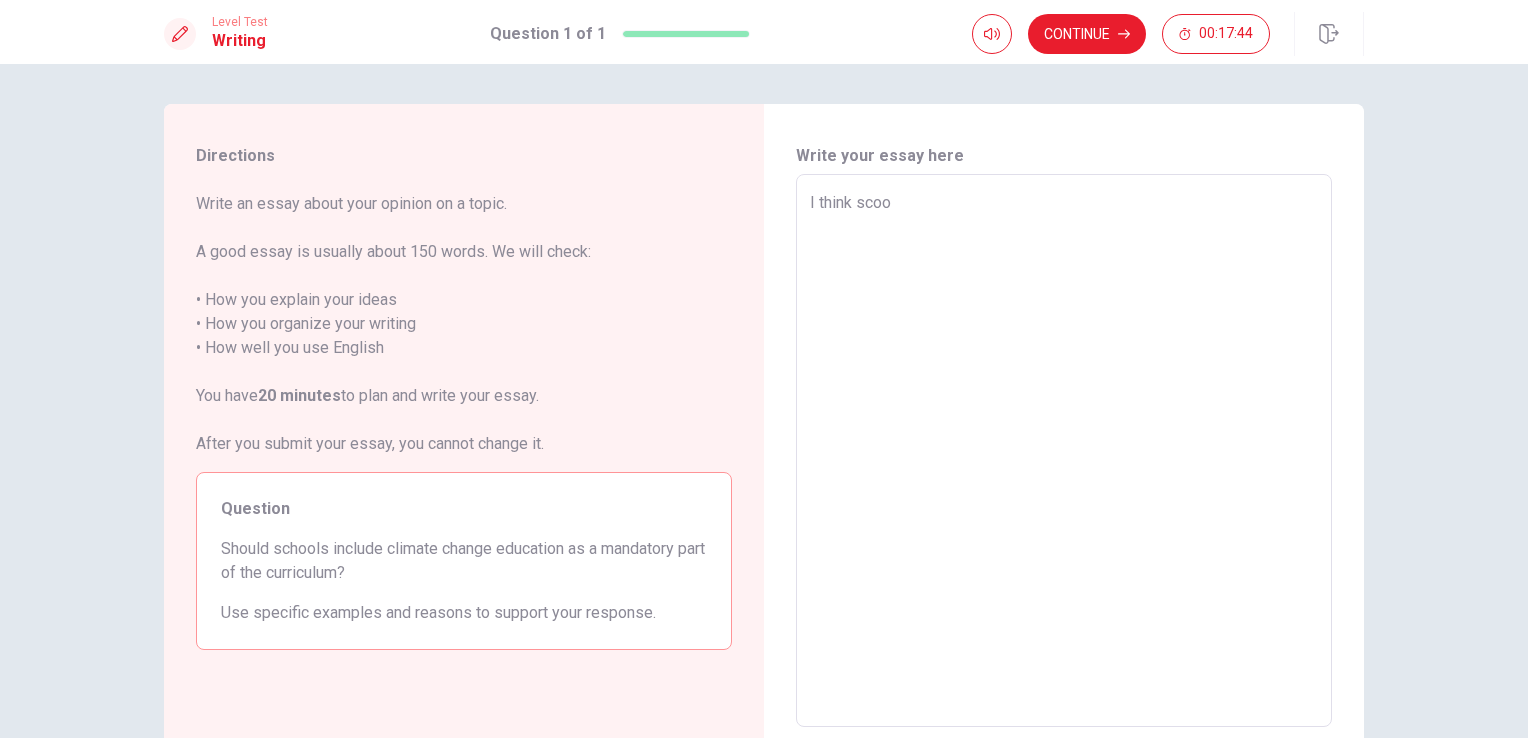 type on "I think sco" 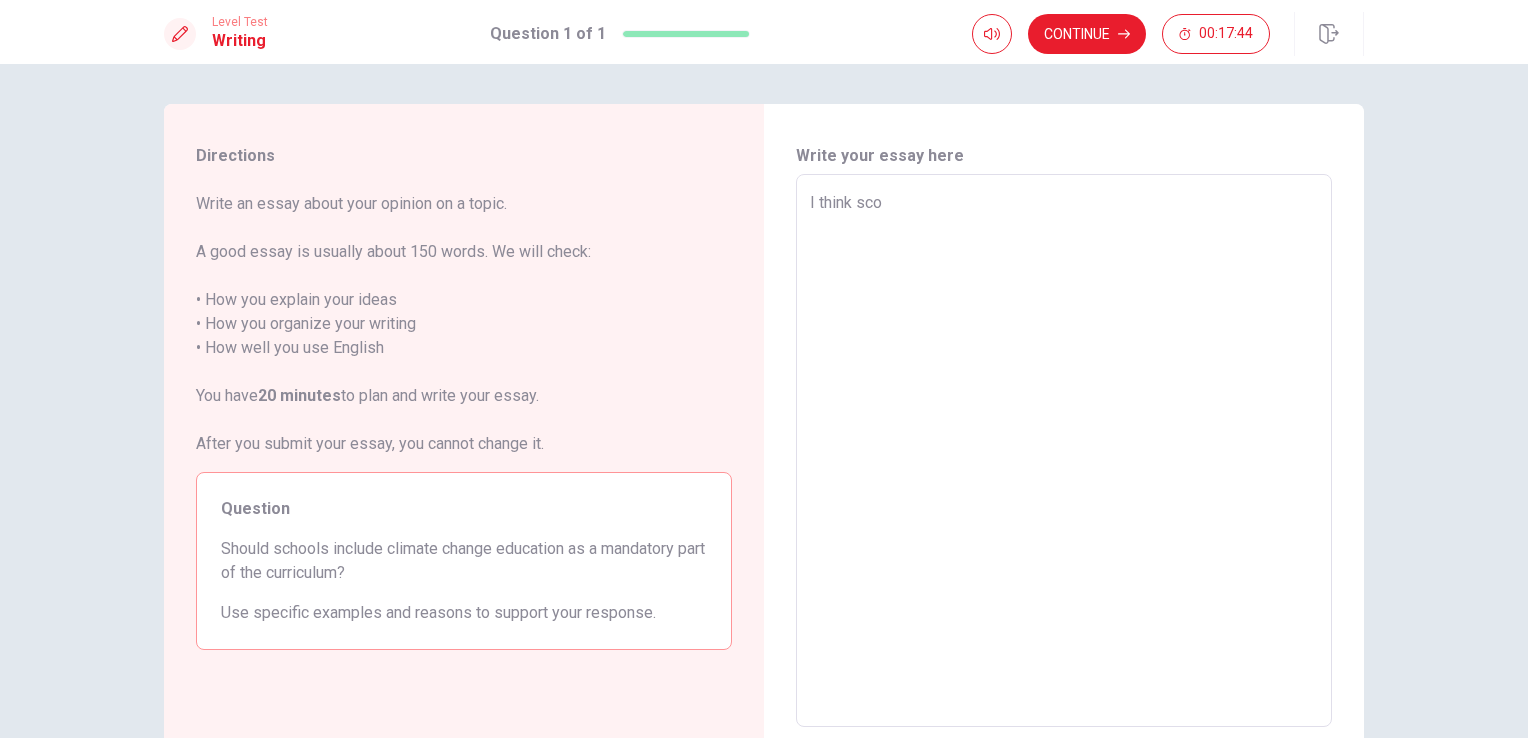 type on "x" 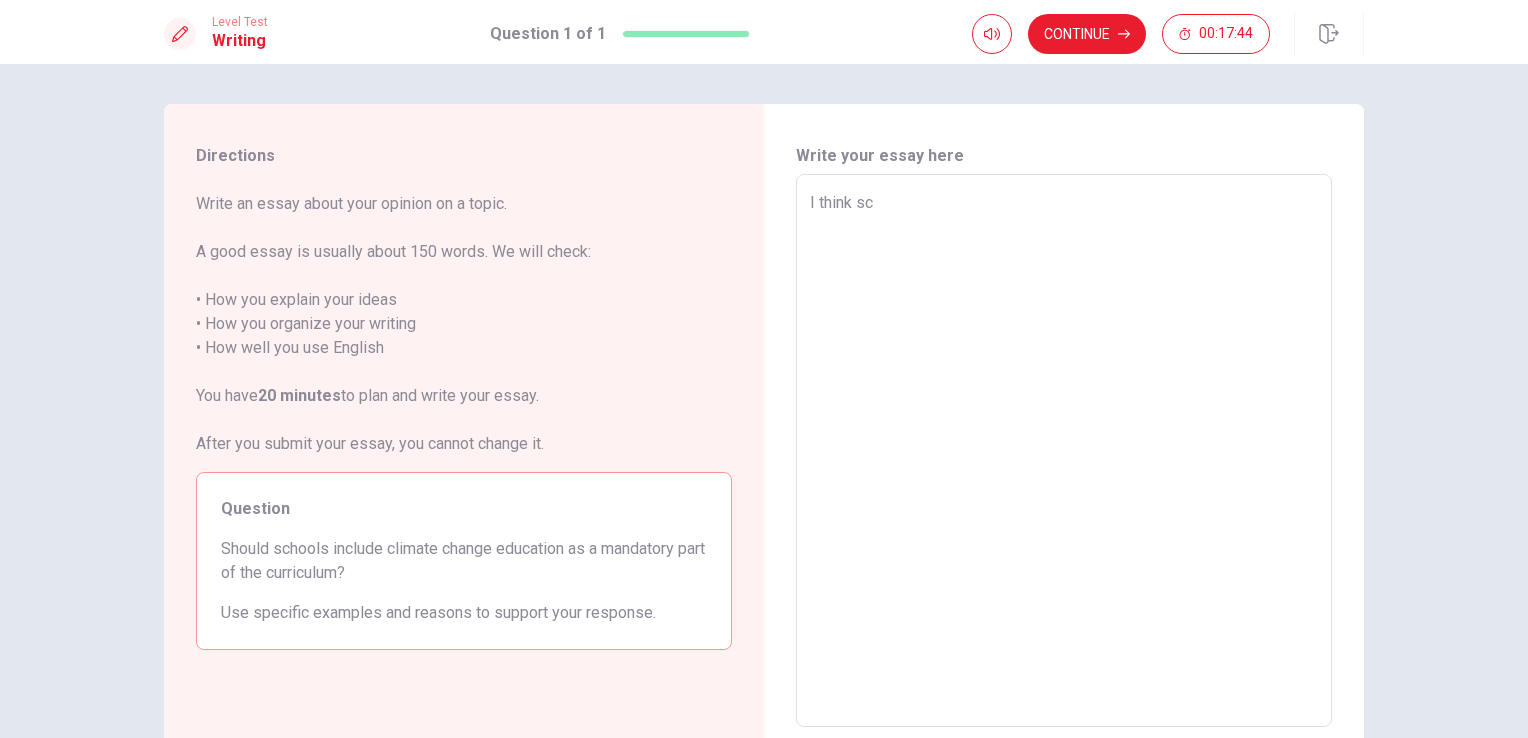 type on "x" 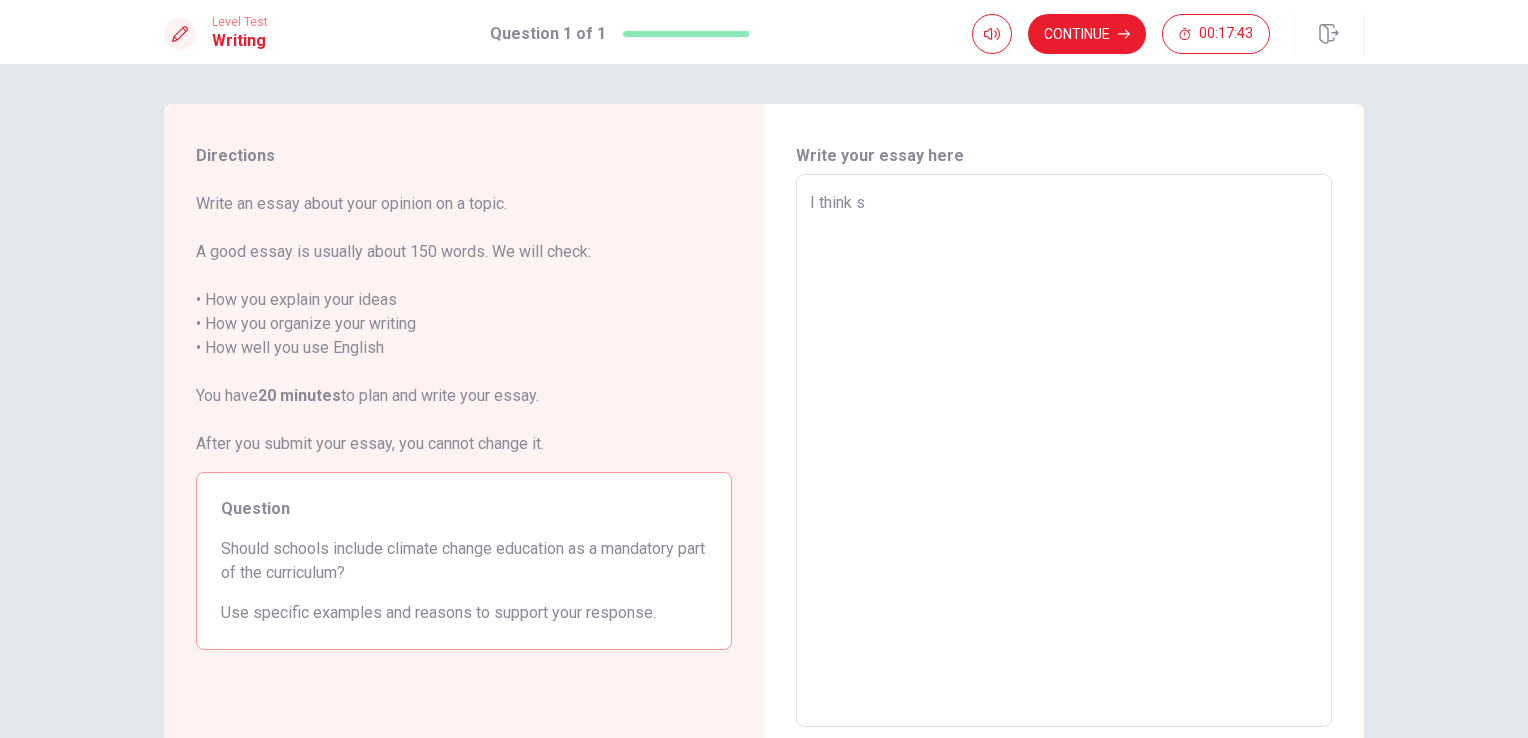 type on "x" 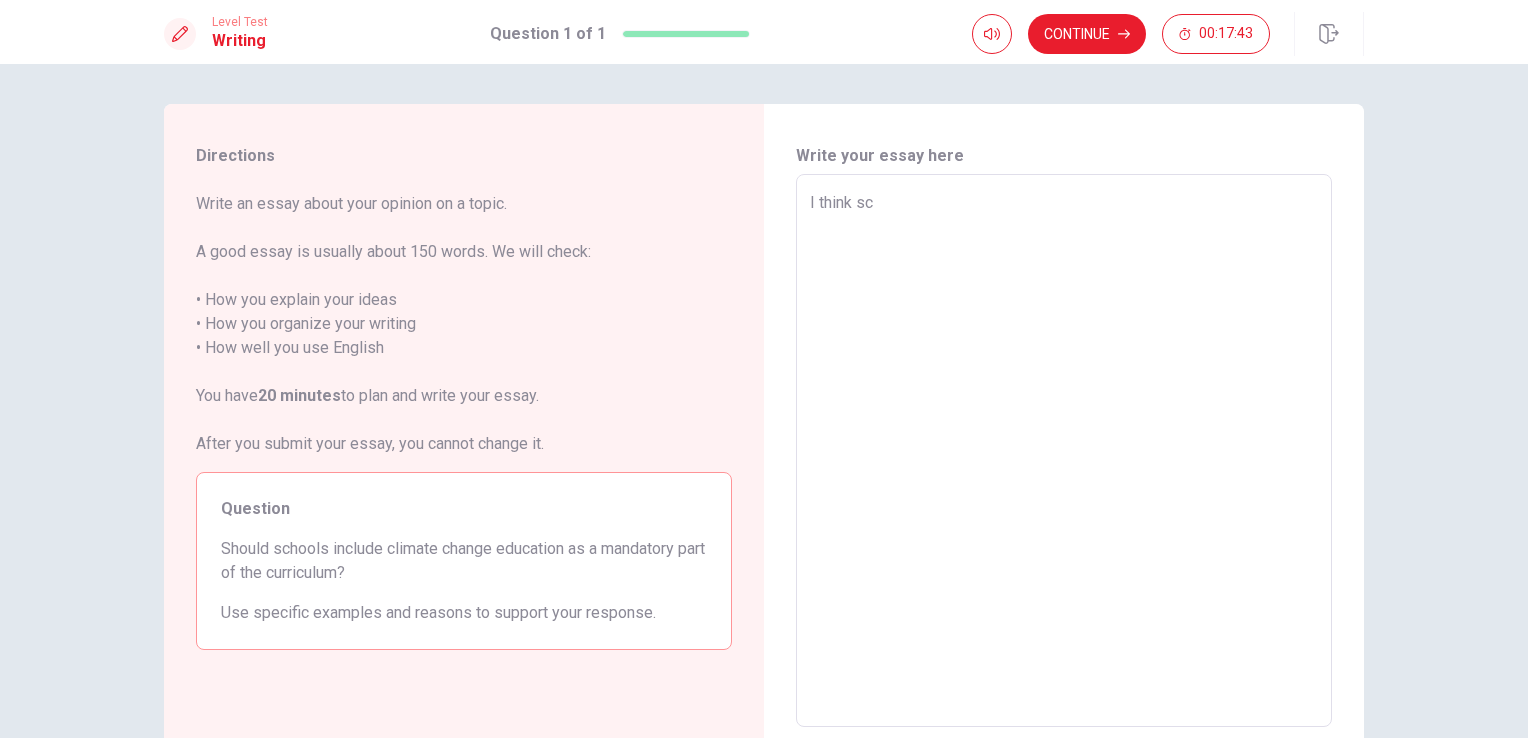 type on "x" 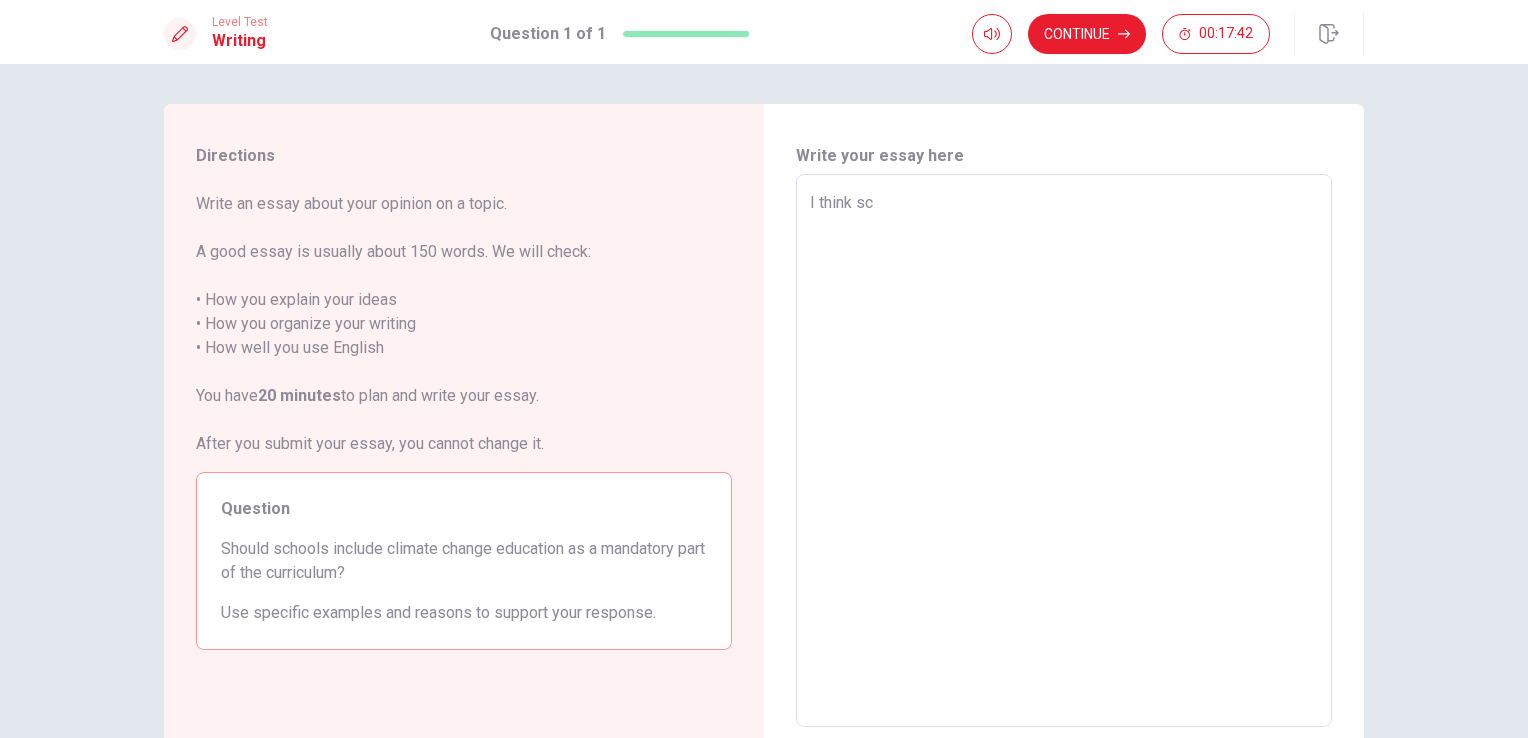 type on "I think sch" 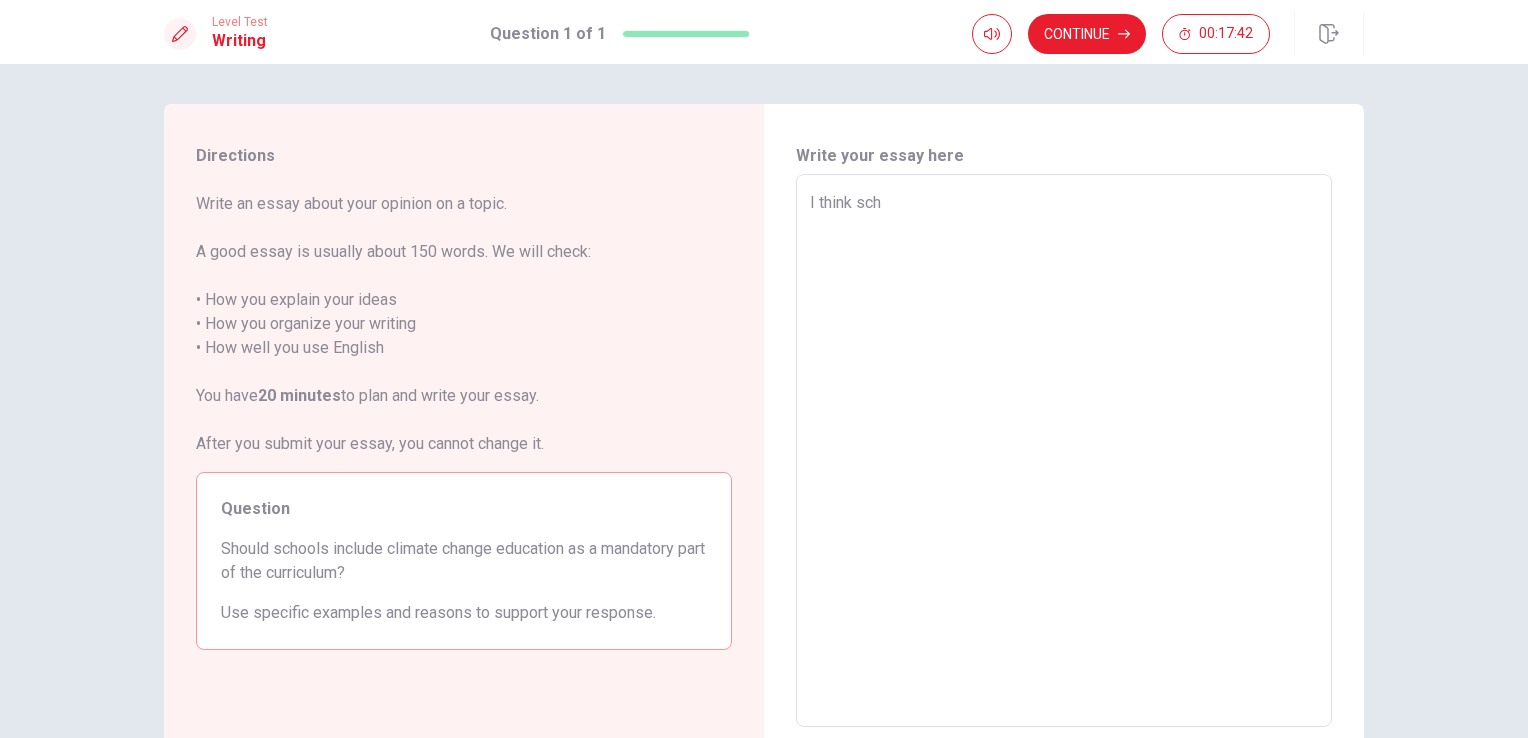 type on "x" 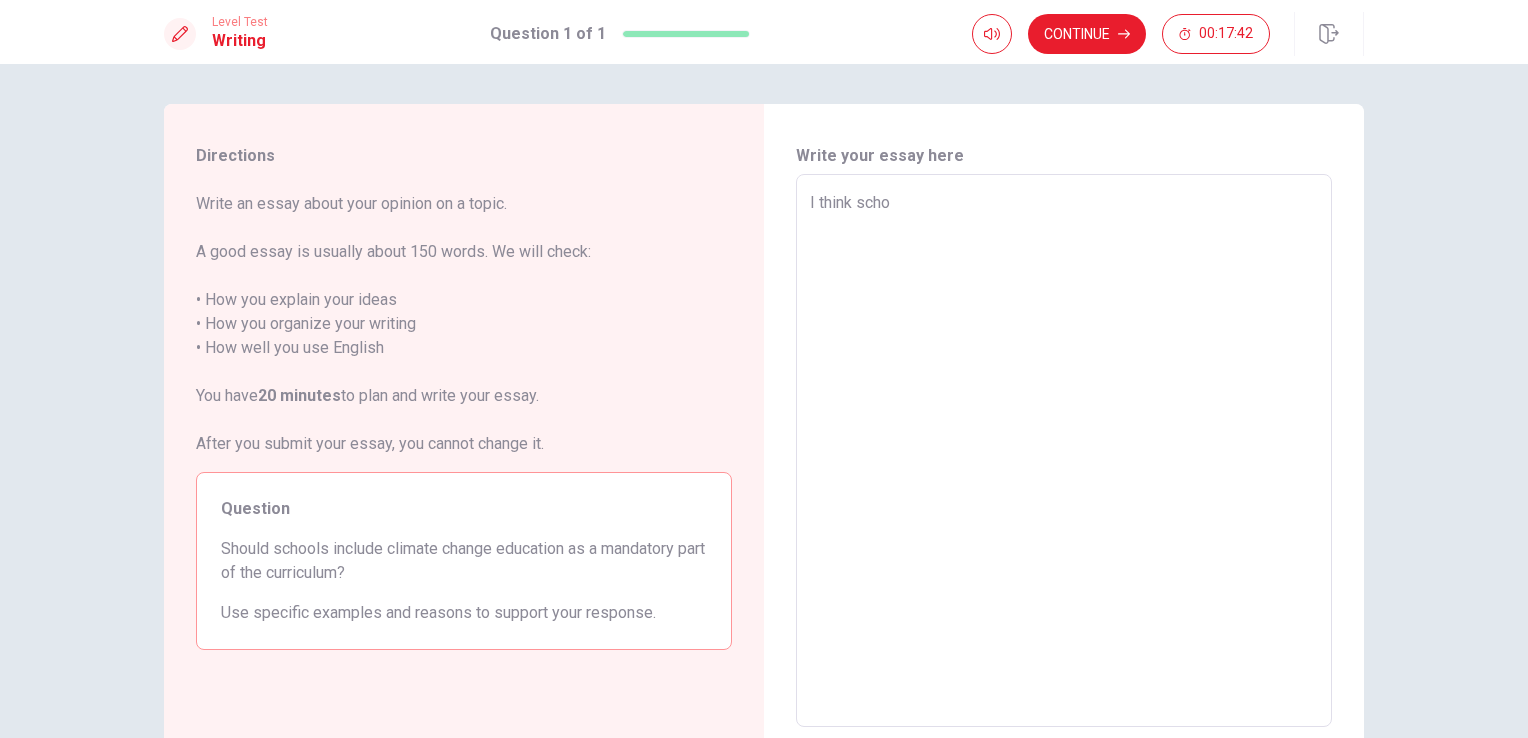 type on "x" 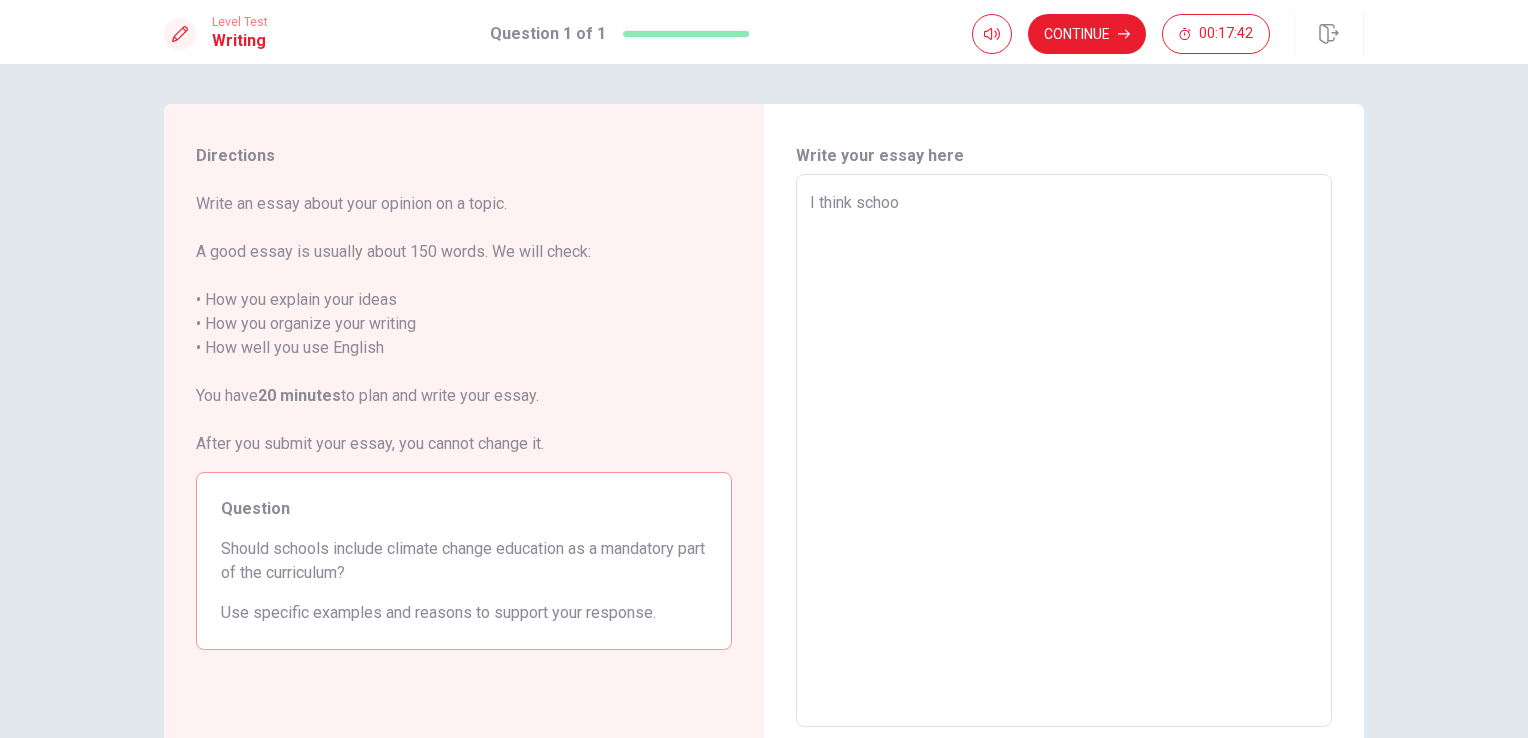 type on "I think school" 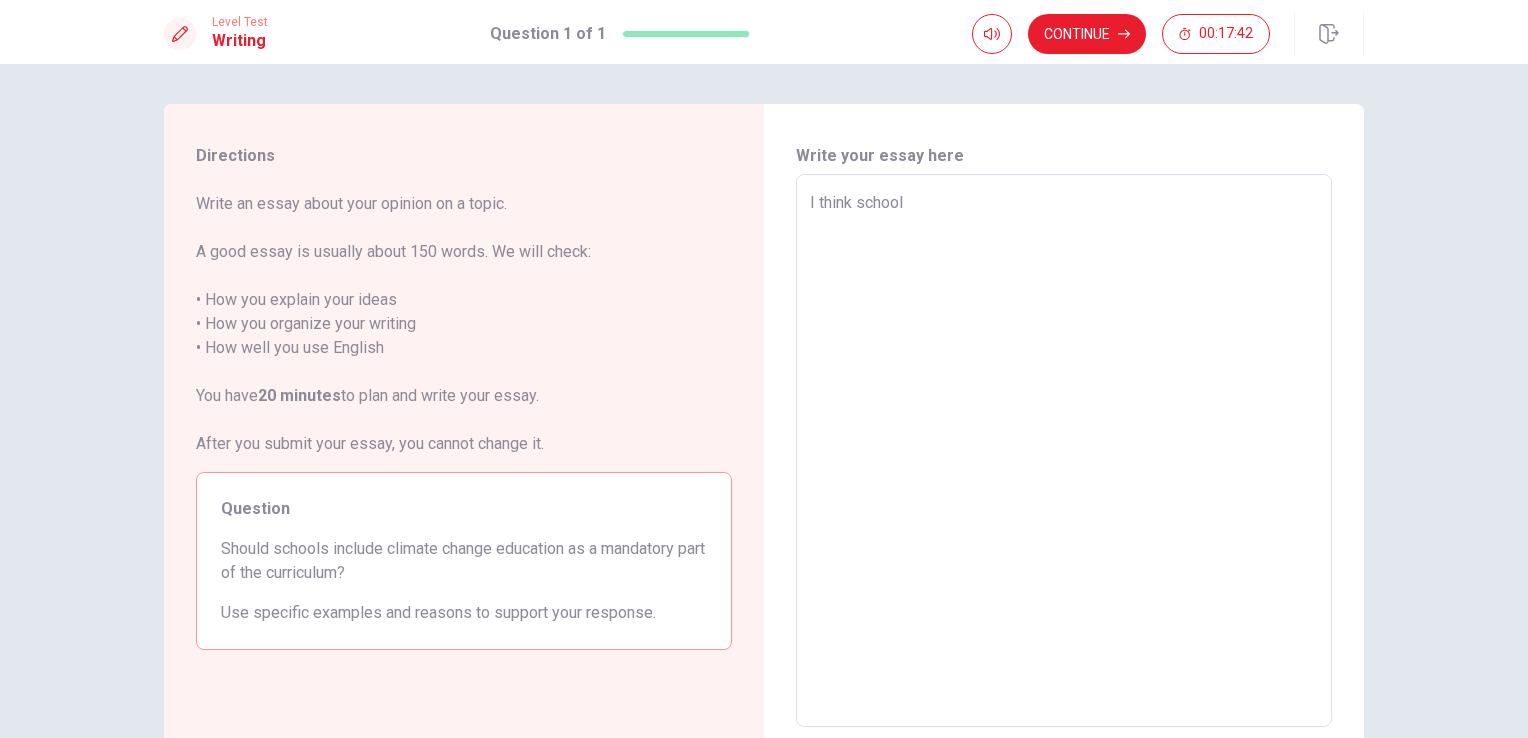 type on "x" 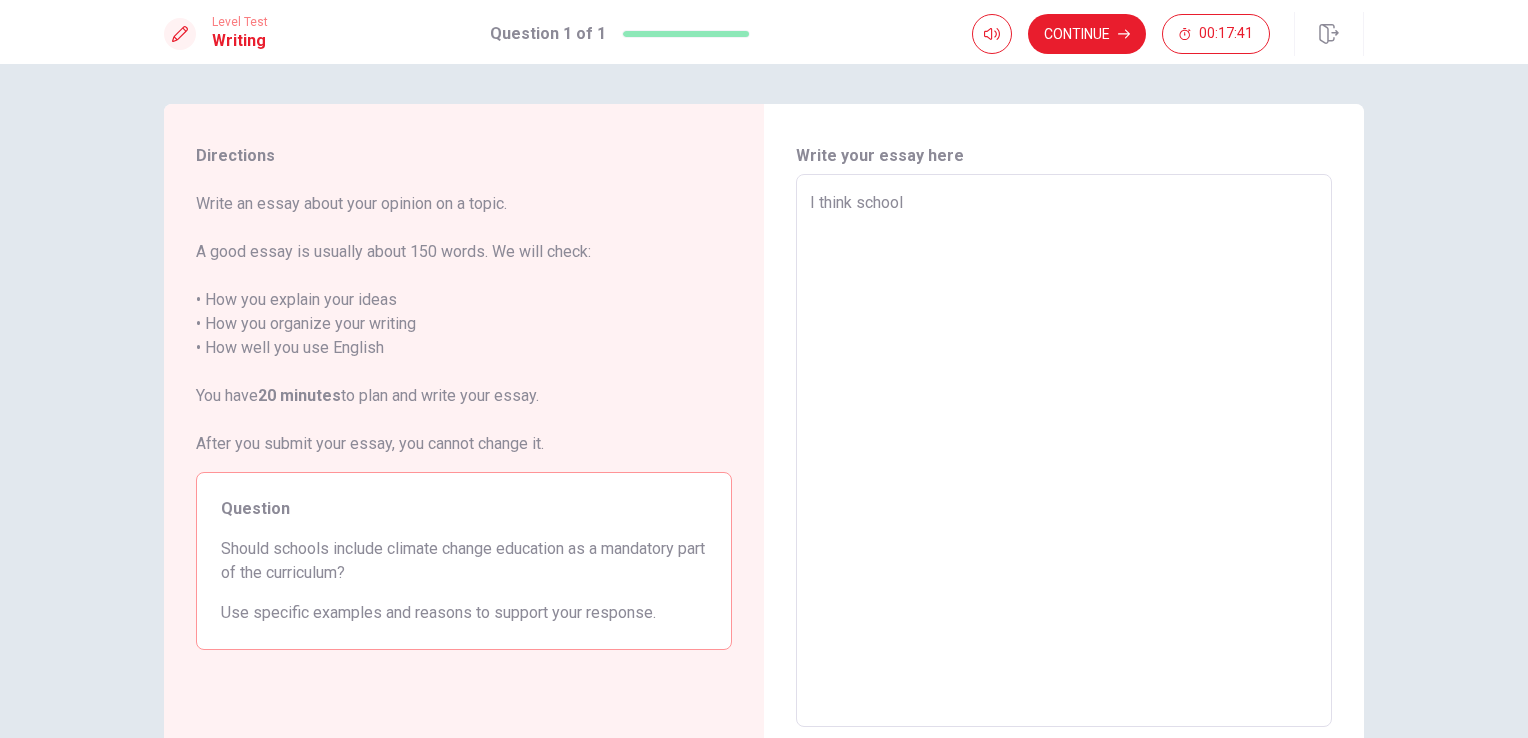 type on "I think schools" 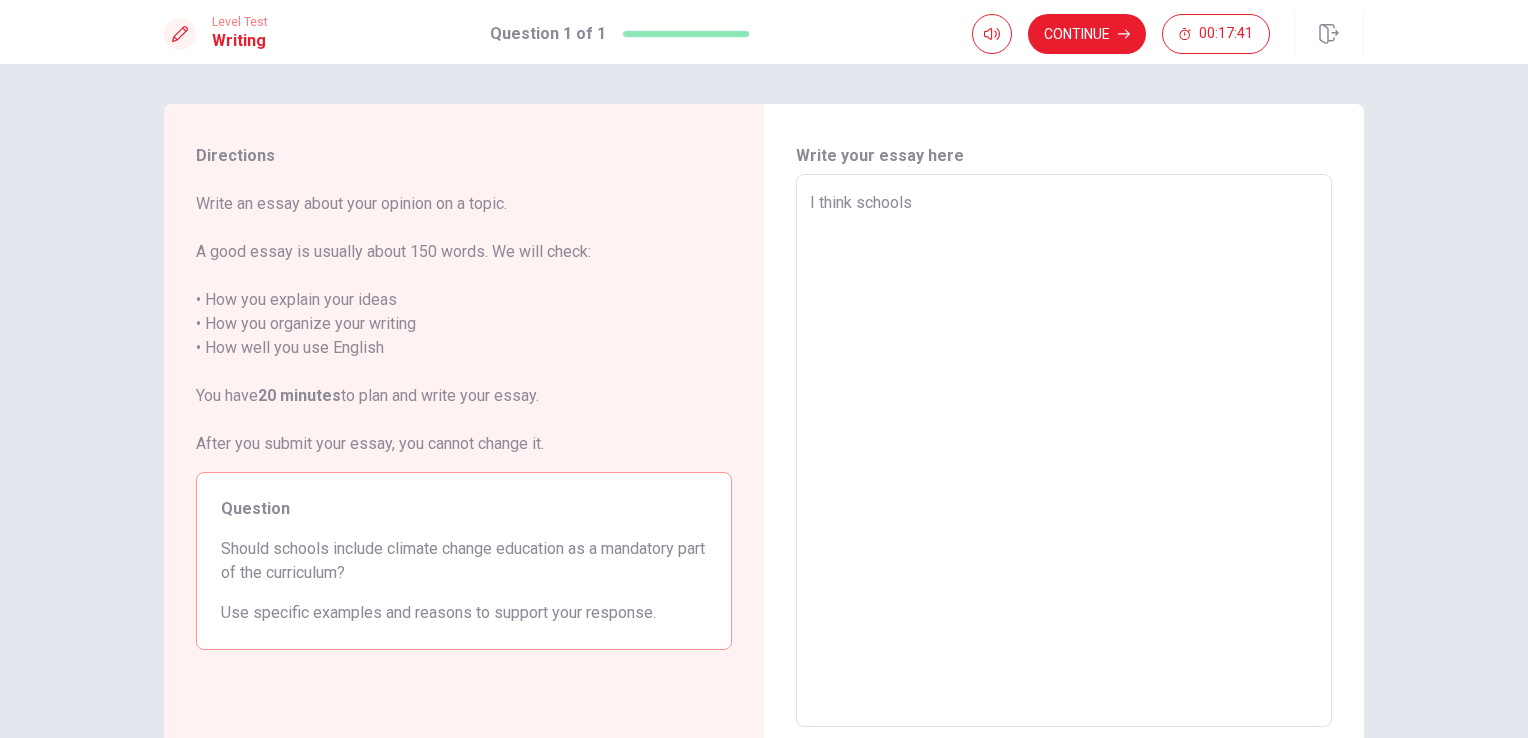 type on "x" 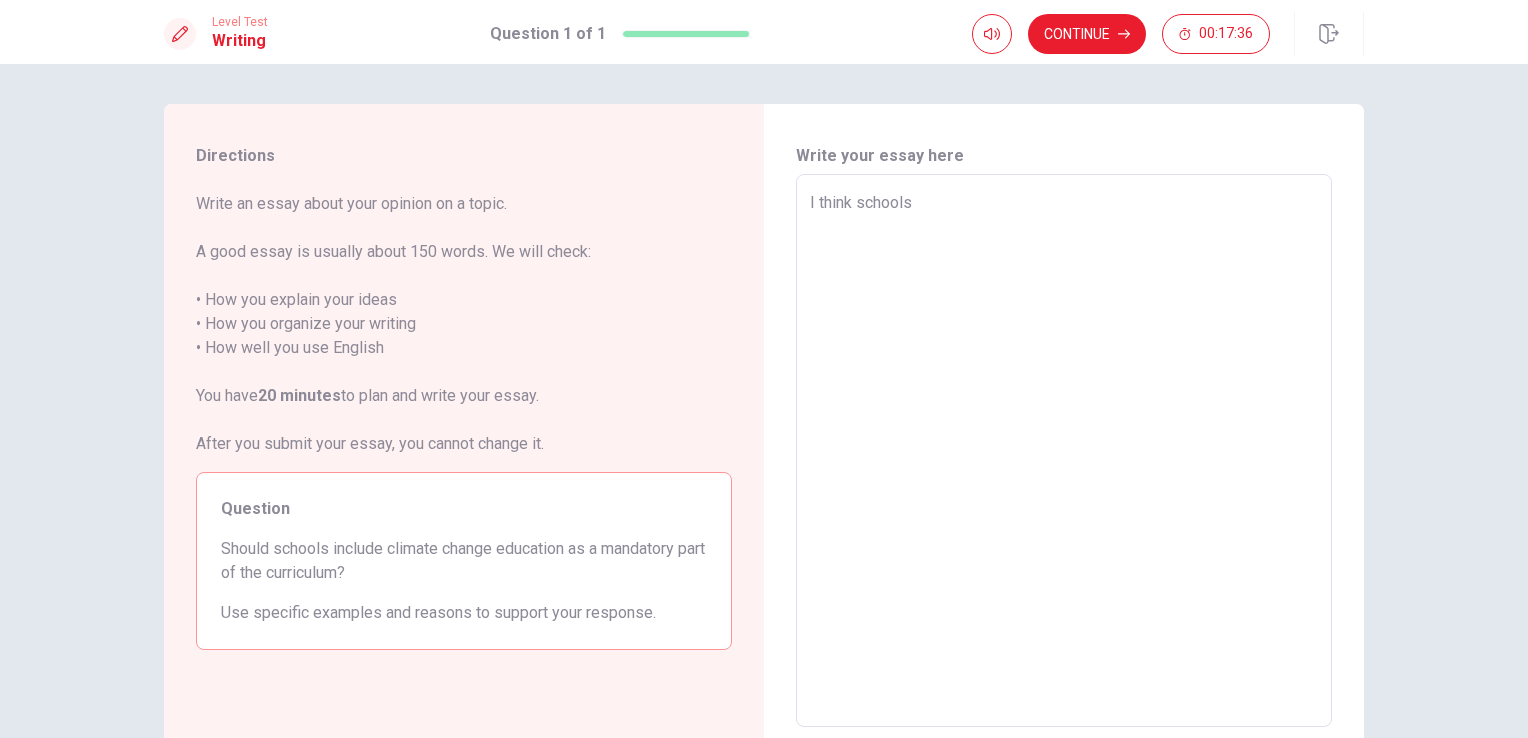 type on "x" 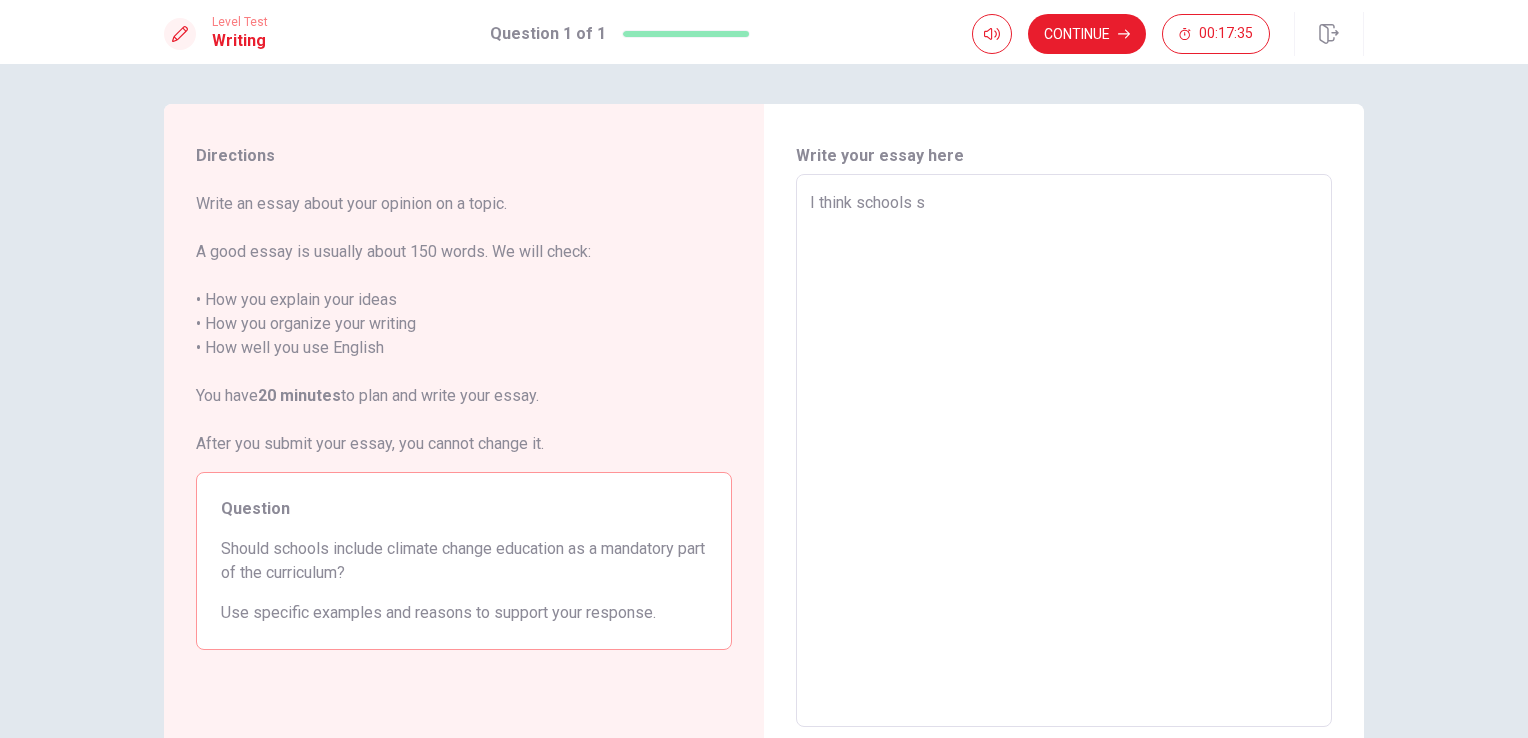 type on "x" 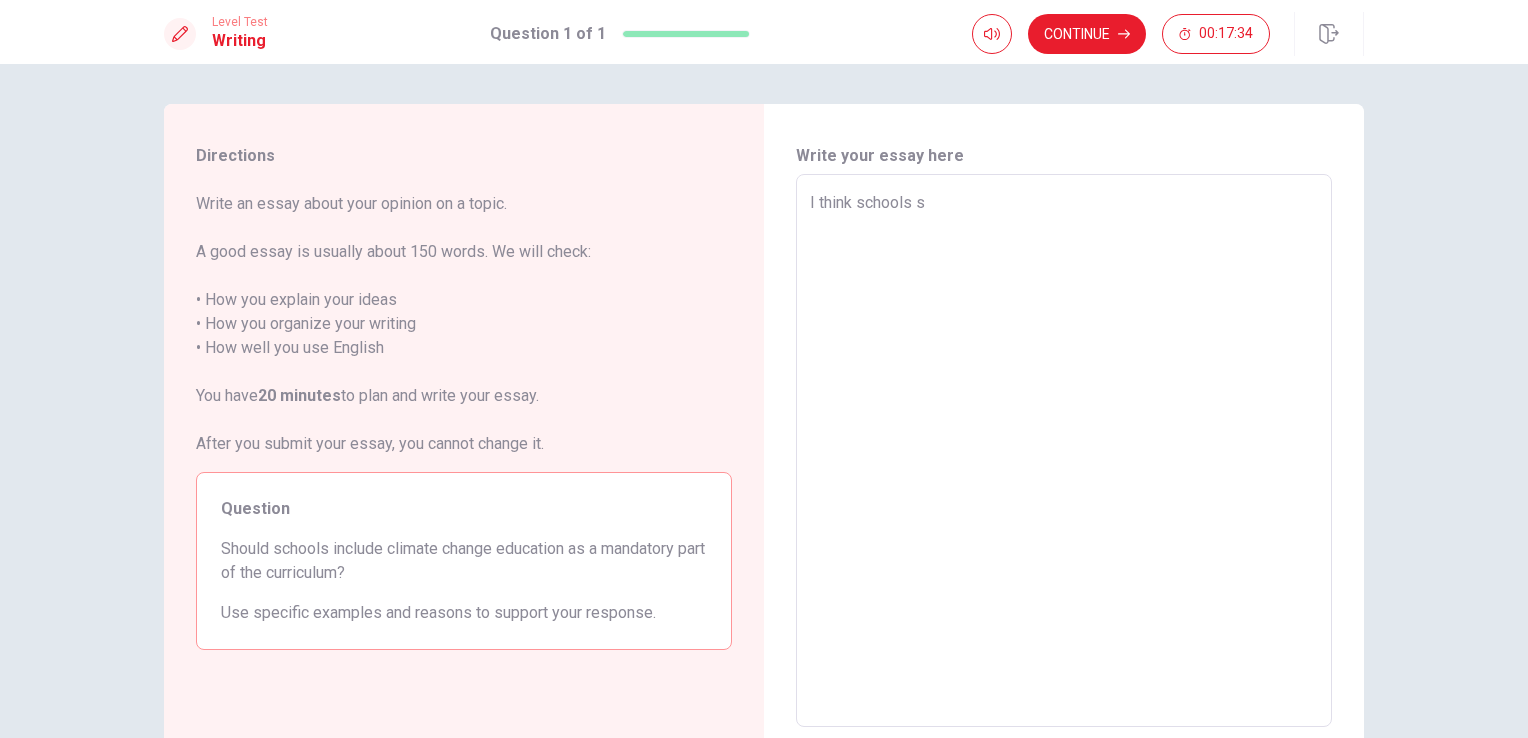 type on "I think schools sh" 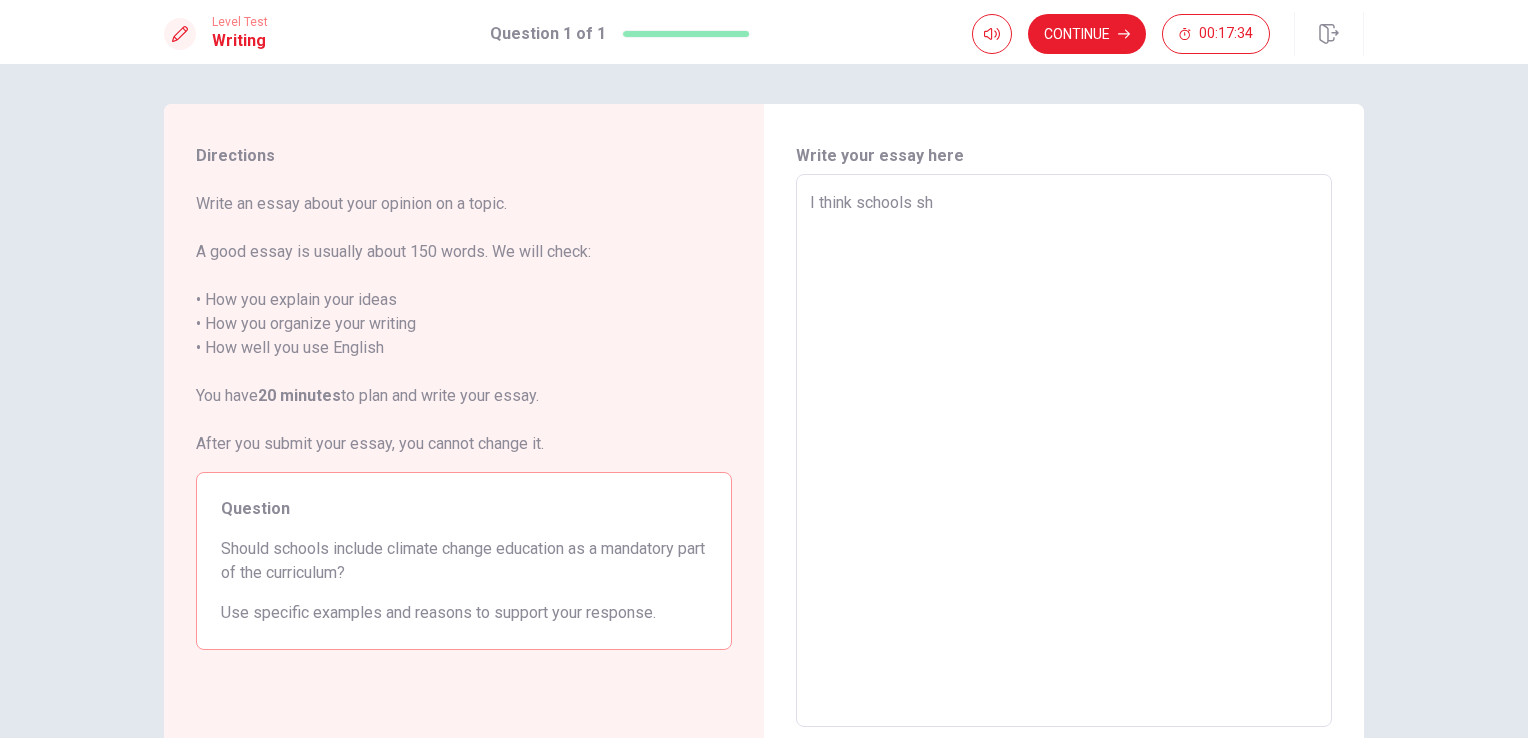 type on "x" 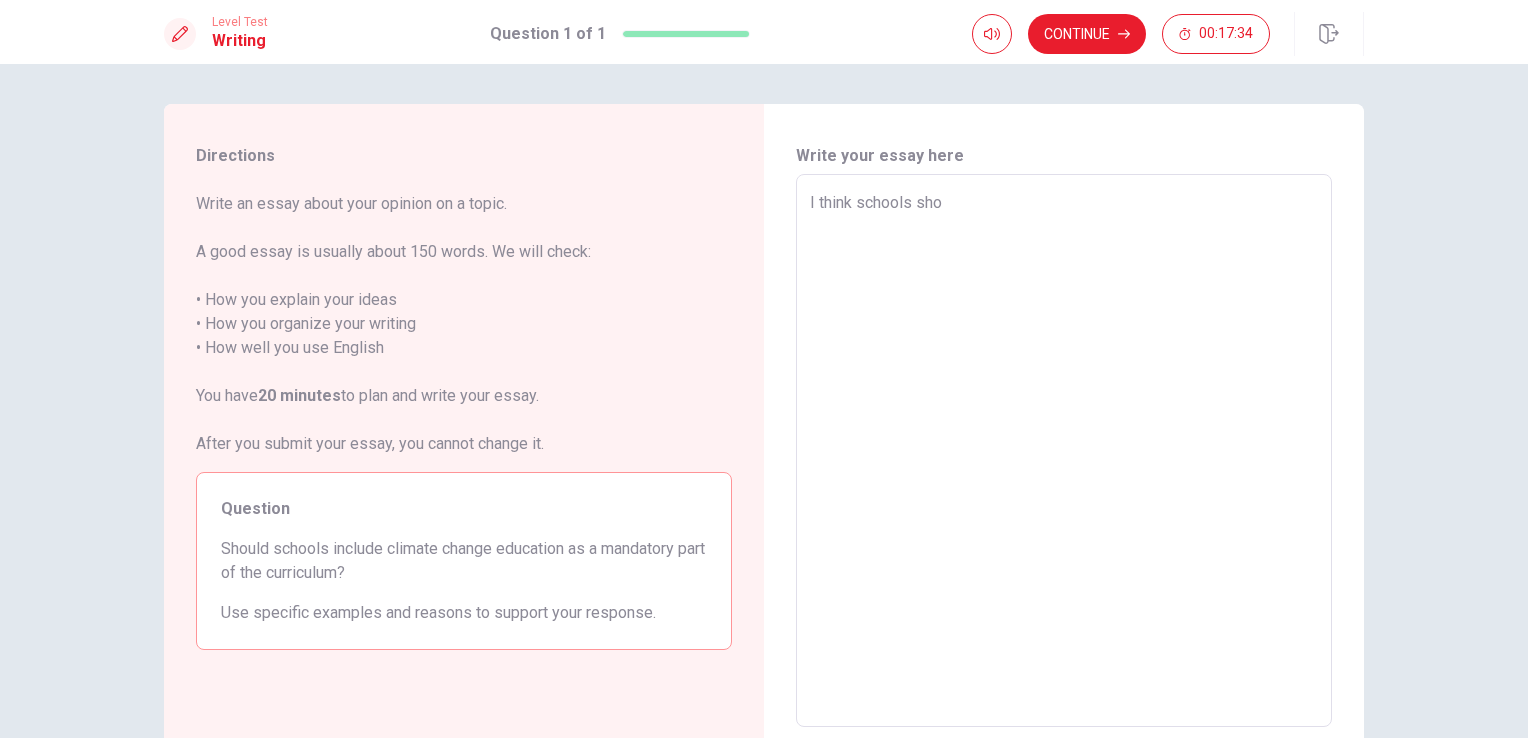type on "x" 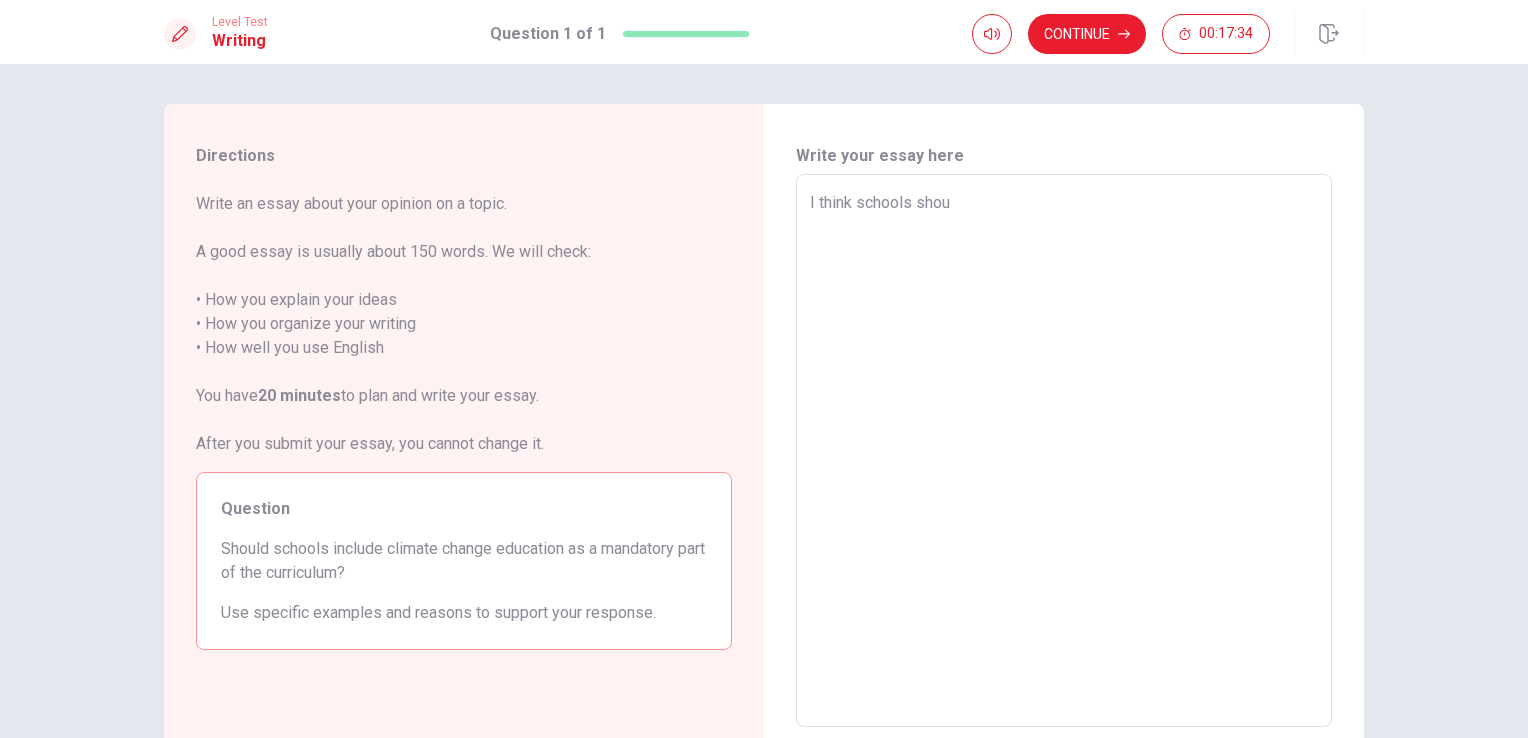 type on "x" 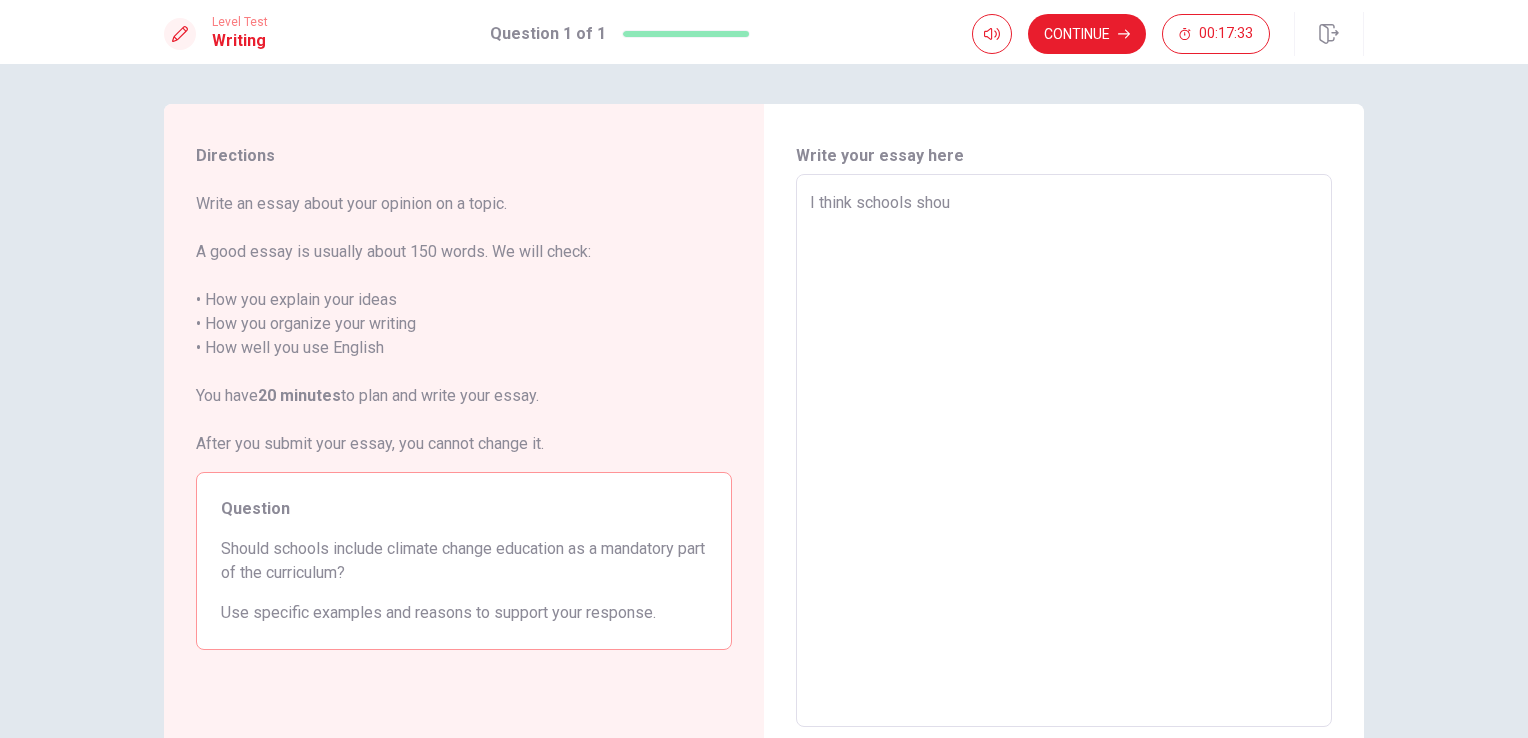 type on "I think schools shoul" 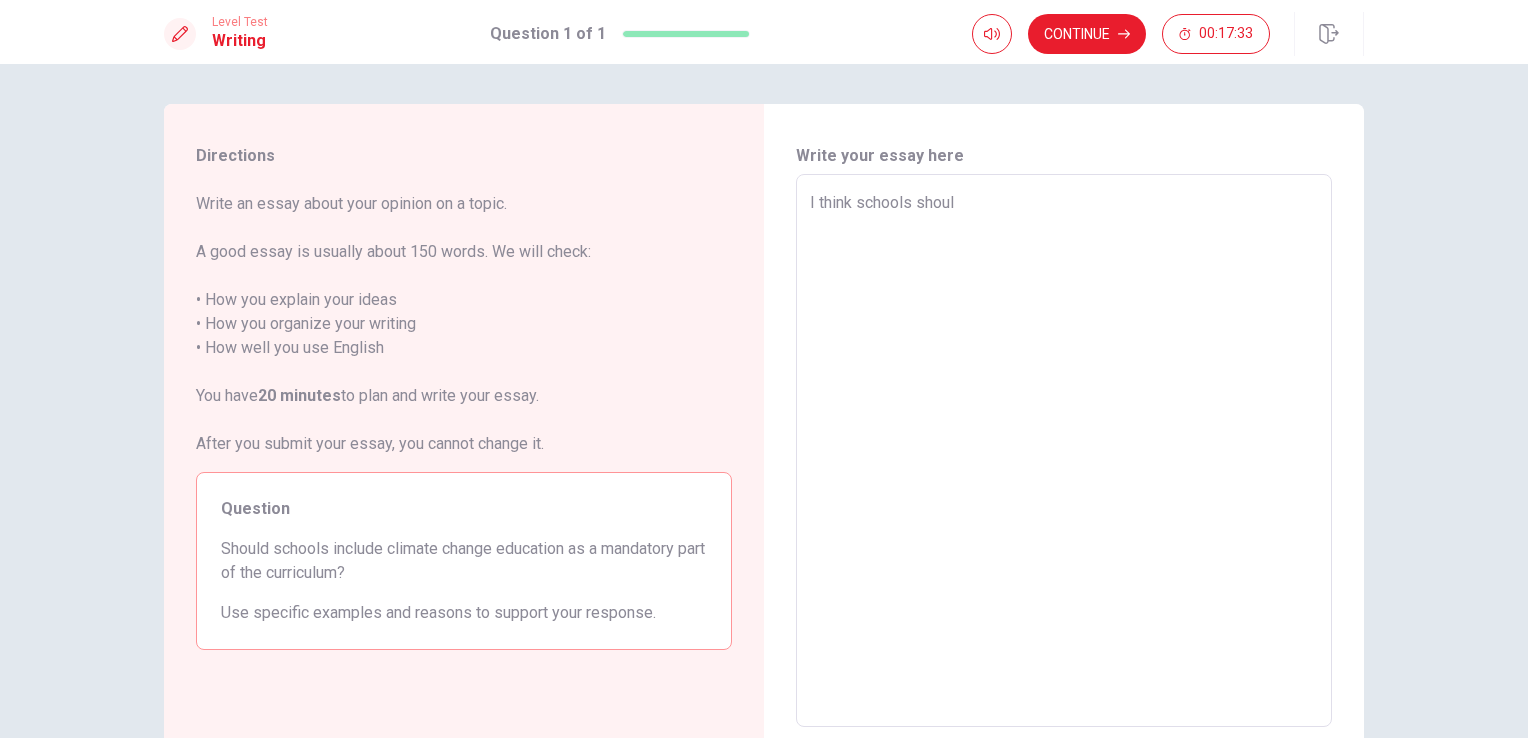 type on "x" 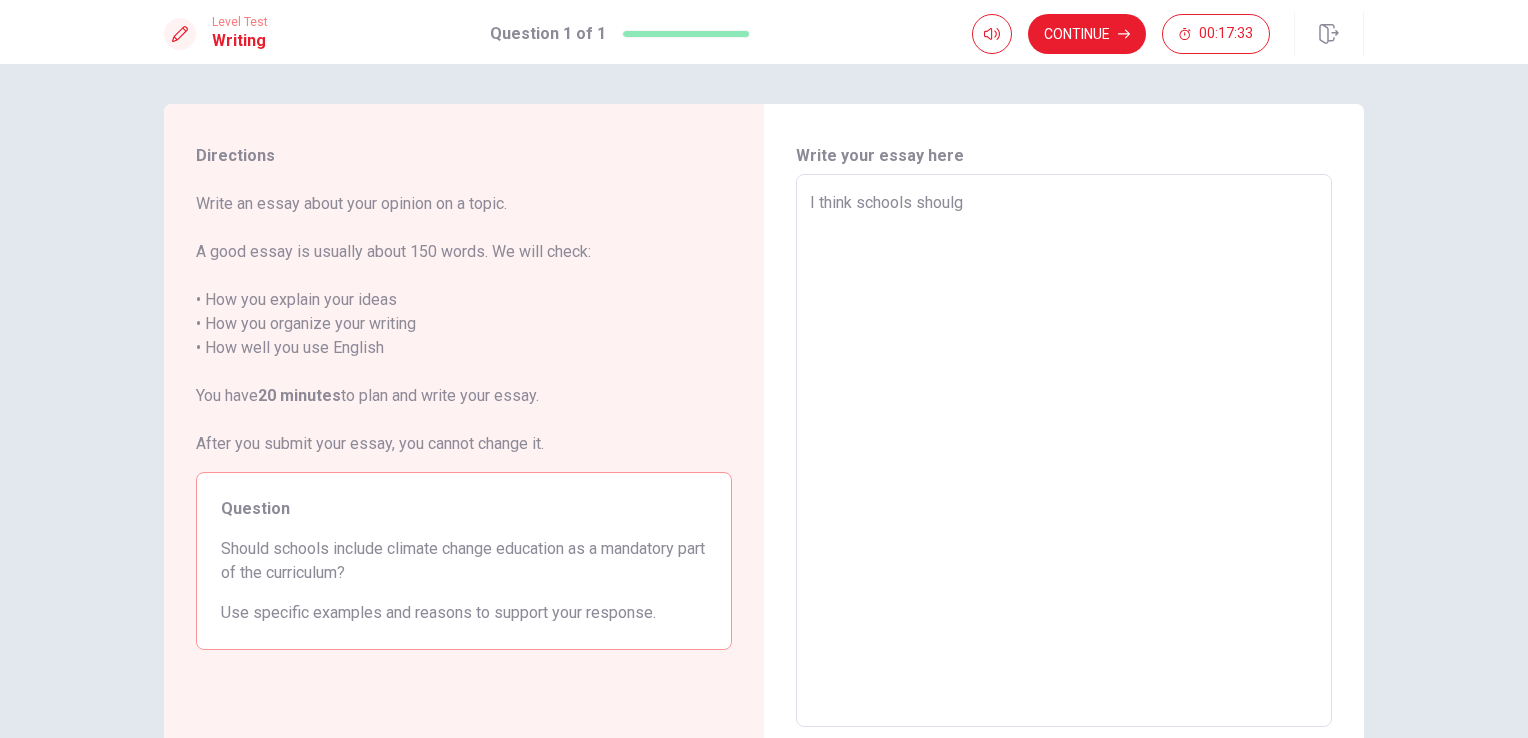 type on "x" 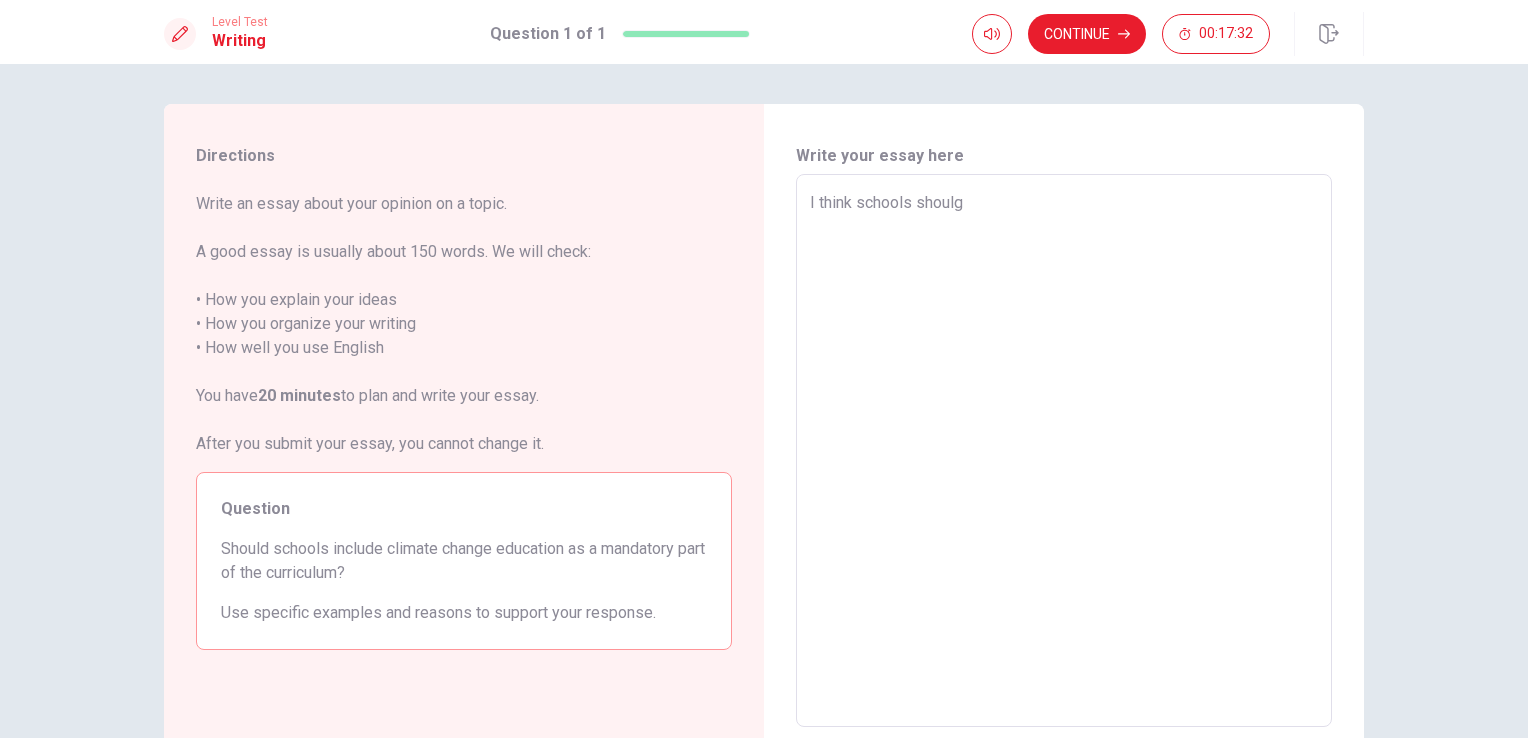 type on "I think schools shoul" 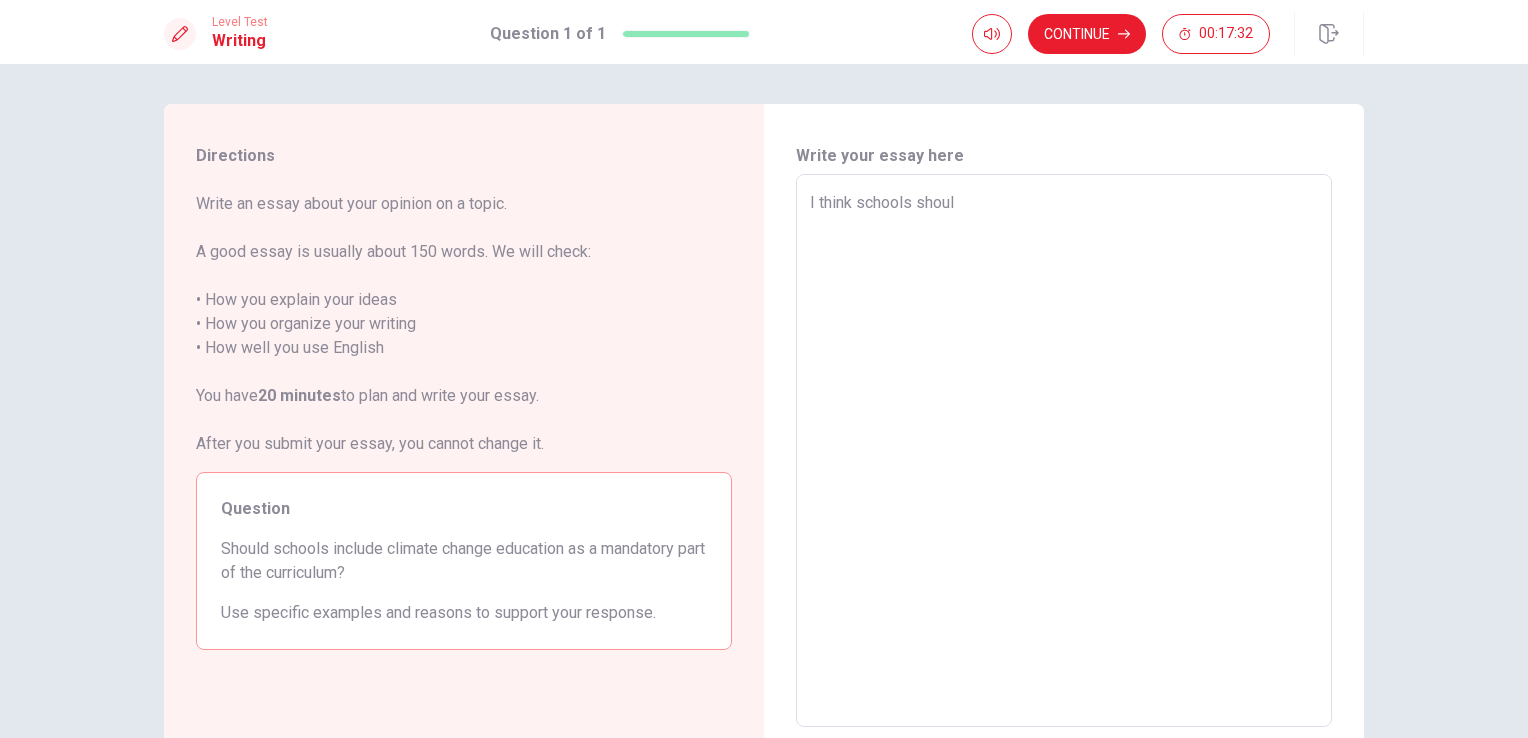 type on "x" 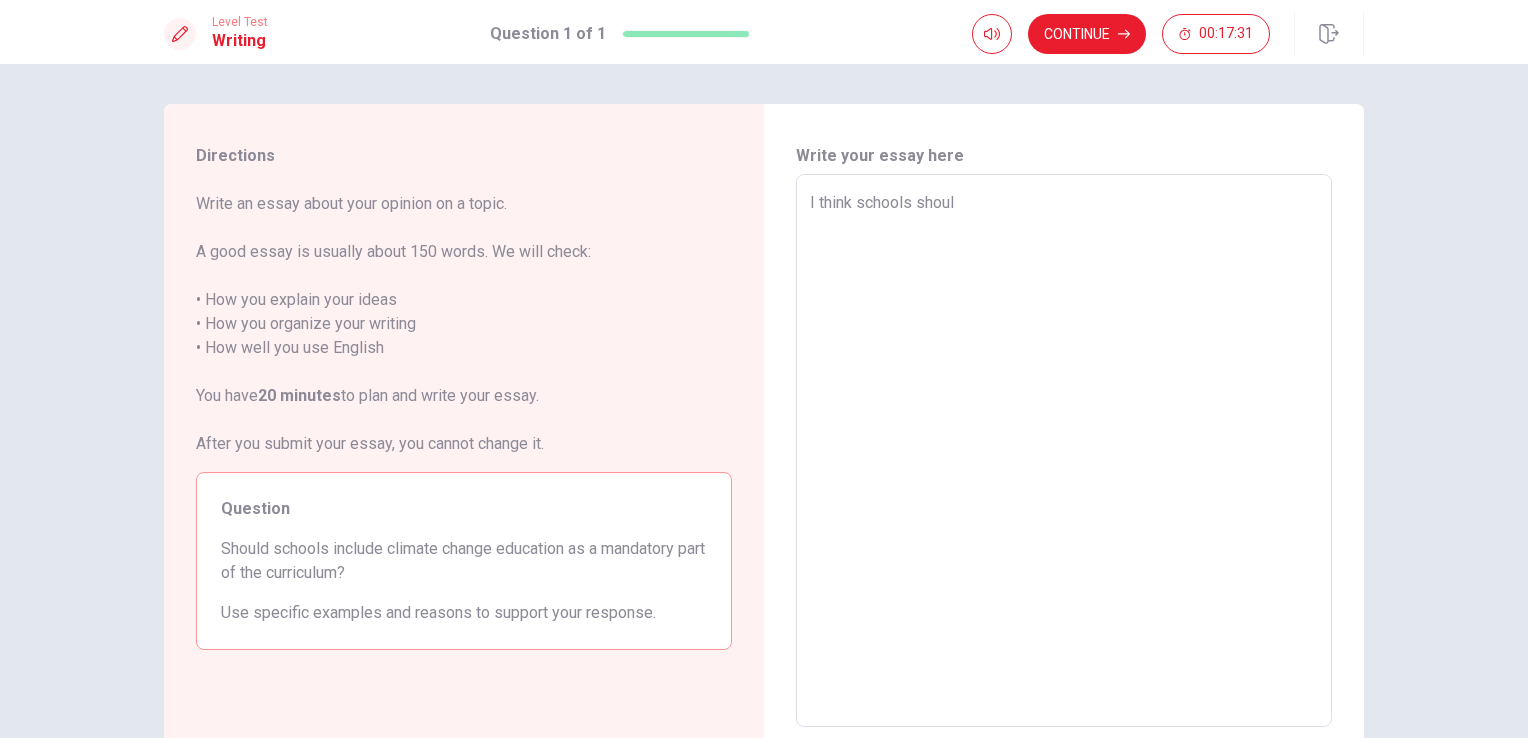 type on "I think schools should" 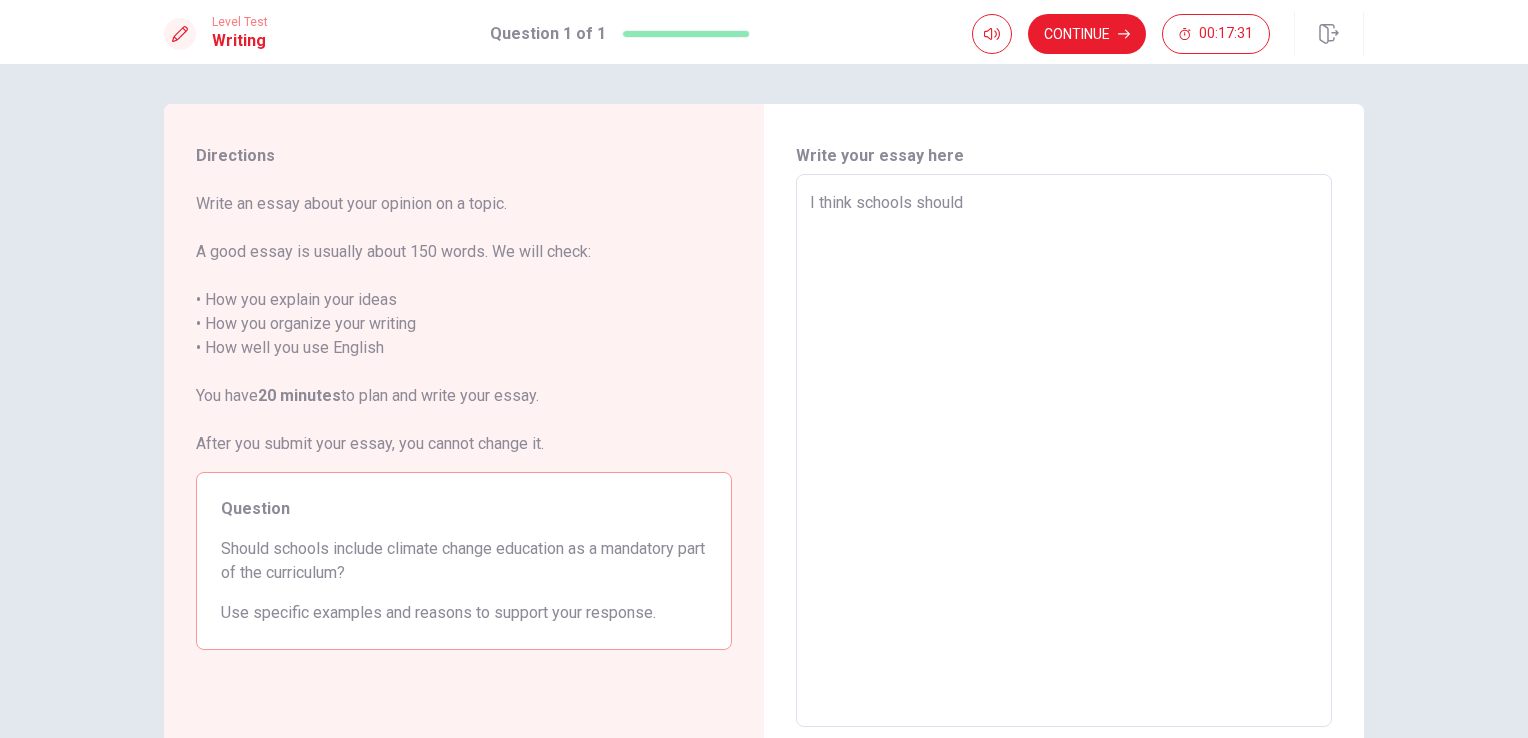 type on "x" 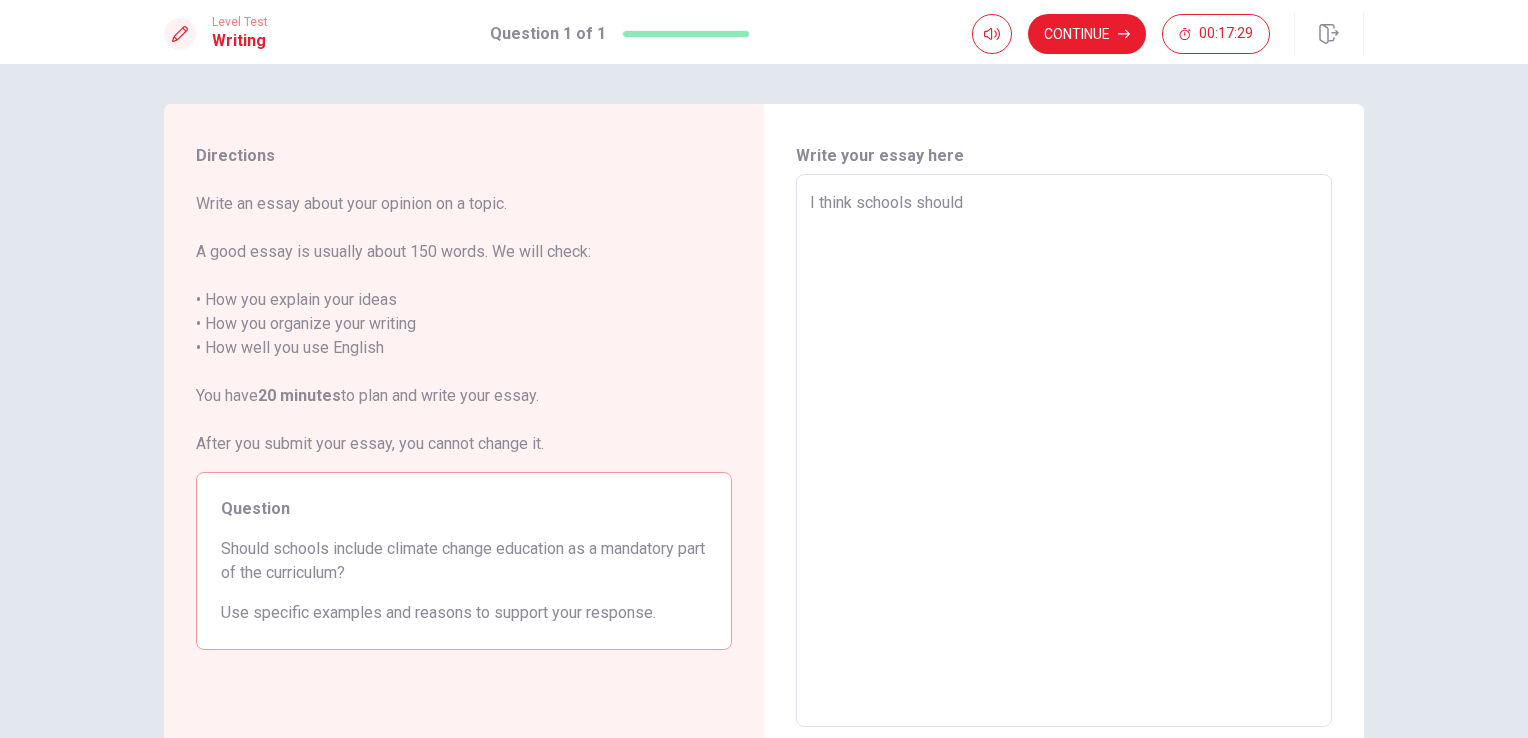 type on "x" 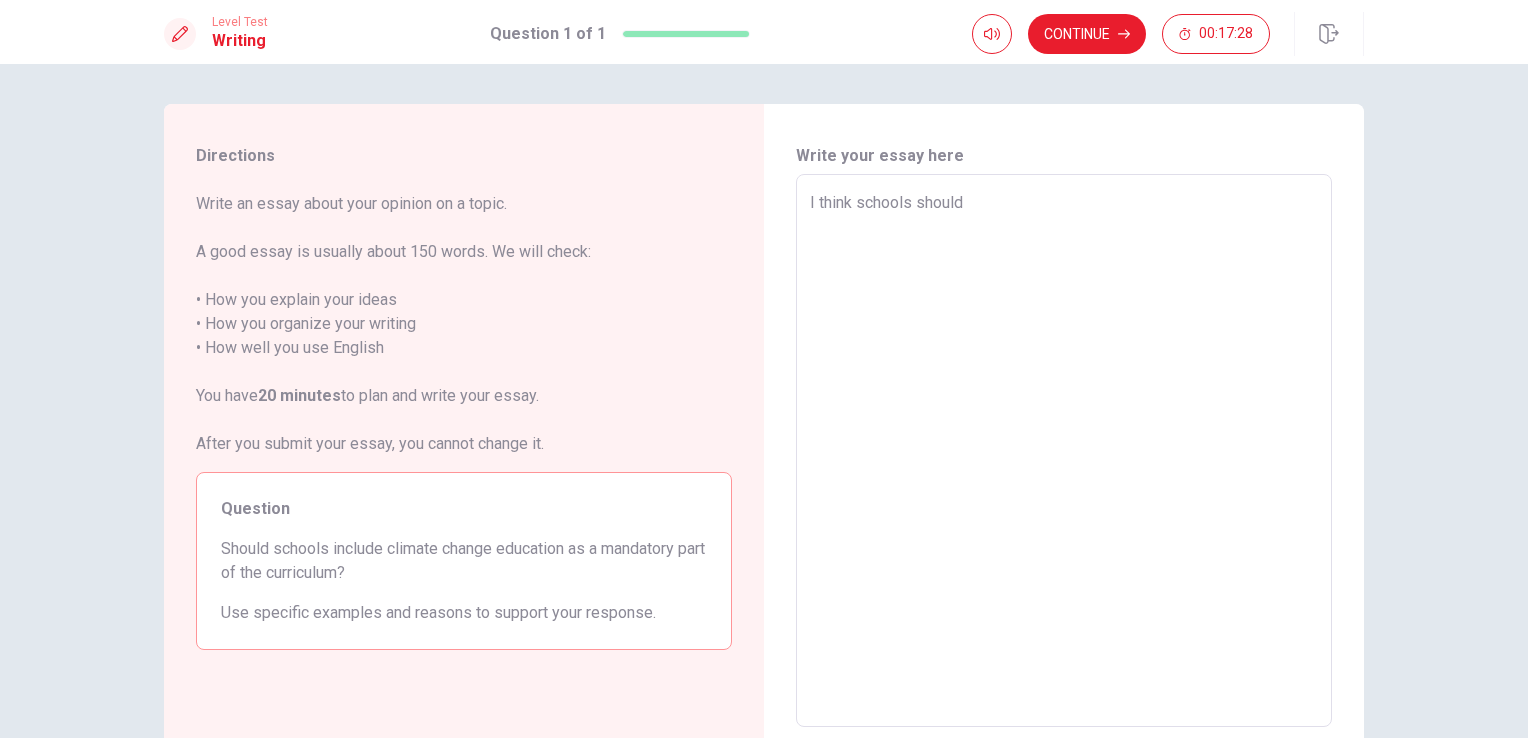 type on "I think schools should i" 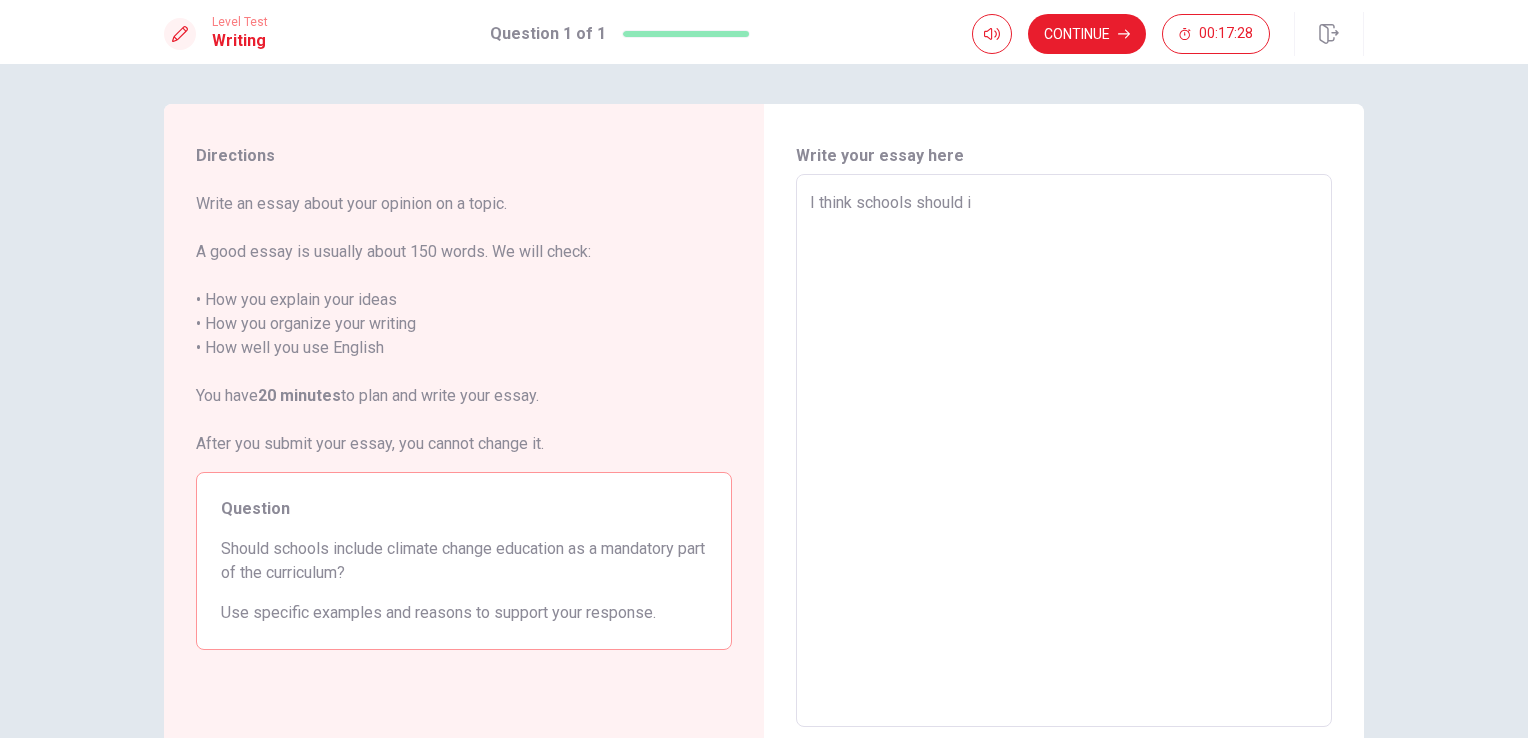 type on "x" 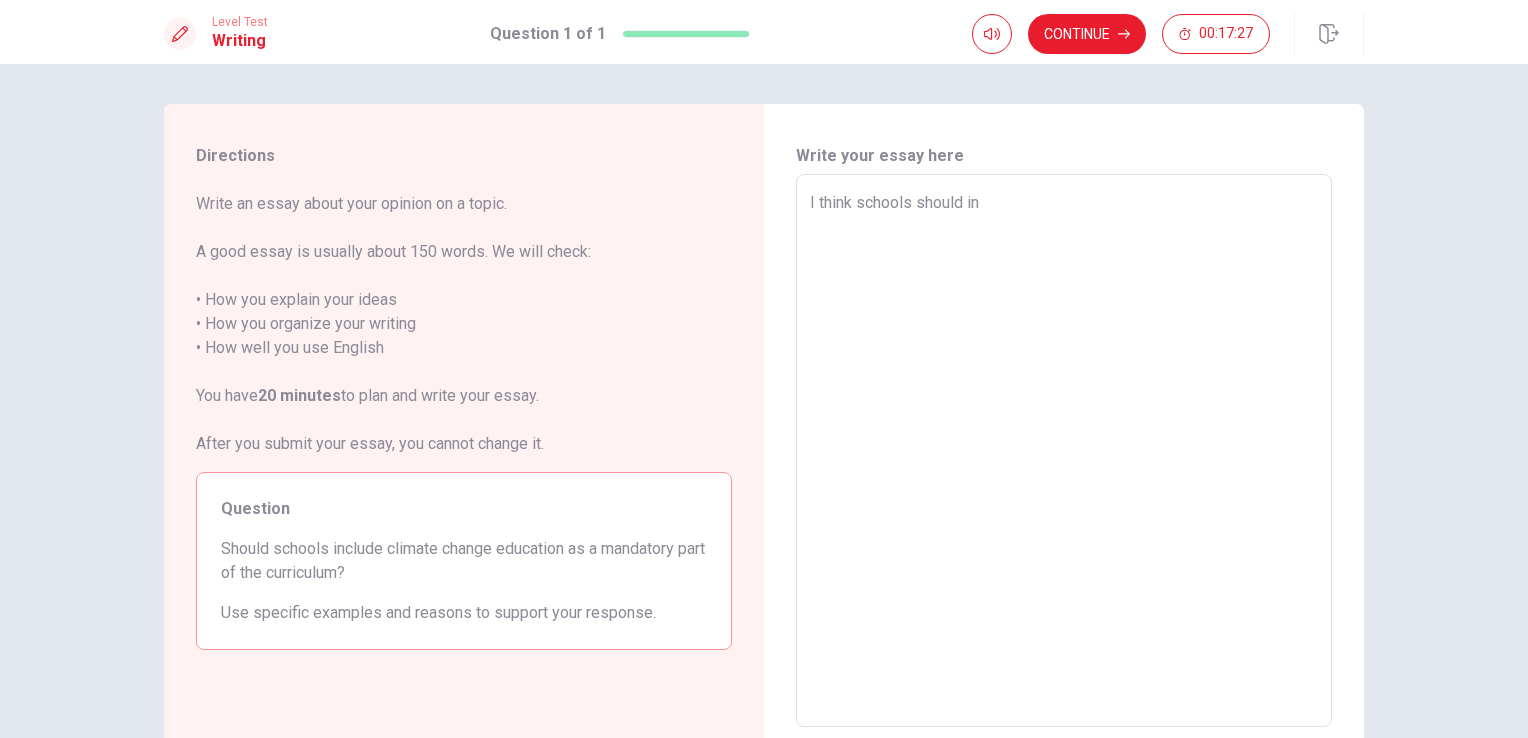 type on "x" 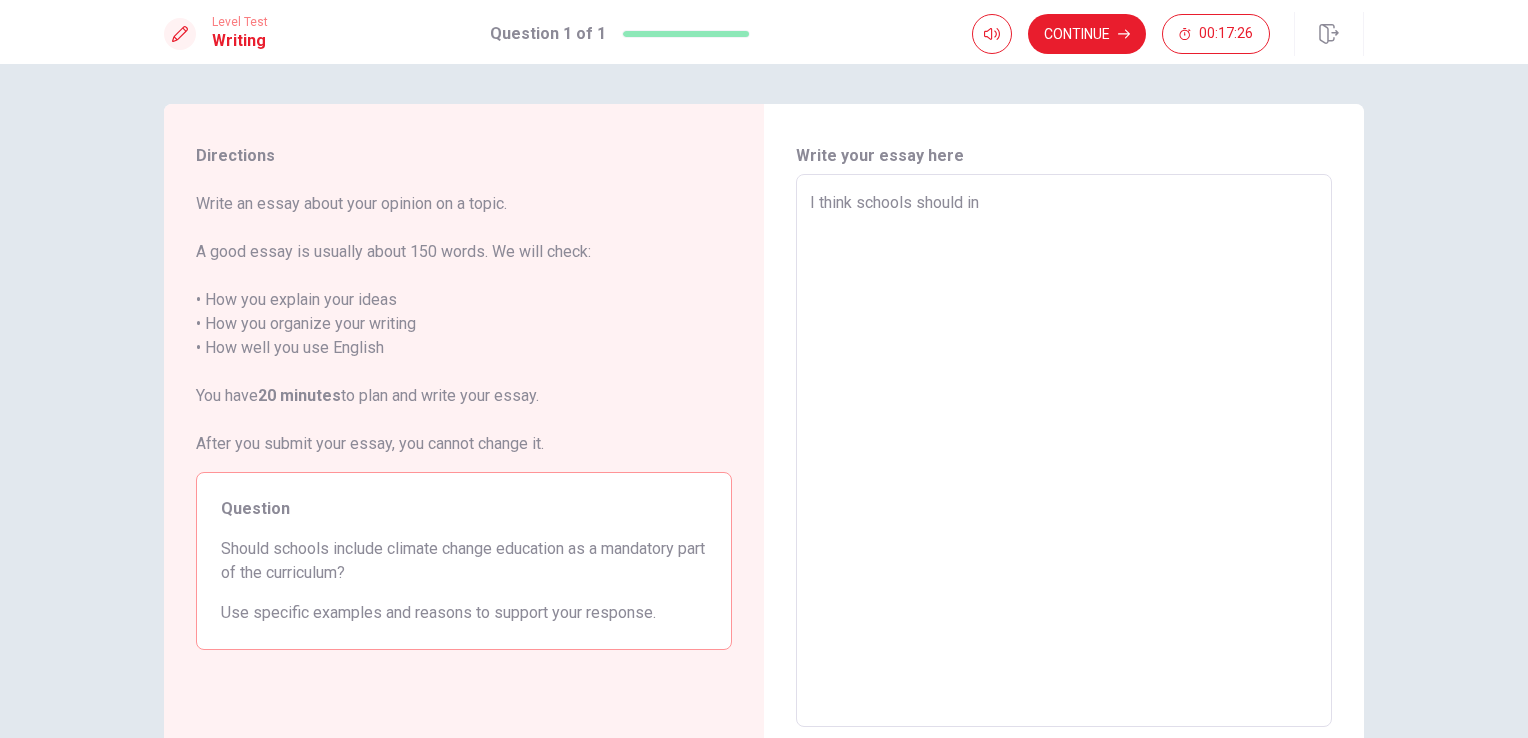 type on "I think schools should inc" 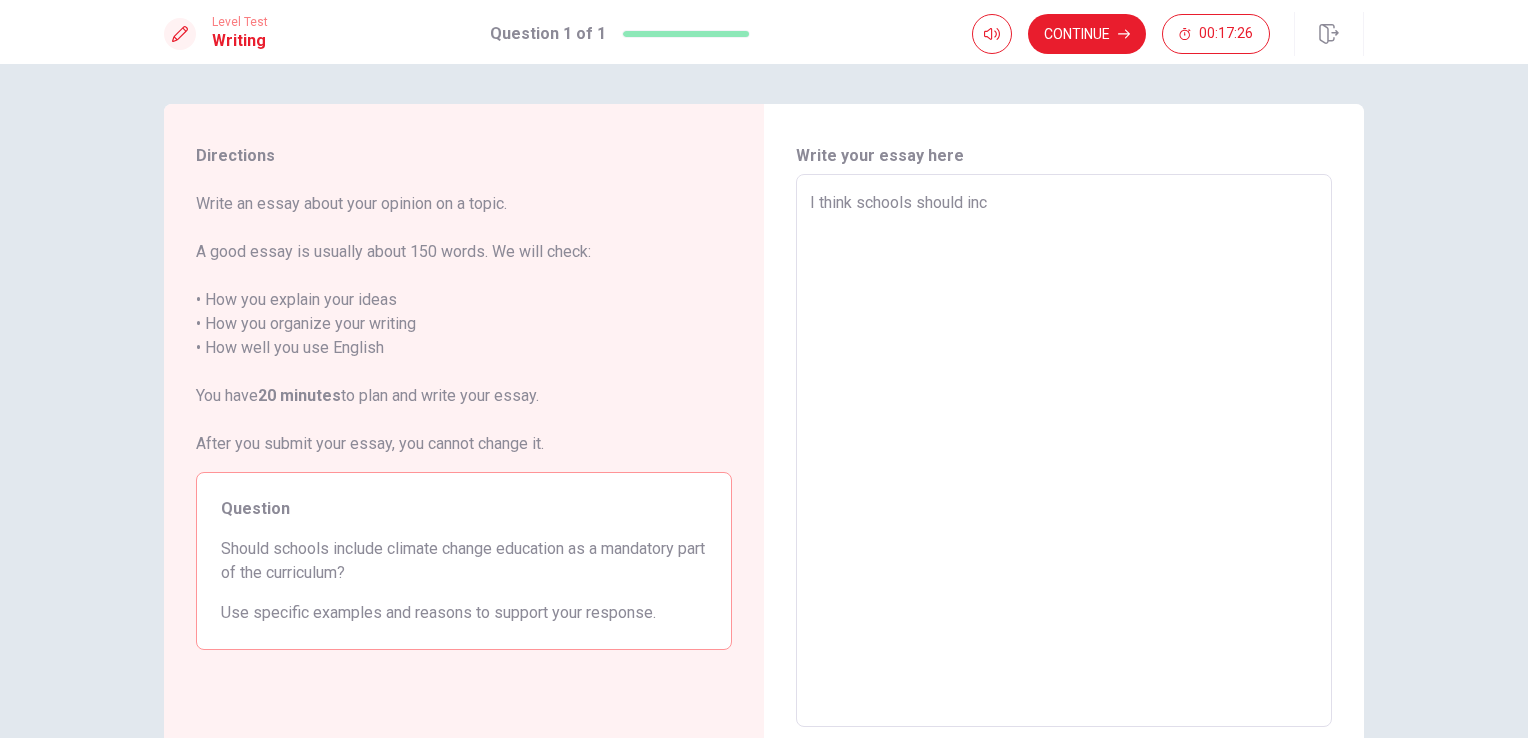 type on "x" 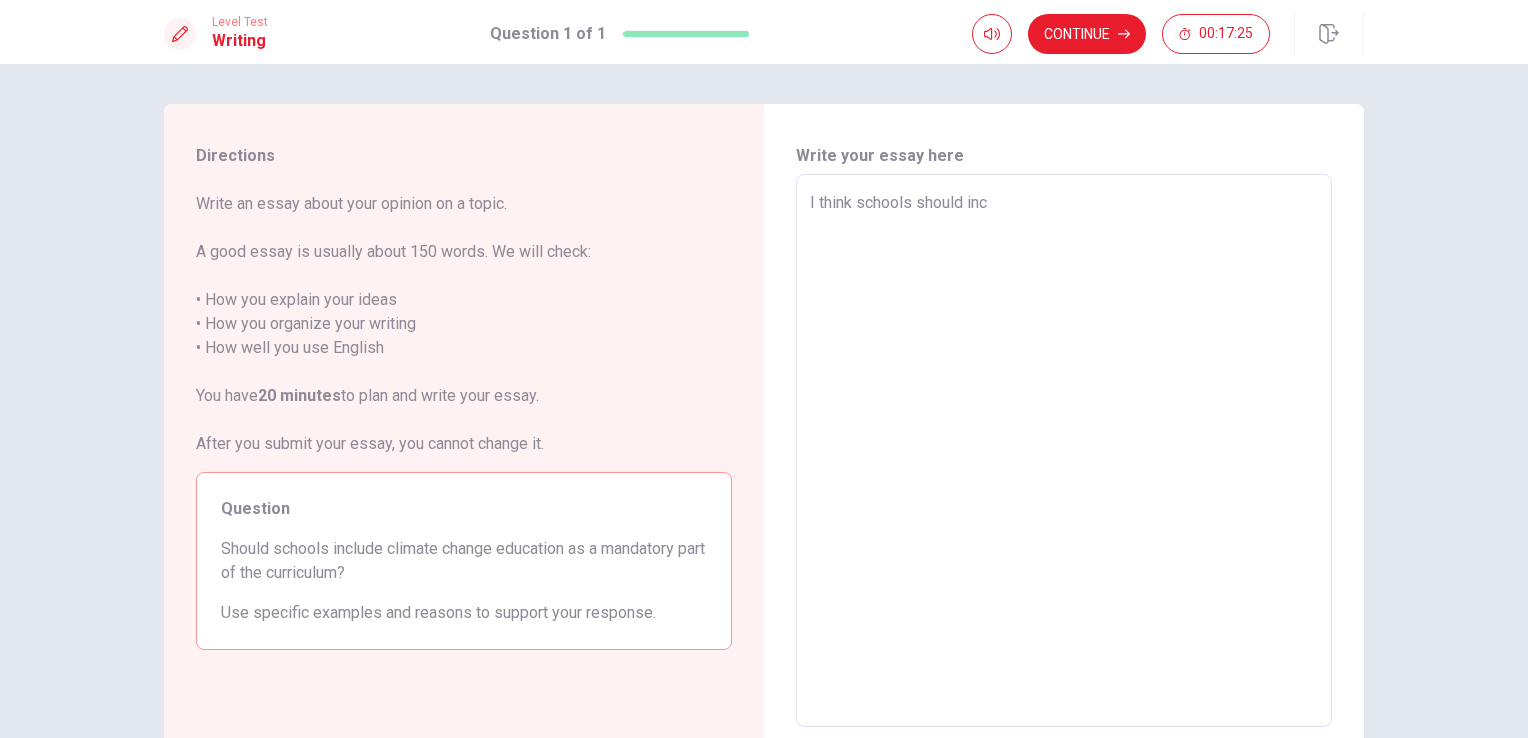 type on "I think schools should incl" 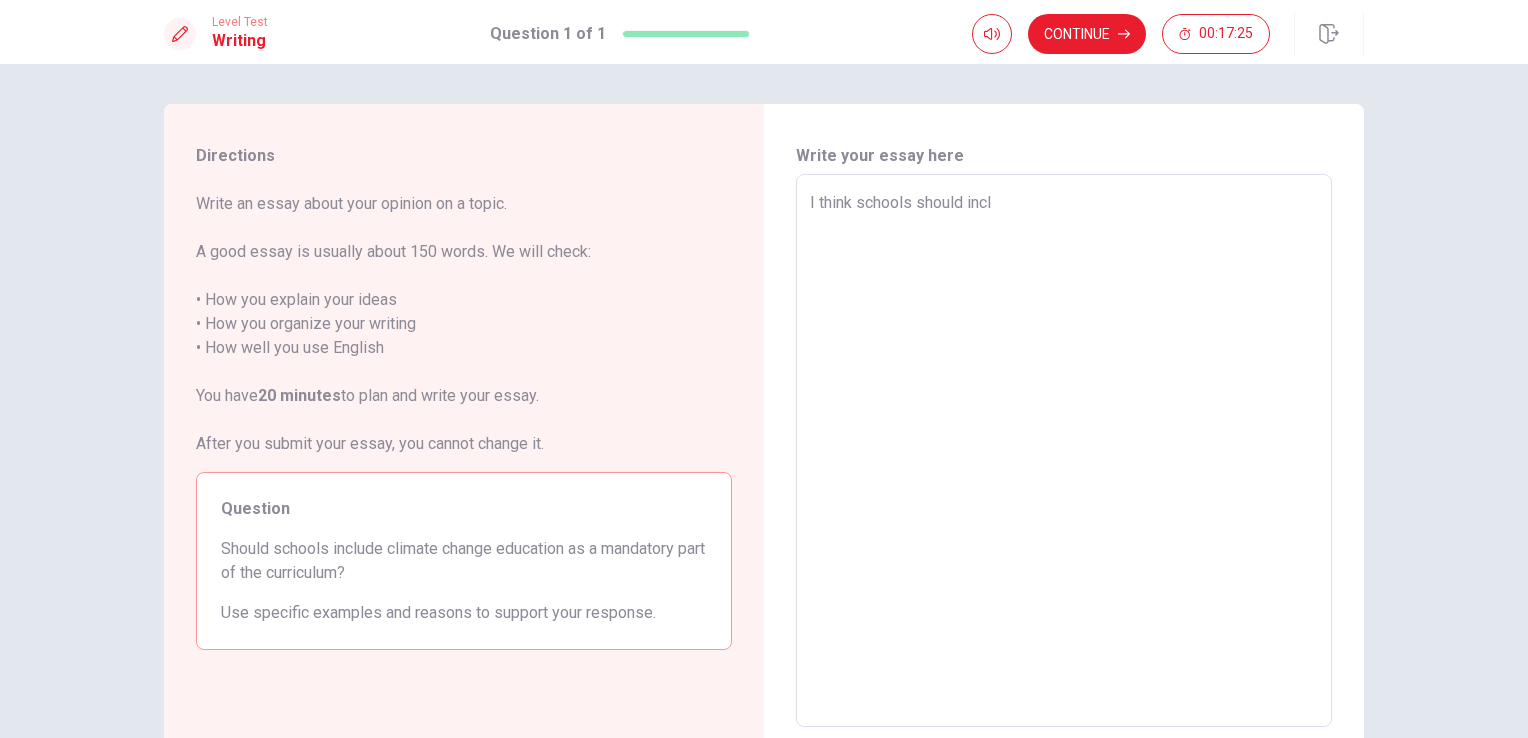 type on "x" 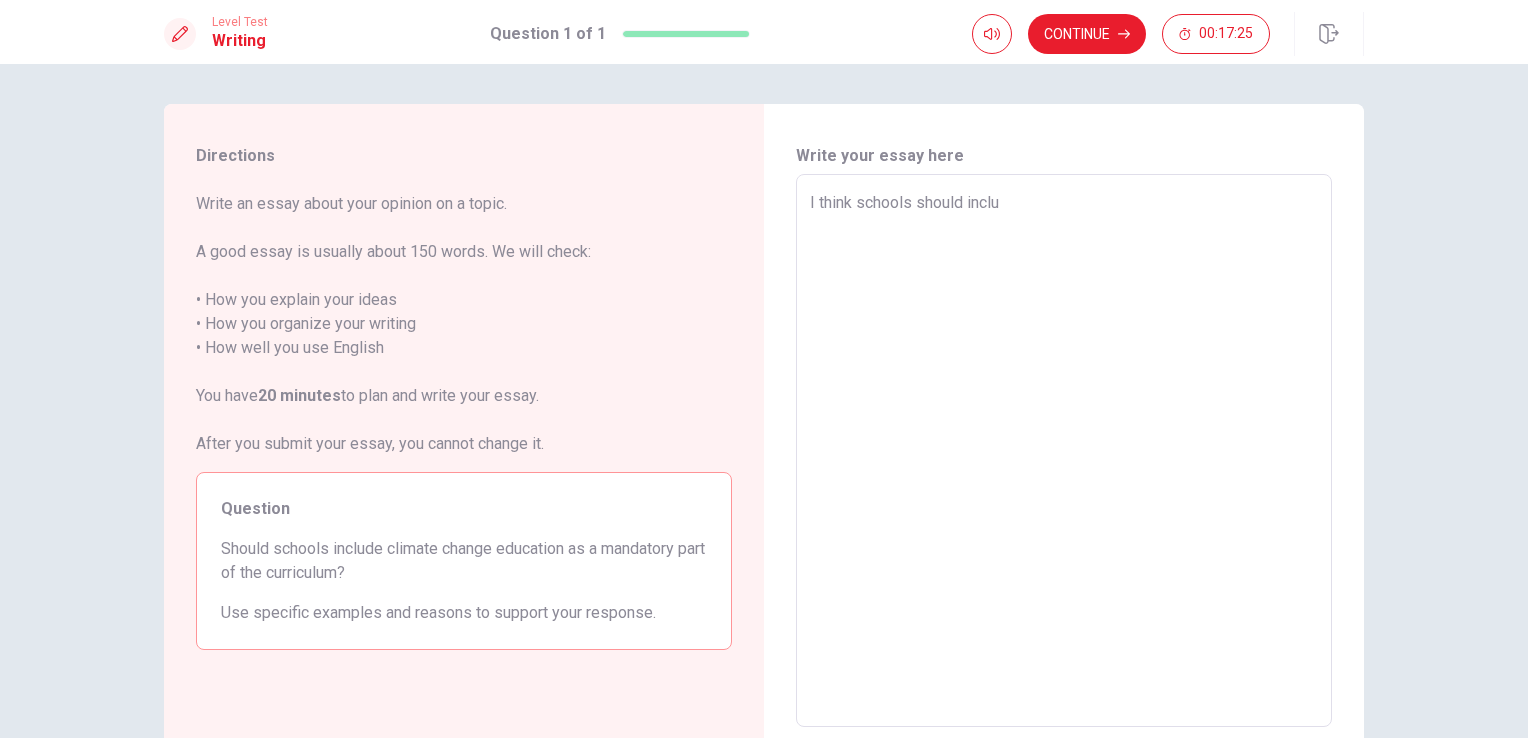 type on "x" 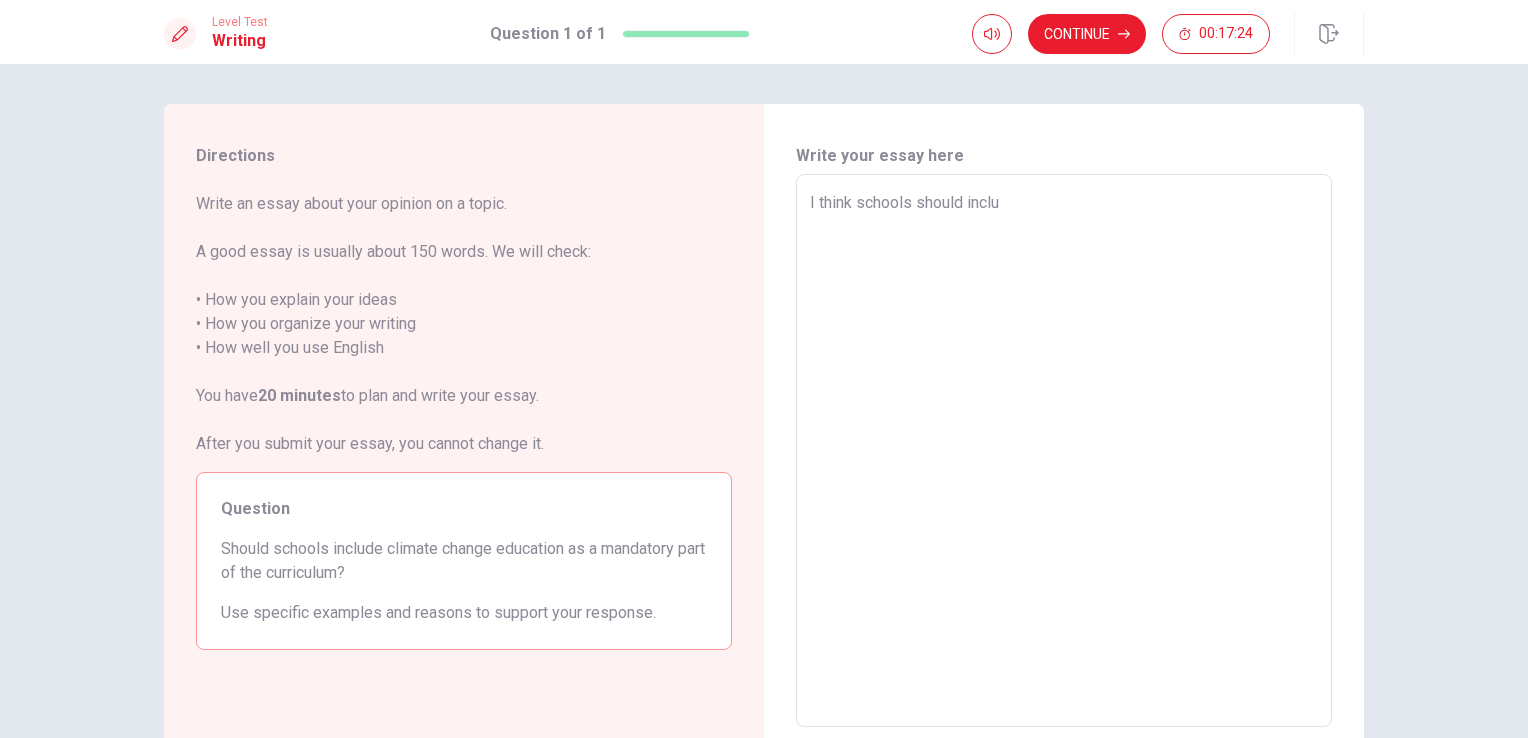 type on "I think schools should includ" 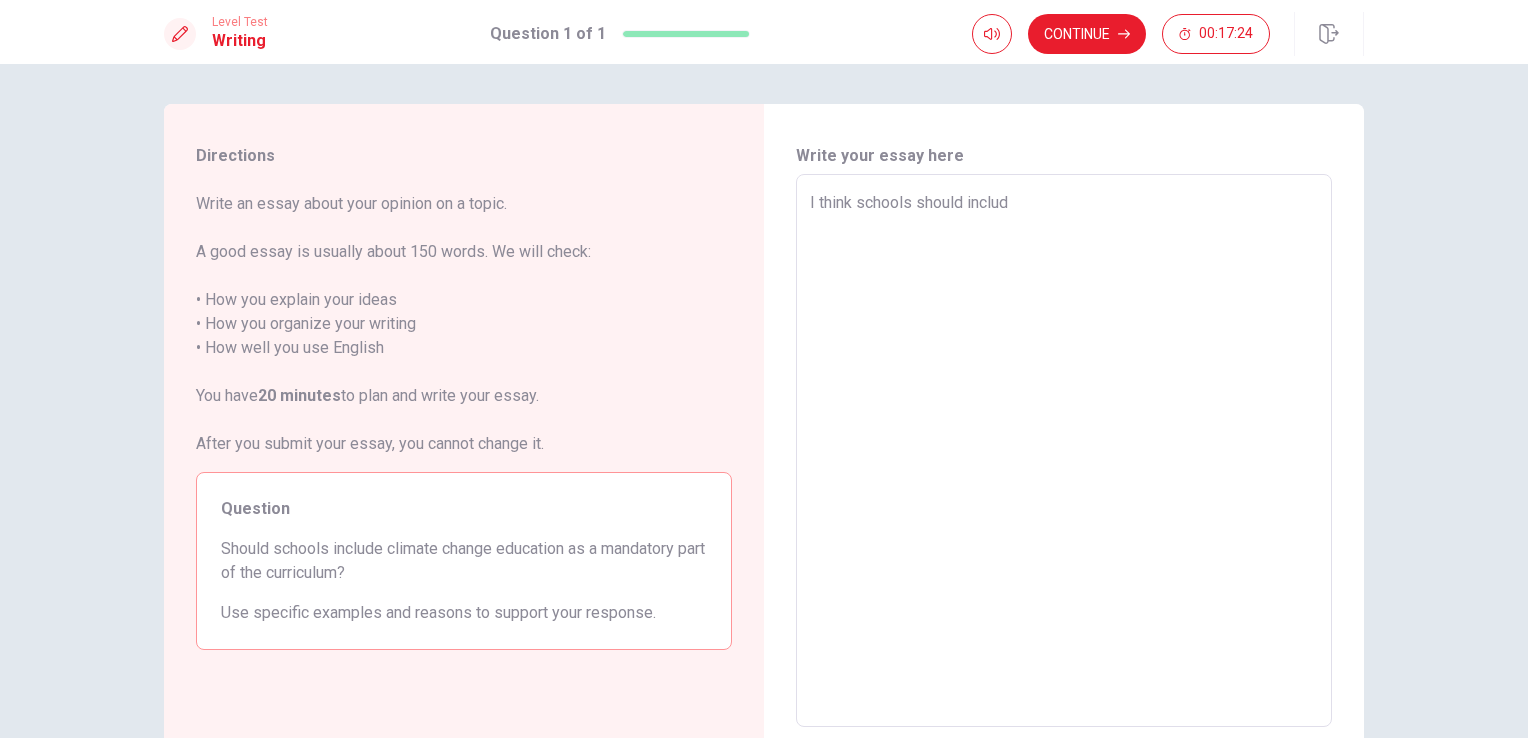 type on "x" 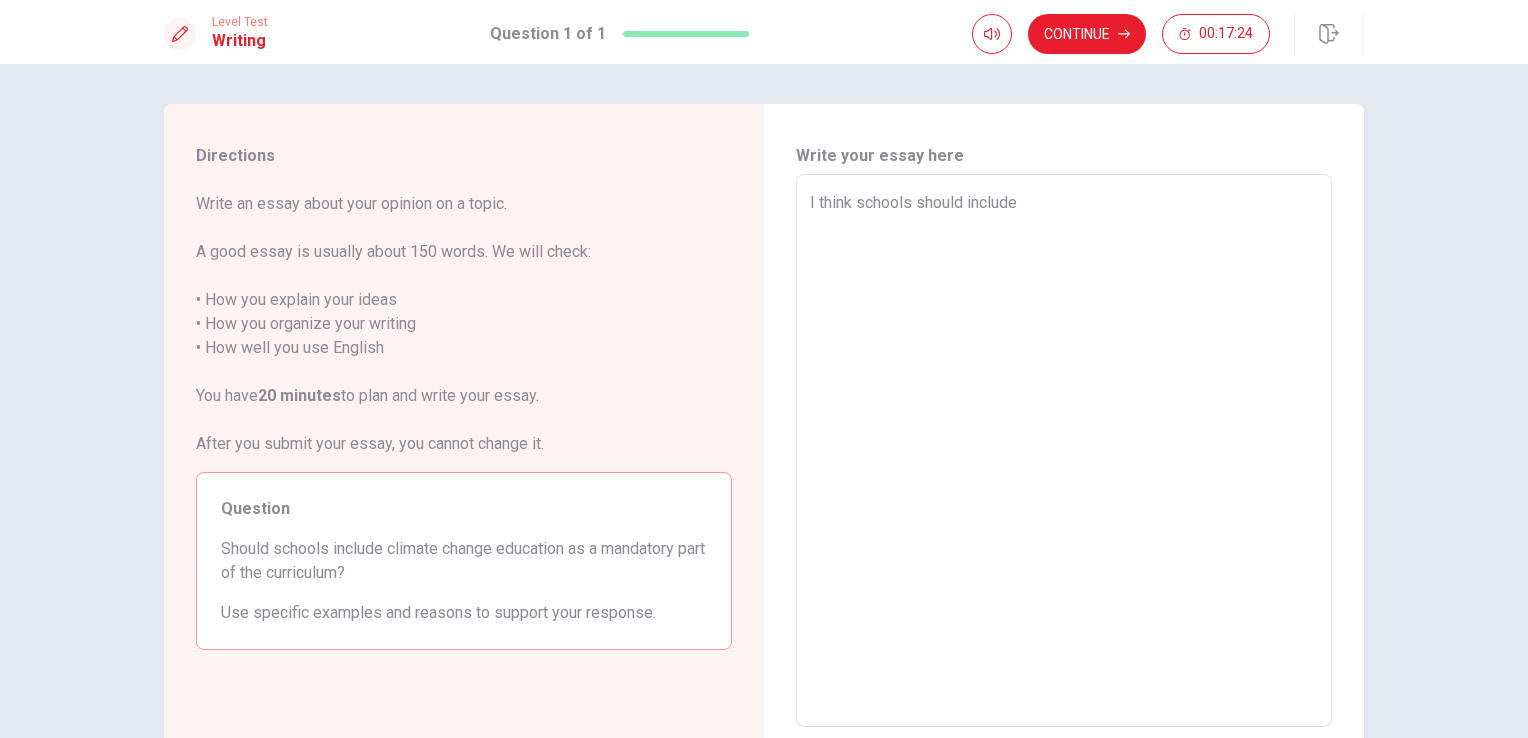 type on "x" 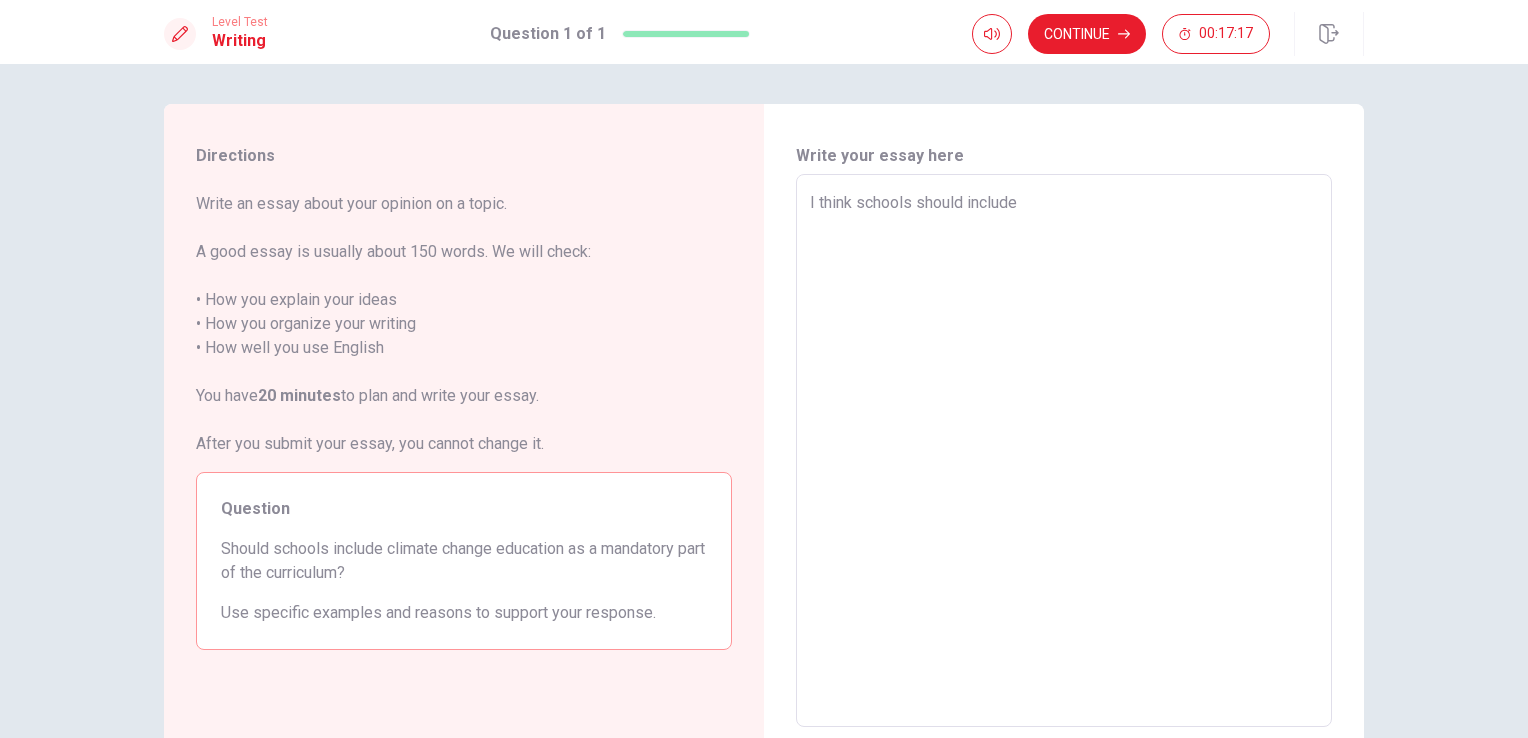 type on "x" 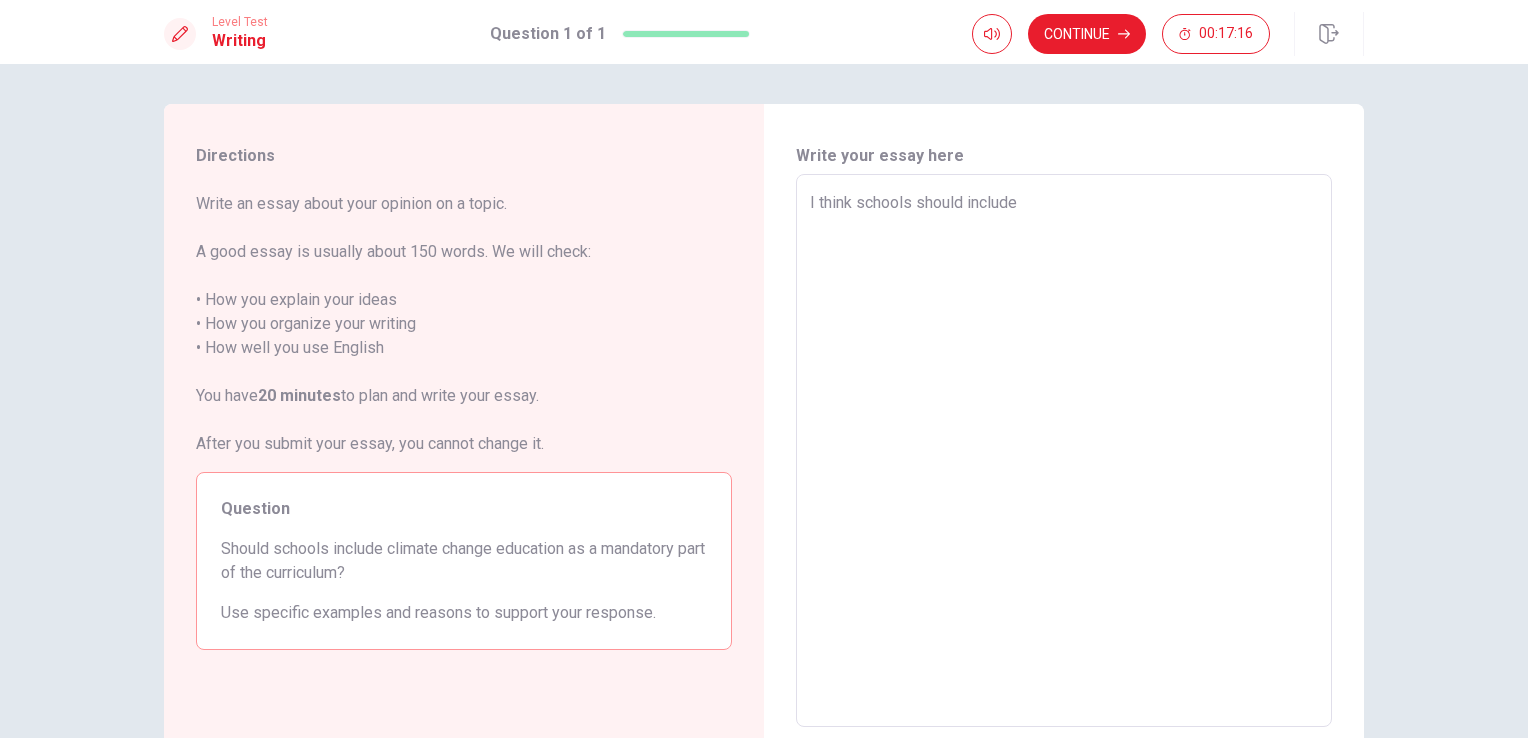 type on "I think schools should include c" 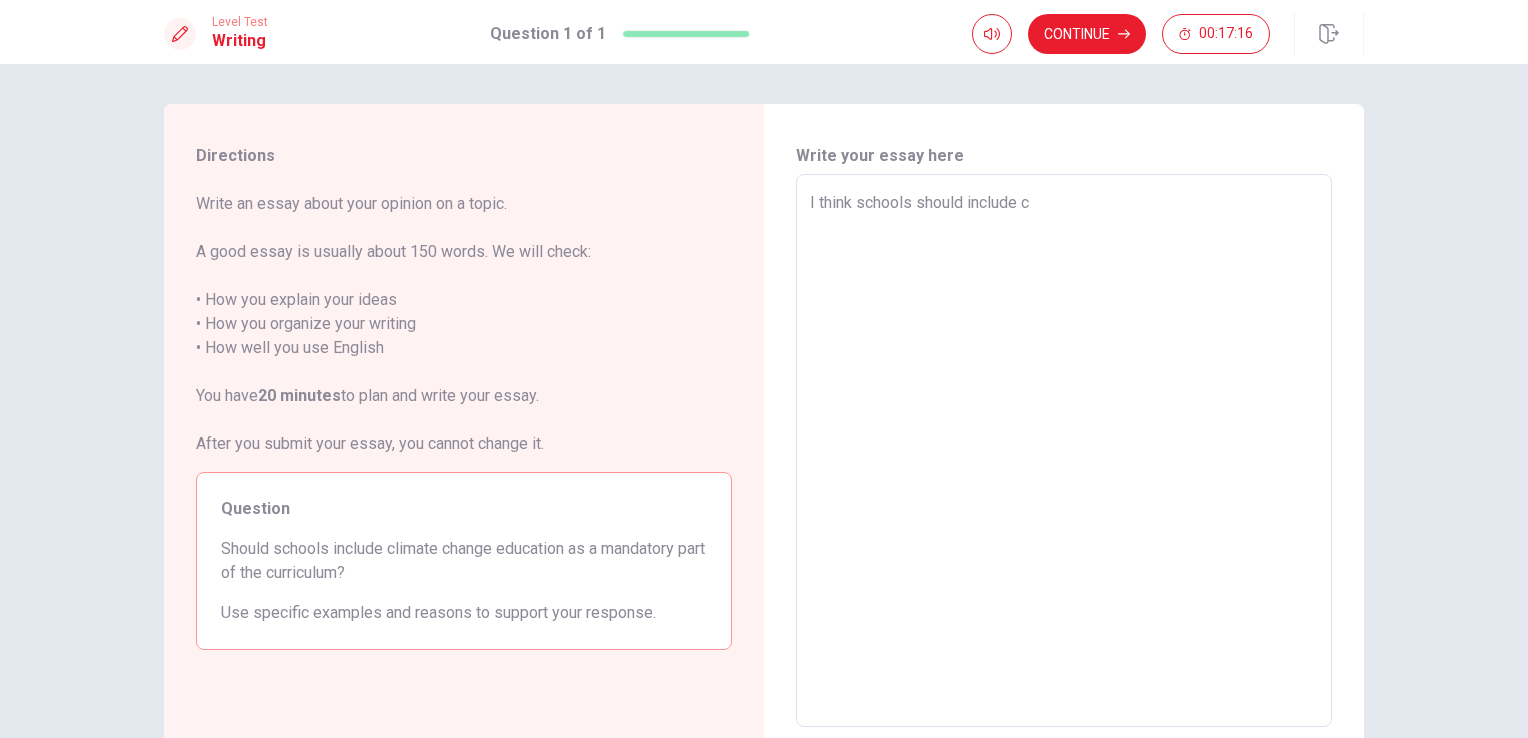 type on "x" 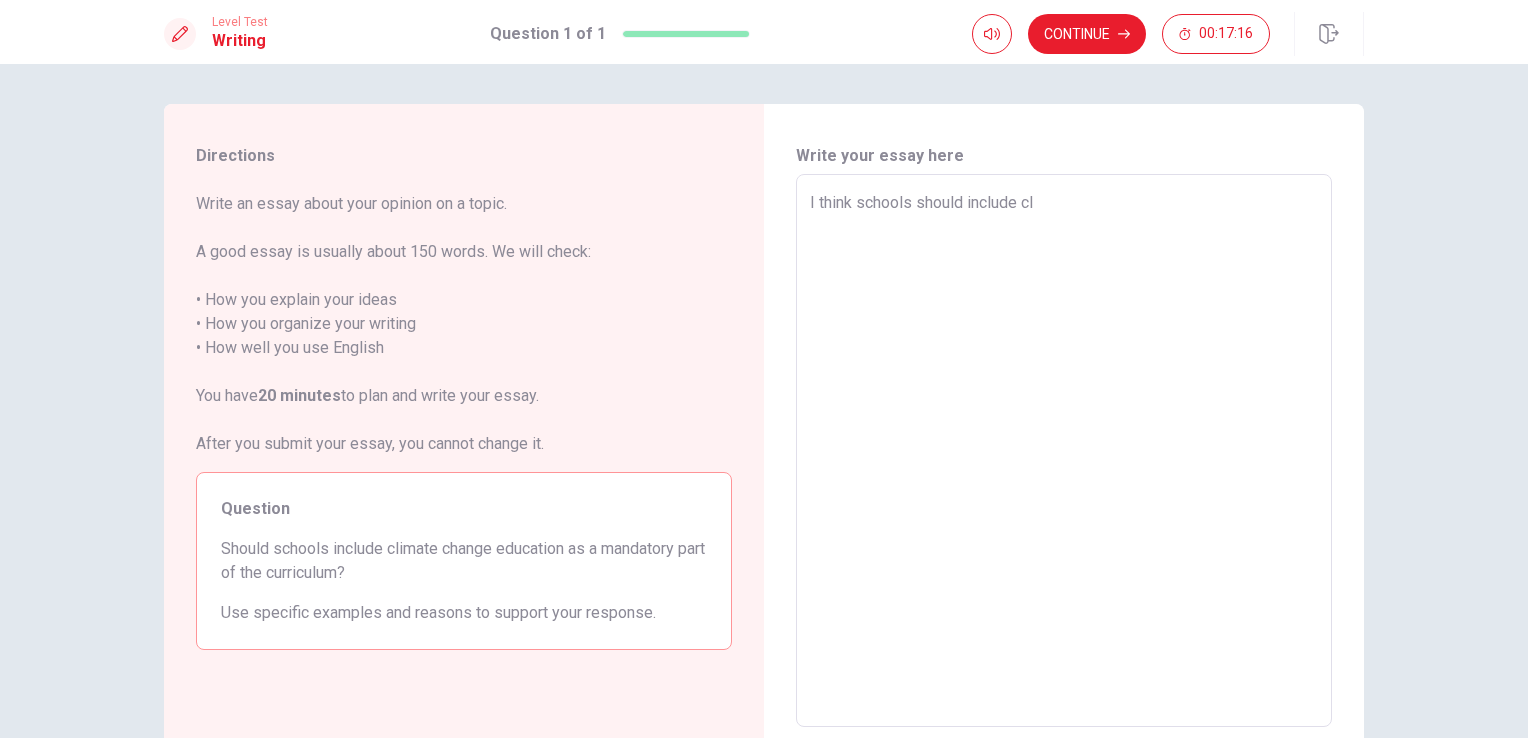 type on "x" 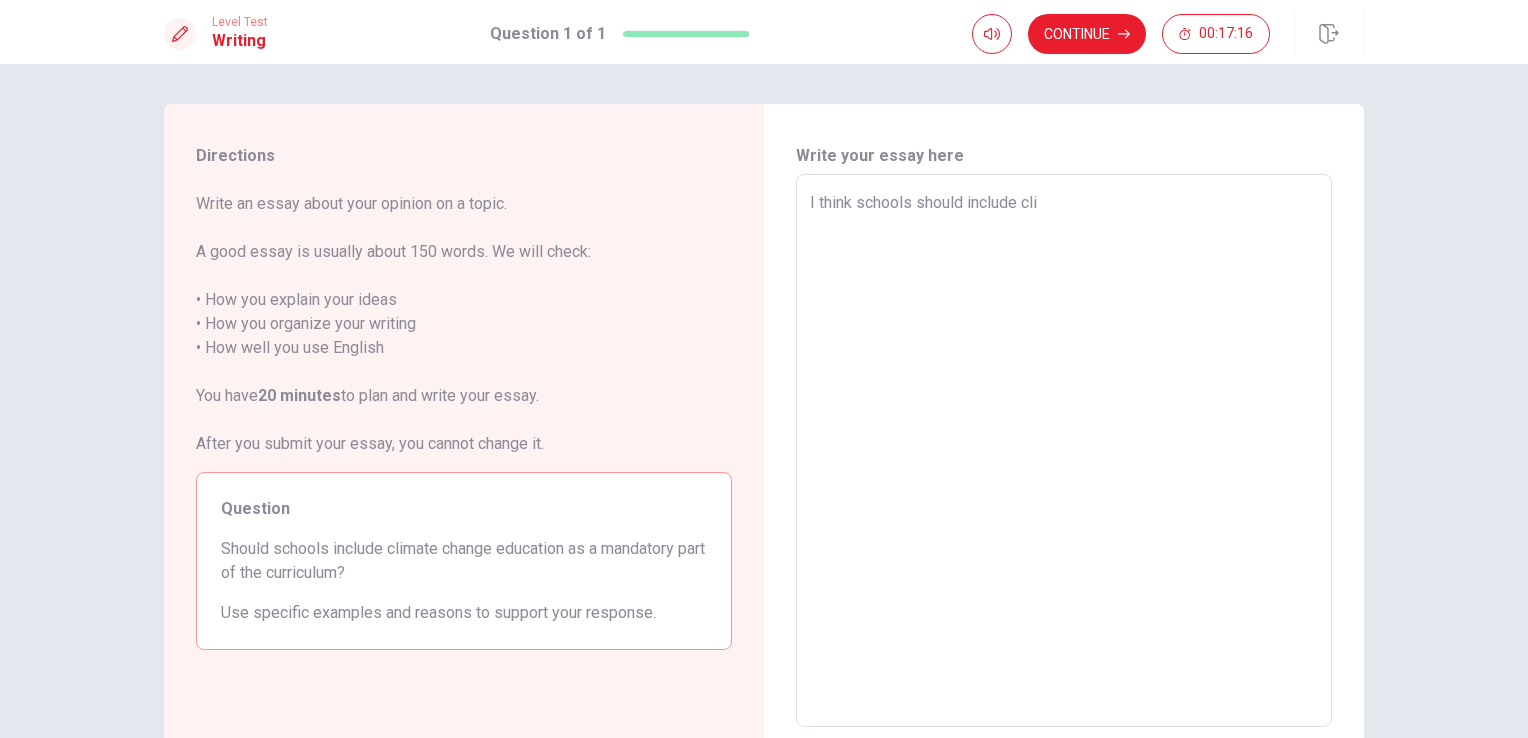 type on "x" 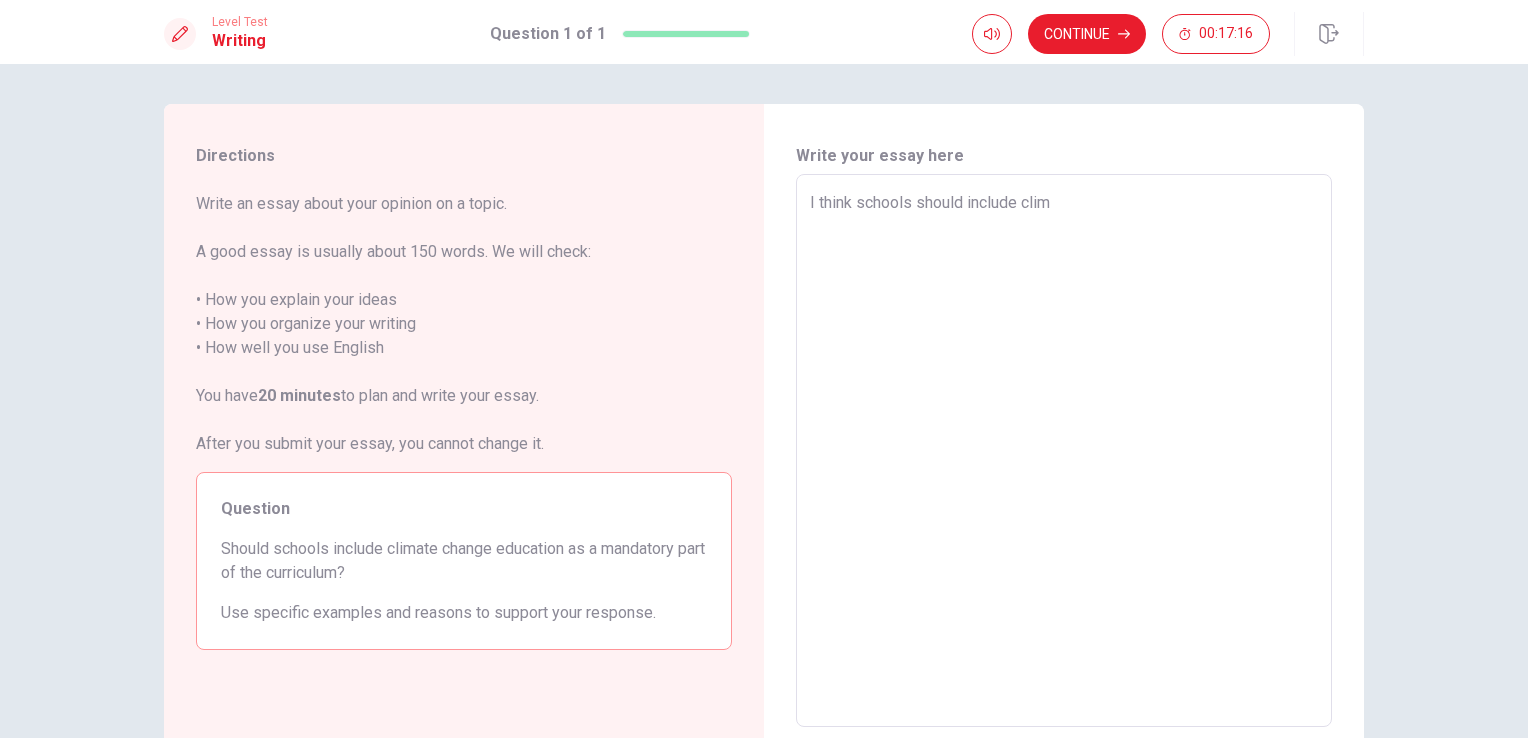 type on "x" 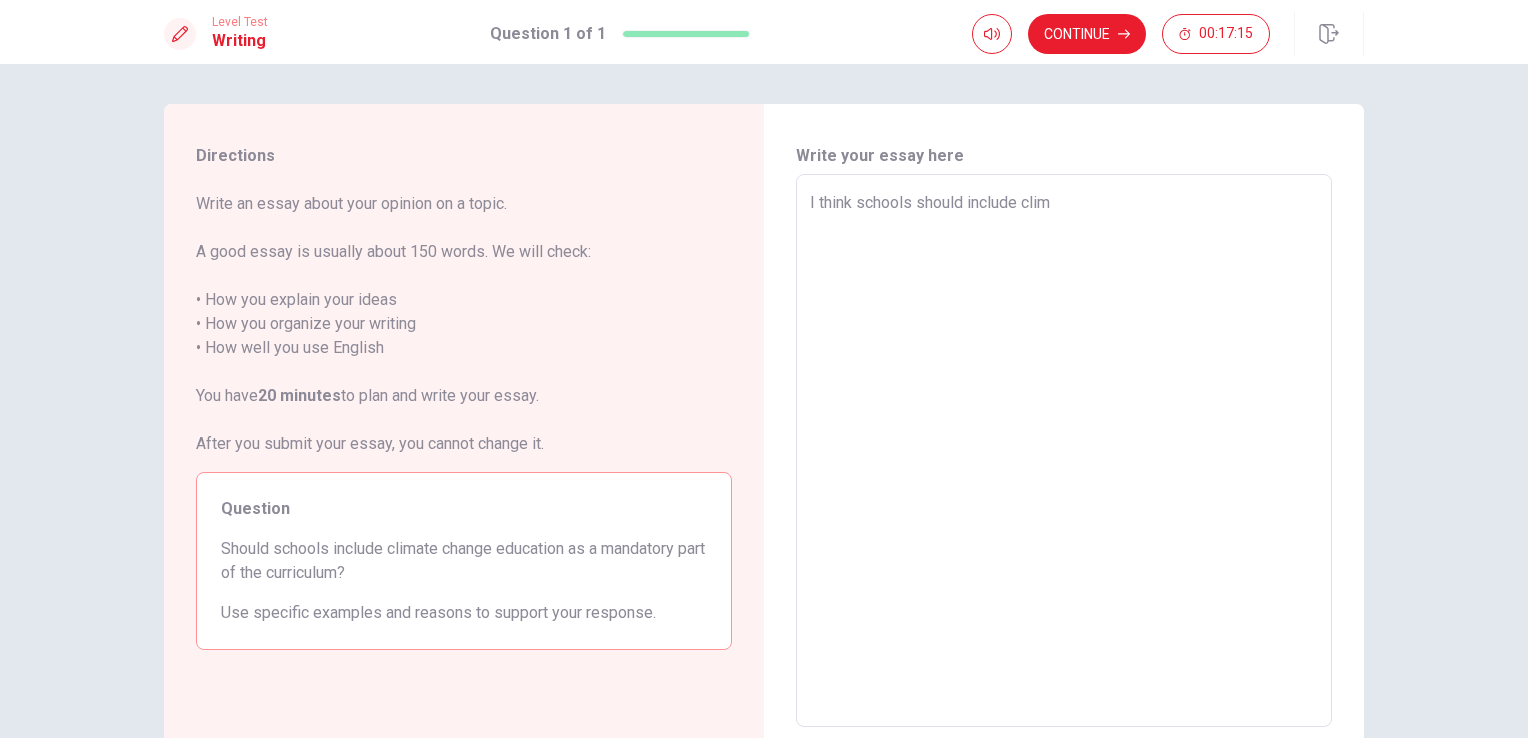 type on "I think schools should include clima" 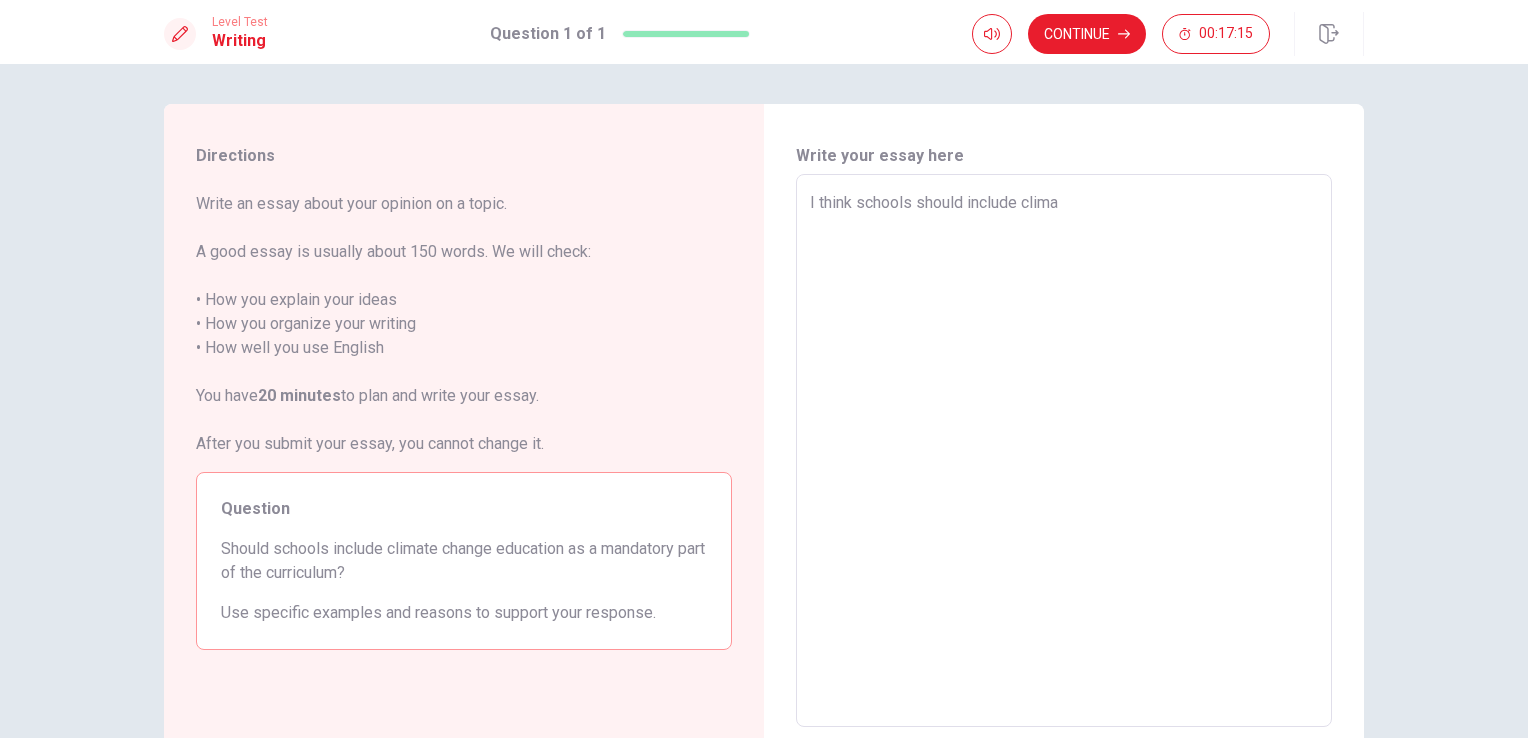 type on "x" 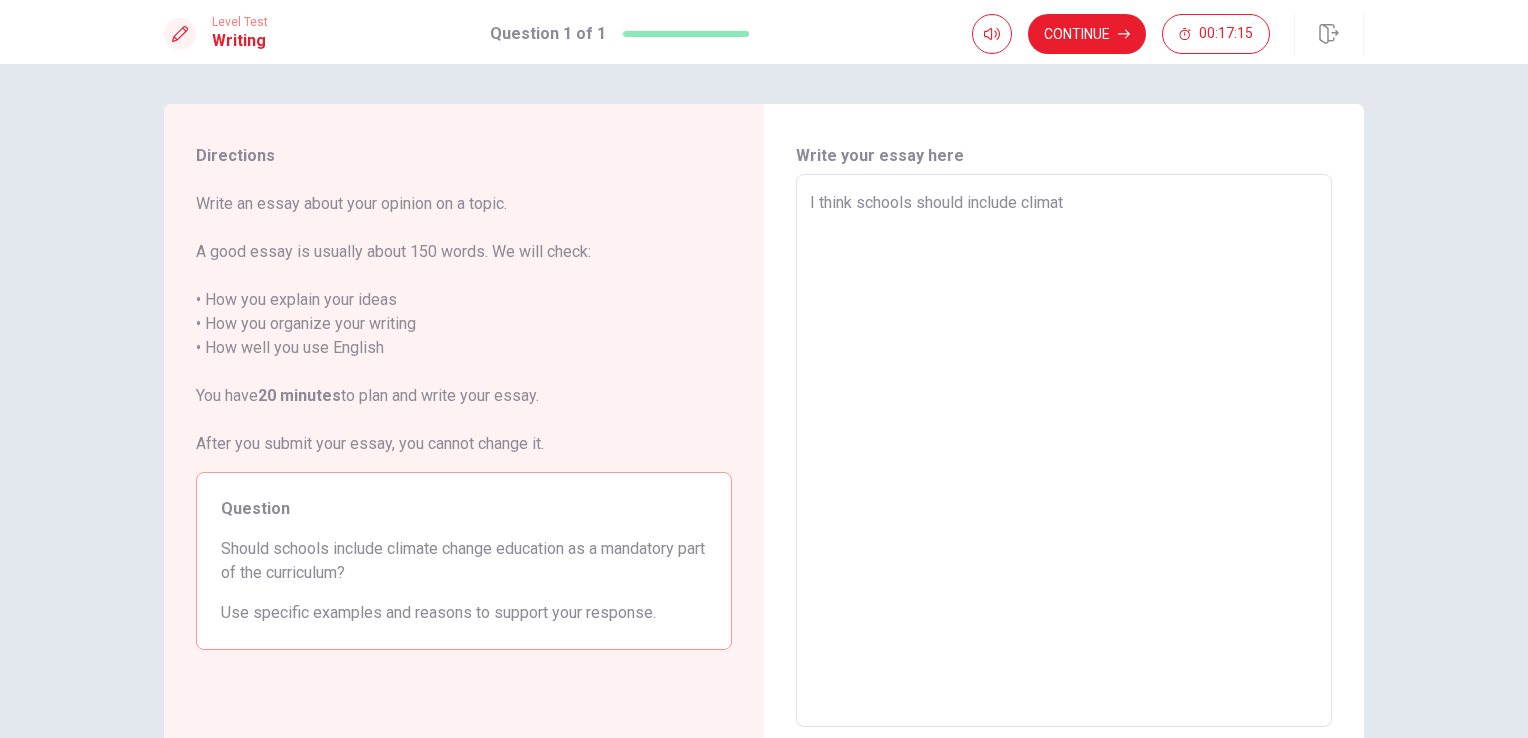 type on "x" 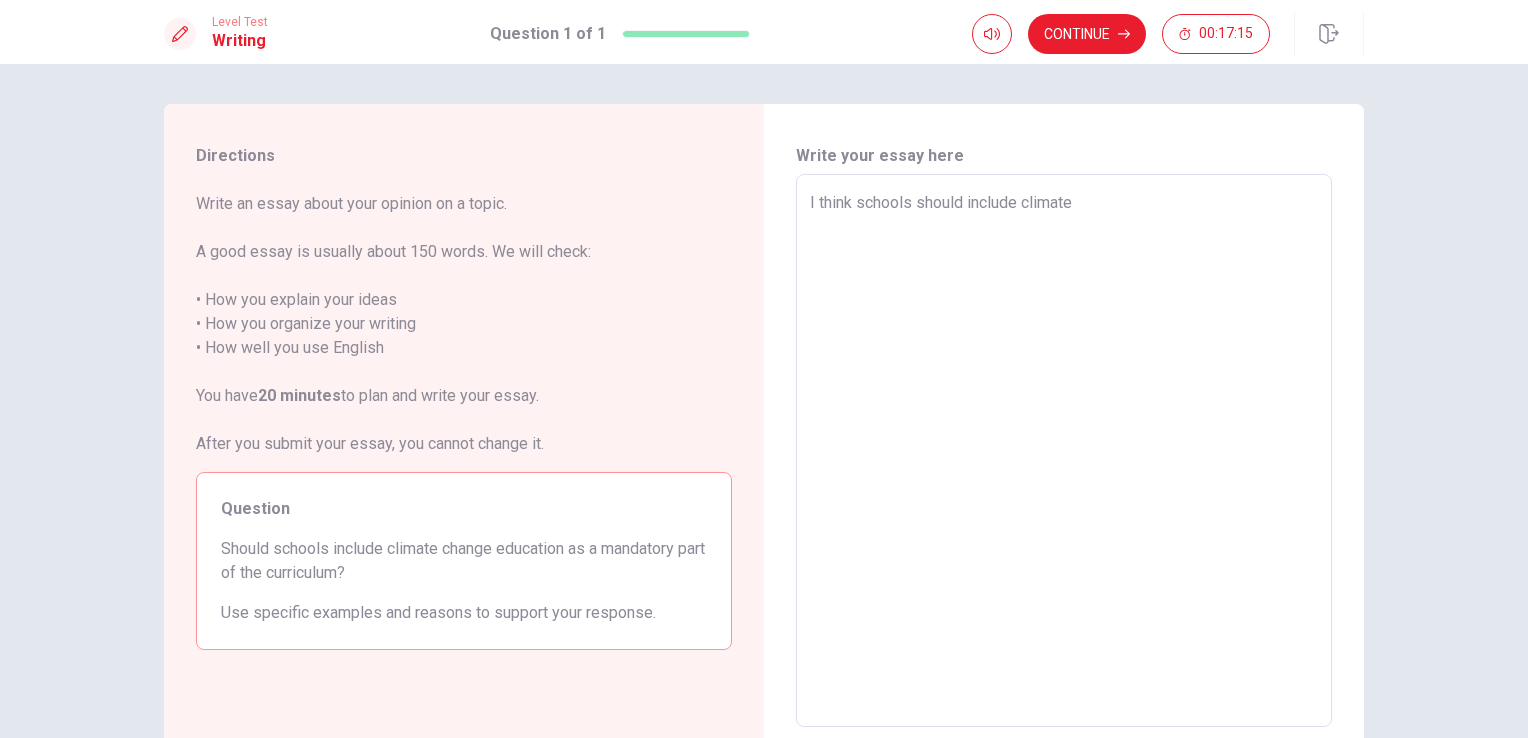 type on "x" 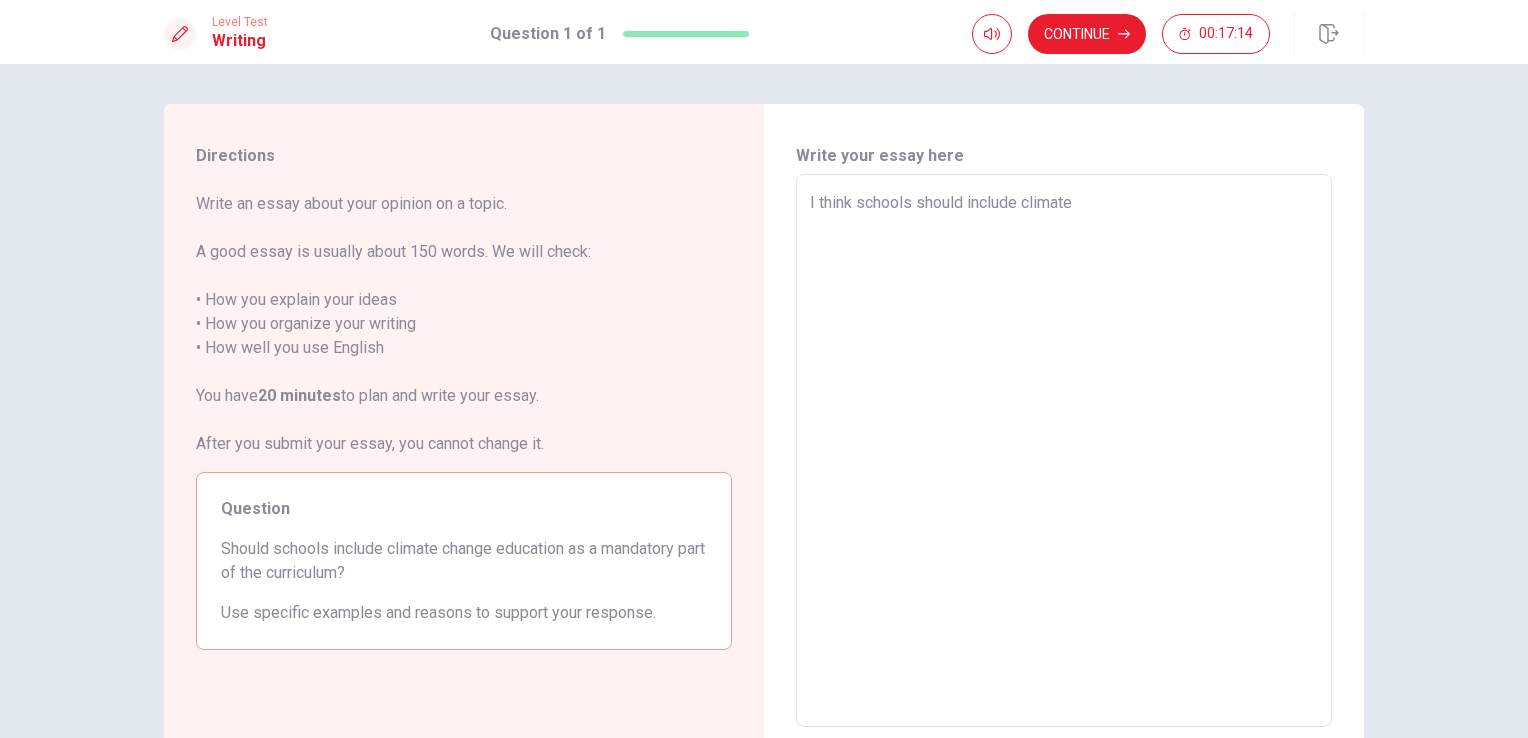 type on "I think schools should include climate c" 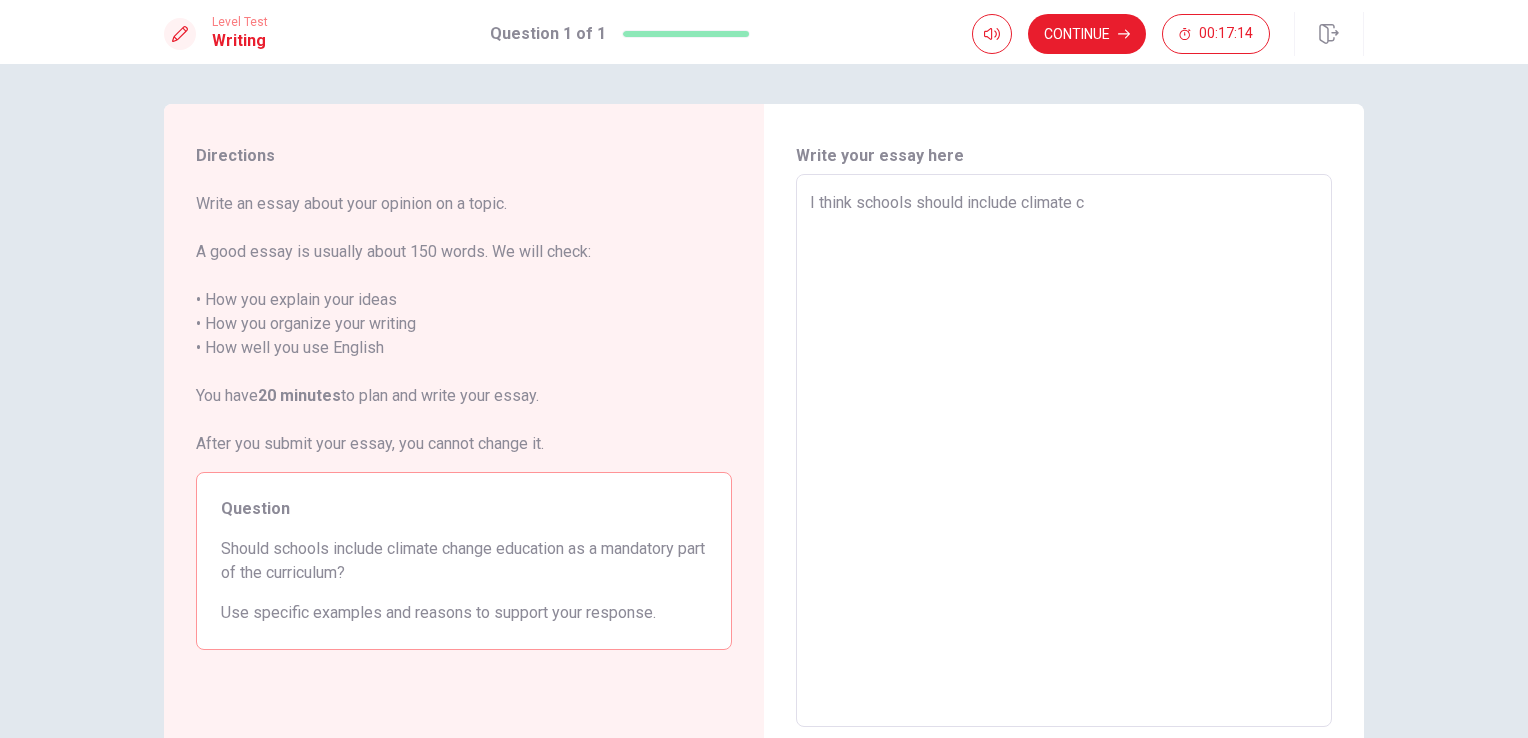 type on "x" 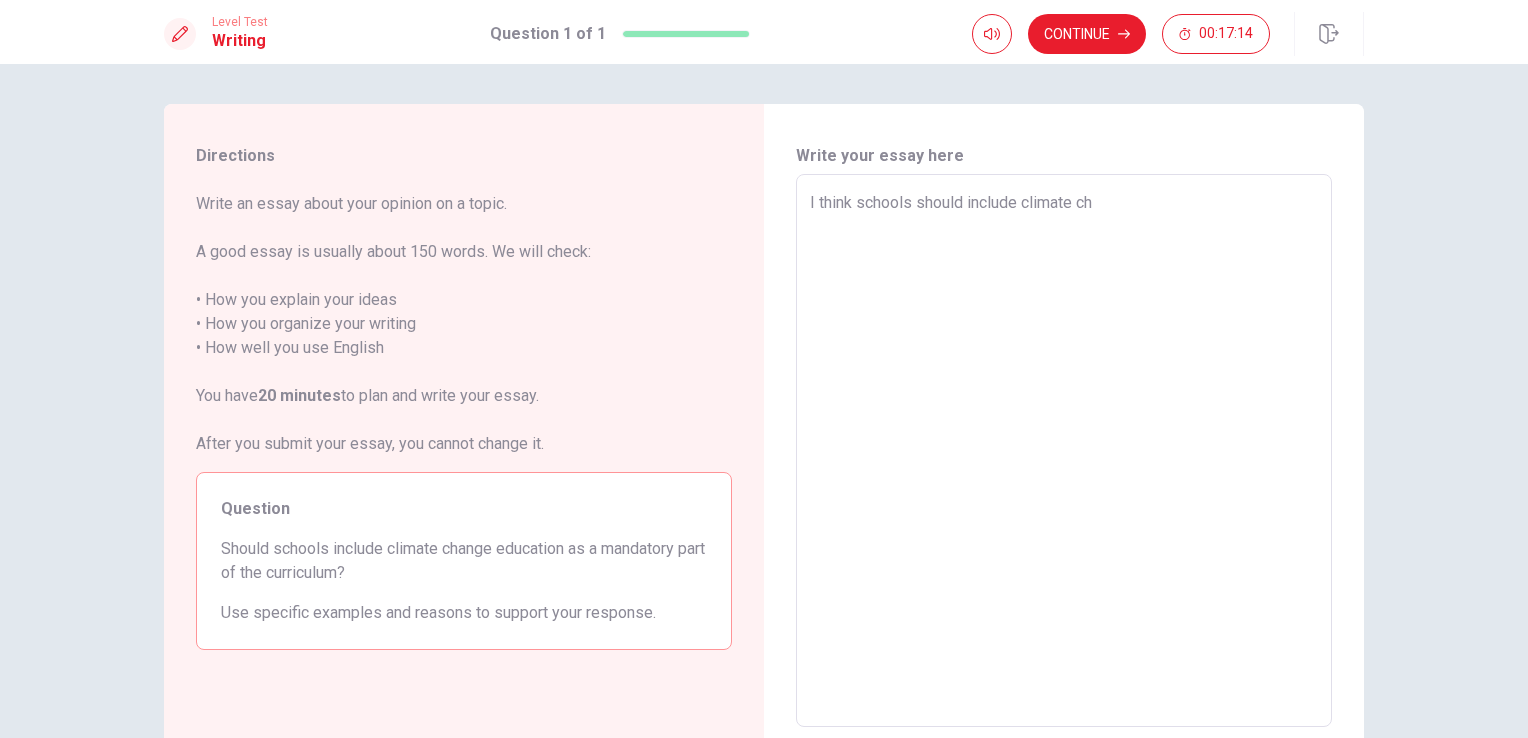type on "x" 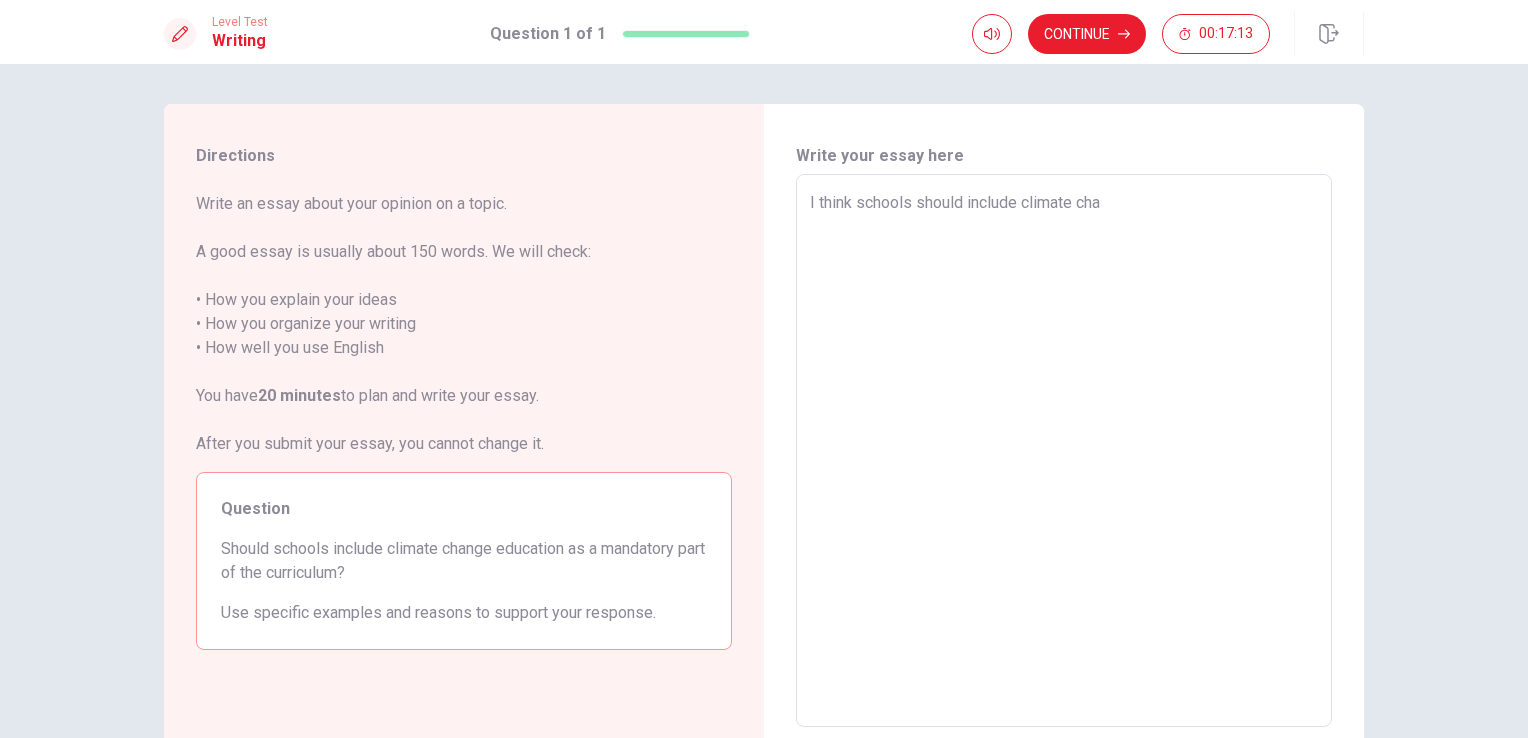 type on "x" 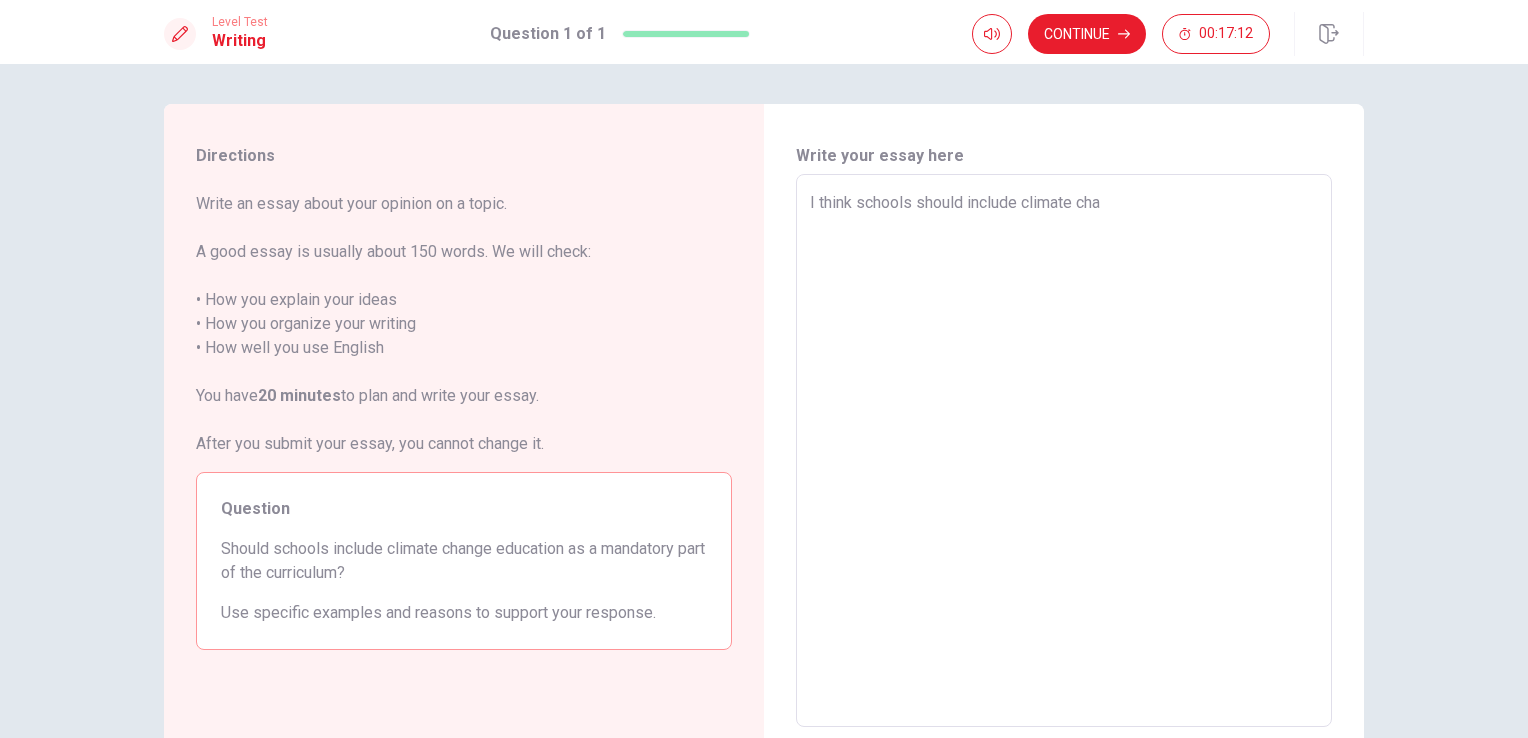 type on "I think schools should include climate chan" 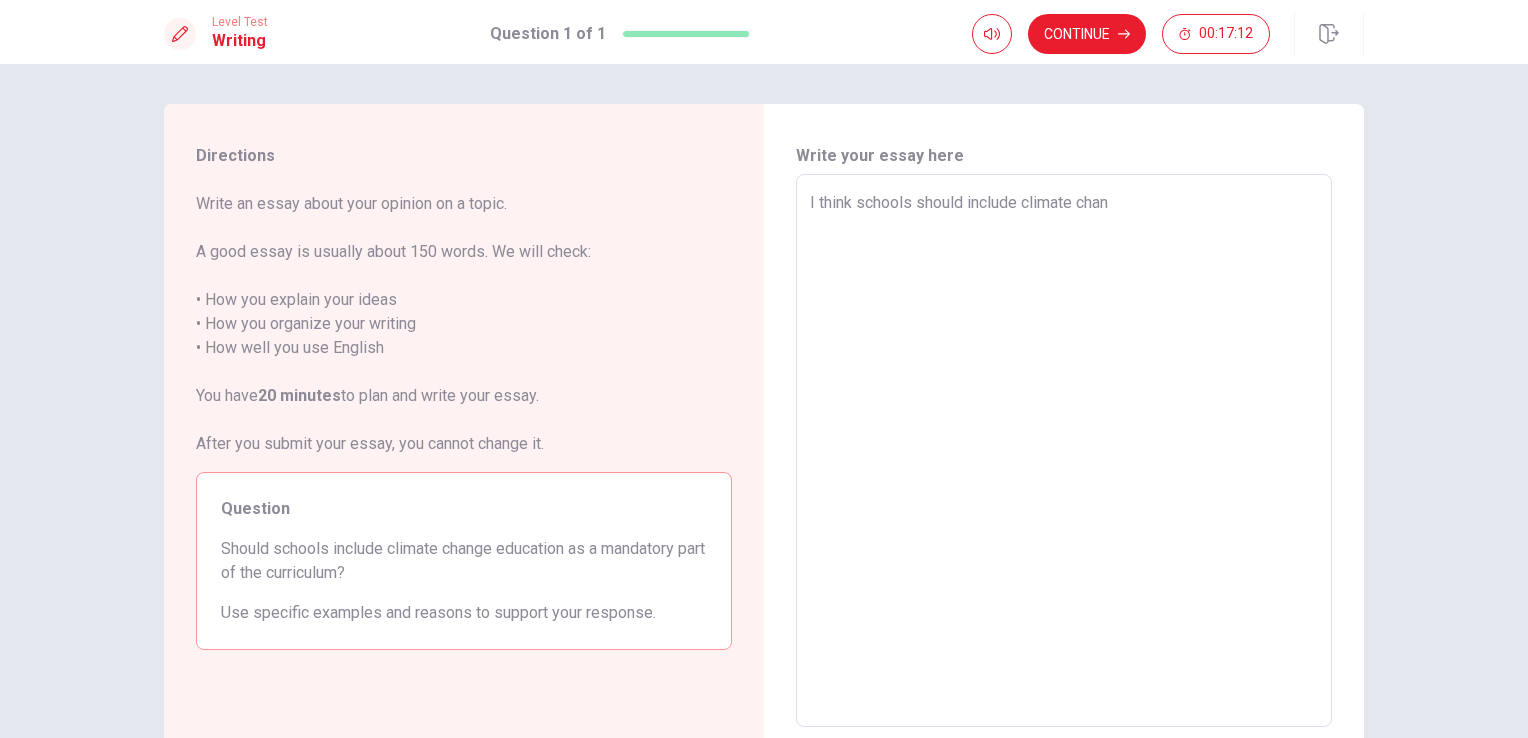 type on "x" 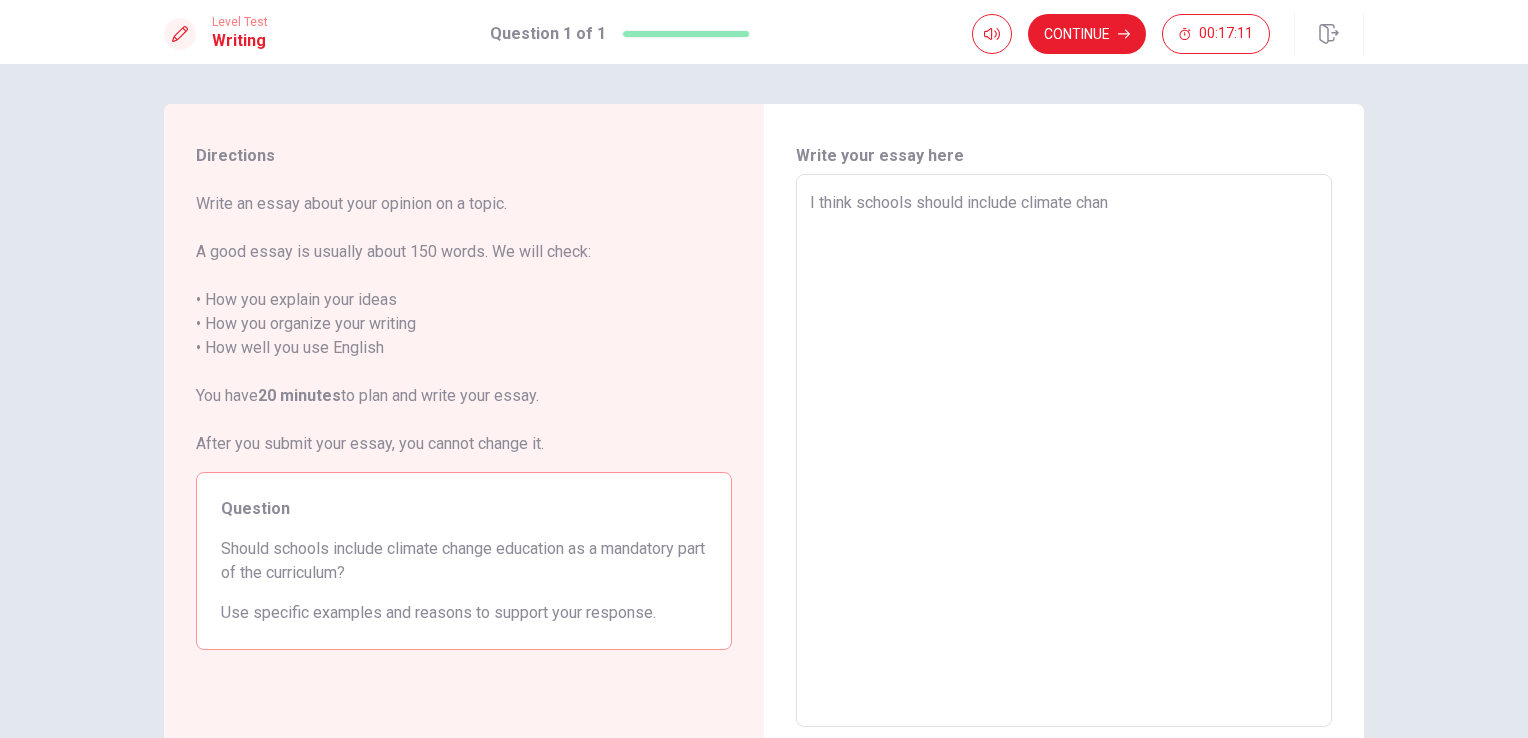 type on "I think schools should include climate chang" 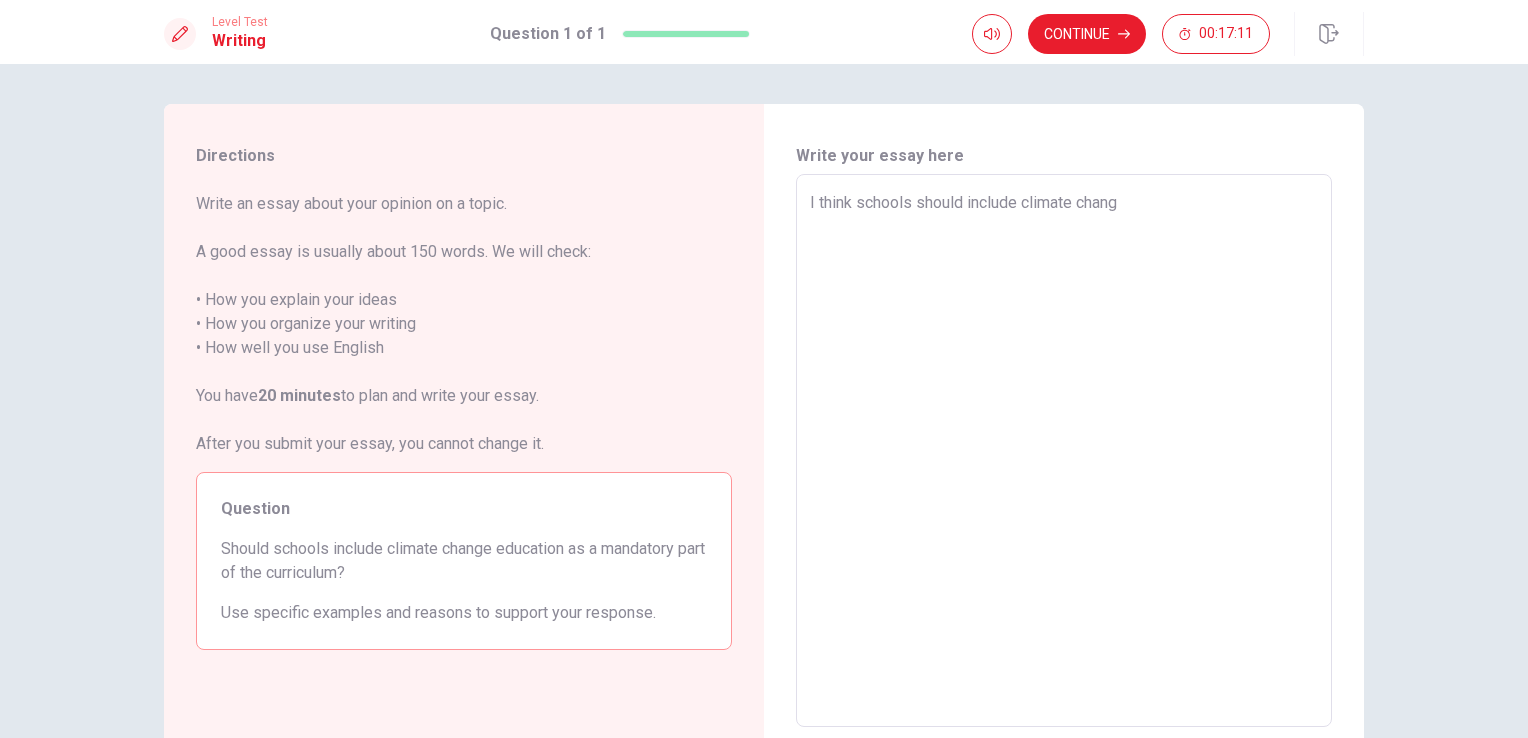type on "x" 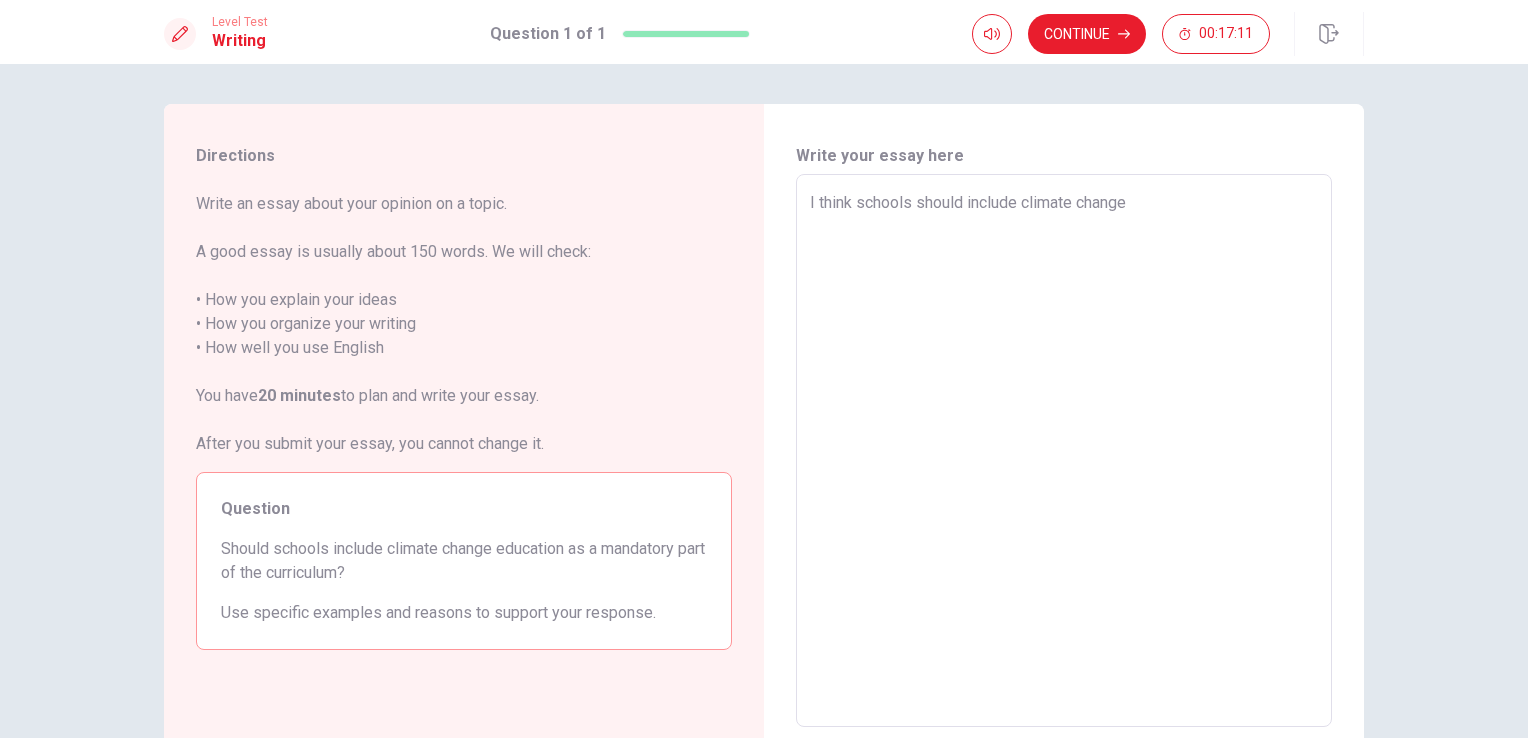 type on "x" 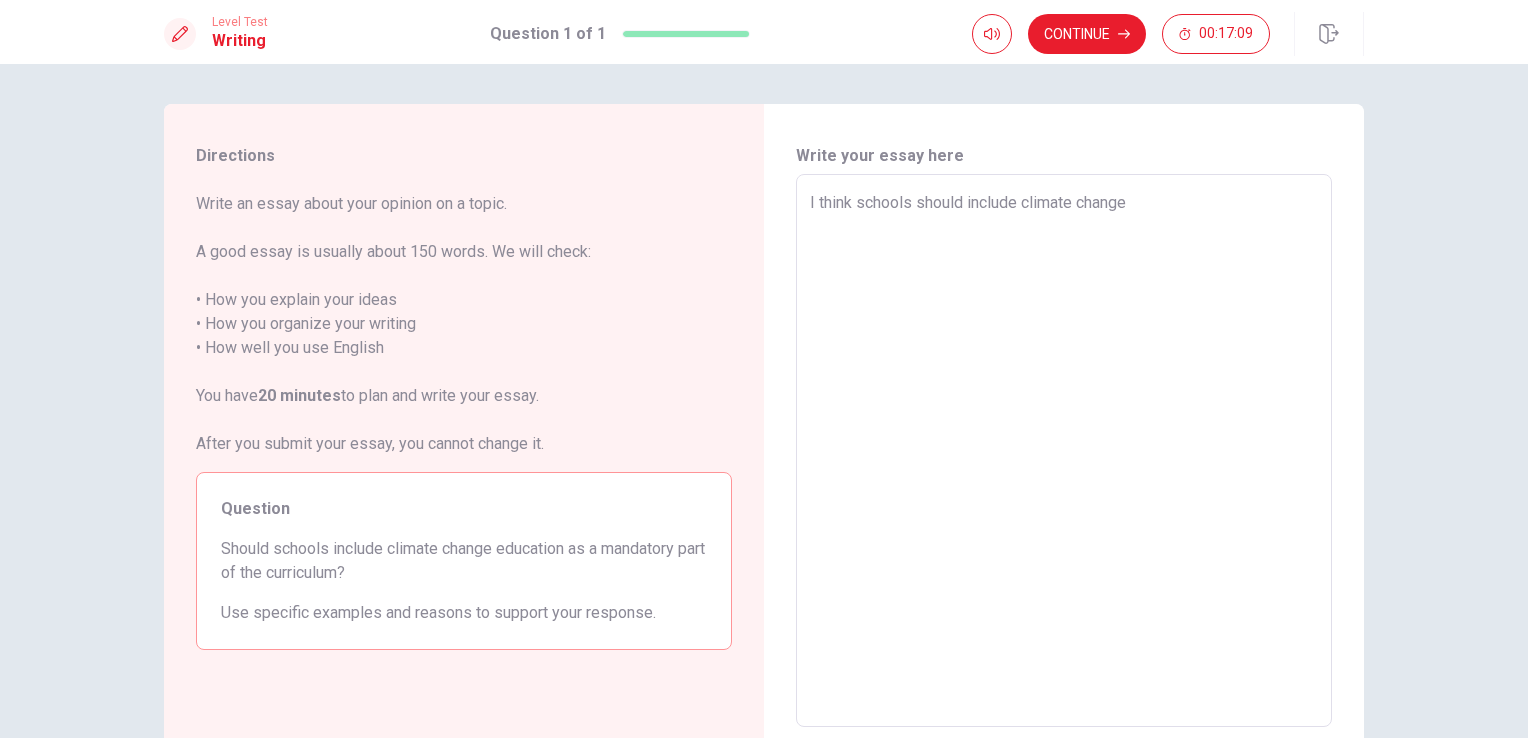 type on "x" 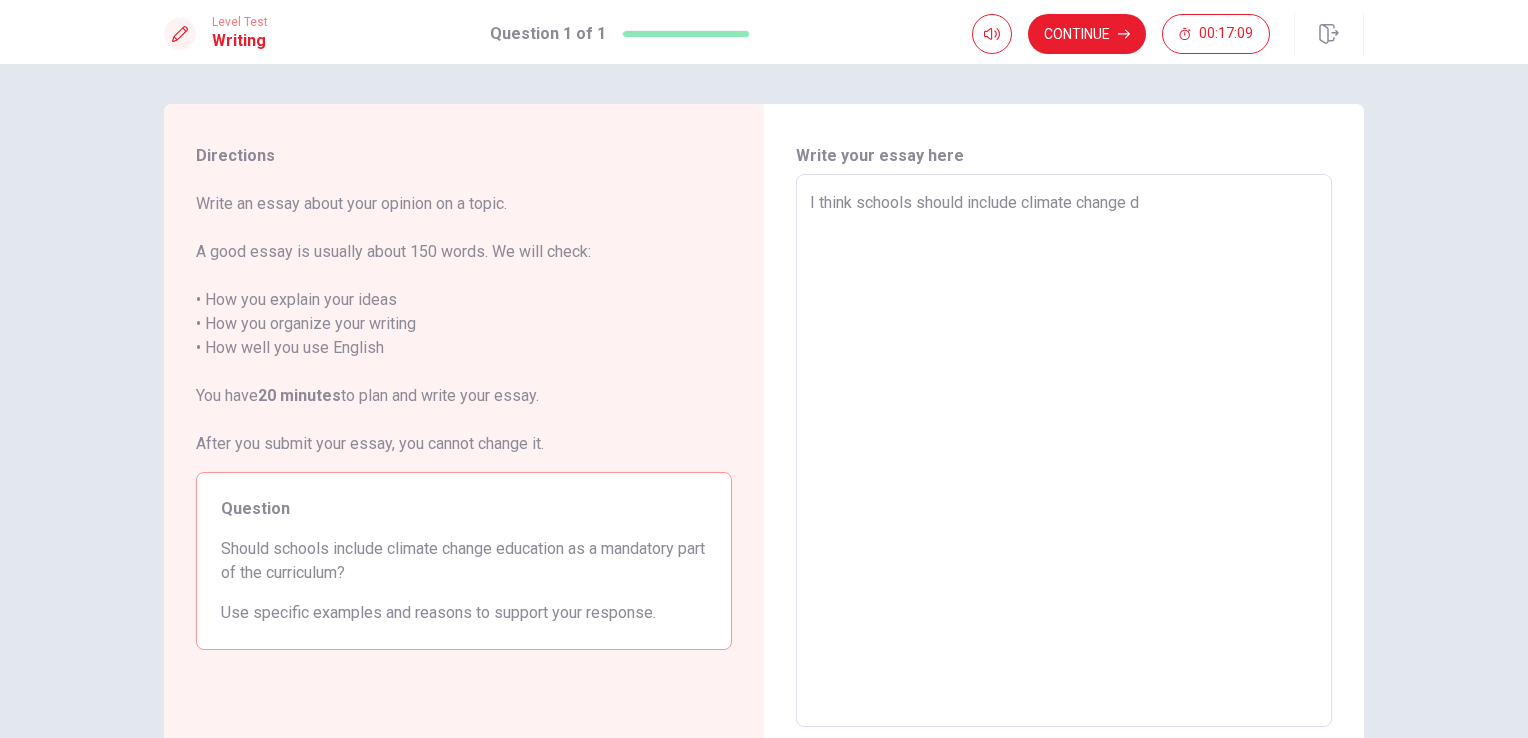 type on "x" 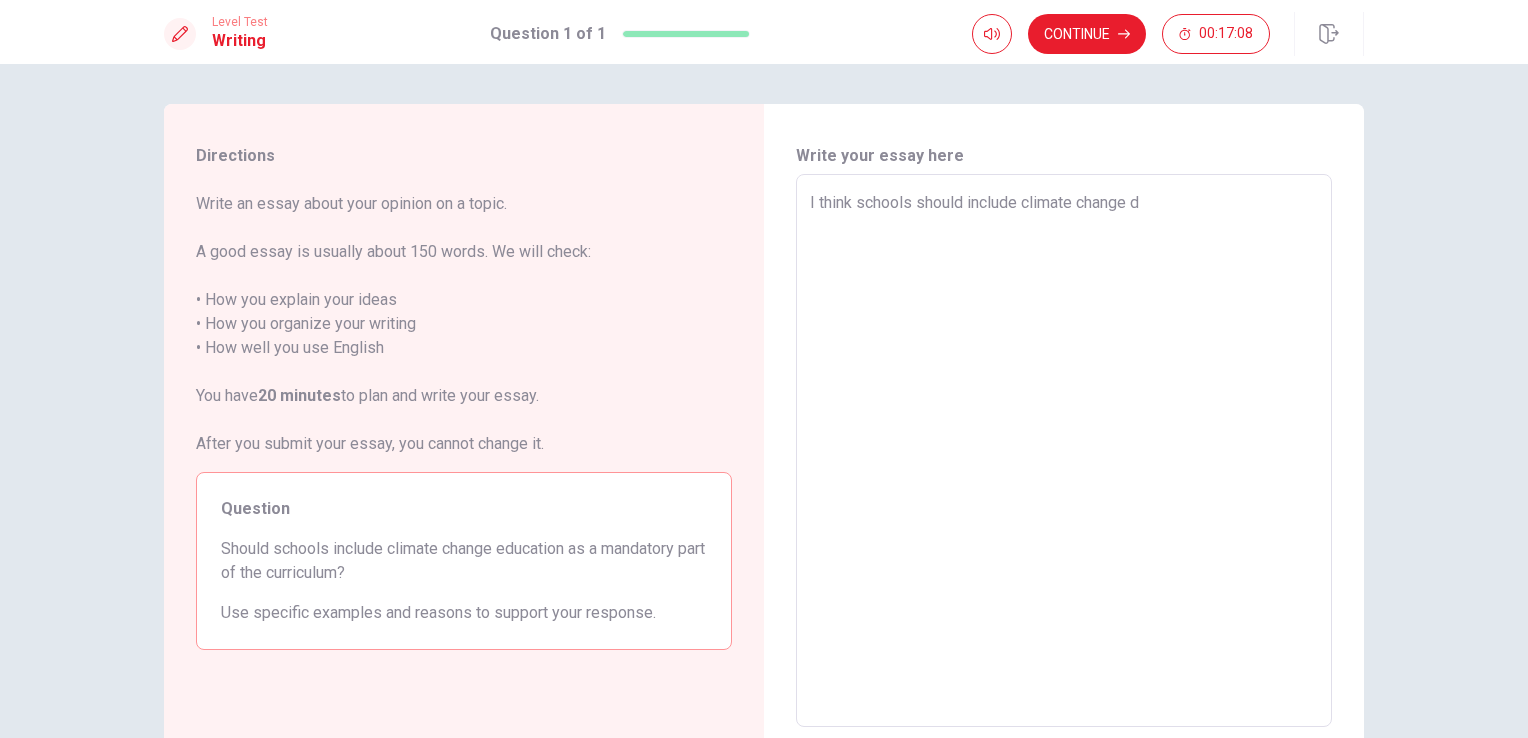 type on "I think schools should include climate change" 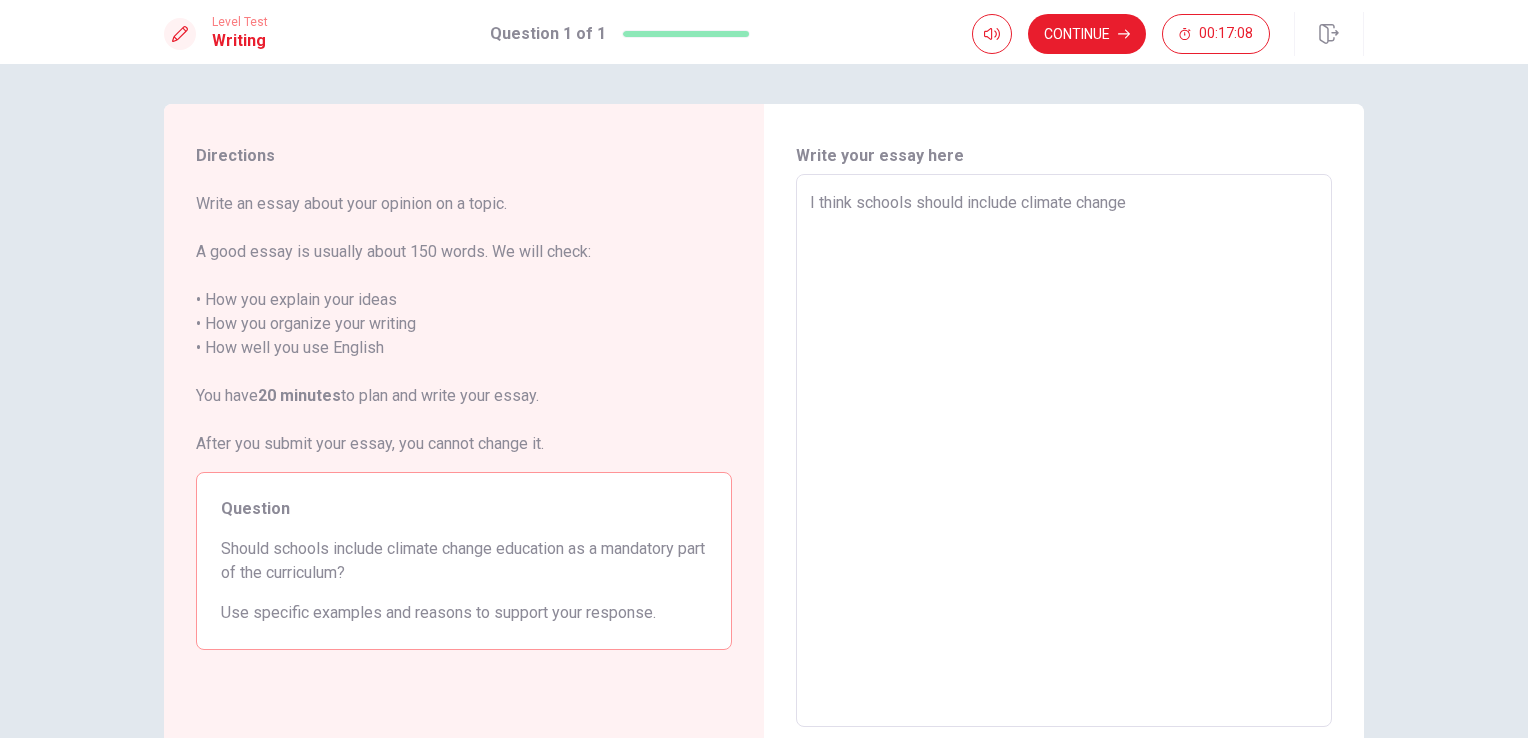 type 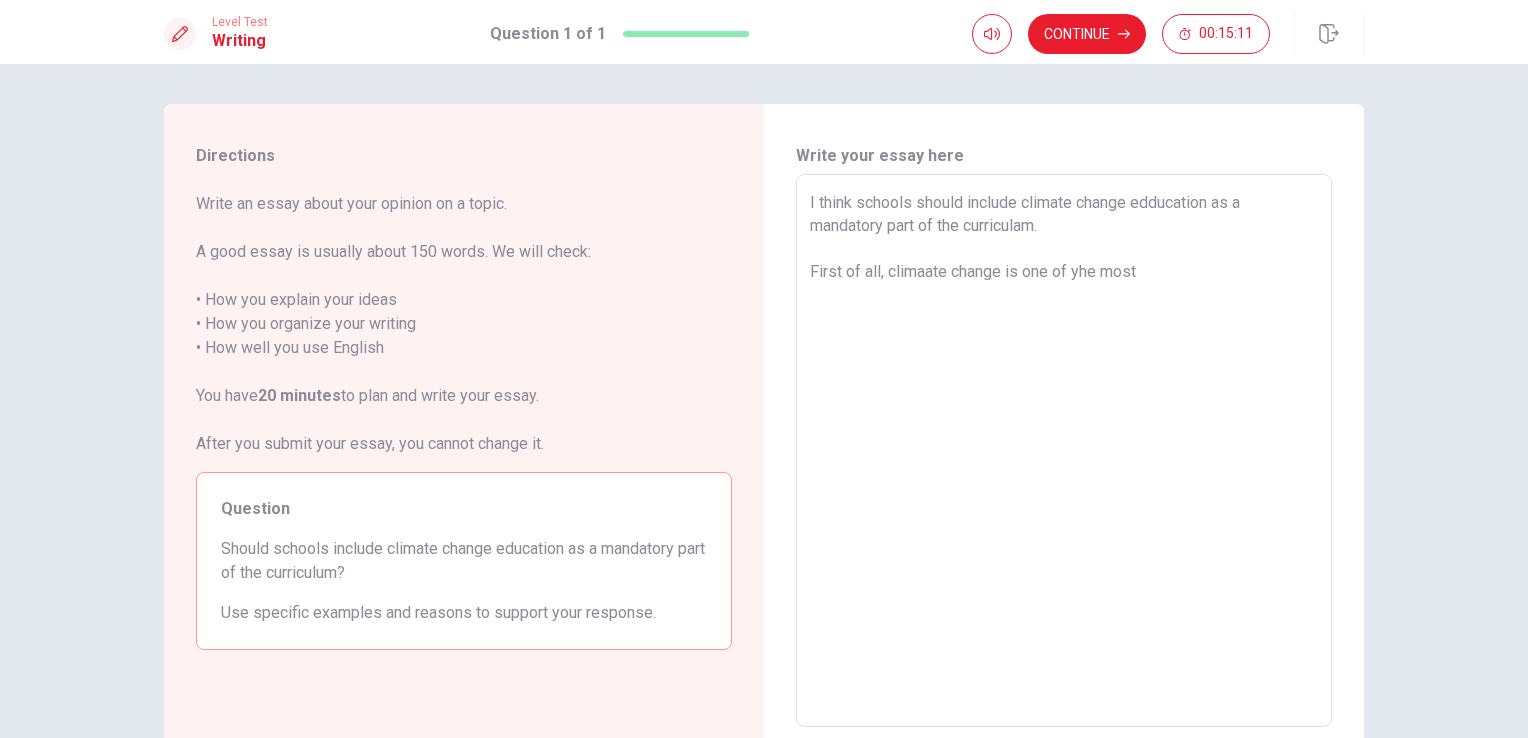 click on "I think schools should include climate change edducation as a mandatory part of the curriculam.
First of all, climaate change is one of yhe most" at bounding box center [1064, 451] 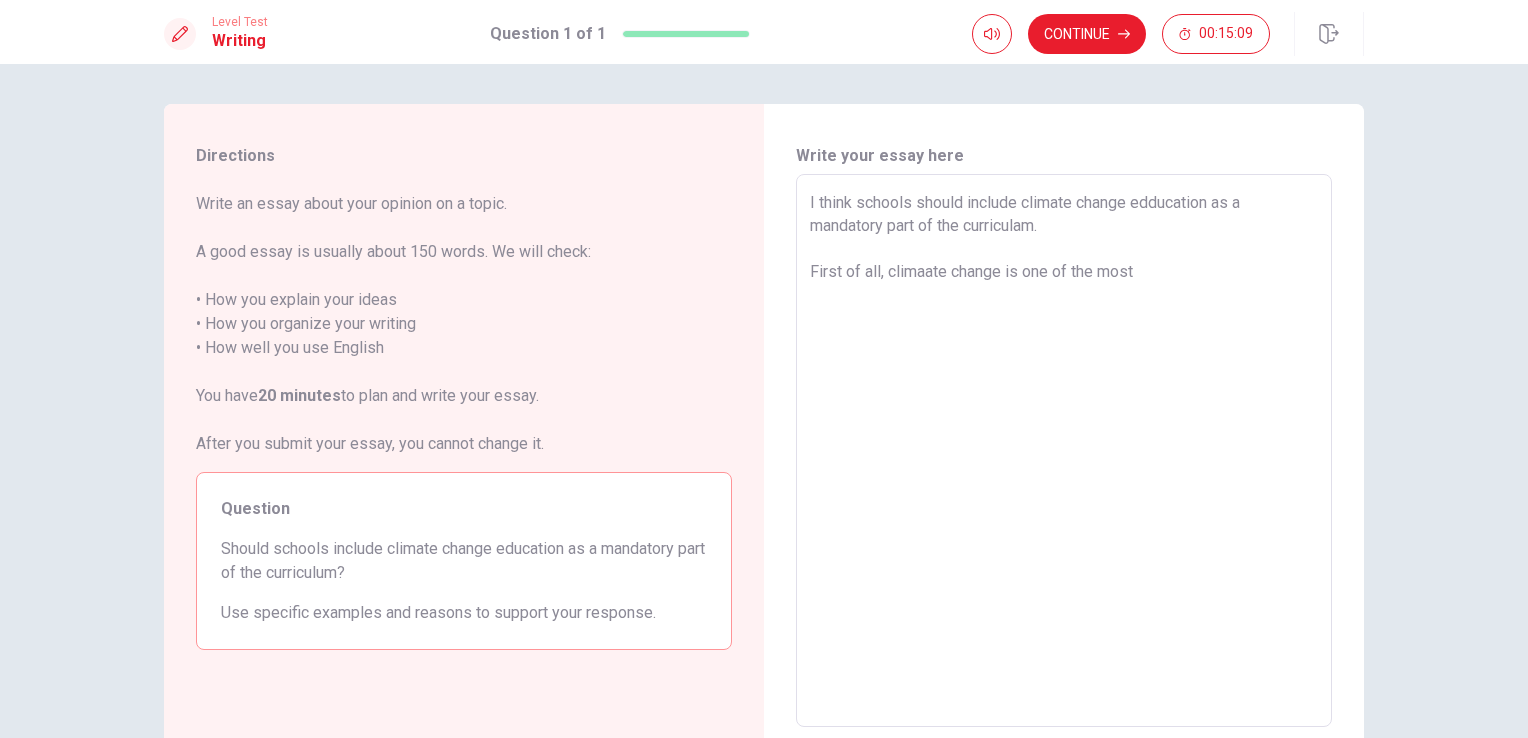 click on "I think schools should include climate change edducation as a mandatory part of the curriculam.
First of all, climaate change is one of the most" at bounding box center (1064, 451) 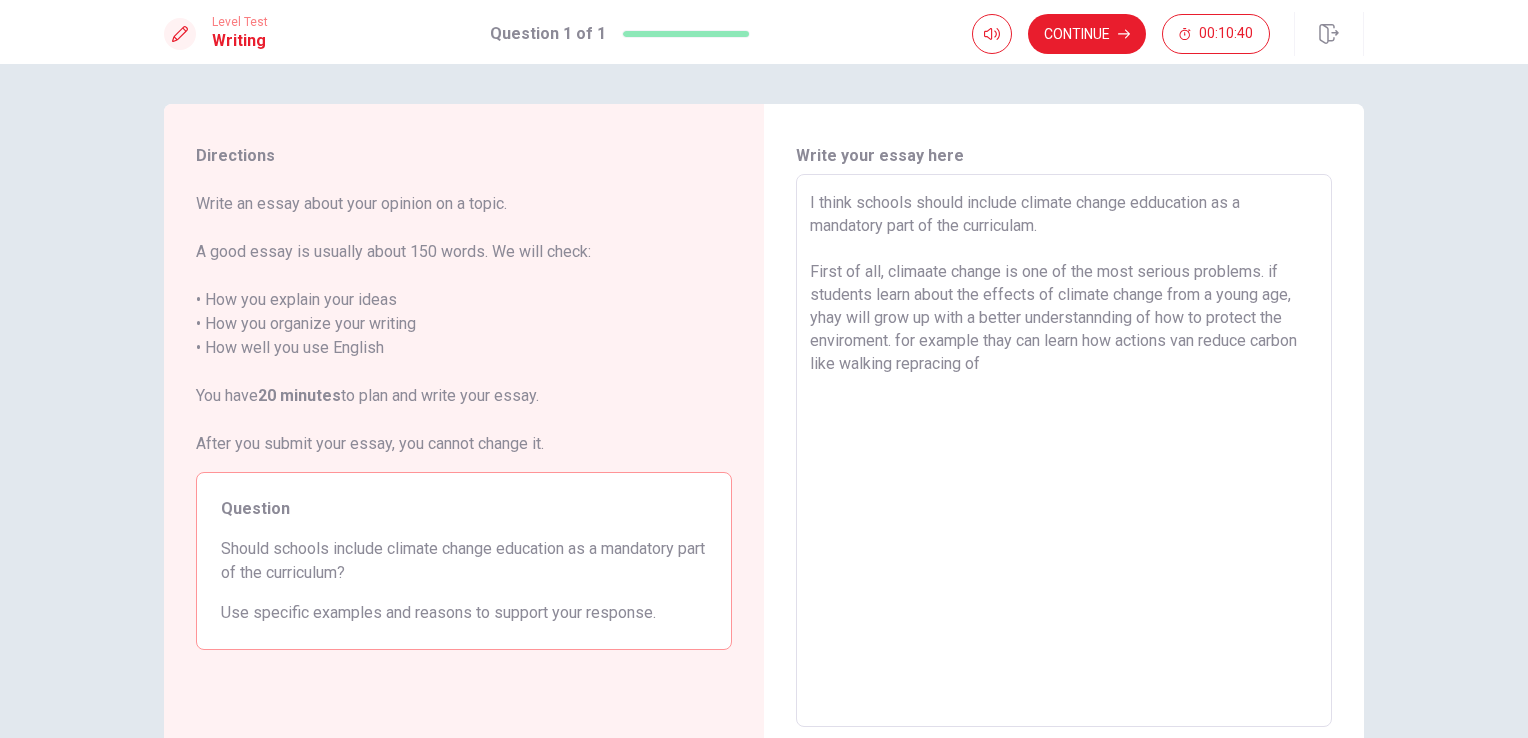 click on "I think schools should include climate change edducation as a mandatory part of the curriculam.
First of all, climaate change is one of the most serious problems. if students learn about the effects of climate change from a young age, yhay will grow up with a better understannding of how to protect the enviroment. for example thay can learn how actions van reduce carbon like walking repracing of" at bounding box center (1064, 451) 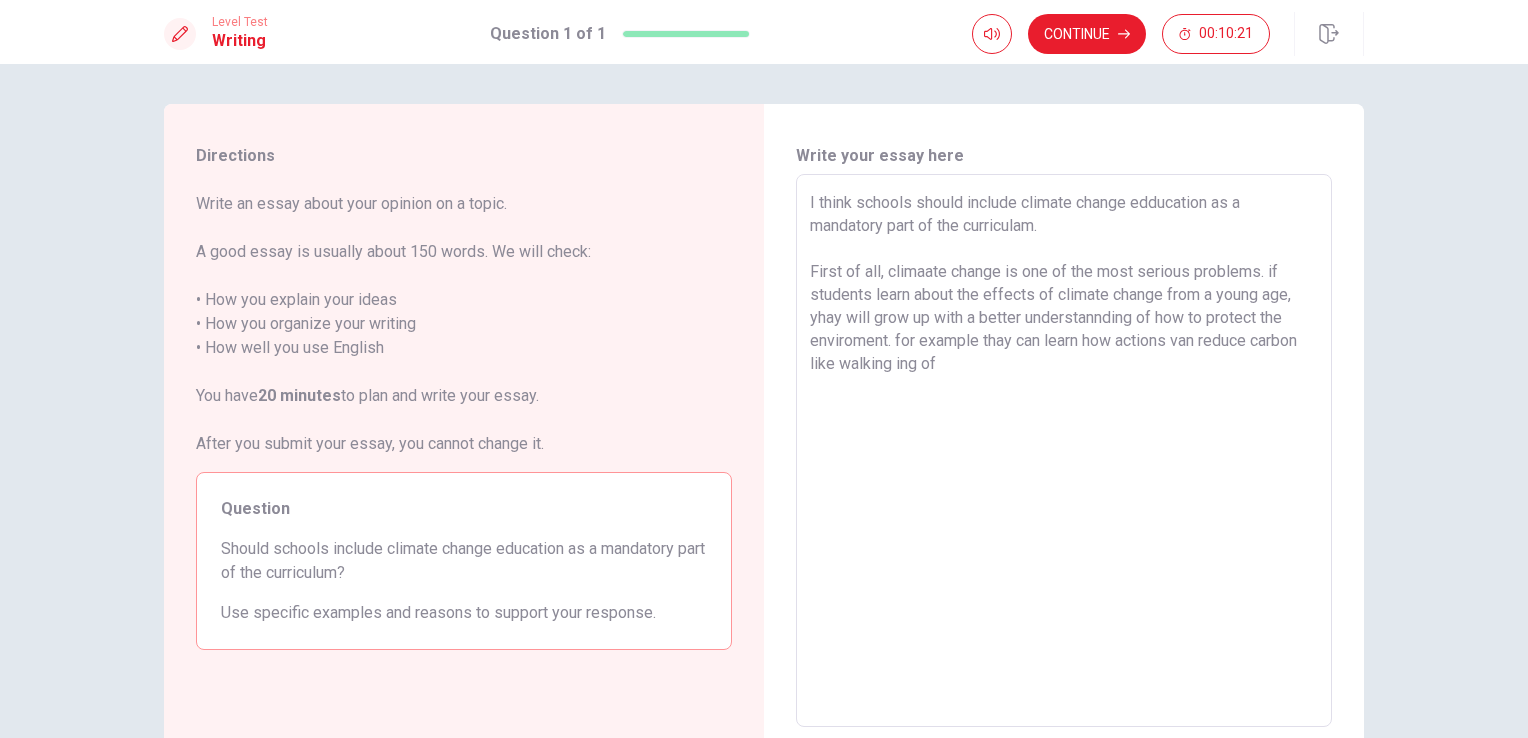 click on "I think schools should include climate change edducation as a mandatory part of the curriculam.
First of all, climaate change is one of the most serious problems. if students learn about the effects of climate change from a young age, yhay will grow up with a better understannding of how to protect the enviroment. for example thay can learn how actions van reduce carbon like walking ing of" at bounding box center (1064, 451) 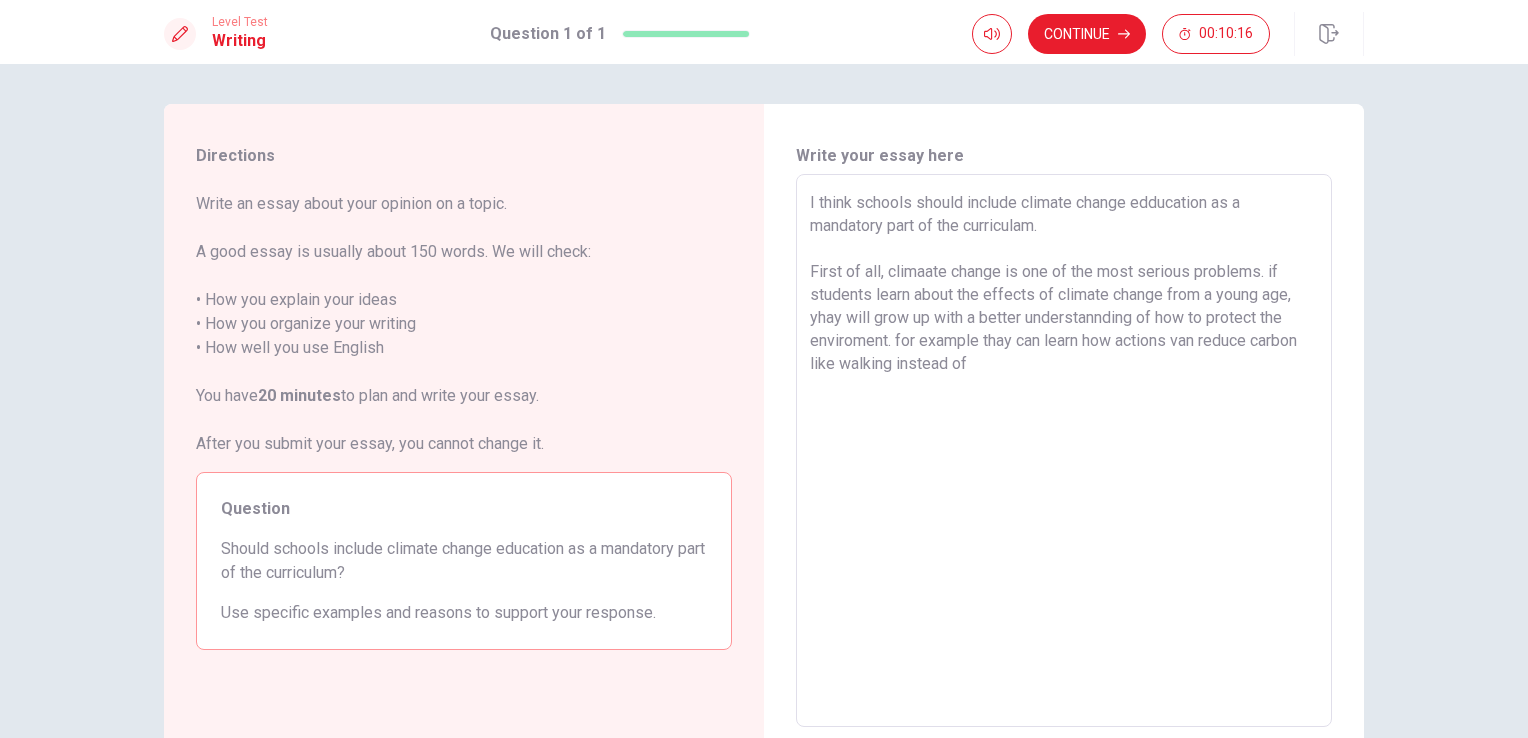 click on "I think schools should include climate change edducation as a mandatory part of the curriculam.
First of all, climaate change is one of the most serious problems. if students learn about the effects of climate change from a young age, yhay will grow up with a better understannding of how to protect the enviroment. for example thay can learn how actions van reduce carbon like walking instead of" at bounding box center [1064, 451] 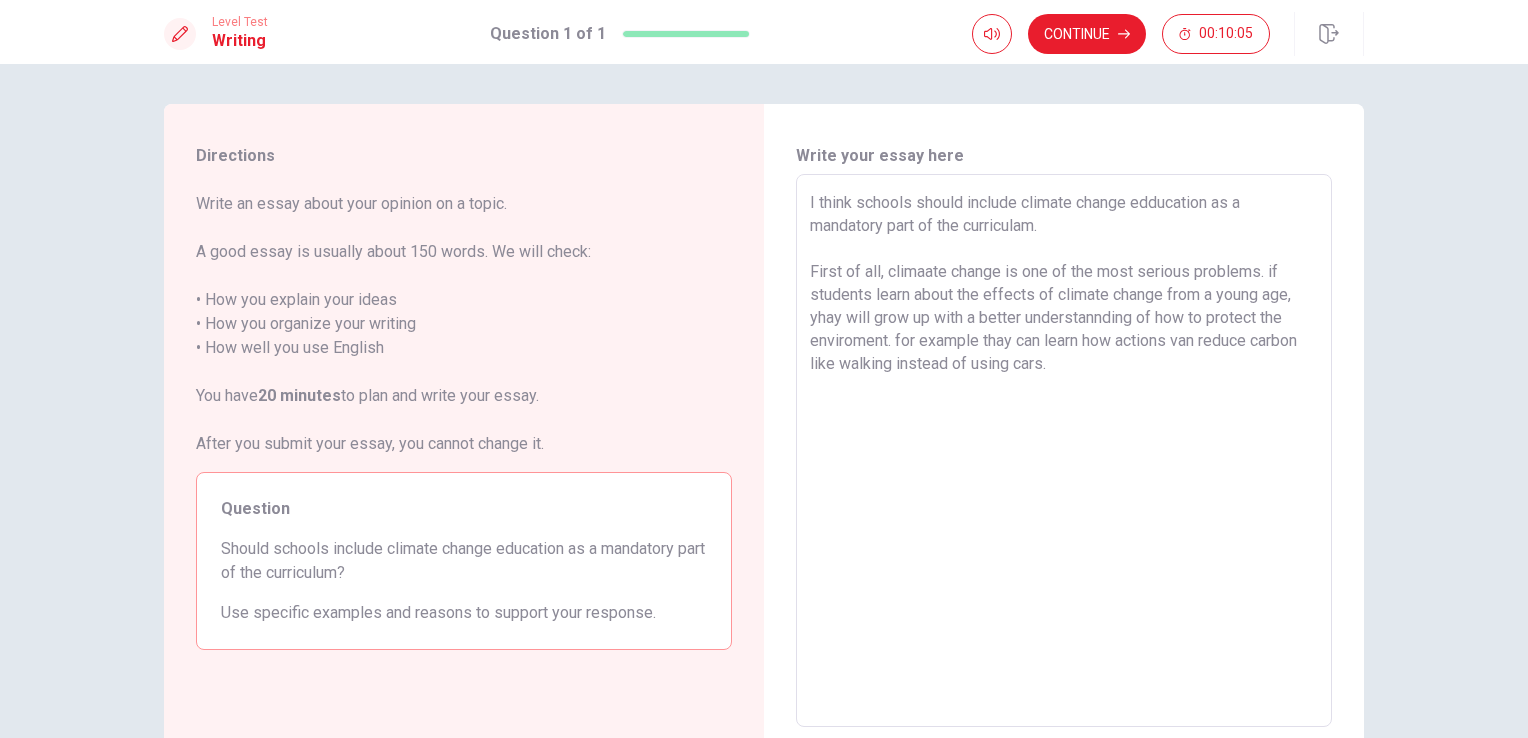 drag, startPoint x: 1220, startPoint y: 686, endPoint x: 1173, endPoint y: 575, distance: 120.54045 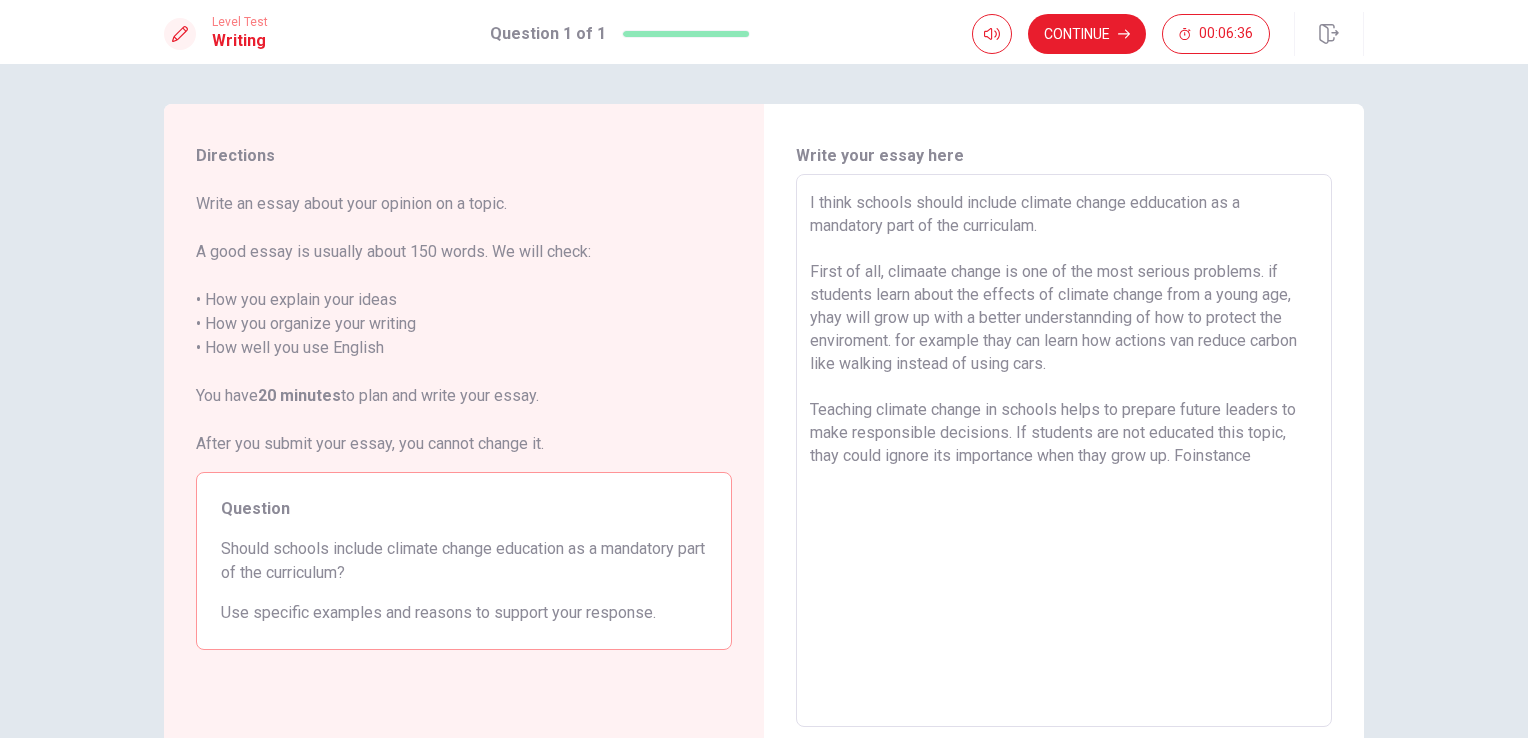 click on "I think schools should include climate change edducation as a mandatory part of the curriculam.
First of all, climaate change is one of the most serious problems. if students learn about the effects of climate change from a young age, yhay will grow up with a better understannding of how to protect the enviroment. for example thay can learn how actions van reduce carbon like walking instead of using cars.
Teaching climate change in schools helps to prepare future leaders to make responsible decisions. If students are not educated this topic, thay could ignore its importance when thay grow up. Foinstance" at bounding box center (1064, 451) 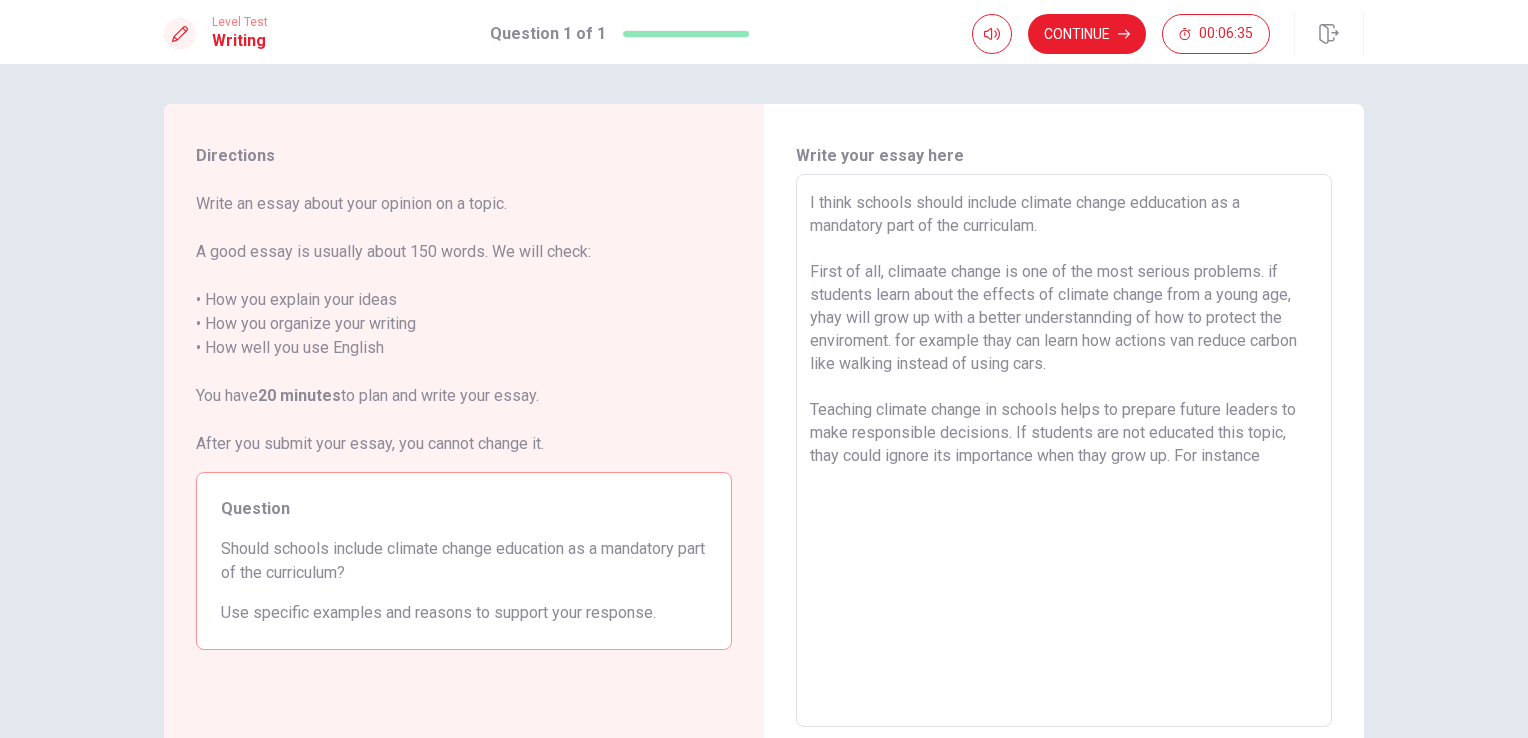 click on "I think schools should include climate change edducation as a mandatory part of the curriculam.
First of all, climaate change is one of the most serious problems. if students learn about the effects of climate change from a young age, yhay will grow up with a better understannding of how to protect the enviroment. for example thay can learn how actions van reduce carbon like walking instead of using cars.
Teaching climate change in schools helps to prepare future leaders to make responsible decisions. If students are not educated this topic, thay could ignore its importance when thay grow up. For instance" at bounding box center (1064, 451) 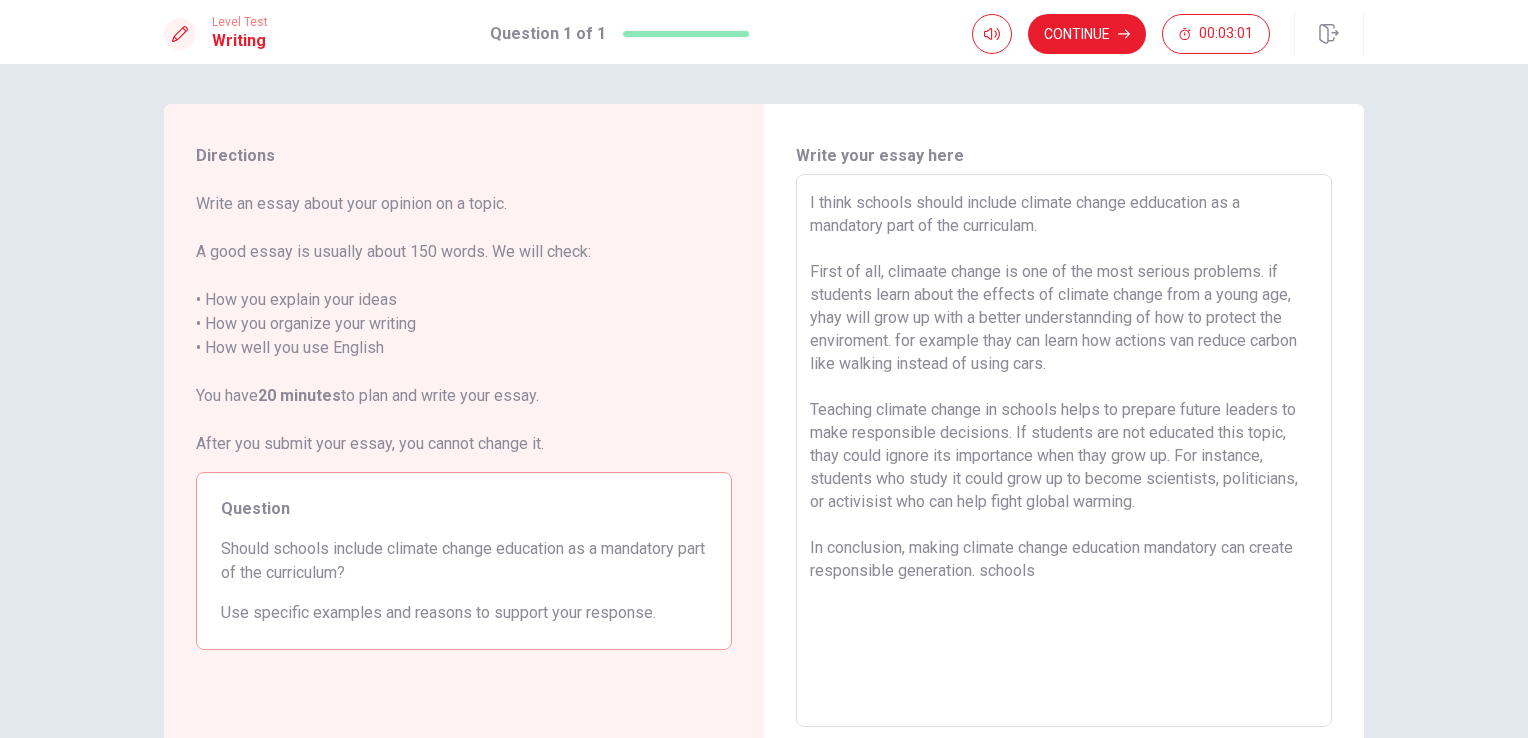 click on "I think schools should include climate change edducation as a mandatory part of the curriculam.
First of all, climaate change is one of the most serious problems. if students learn about the effects of climate change from a young age, yhay will grow up with a better understannding of how to protect the enviroment. for example thay can learn how actions van reduce carbon like walking instead of using cars.
Teaching climate change in schools helps to prepare future leaders to make responsible decisions. If students are not educated this topic, thay could ignore its importance when thay grow up. For instance, students who study it could grow up to become scientists, politicians, or activisist who can help fight global warming.
In conclusion, making climate change education mandatory can create responsible generation. schools" at bounding box center [1064, 451] 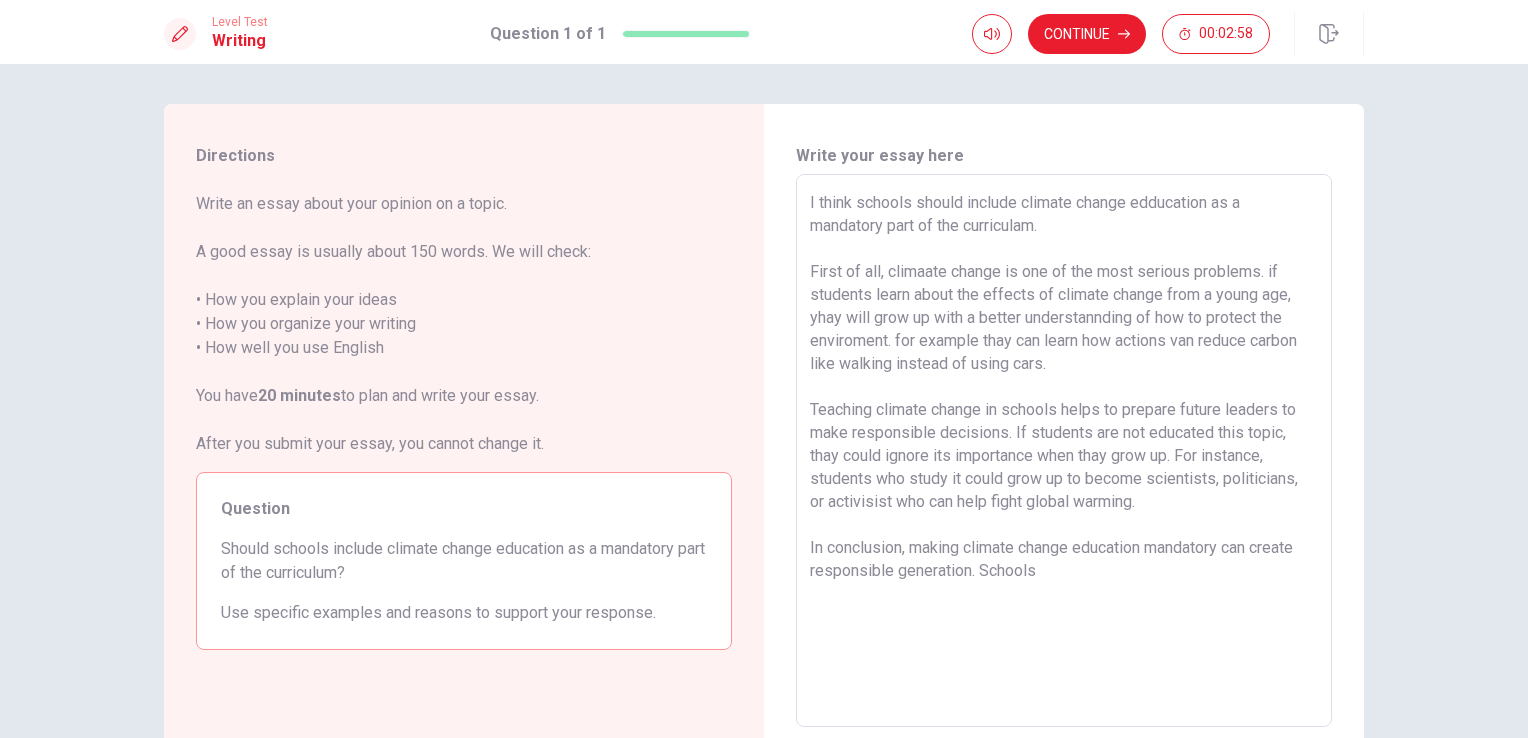 click on "I think schools should include climate change edducation as a mandatory part of the curriculam.
First of all, climaate change is one of the most serious problems. if students learn about the effects of climate change from a young age, yhay will grow up with a better understannding of how to protect the enviroment. for example thay can learn how actions van reduce carbon like walking instead of using cars.
Teaching climate change in schools helps to prepare future leaders to make responsible decisions. If students are not educated this topic, thay could ignore its importance when thay grow up. For instance, students who study it could grow up to become scientists, politicians, or activisist who can help fight global warming.
In conclusion, making climate change education mandatory can create responsible generation. Schools" at bounding box center [1064, 451] 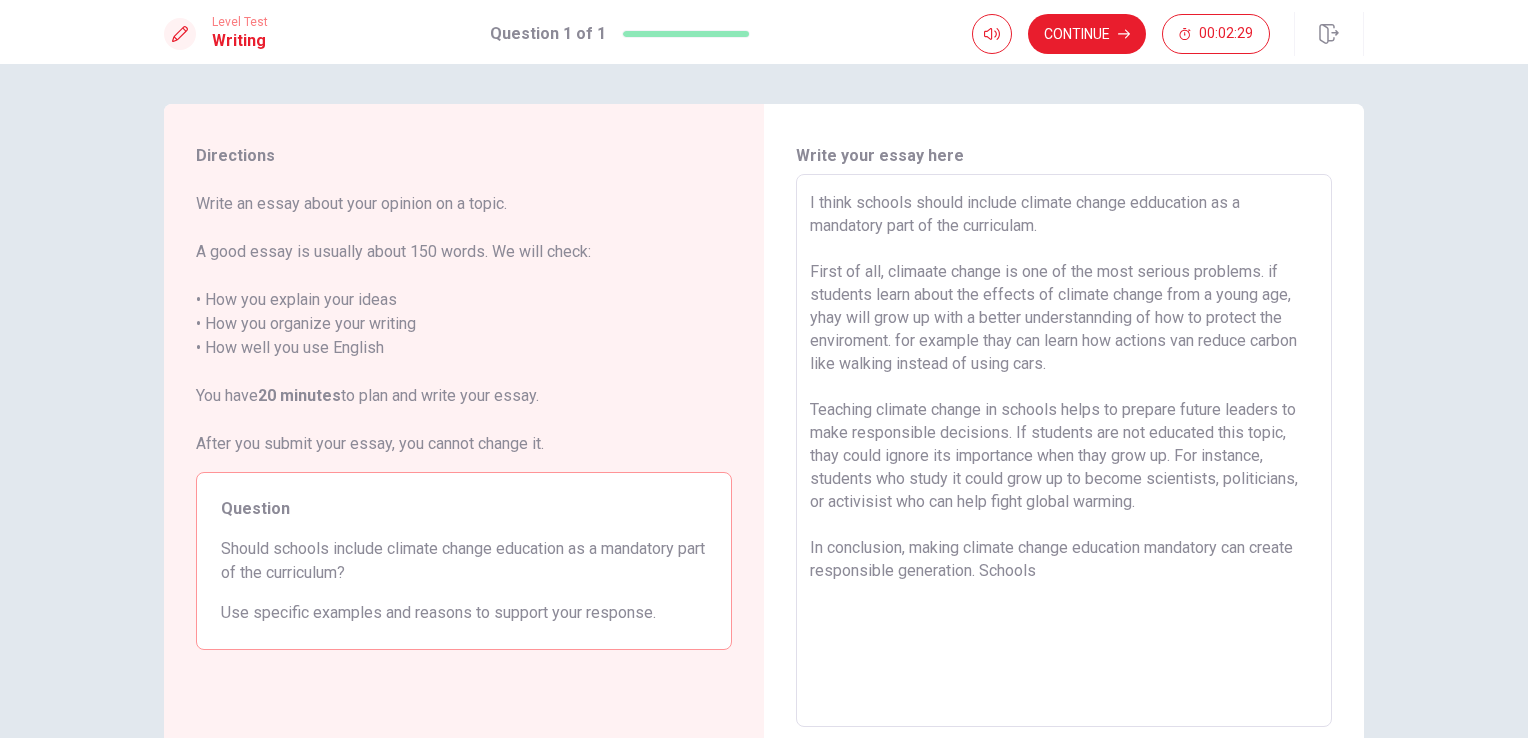 click on "I think schools should include climate change edducation as a mandatory part of the curriculam.
First of all, climaate change is one of the most serious problems. if students learn about the effects of climate change from a young age, yhay will grow up with a better understannding of how to protect the enviroment. for example thay can learn how actions van reduce carbon like walking instead of using cars.
Teaching climate change in schools helps to prepare future leaders to make responsible decisions. If students are not educated this topic, thay could ignore its importance when thay grow up. For instance, students who study it could grow up to become scientists, politicians, or activisist who can help fight global warming.
In conclusion, making climate change education mandatory can create responsible generation. Schools" at bounding box center (1064, 451) 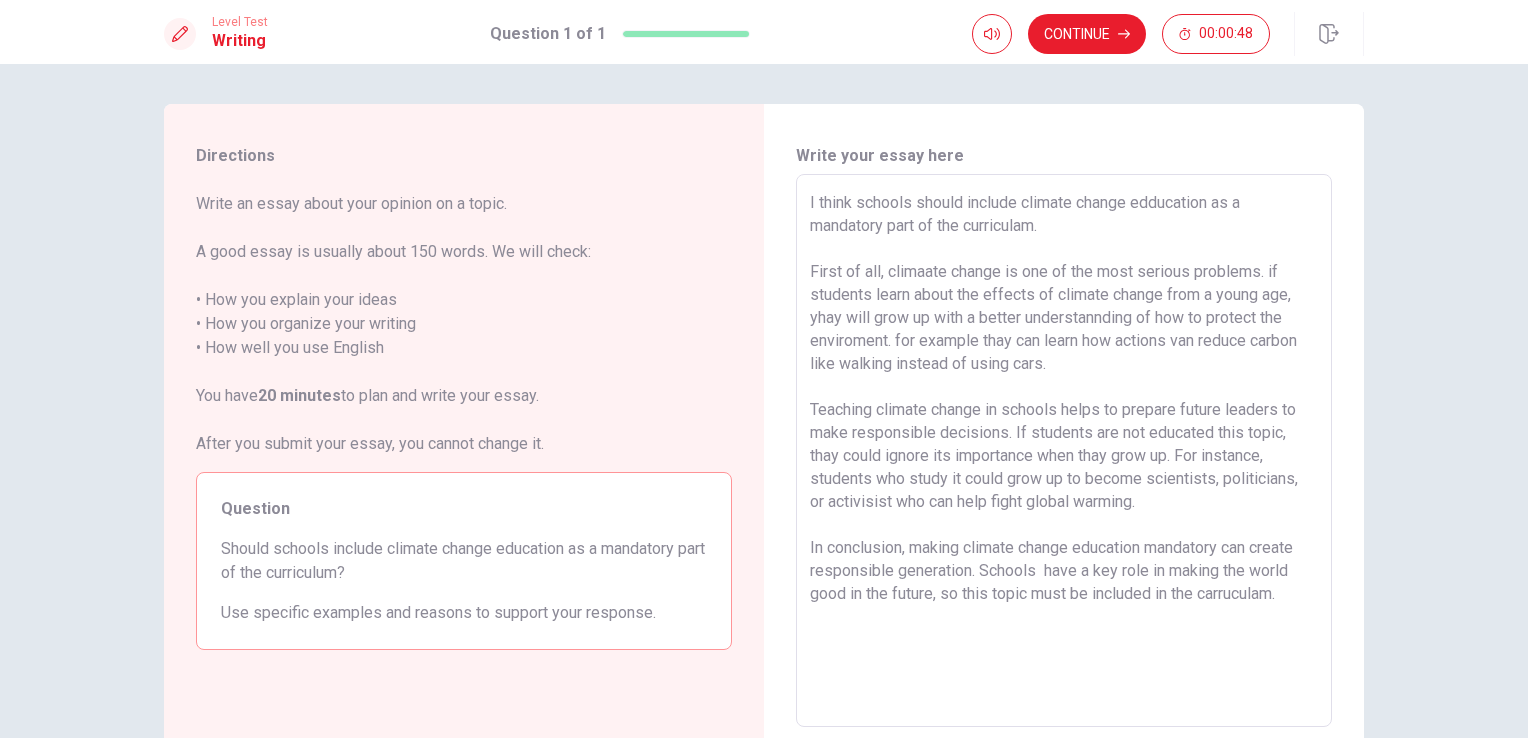click on "I think schools should include climate change edducation as a mandatory part of the curriculam.
First of all, climaate change is one of the most serious problems. if students learn about the effects of climate change from a young age, yhay will grow up with a better understannding of how to protect the enviroment. for example thay can learn how actions van reduce carbon like walking instead of using cars.
Teaching climate change in schools helps to prepare future leaders to make responsible decisions. If students are not educated this topic, thay could ignore its importance when thay grow up. For instance, students who study it could grow up to become scientists, politicians, or activisist who can help fight global warming.
In conclusion, making climate change education mandatory can create responsible generation. Schools  have a key role in making the world good in the future, so this topic must be included in the carruculam." at bounding box center [1064, 451] 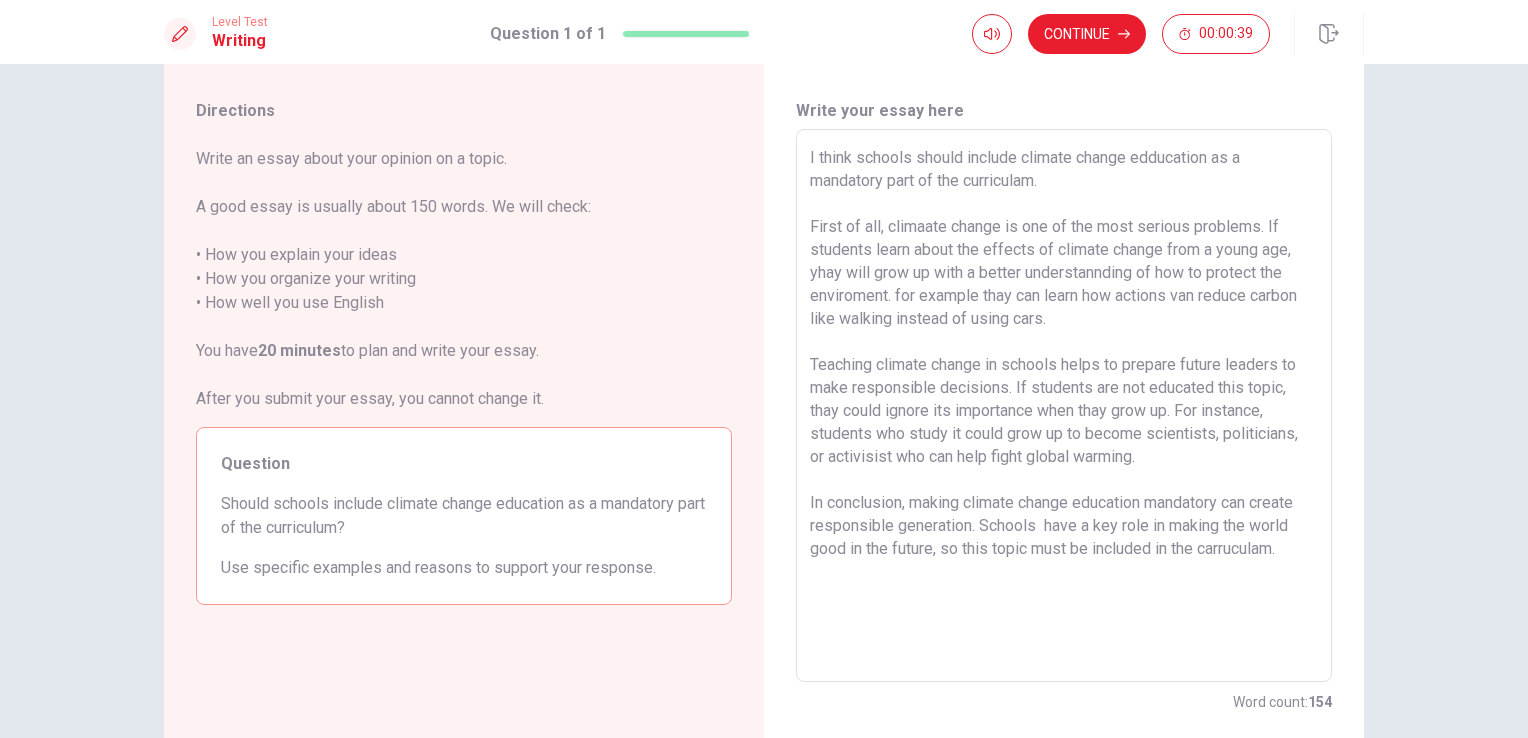 scroll, scrollTop: 0, scrollLeft: 0, axis: both 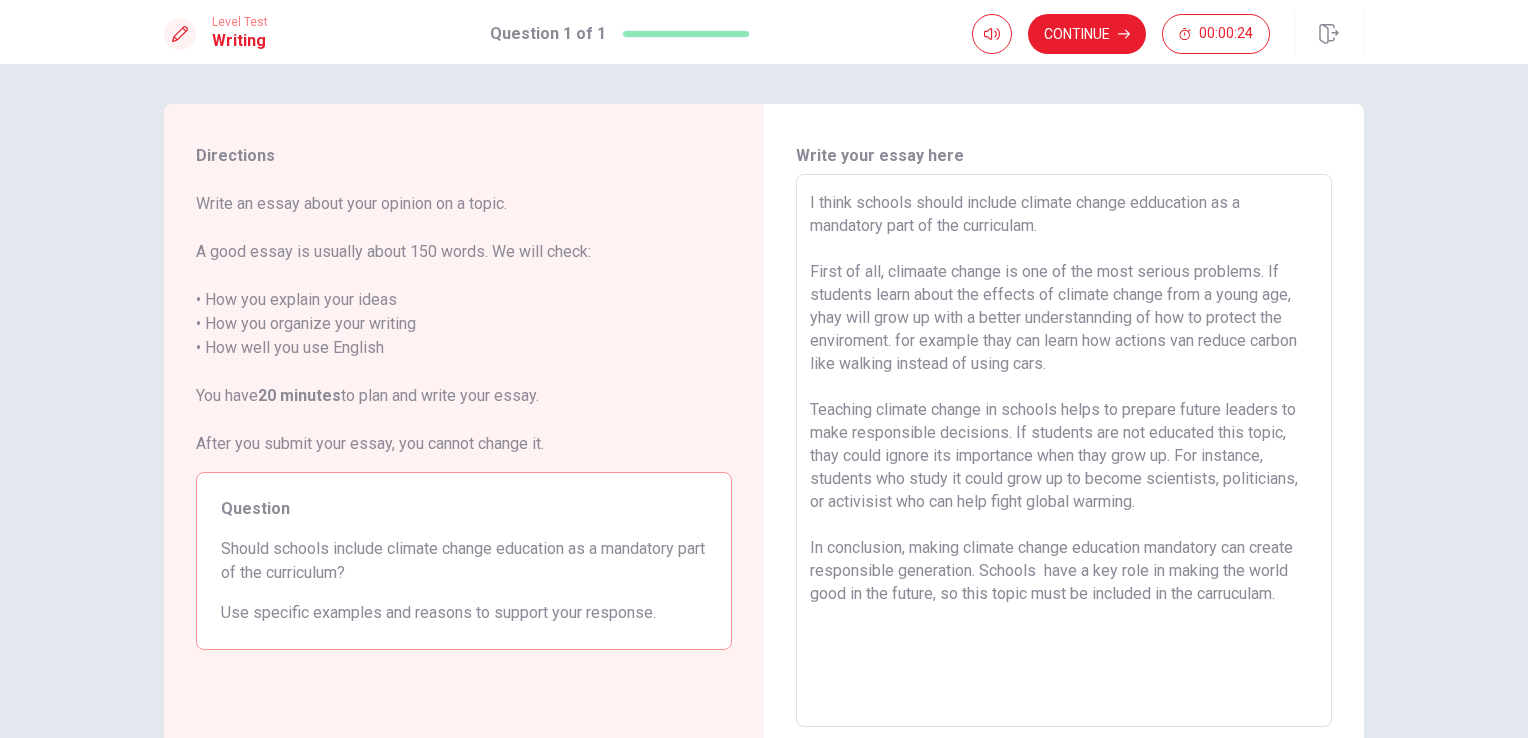 click on "I think schools should include climate change edducation as a mandatory part of the curriculam.
First of all, climaate change is one of the most serious problems. If students learn about the effects of climate change from a young age, yhay will grow up with a better understannding of how to protect the enviroment. for example thay can learn how actions van reduce carbon like walking instead of using cars.
Teaching climate change in schools helps to prepare future leaders to make responsible decisions. If students are not educated this topic, thay could ignore its importance when thay grow up. For instance, students who study it could grow up to become scientists, politicians, or activisist who can help fight global warming.
In conclusion, making climate change education mandatory can create responsible generation. Schools  have a key role in making the world good in the future, so this topic must be included in the carruculam." at bounding box center (1064, 451) 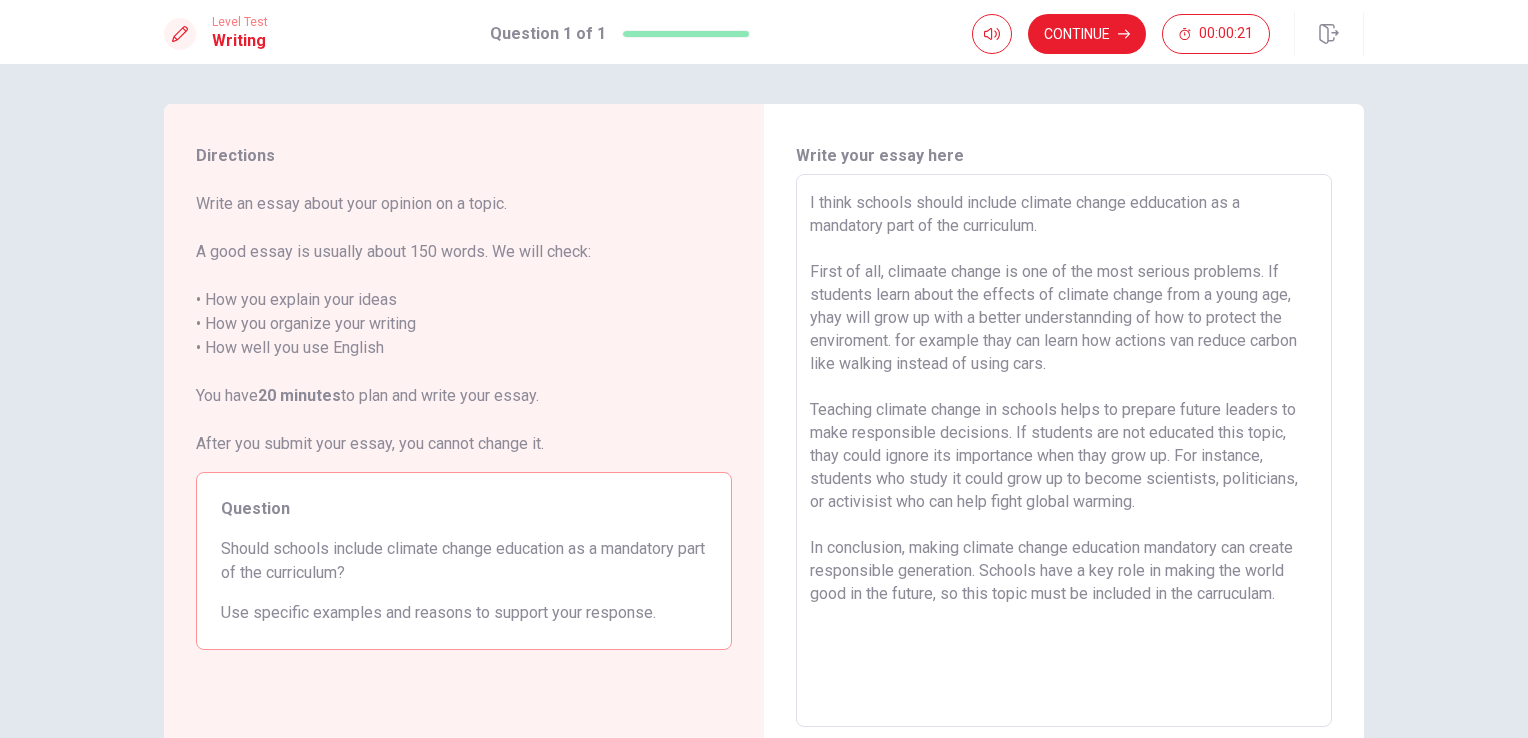 click on "I think schools should include climate change edducation as a mandatory part of the curriculum.
First of all, climaate change is one of the most serious problems. If students learn about the effects of climate change from a young age, yhay will grow up with a better understannding of how to protect the enviroment. for example thay can learn how actions van reduce carbon like walking instead of using cars.
Teaching climate change in schools helps to prepare future leaders to make responsible decisions. If students are not educated this topic, thay could ignore its importance when thay grow up. For instance, students who study it could grow up to become scientists, politicians, or activisist who can help fight global warming.
In conclusion, making climate change education mandatory can create responsible generation. Schools have a key role in making the world good in the future, so this topic must be included in the carruculam." at bounding box center [1064, 451] 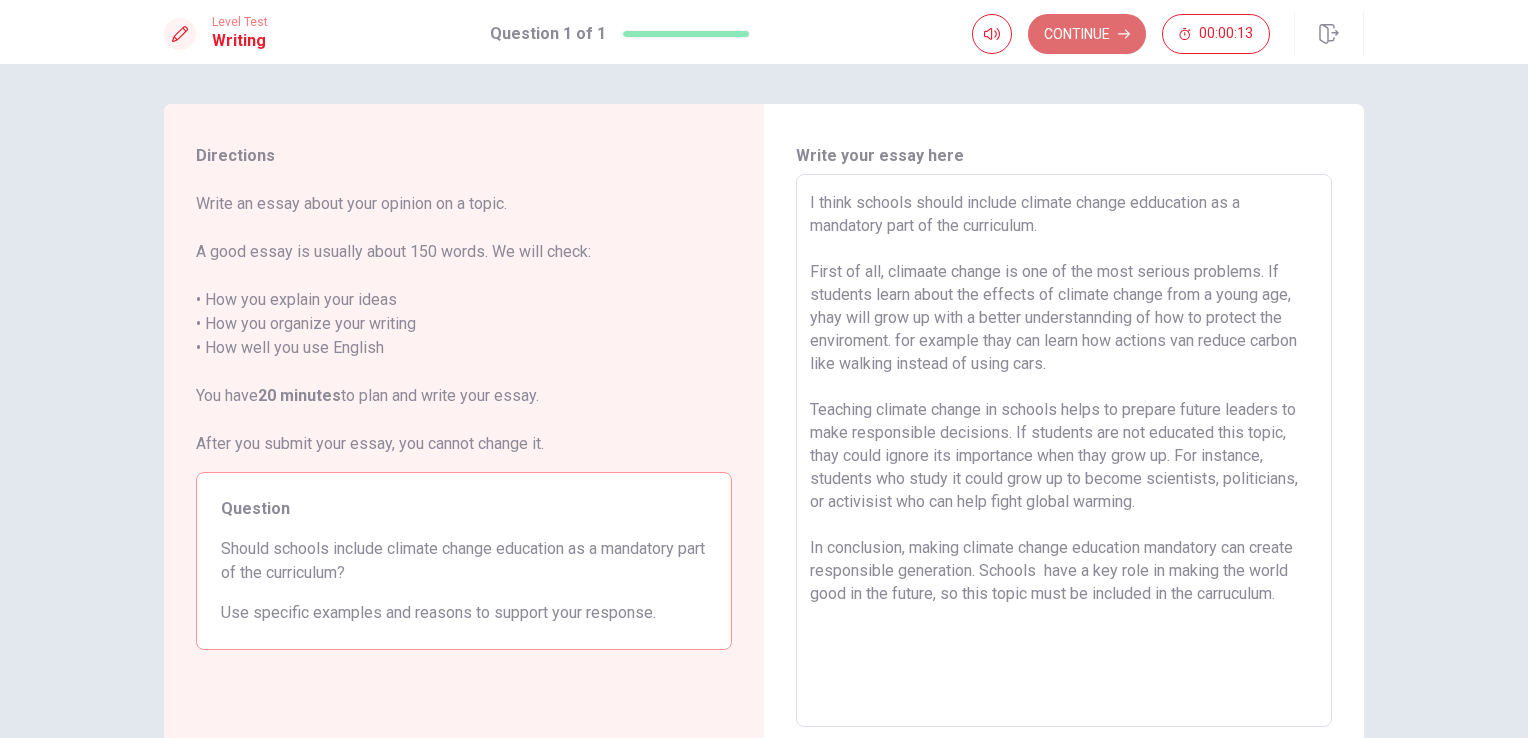 click on "Continue" at bounding box center (1087, 34) 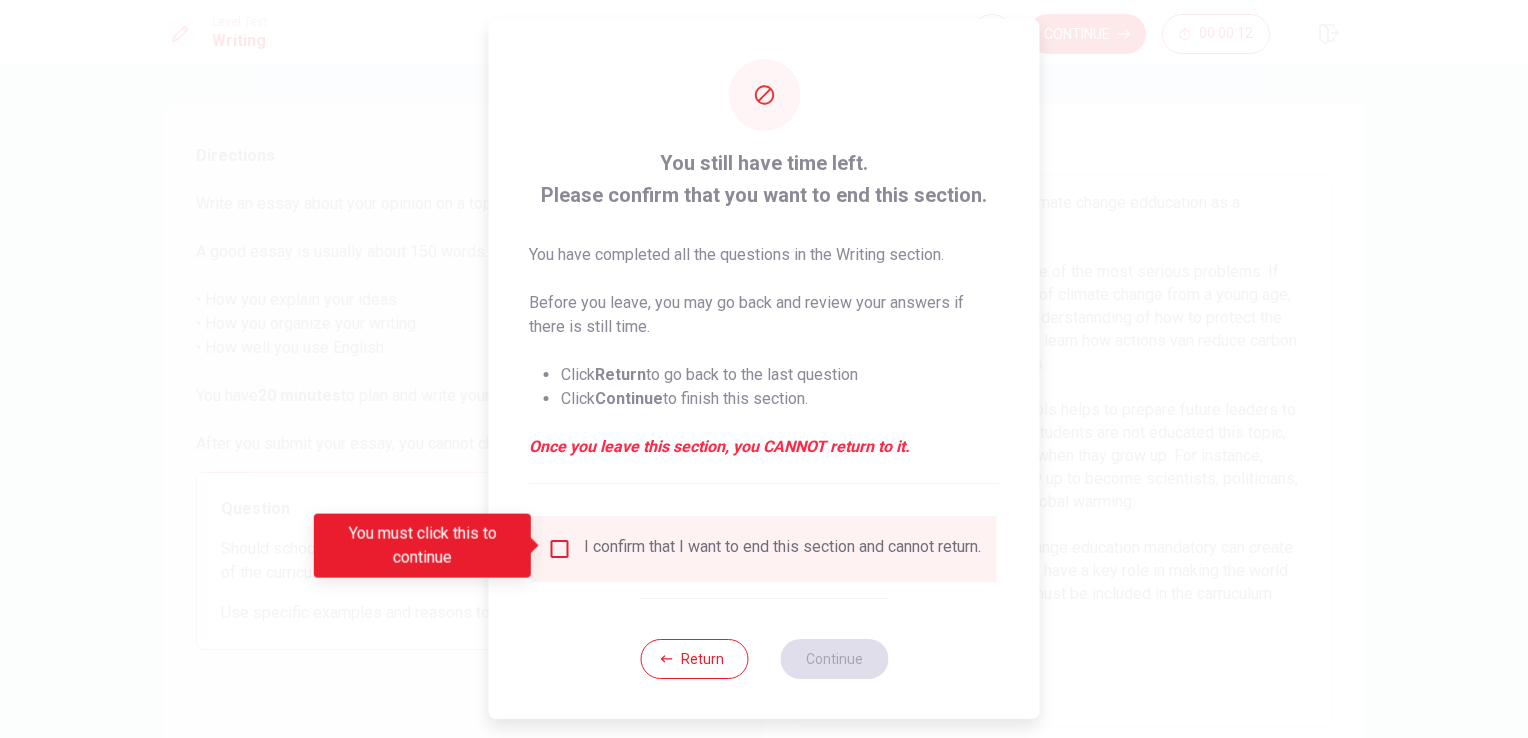 click at bounding box center (560, 549) 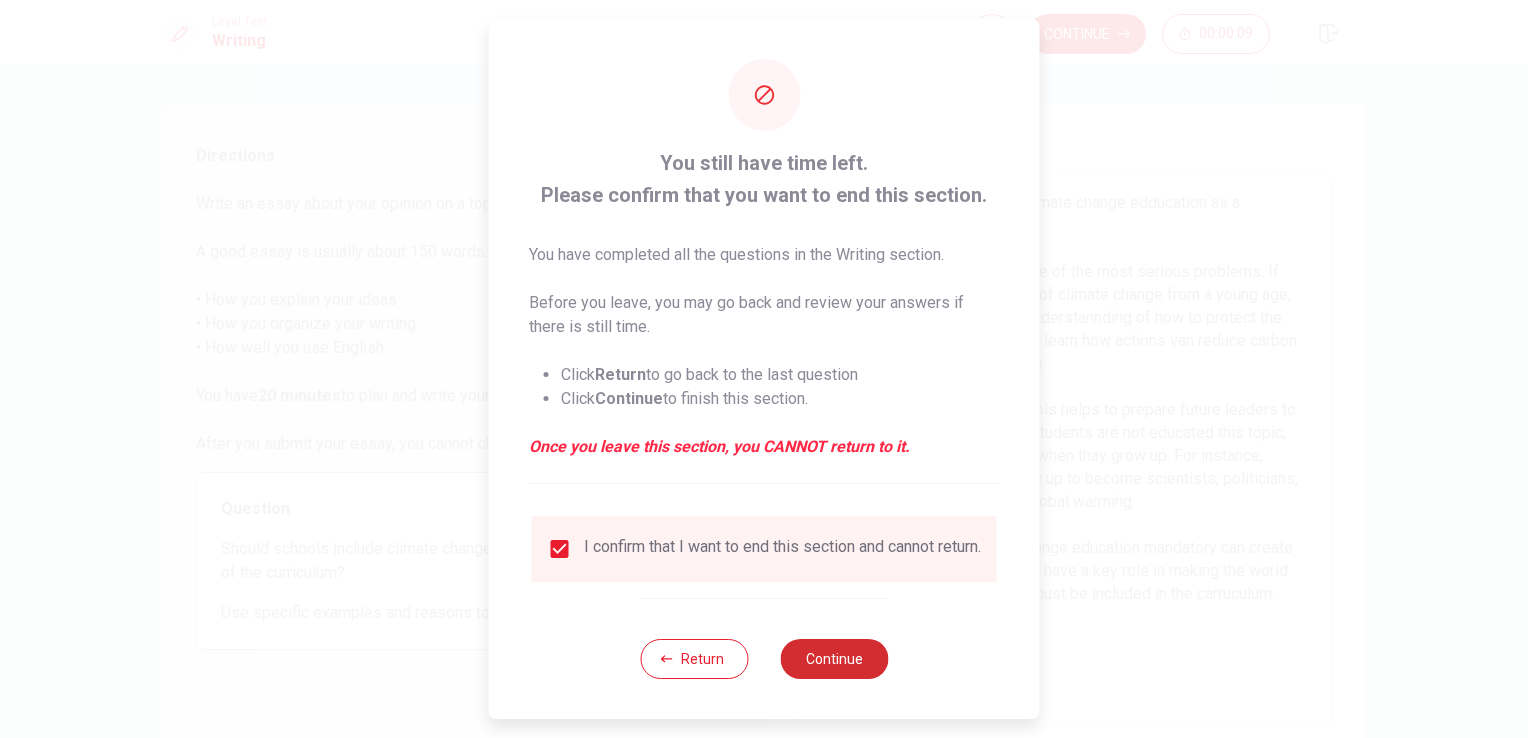 click on "Continue" at bounding box center [834, 659] 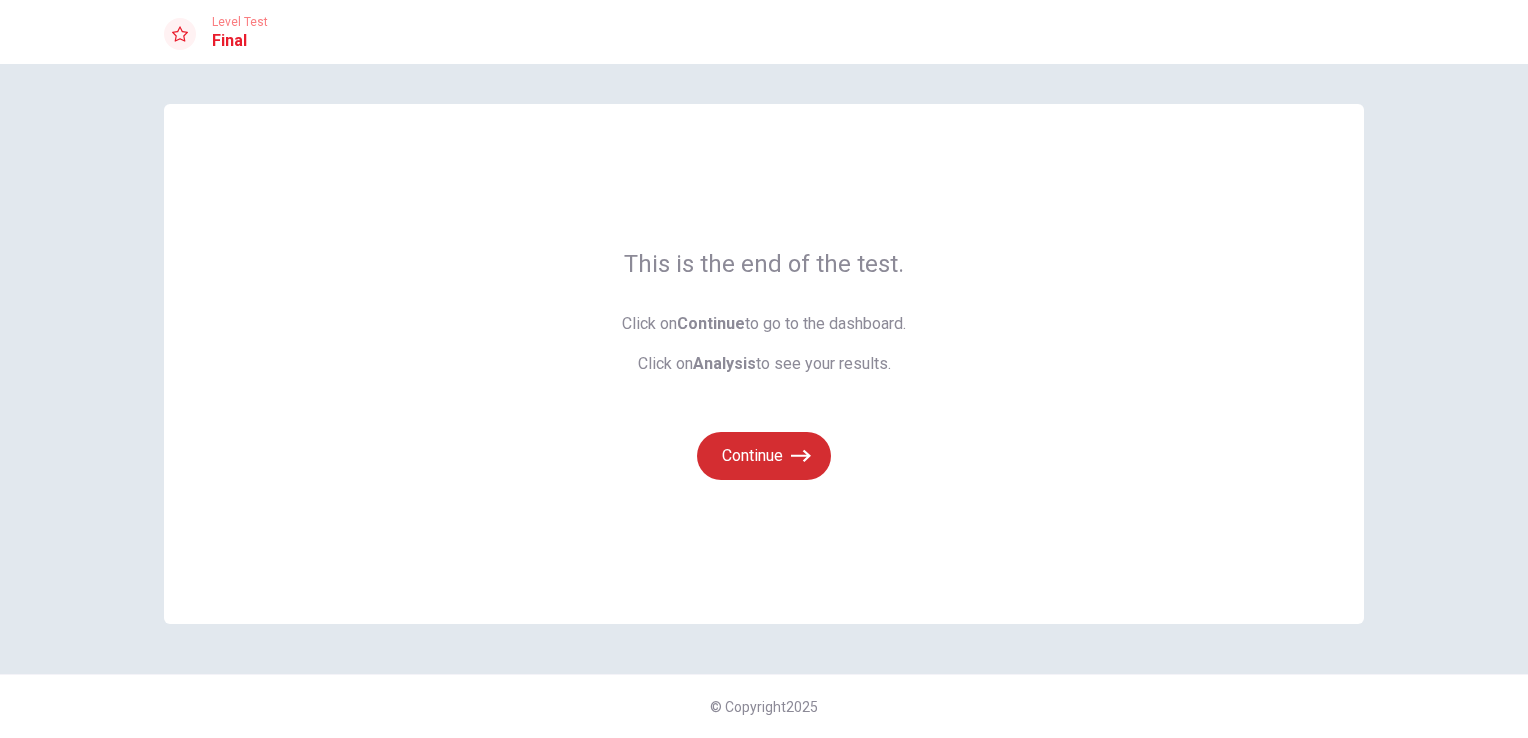 click on "Continue" at bounding box center (764, 456) 